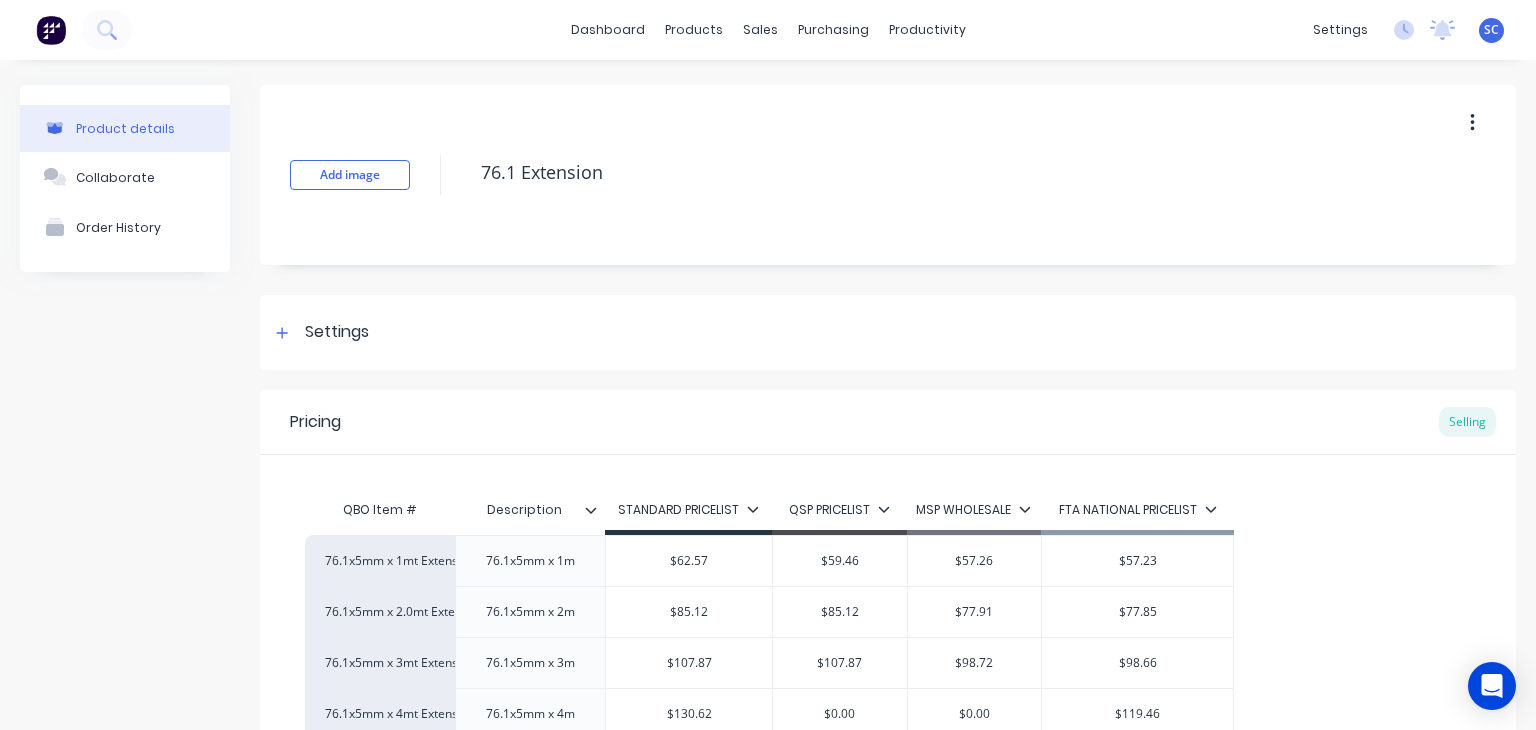 scroll, scrollTop: 0, scrollLeft: 0, axis: both 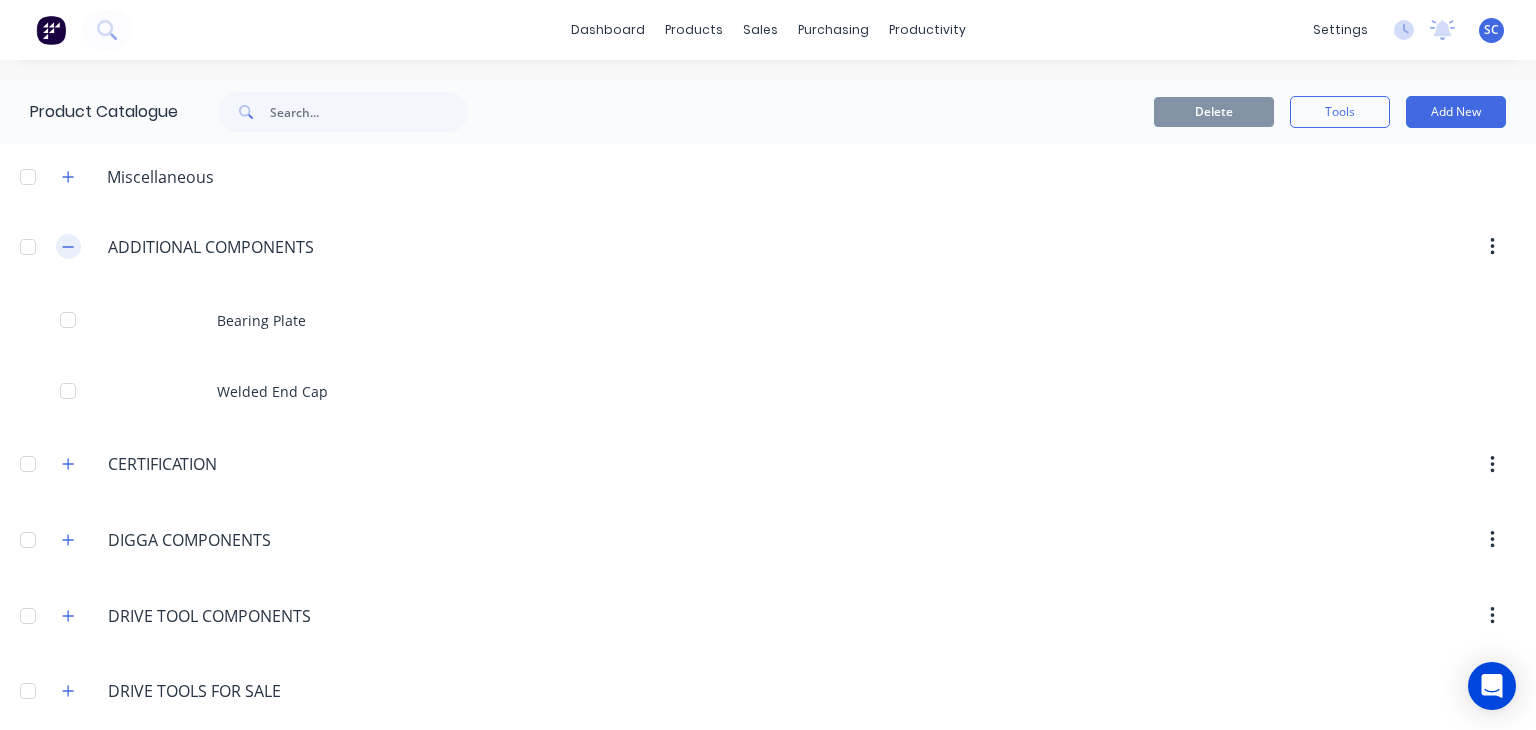 click 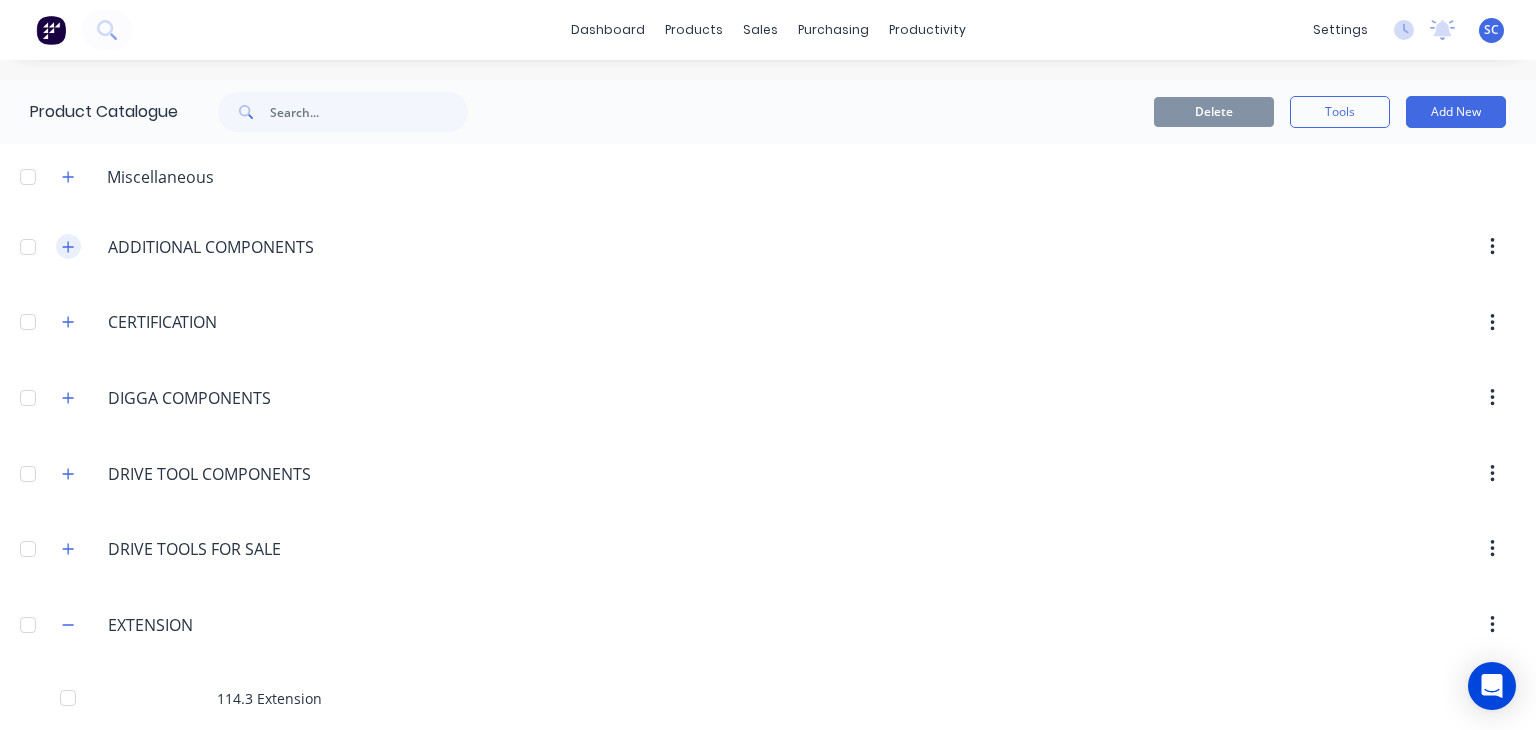 type 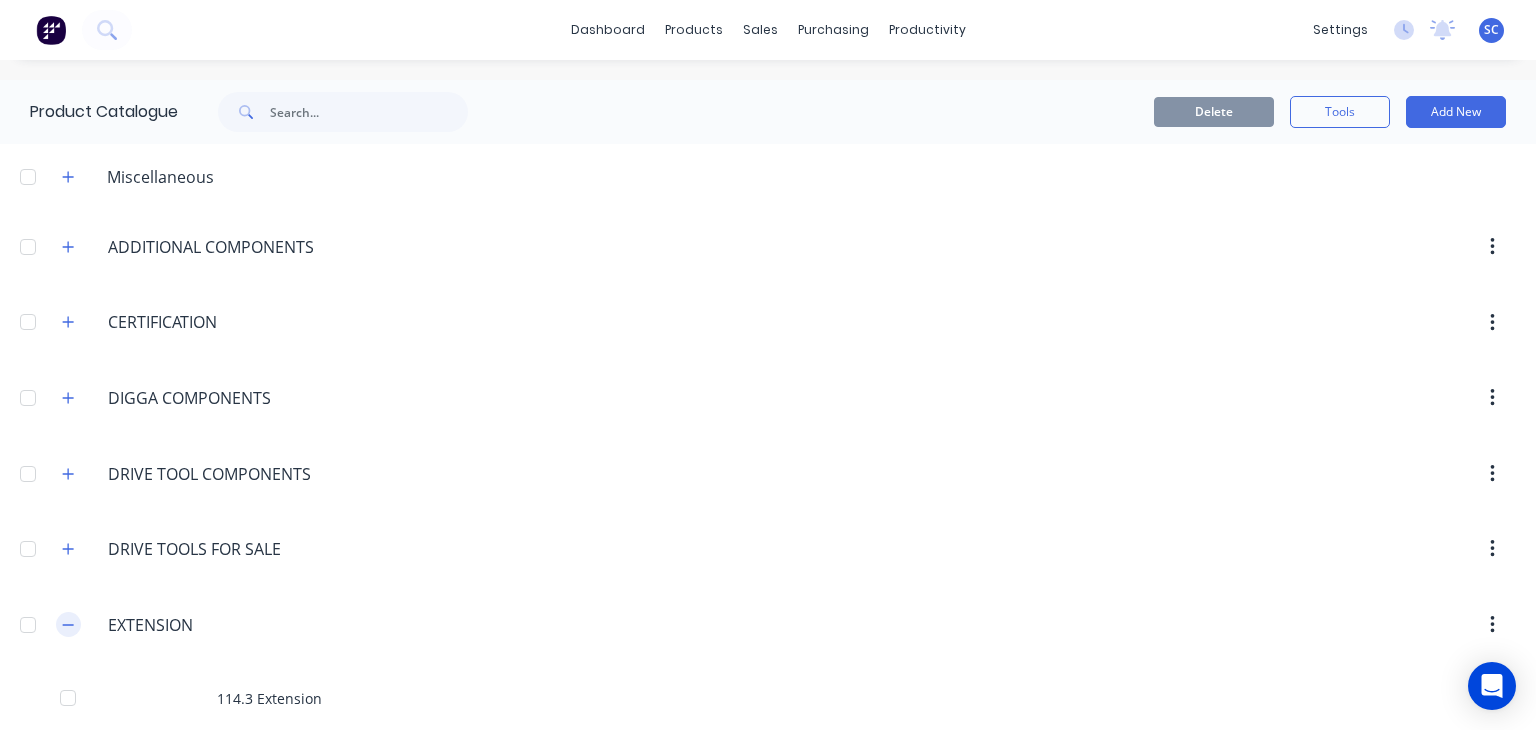 click at bounding box center (68, 624) 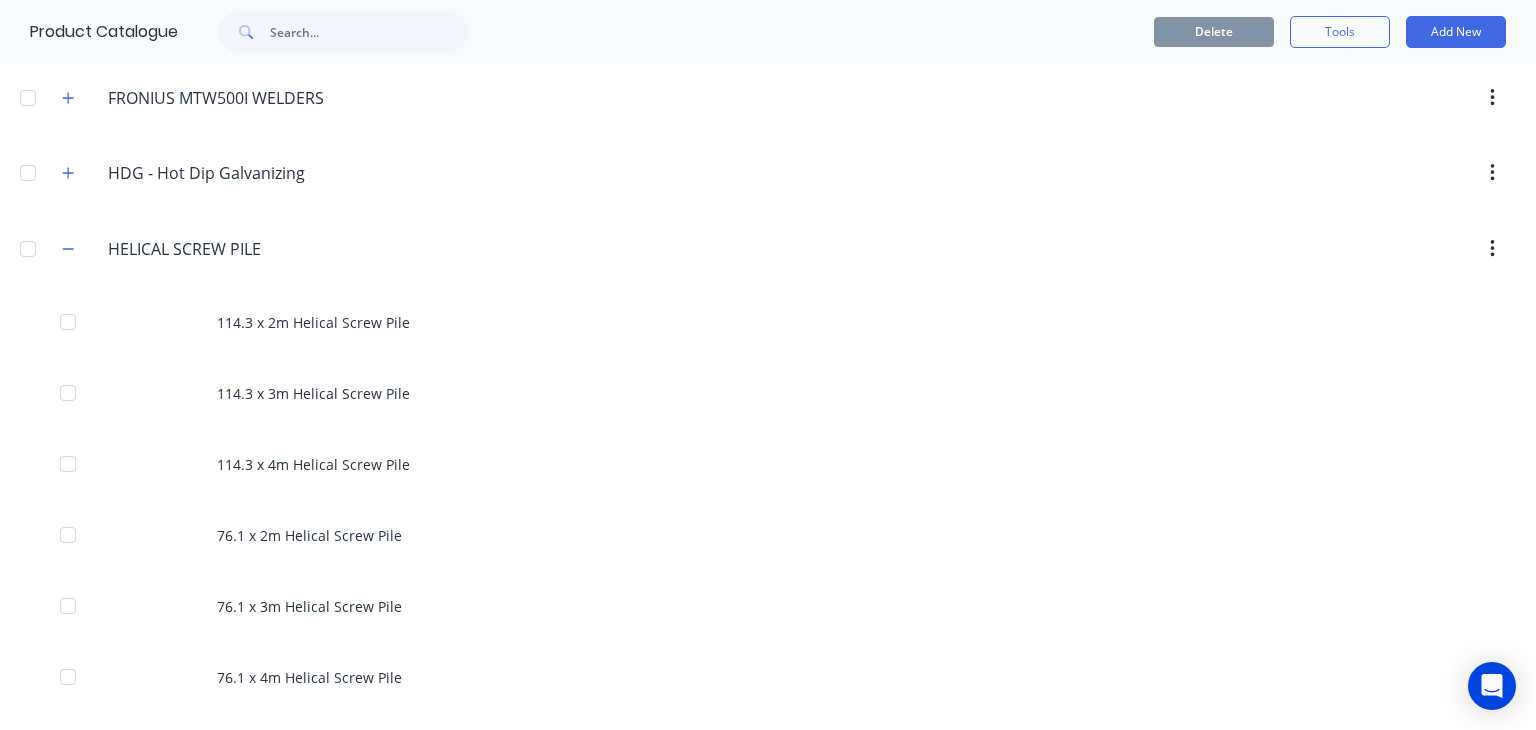 scroll, scrollTop: 759, scrollLeft: 0, axis: vertical 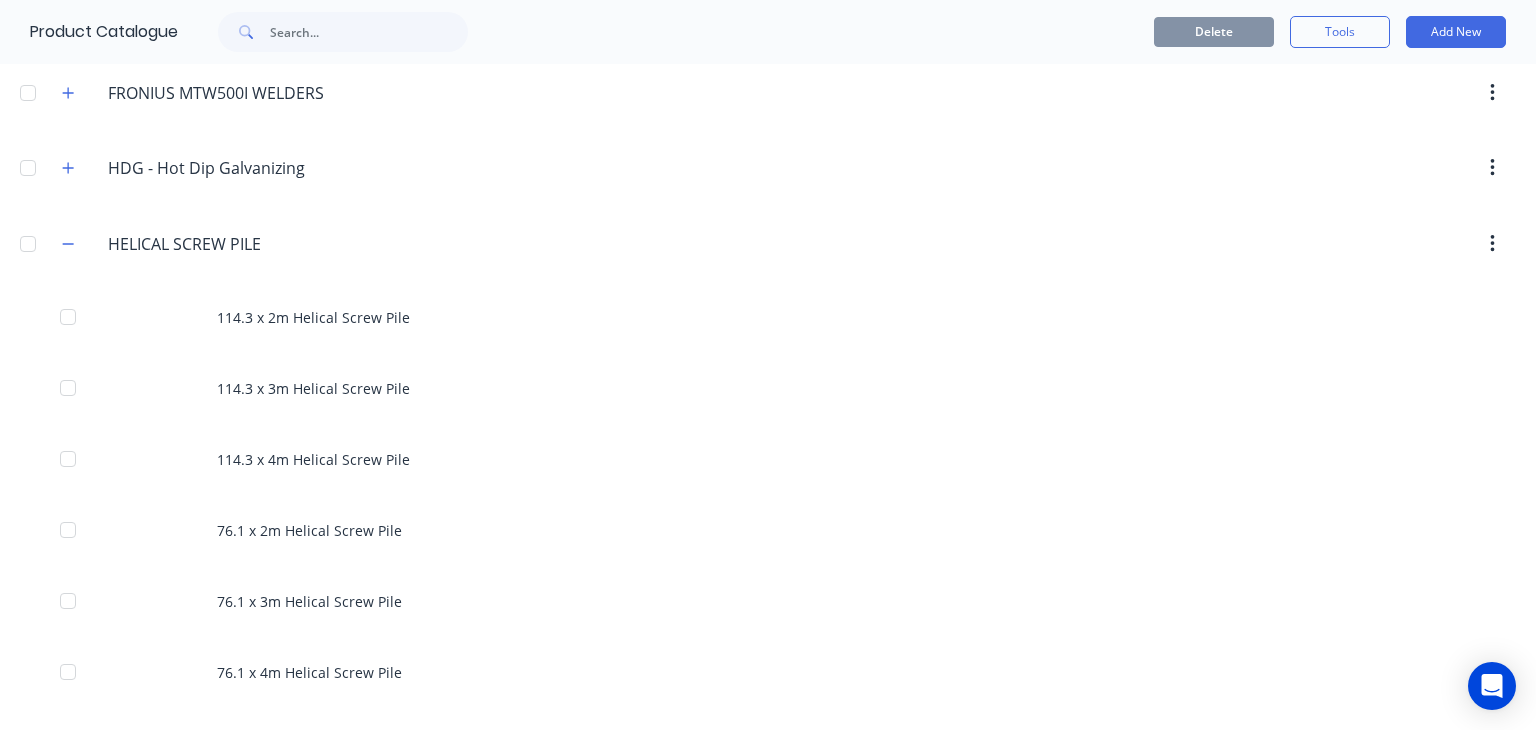 type 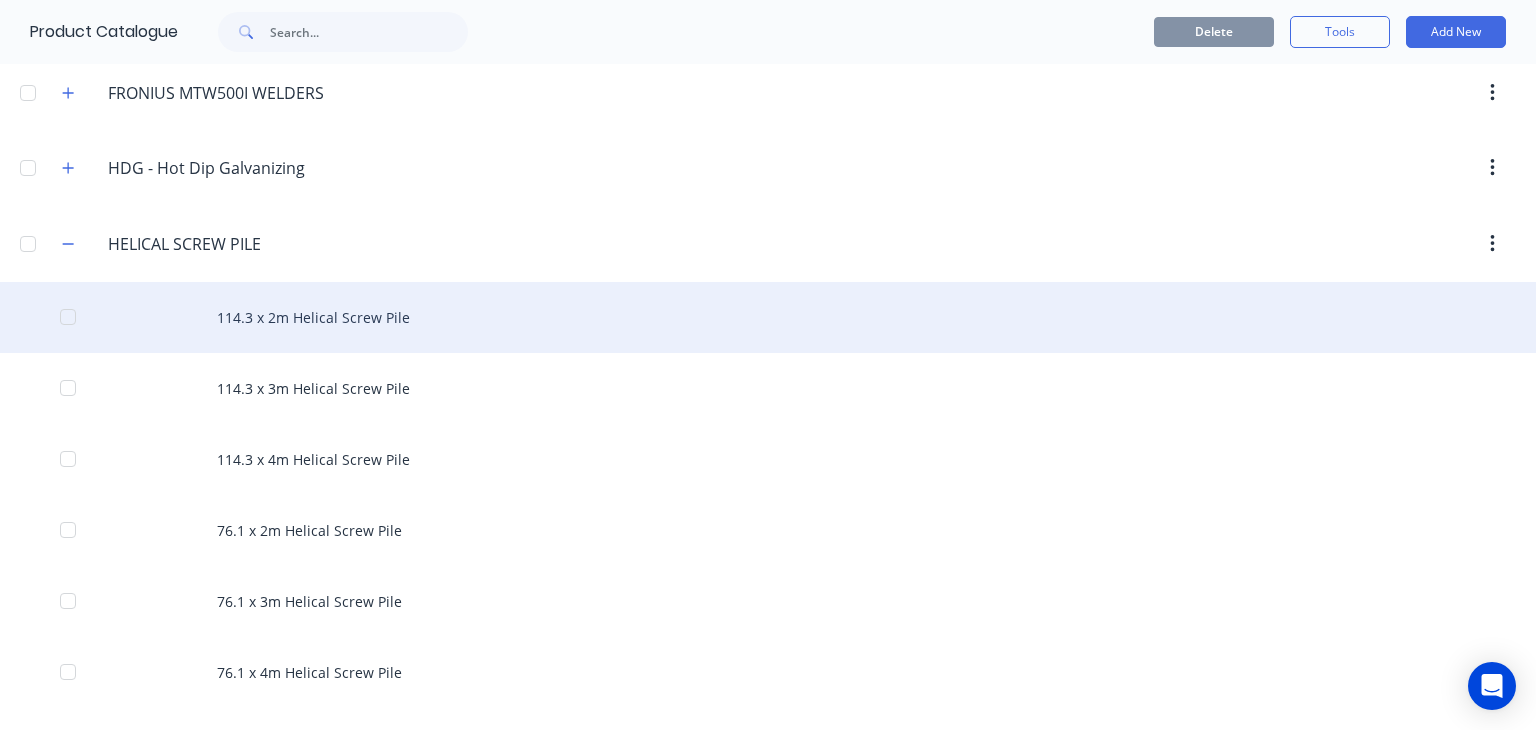 click on "114.3 x 2m Helical Screw Pile" at bounding box center [768, 317] 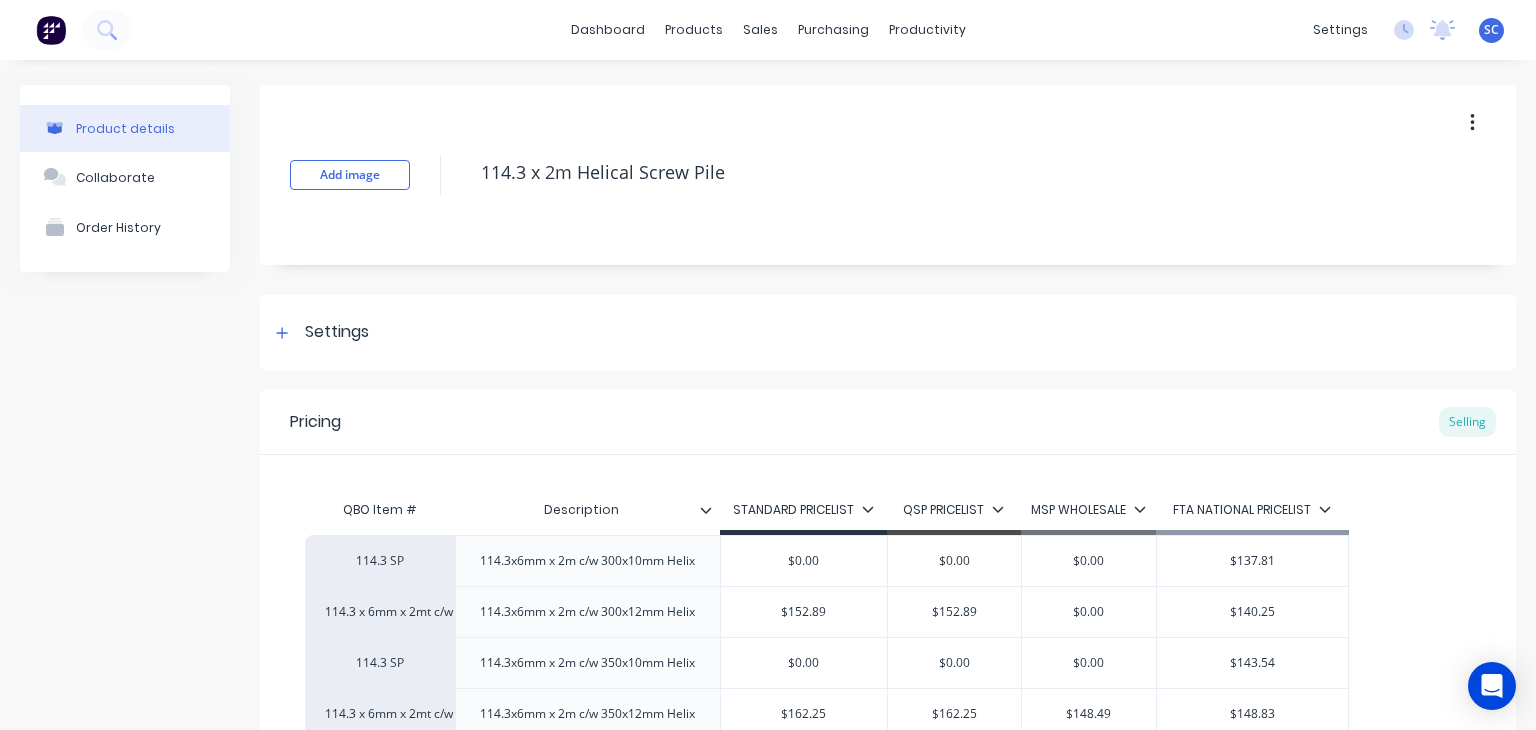 scroll, scrollTop: 303, scrollLeft: 0, axis: vertical 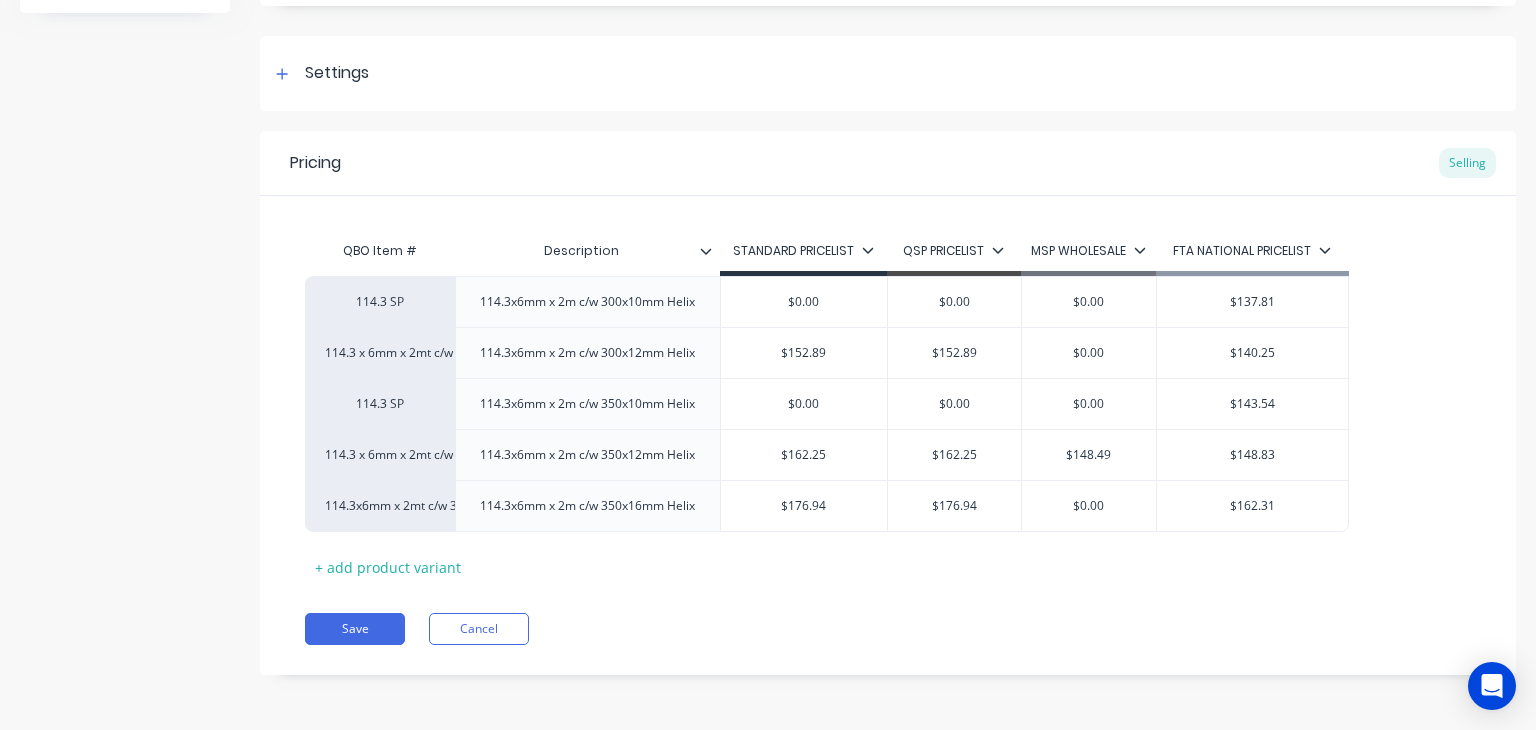 click 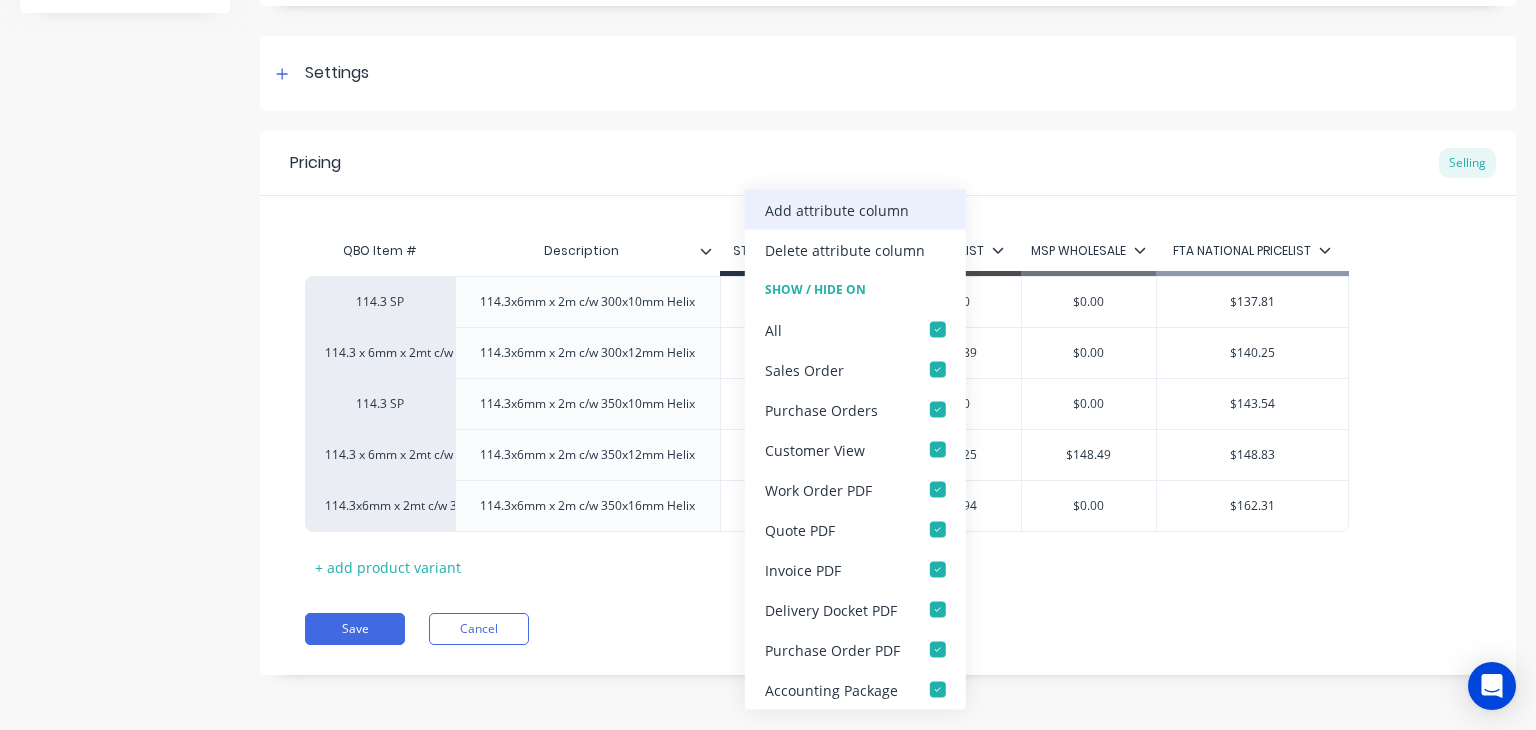 click on "Add attribute column" at bounding box center [837, 209] 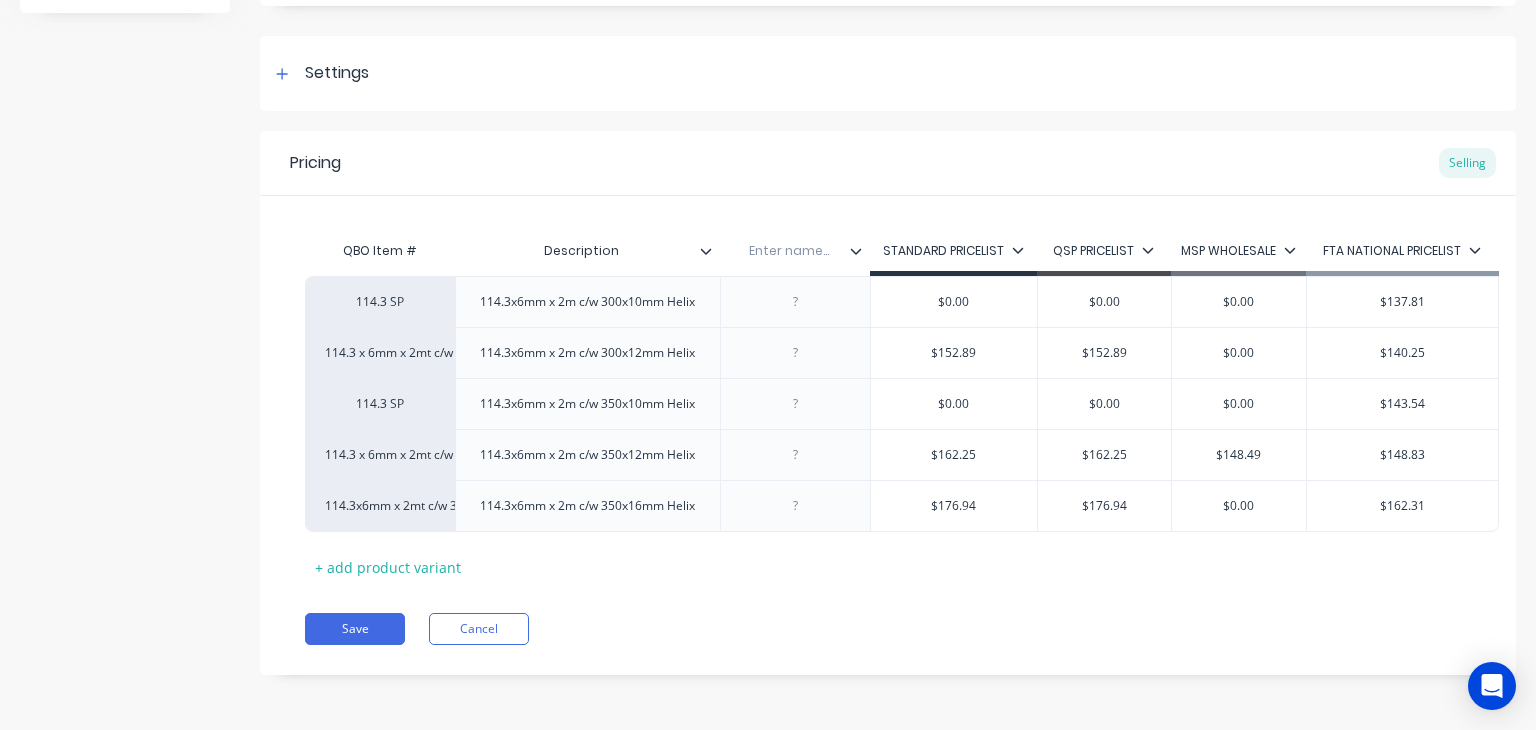 click on "Enter name..." at bounding box center [789, 251] 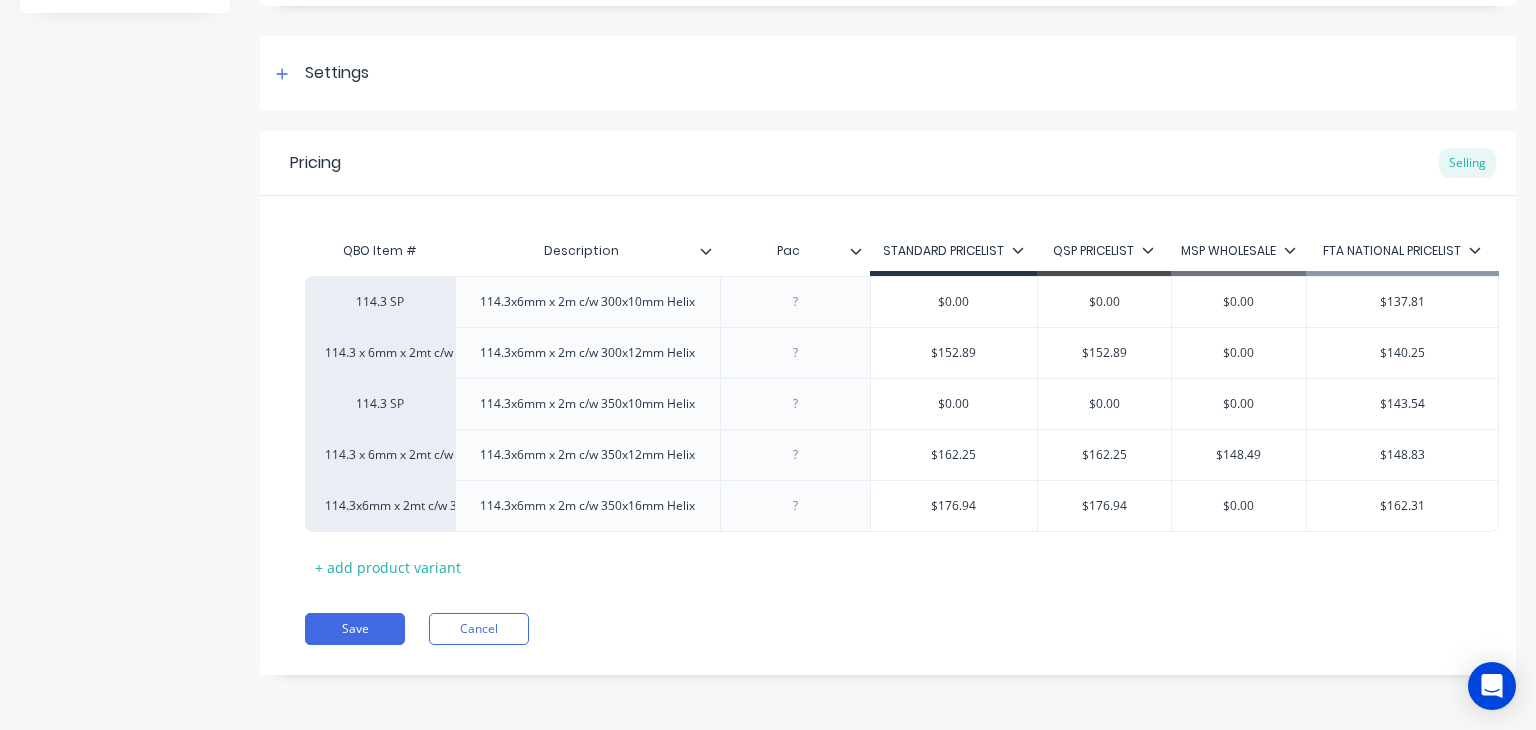type on "Pack" 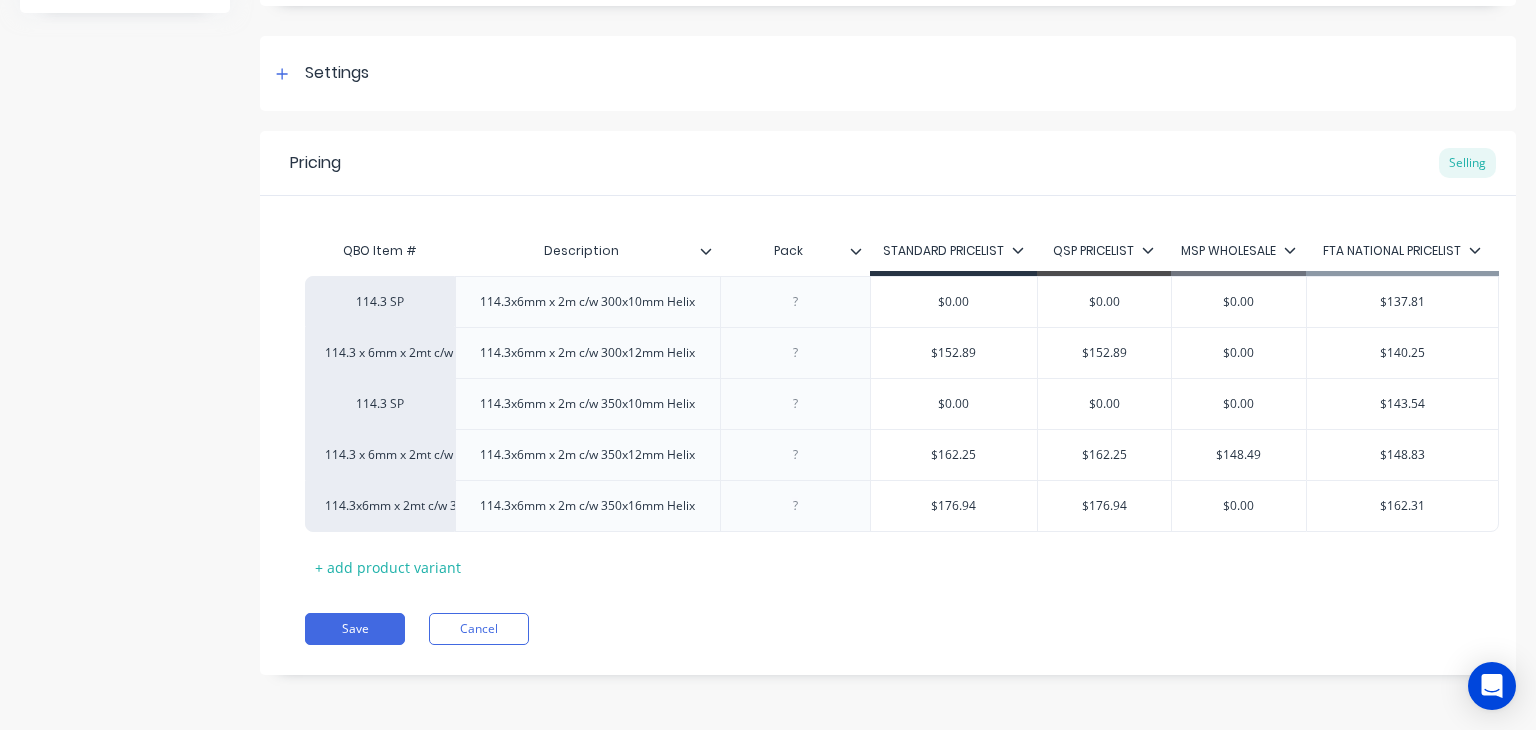 click 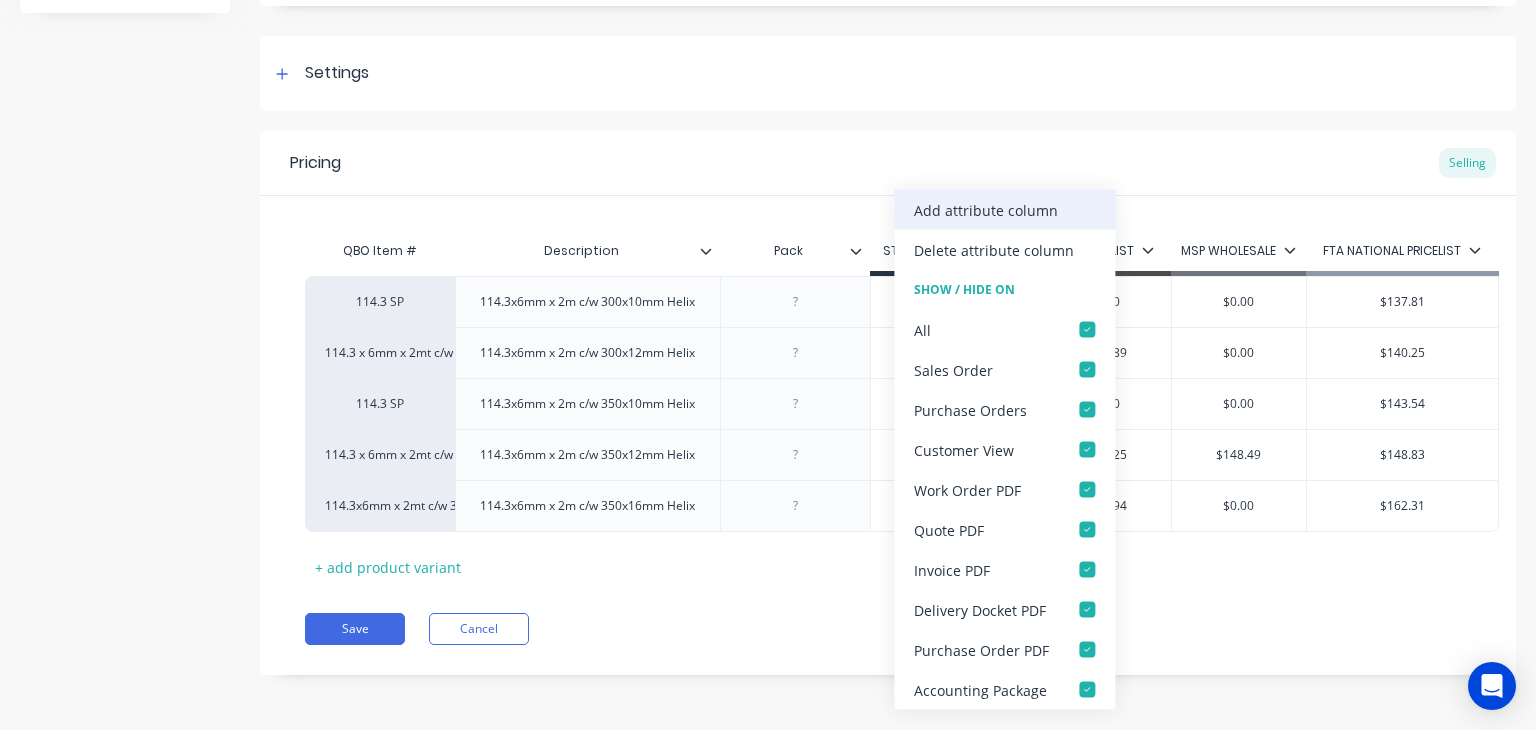 click on "Add attribute column" at bounding box center (1004, 210) 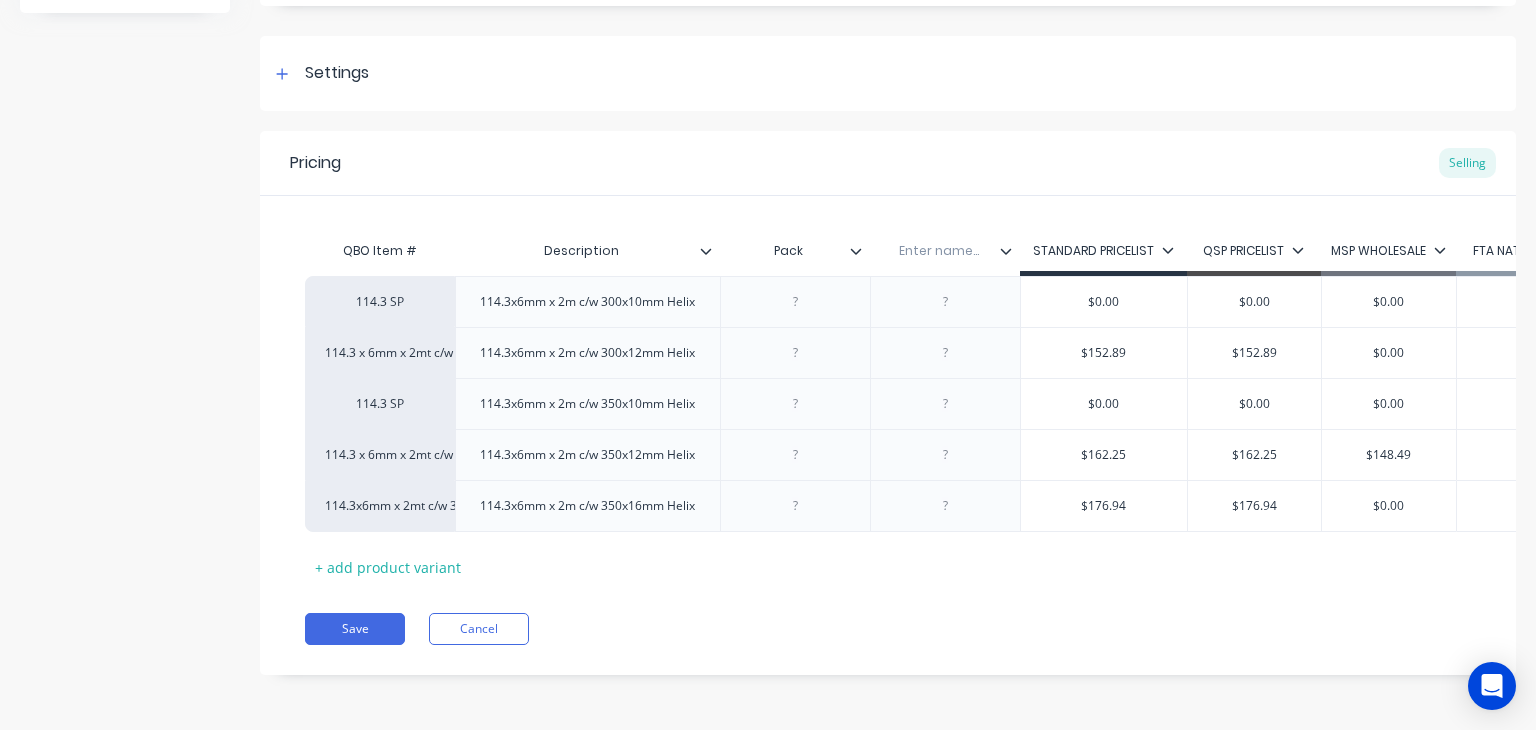 click at bounding box center (939, 251) 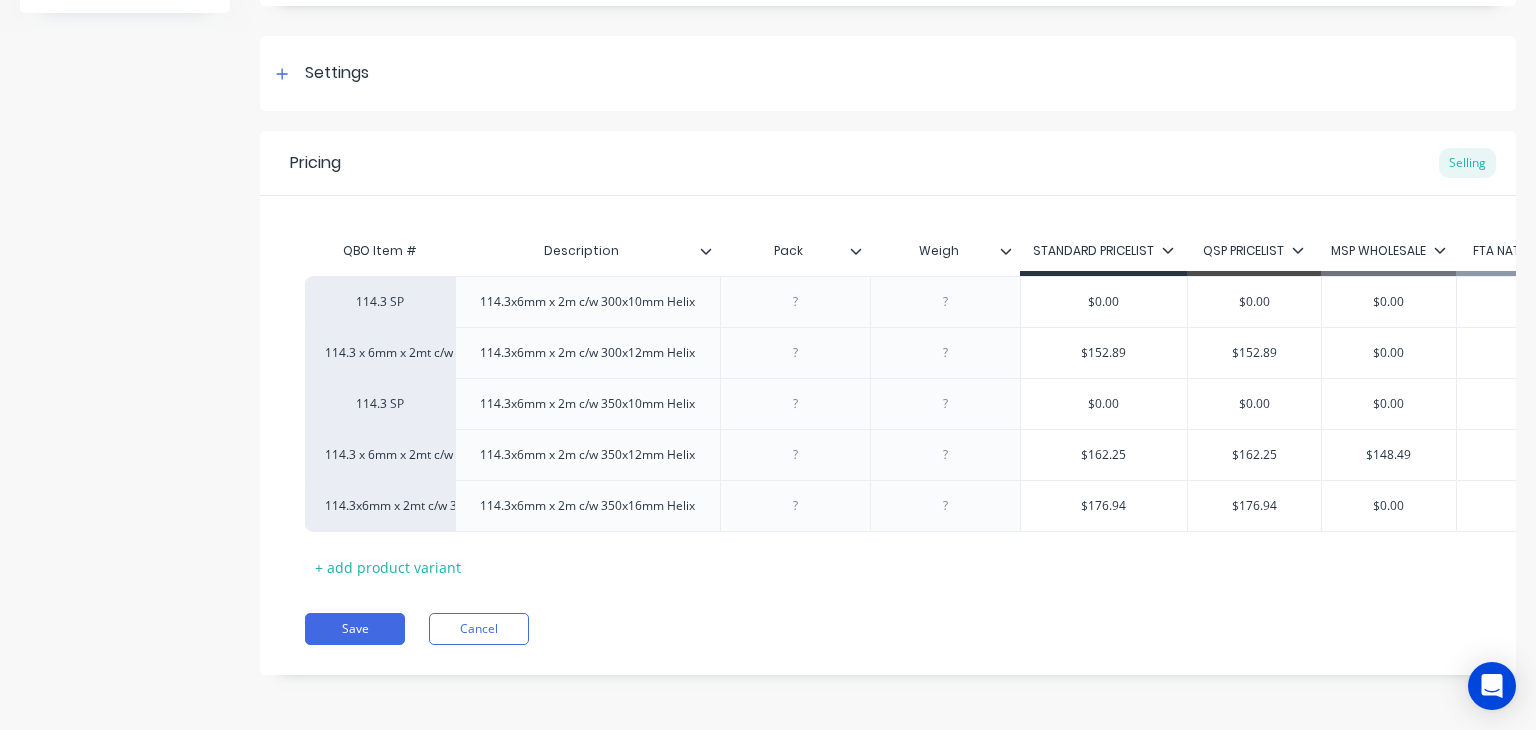 type on "Weight" 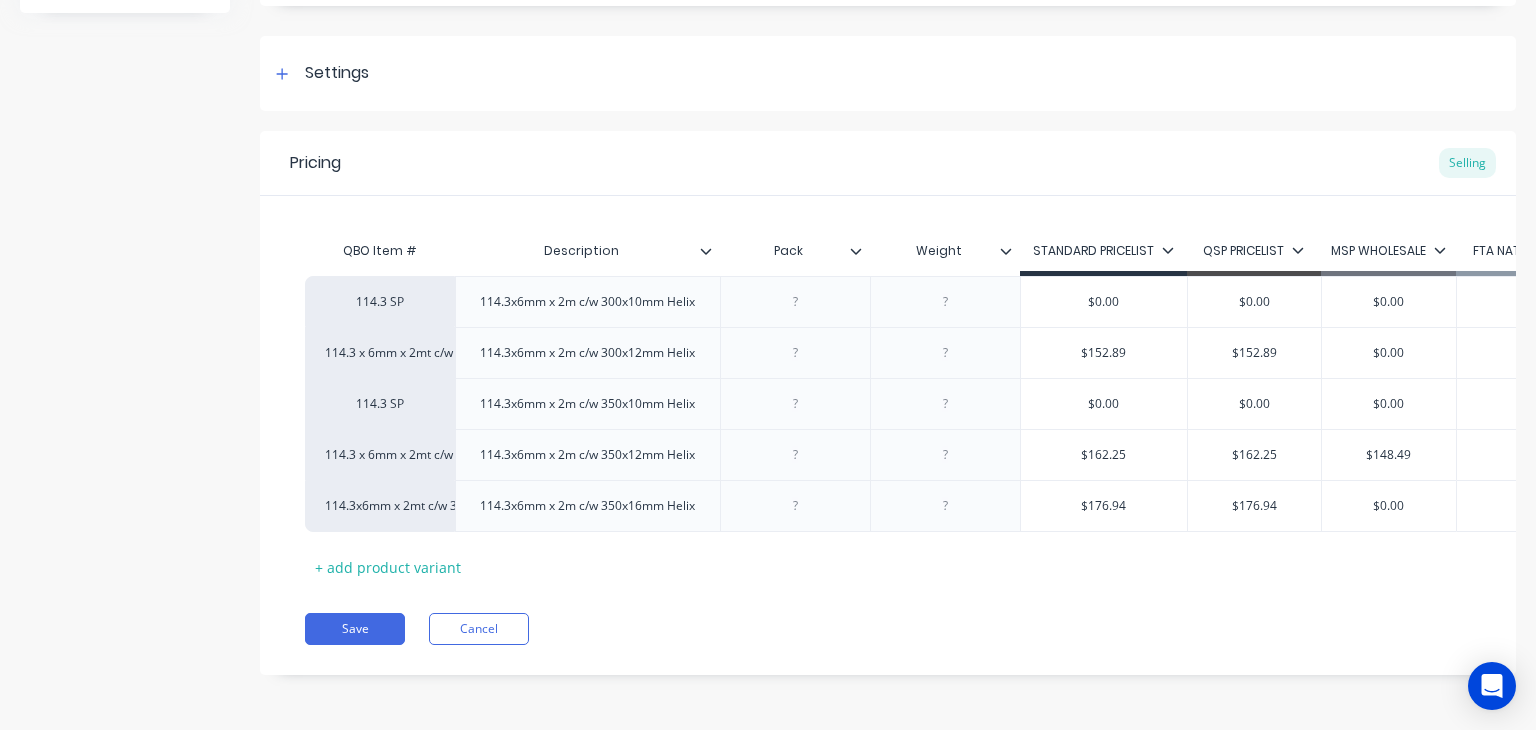click at bounding box center (1014, 251) 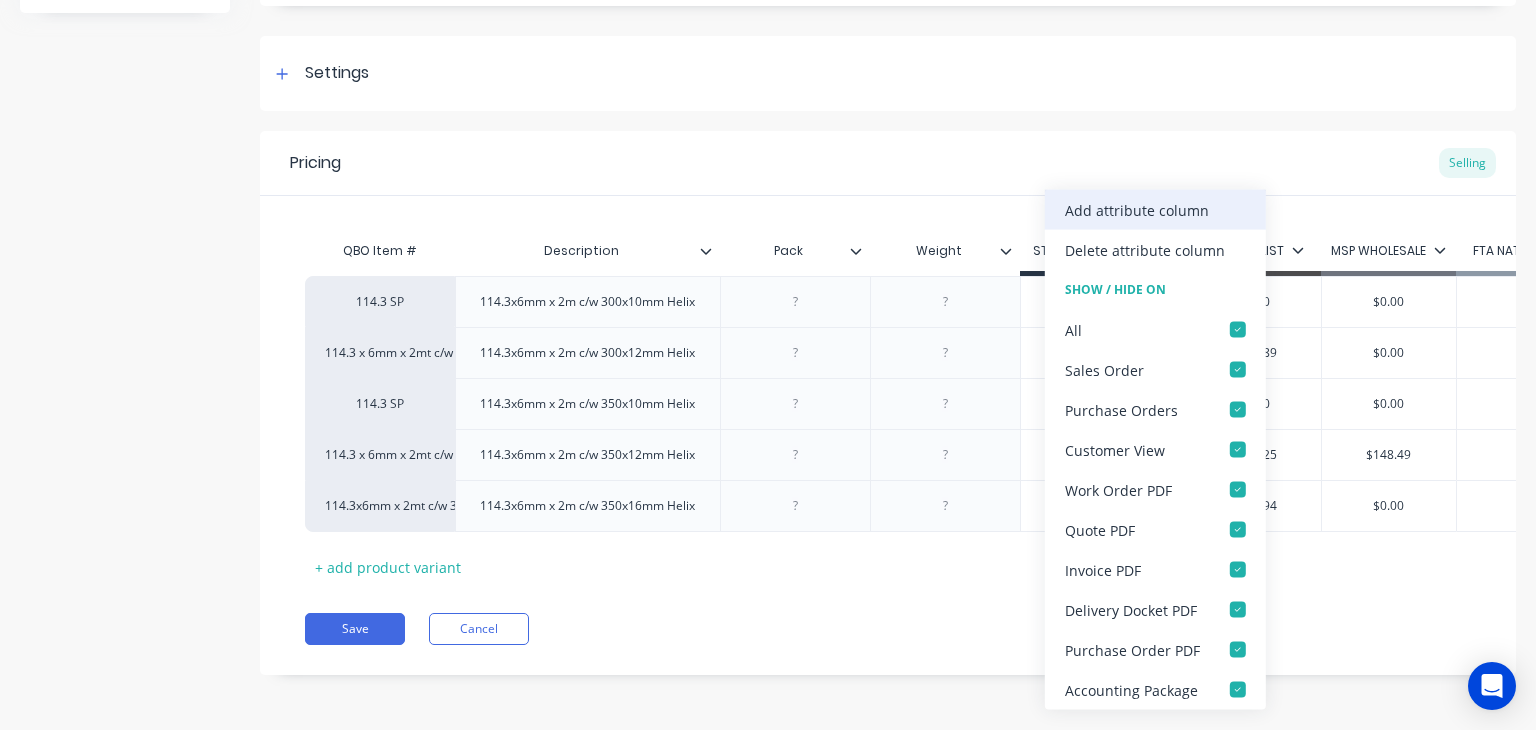 click on "Add attribute column" at bounding box center (1137, 209) 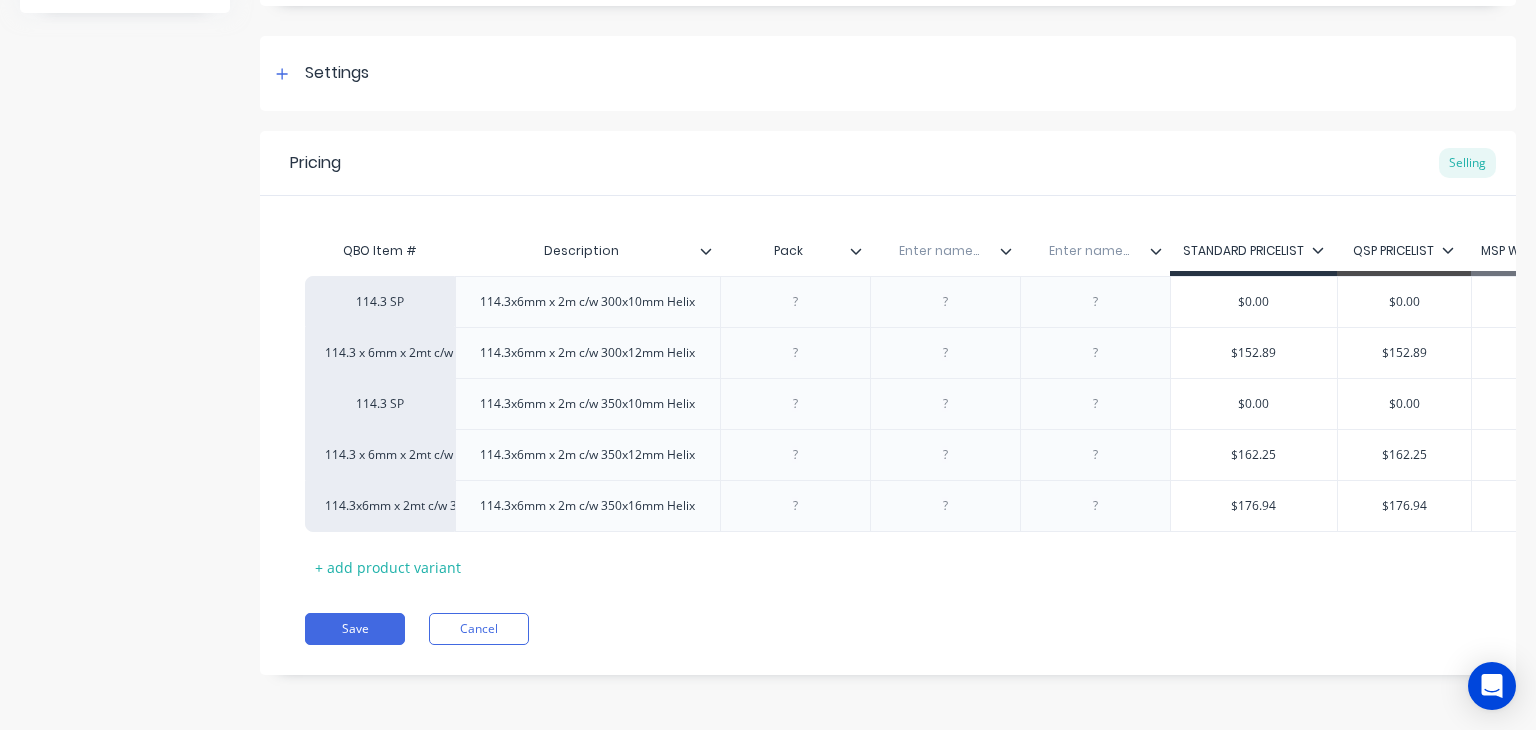 click on "Enter name..." at bounding box center [939, 251] 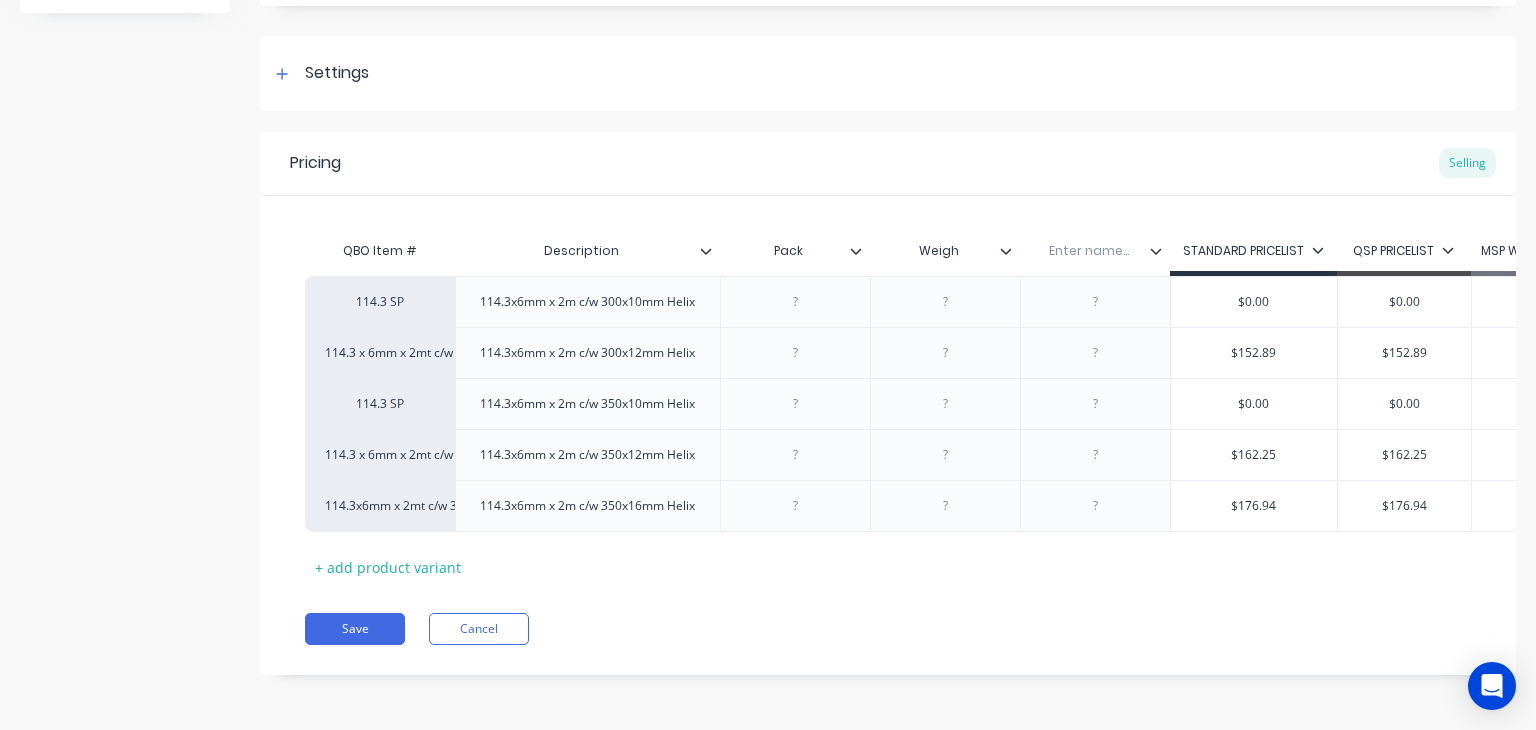 type on "Weight" 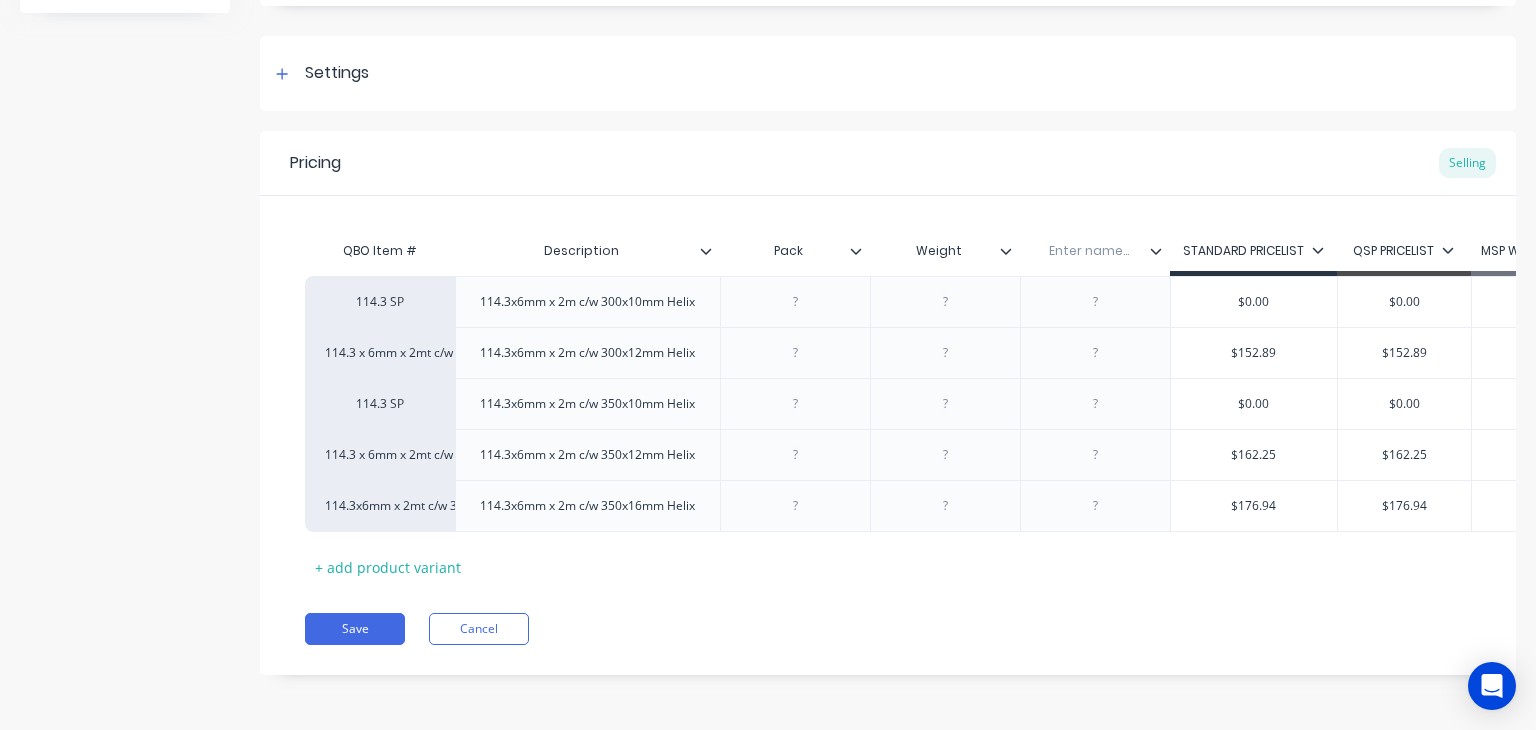 type on "x" 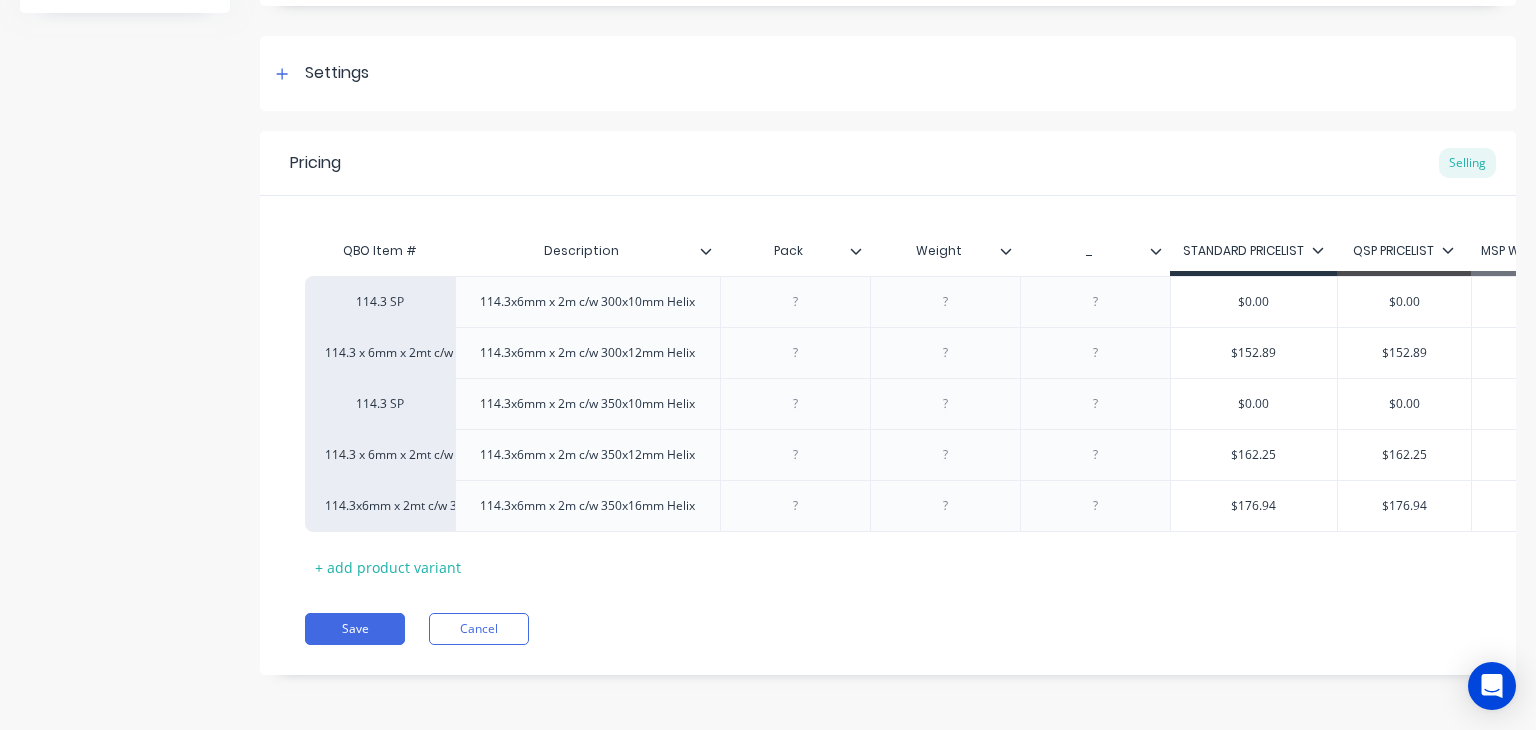 click on "QBO Item # Description Pack Weight _ STANDARD PRICELIST QSP PRICELIST MSP WHOLESALE FTA NATIONAL PRICELIST 114.3 SP 114.3x6mm x 2m c/w 300x10mm Helix $[PRICE] $[PRICE] $[PRICE] $[PRICE] 114.3 x 6mm x 2mt c/w 300x12mm Helix 114.3x6mm x 2m c/w 300x12mm Helix $[PRICE] $[PRICE] $[PRICE] $[PRICE] 114.3 SP 114.3x6mm x 2m c/w 350x10mm Helix $[PRICE] $[PRICE] $[PRICE] $[PRICE] 114.3 x 6mm x 2mt c/w 350 x12mm Helix 114.3x6mm x 2m c/w 350x12mm Helix $[PRICE] $[PRICE] $[PRICE] $[PRICE] 114.3x6mm x 2mt c/w 350x16 Helix 114.3x6mm x 2m c/w 350x16mm Helix $[PRICE] $[PRICE] $[PRICE] $[PRICE] + add product variant" at bounding box center (888, 389) 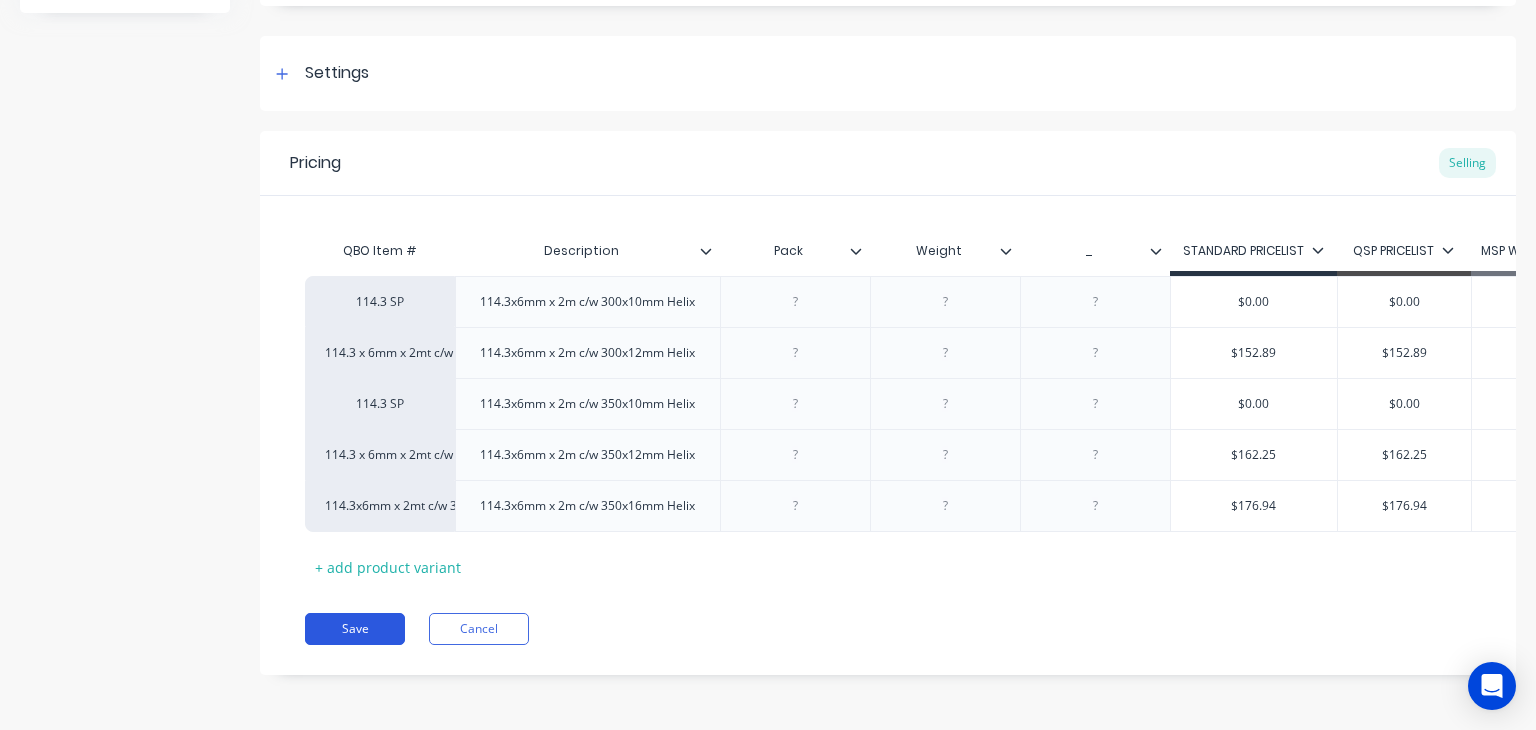 click on "Save" at bounding box center [355, 629] 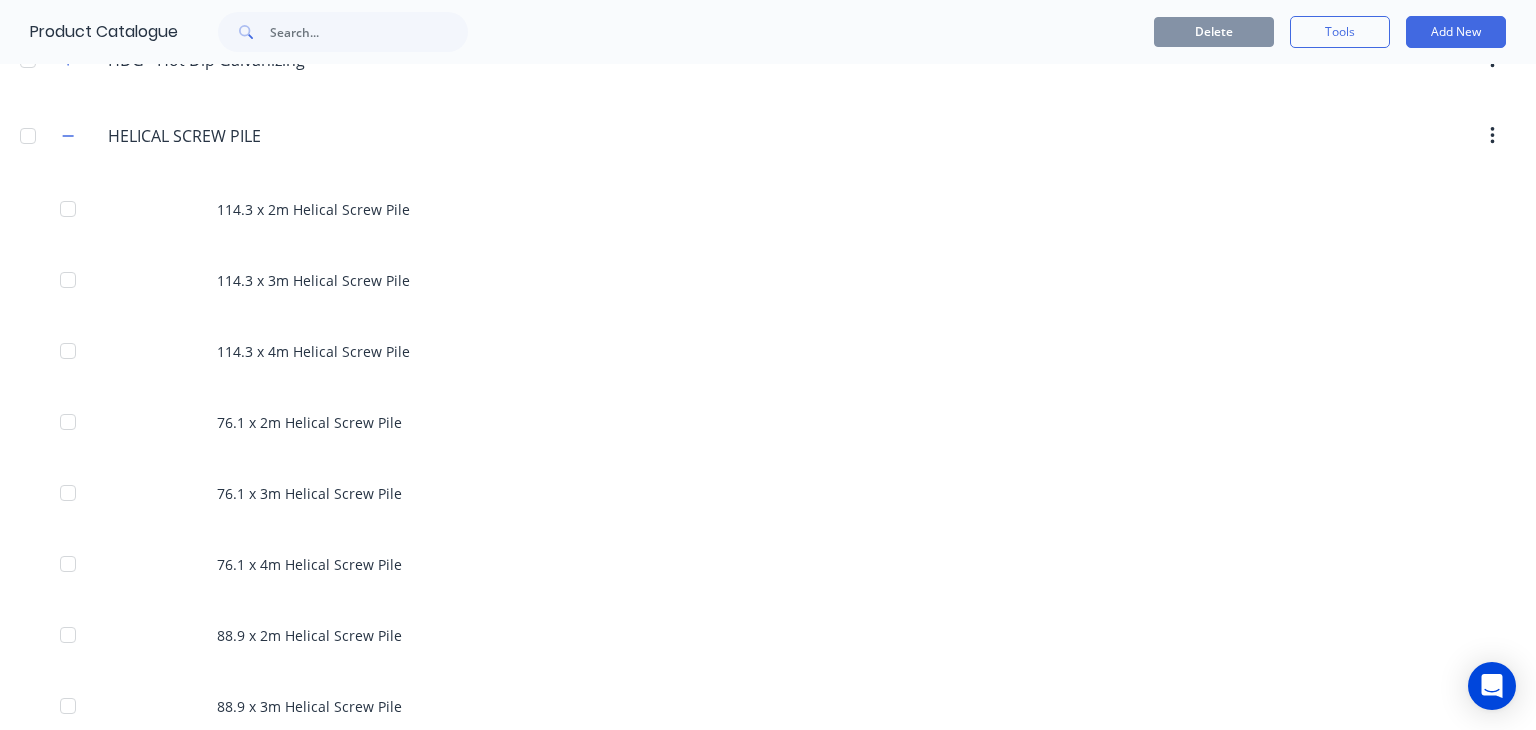 scroll, scrollTop: 908, scrollLeft: 0, axis: vertical 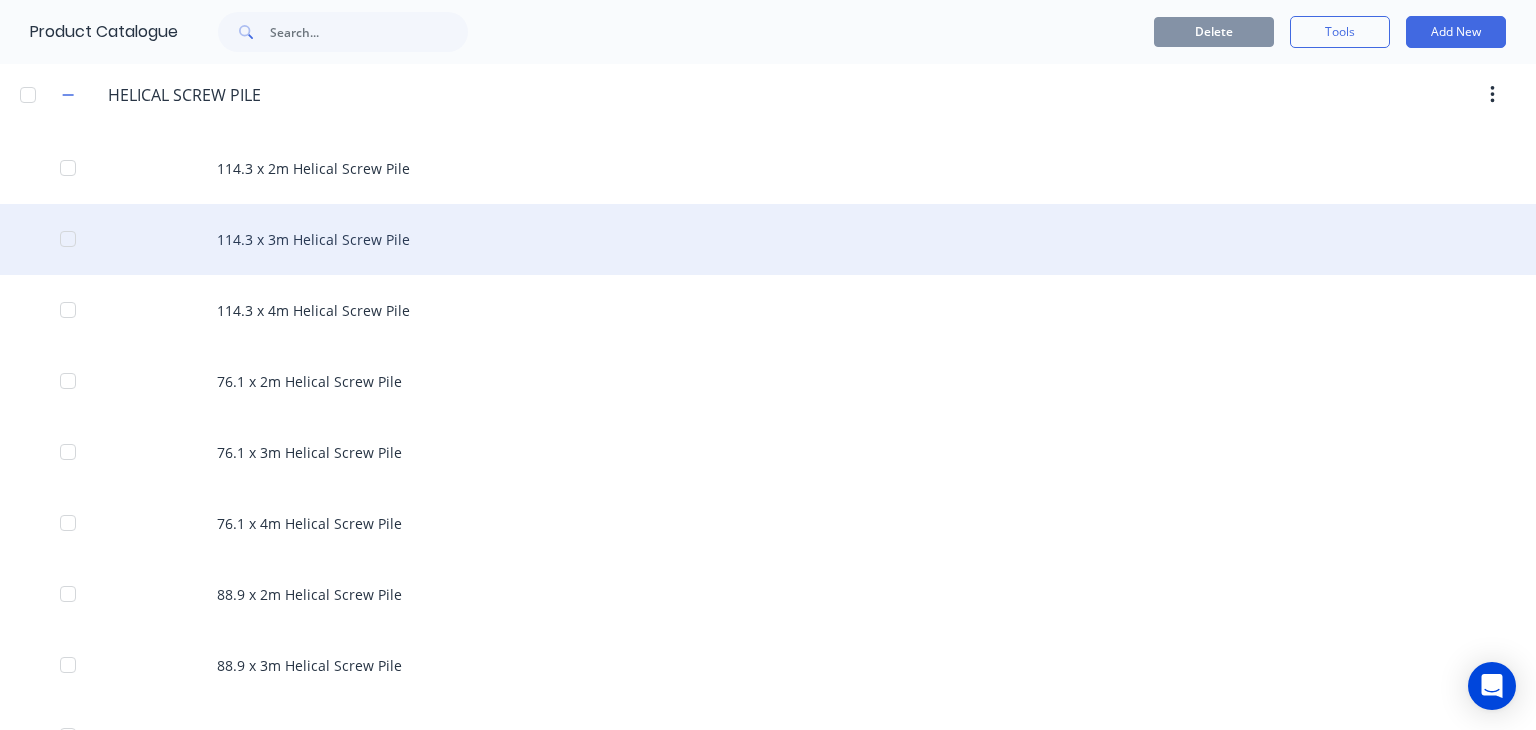 click on "114.3 x 3m Helical Screw Pile" at bounding box center (768, 239) 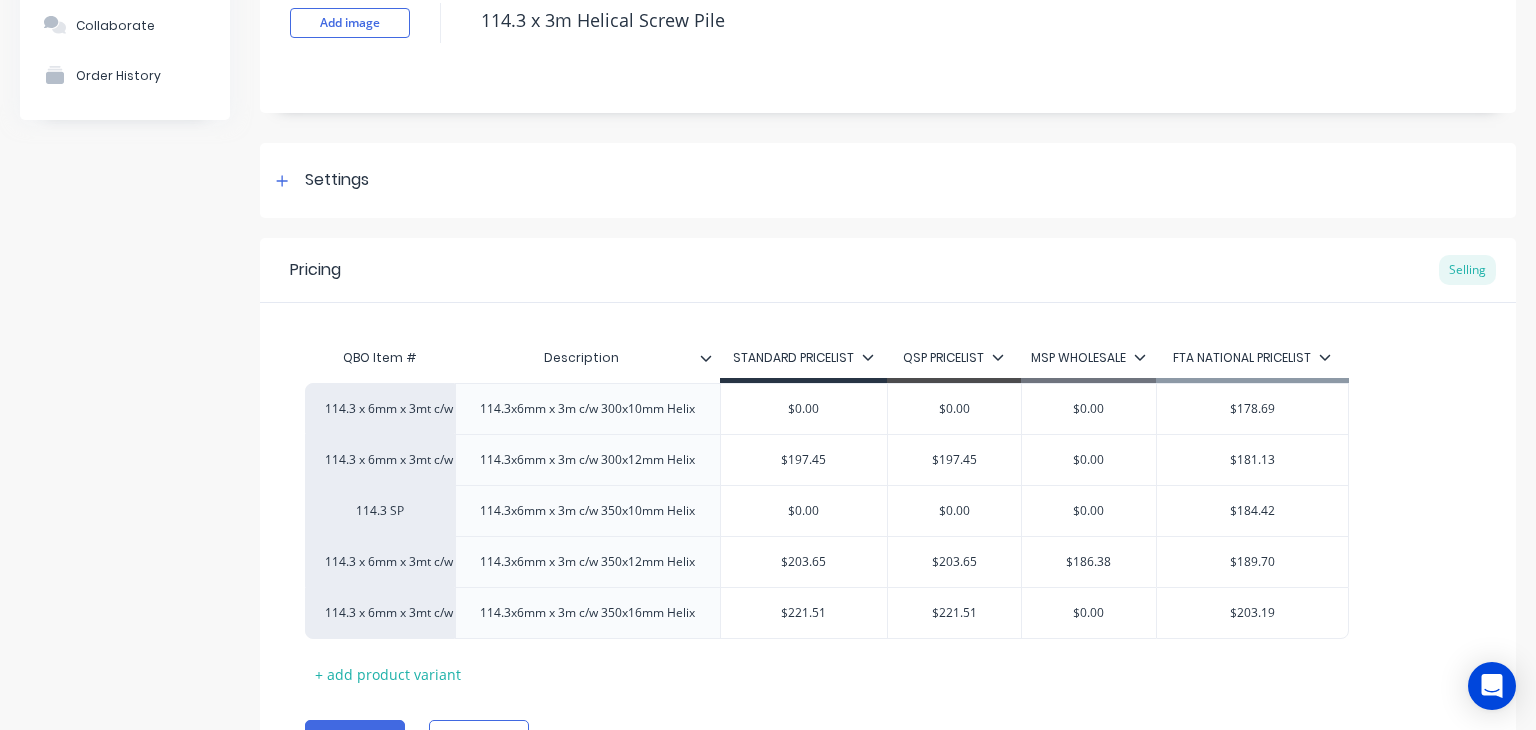scroll, scrollTop: 160, scrollLeft: 0, axis: vertical 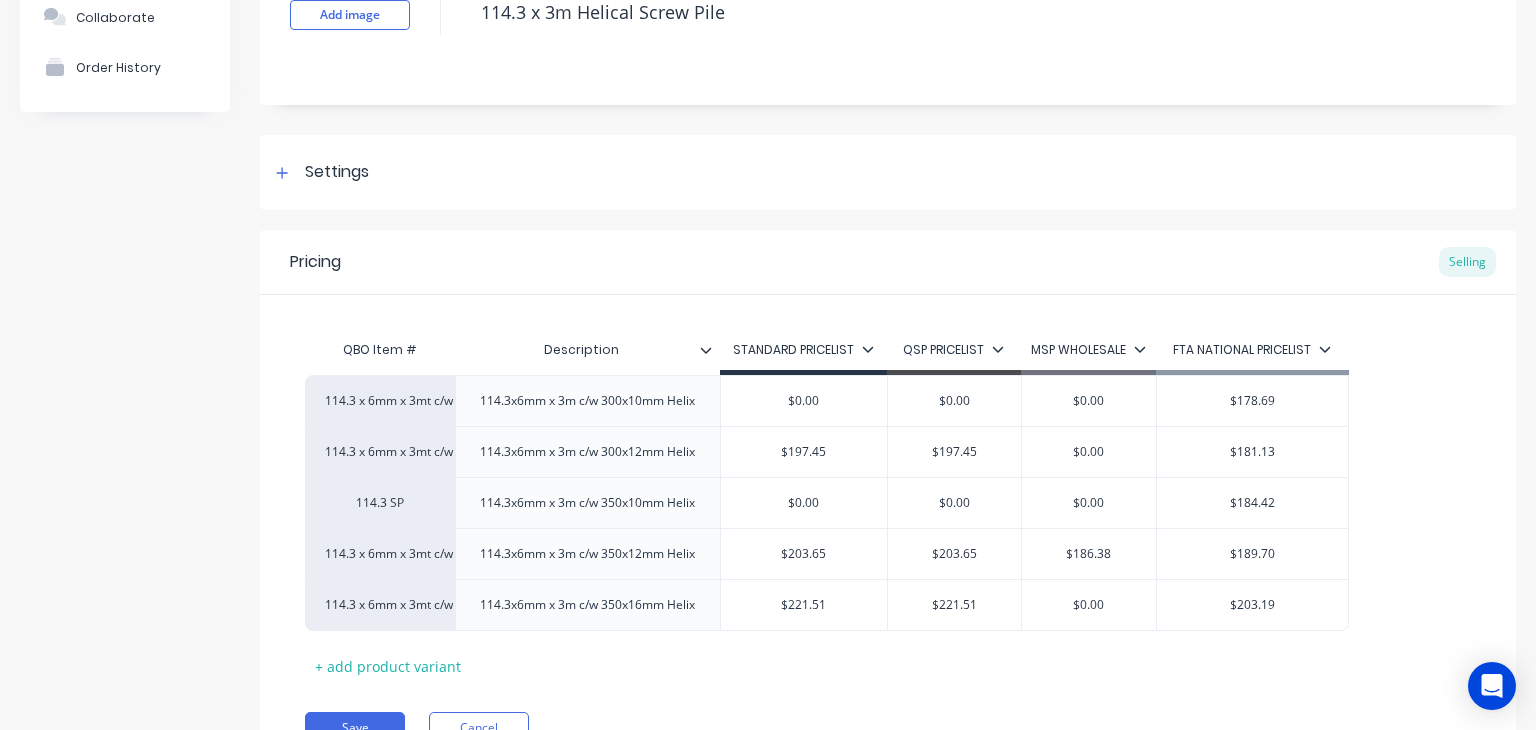 click 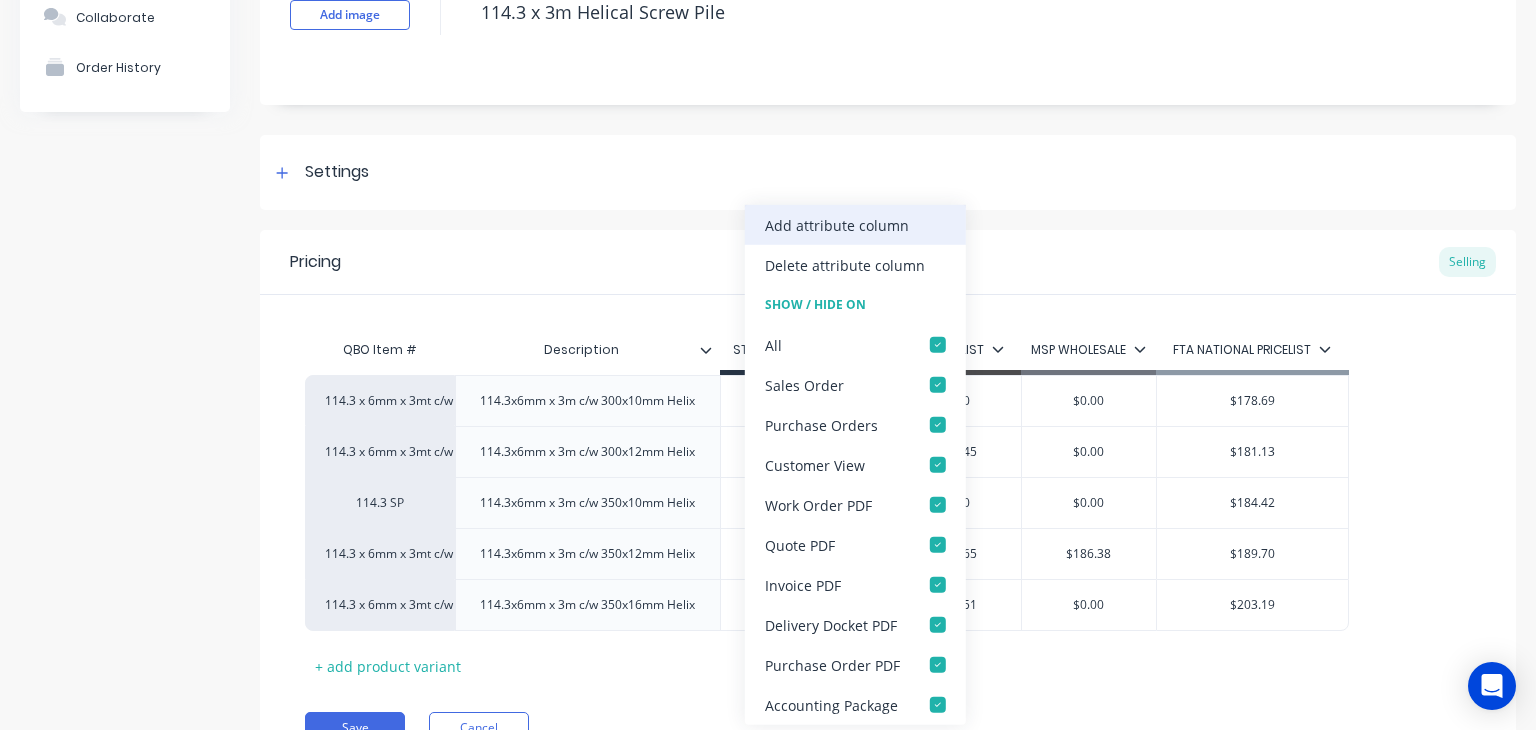 click on "Add attribute column" at bounding box center [837, 224] 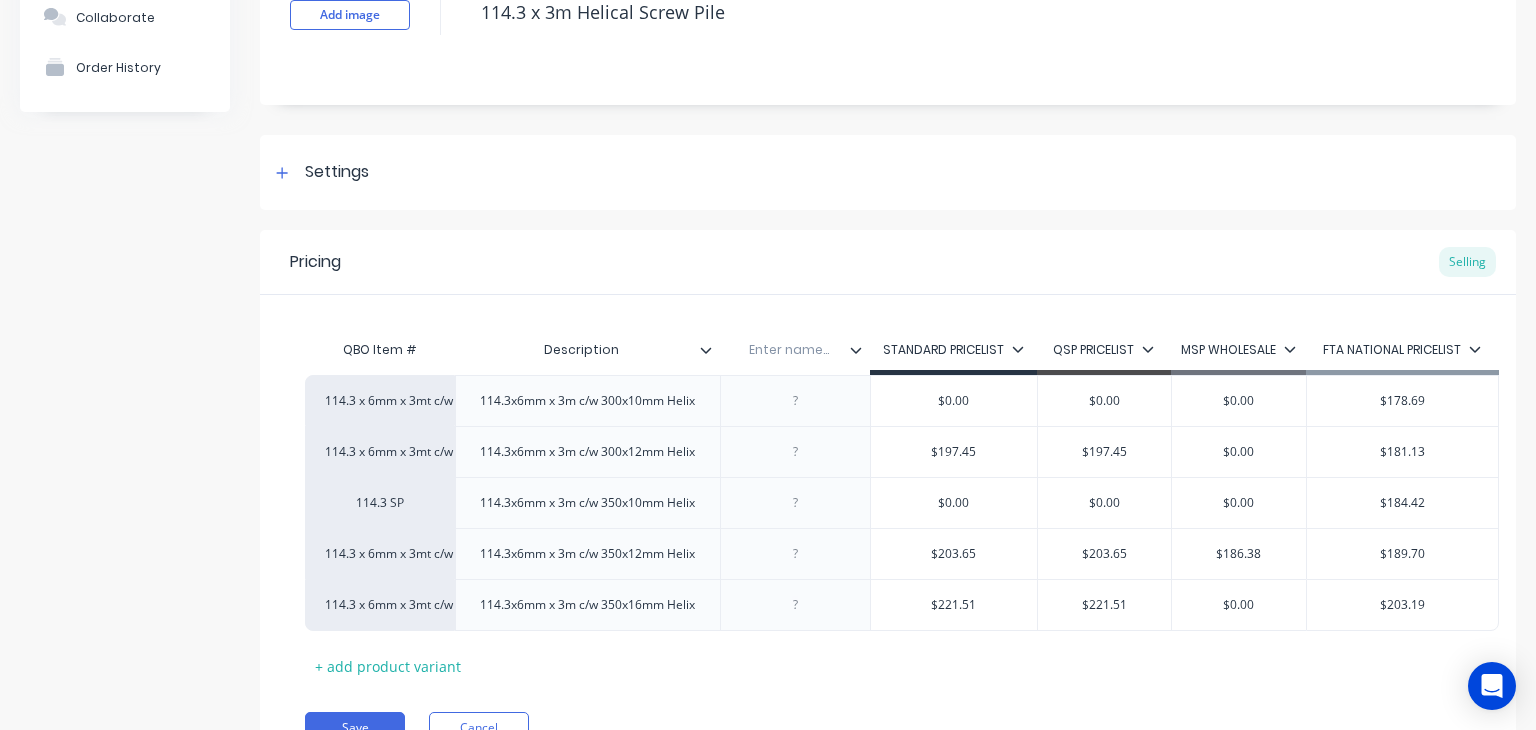 click at bounding box center [789, 350] 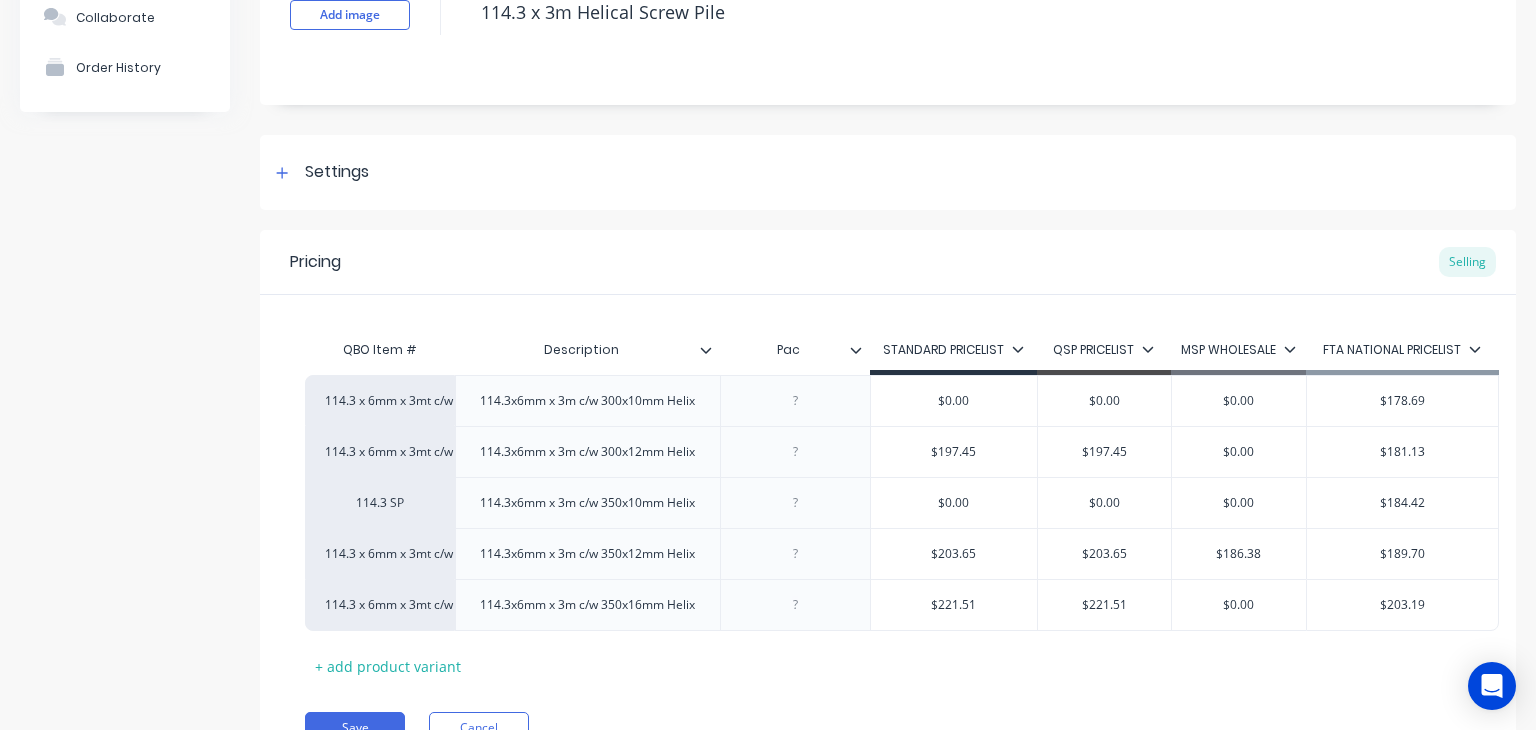 type on "Pack" 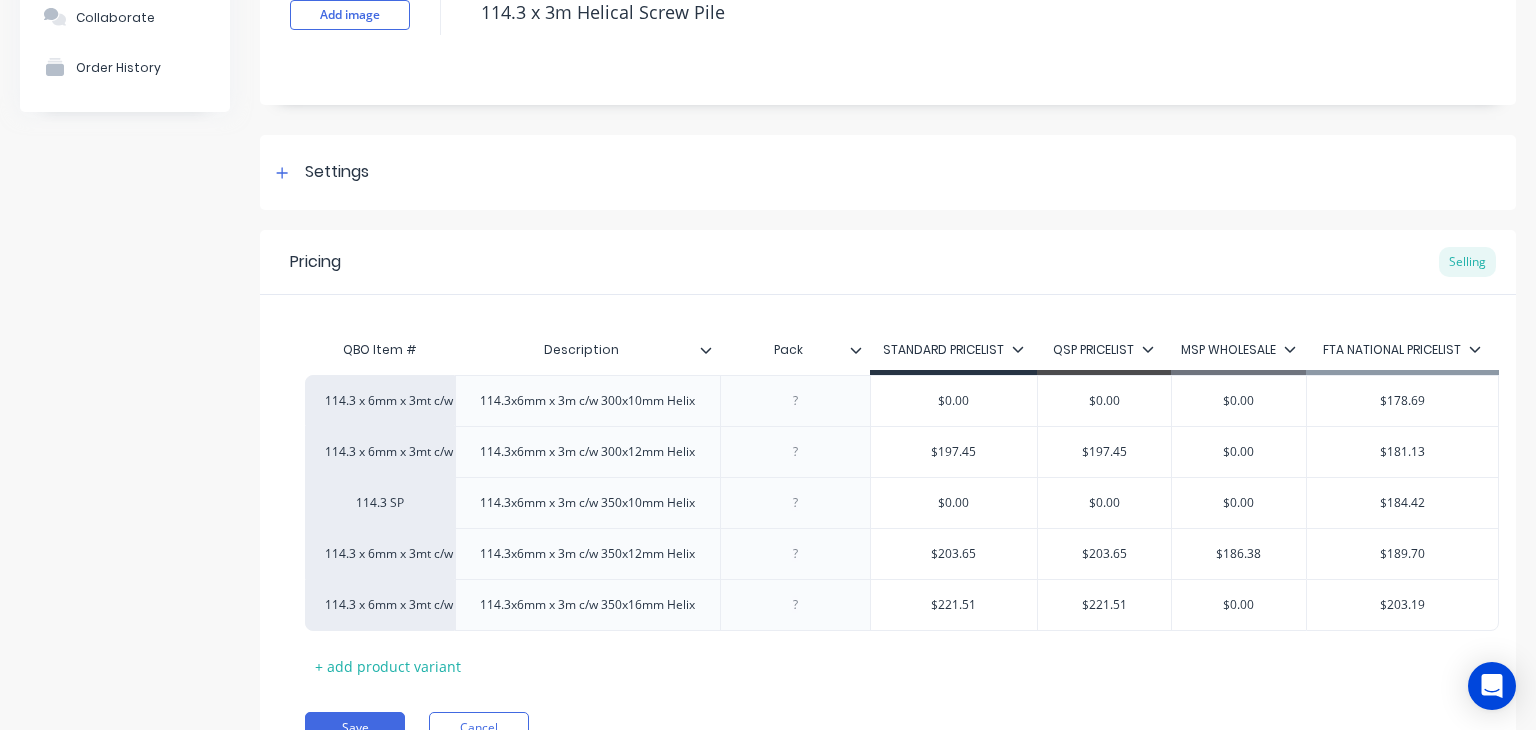 click 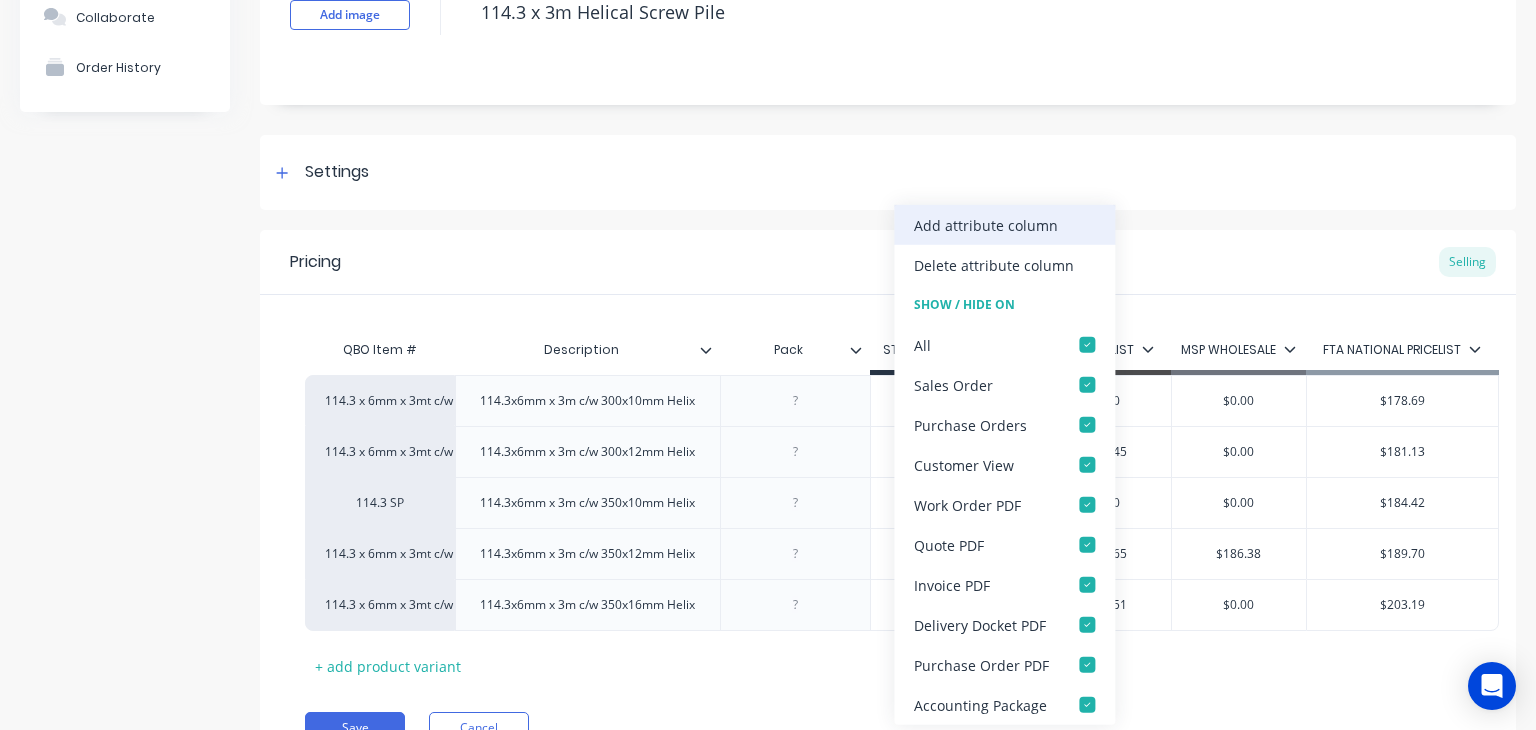 click on "Add attribute column" at bounding box center [986, 224] 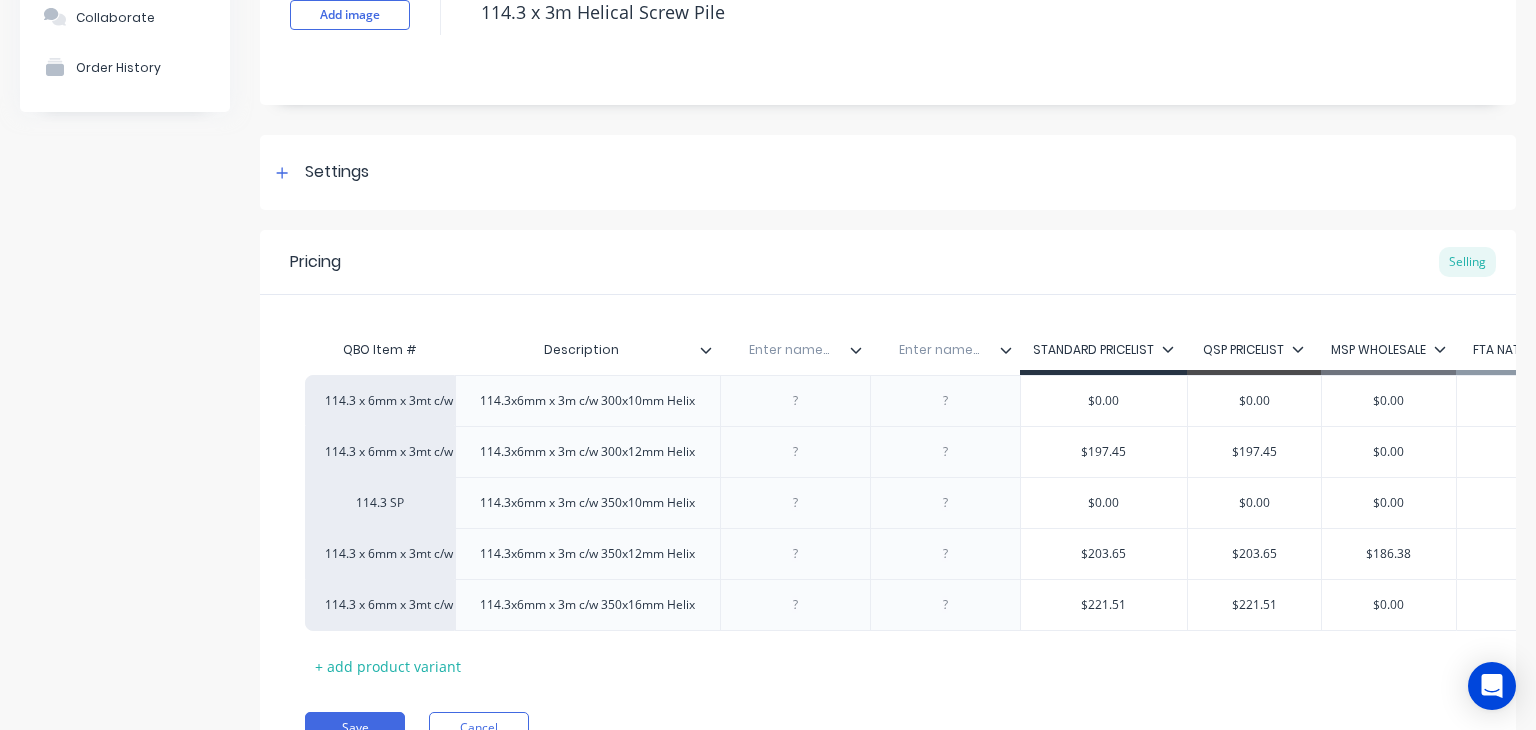 click 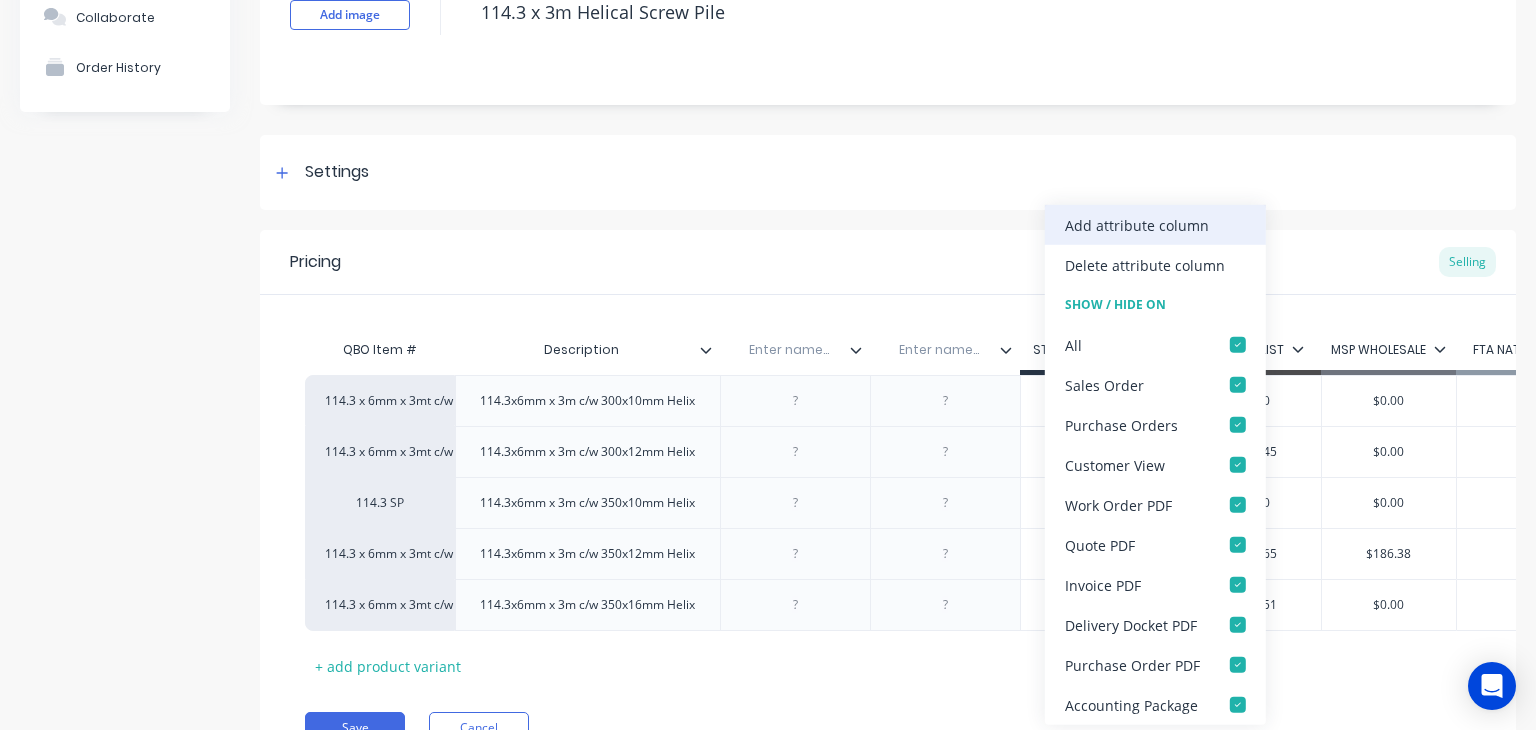 click on "Add attribute column" at bounding box center [1137, 224] 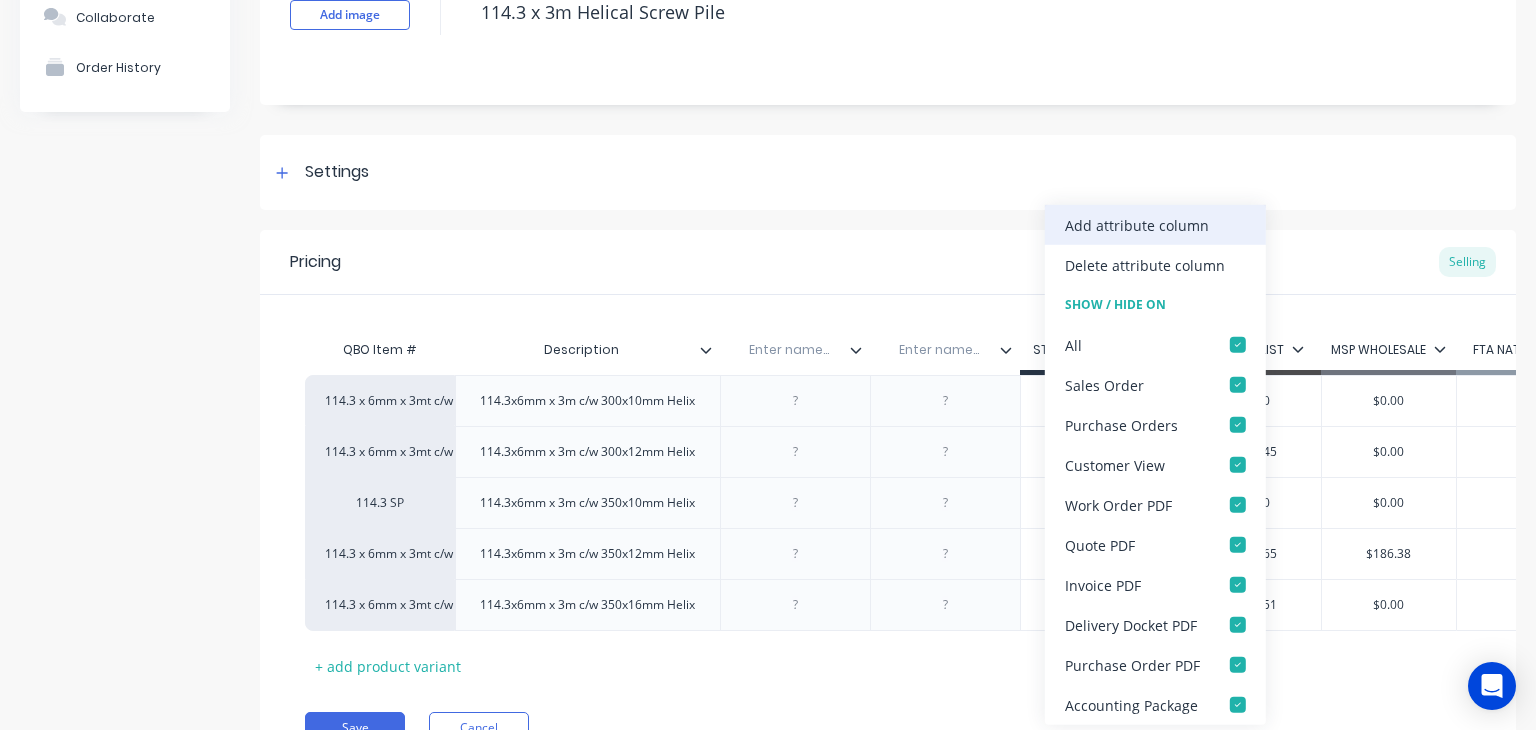 type on "x" 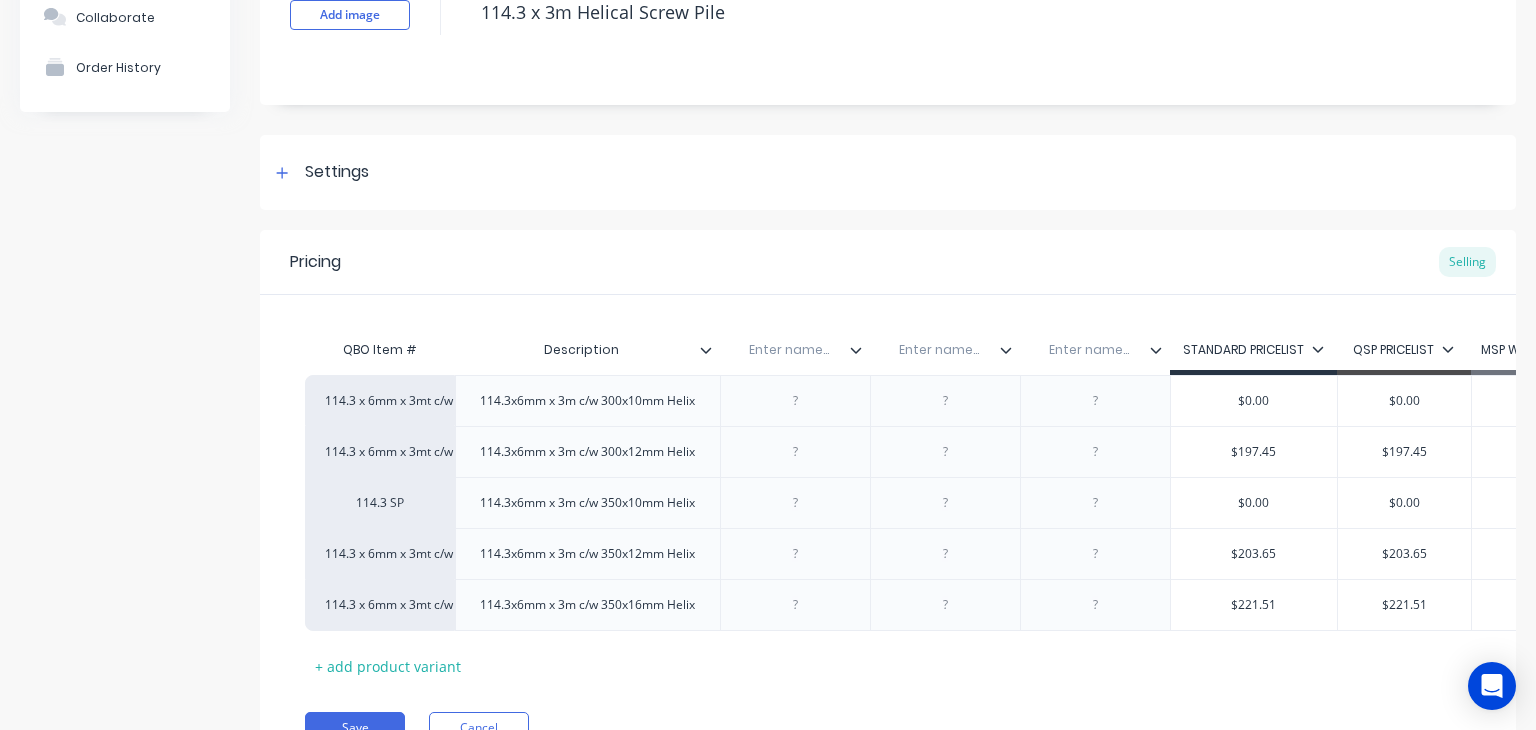 click at bounding box center [789, 350] 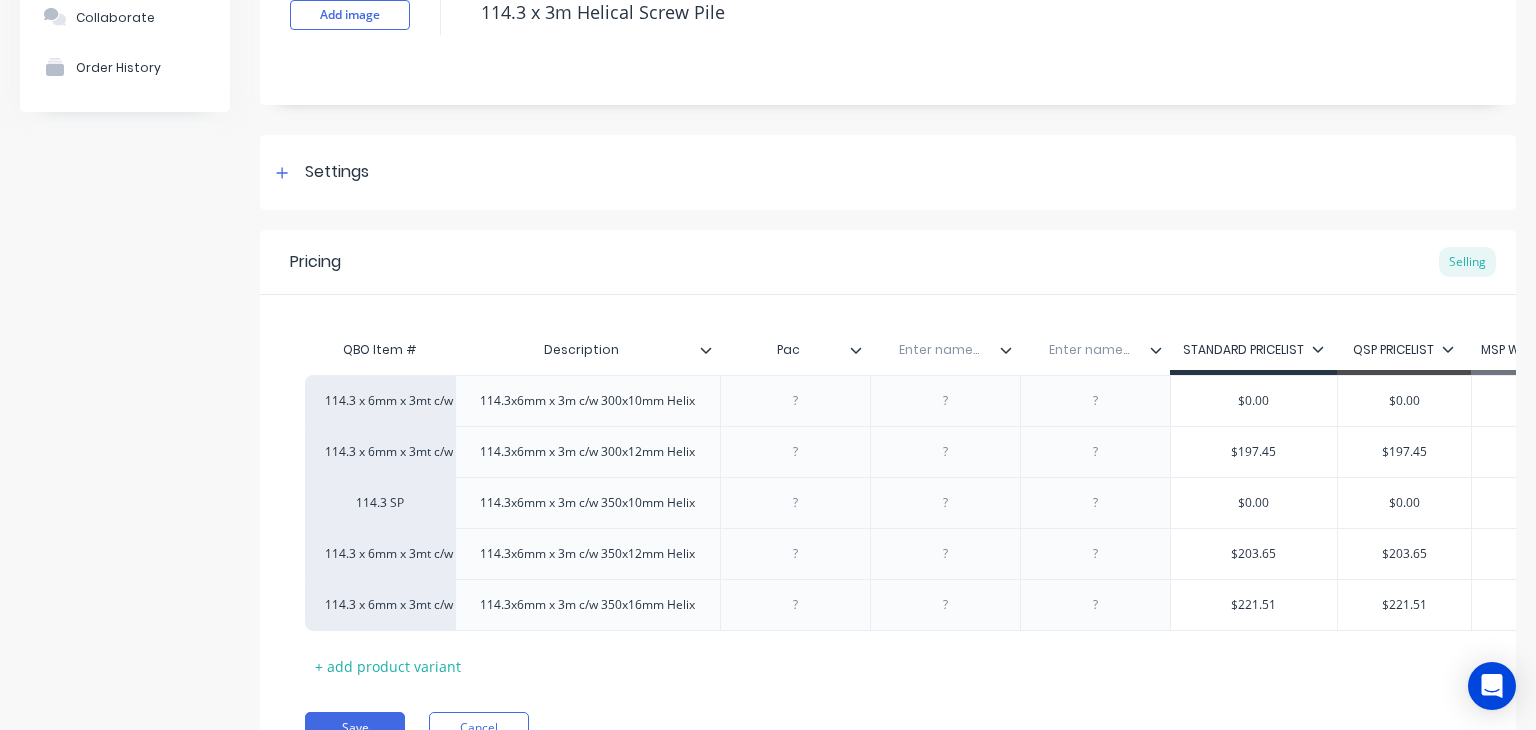 type on "Pack" 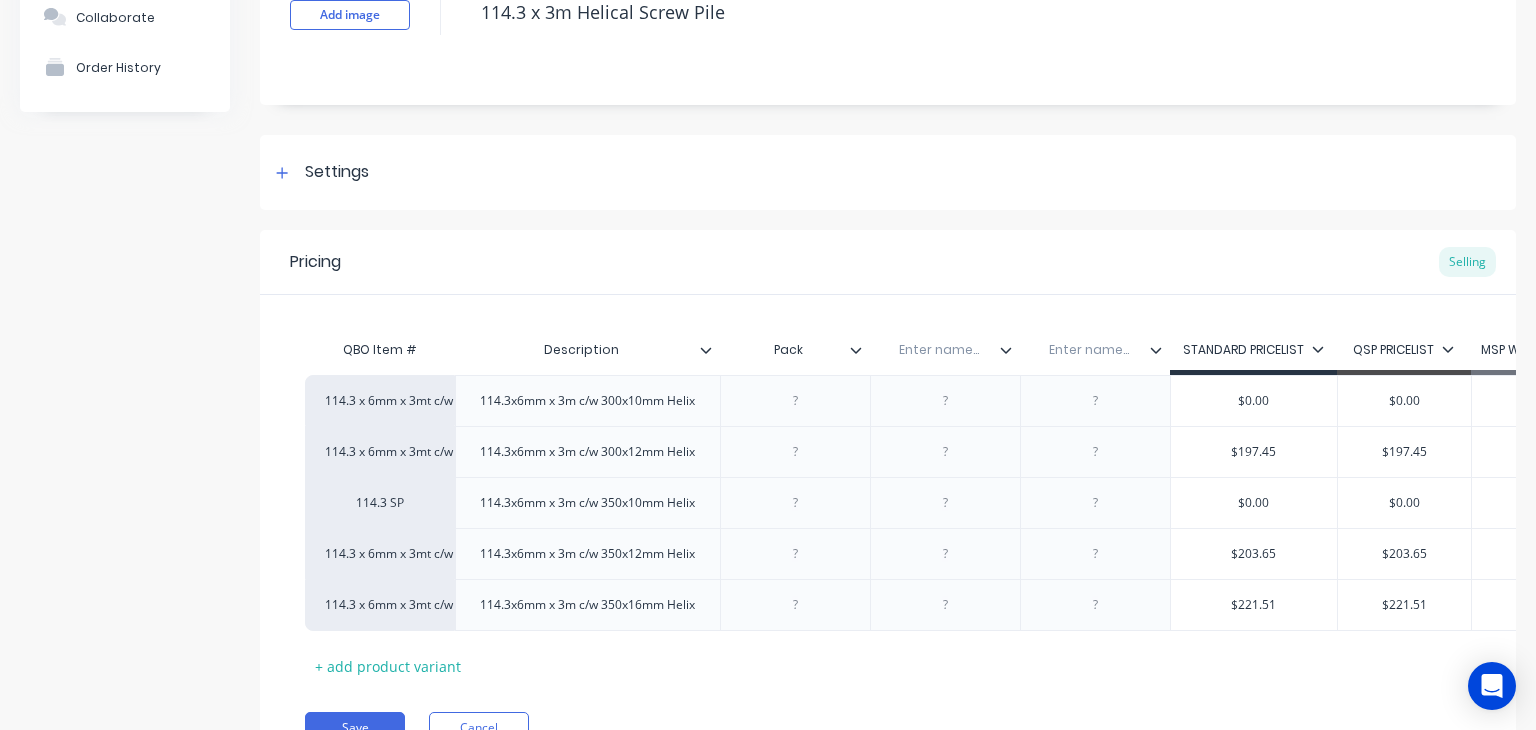 type on "x" 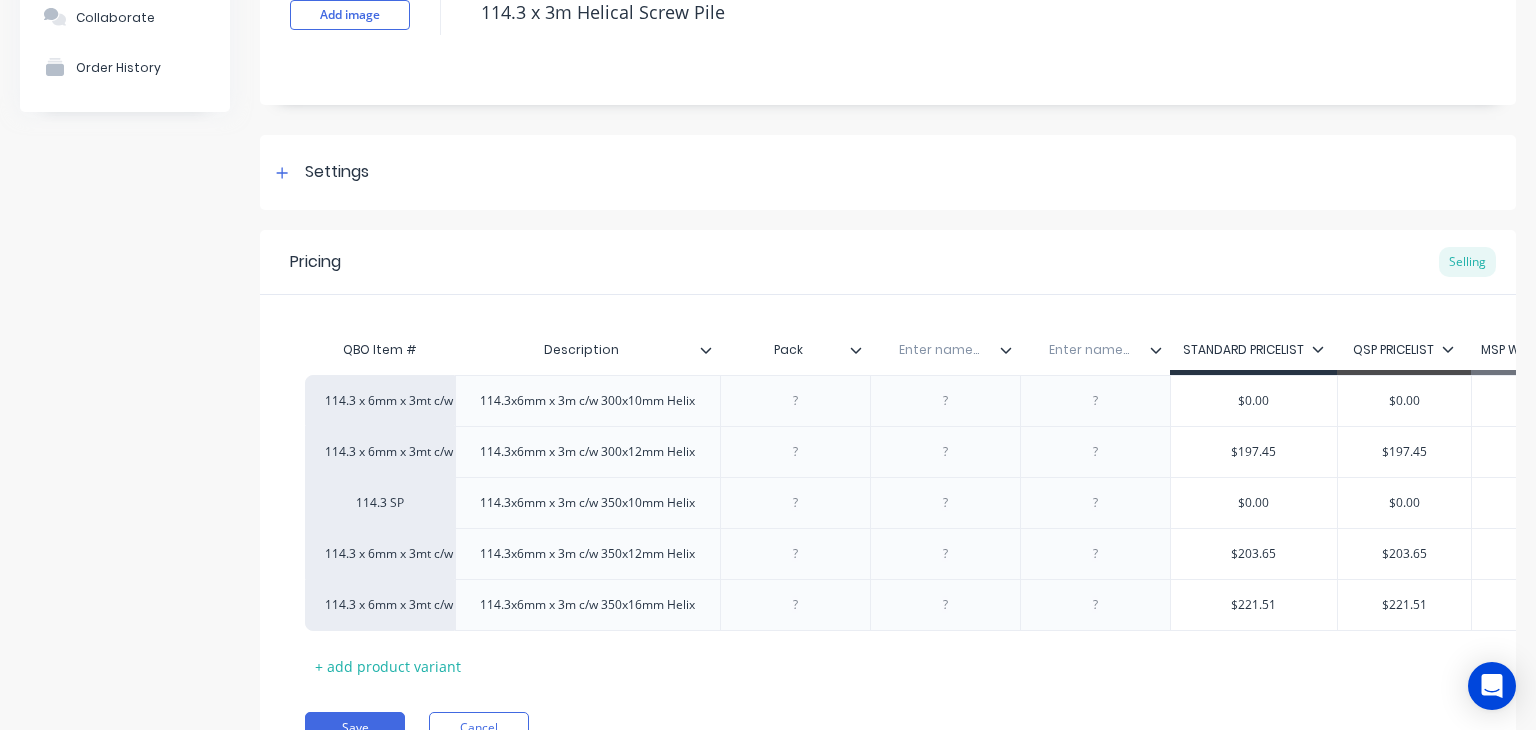 click at bounding box center (939, 350) 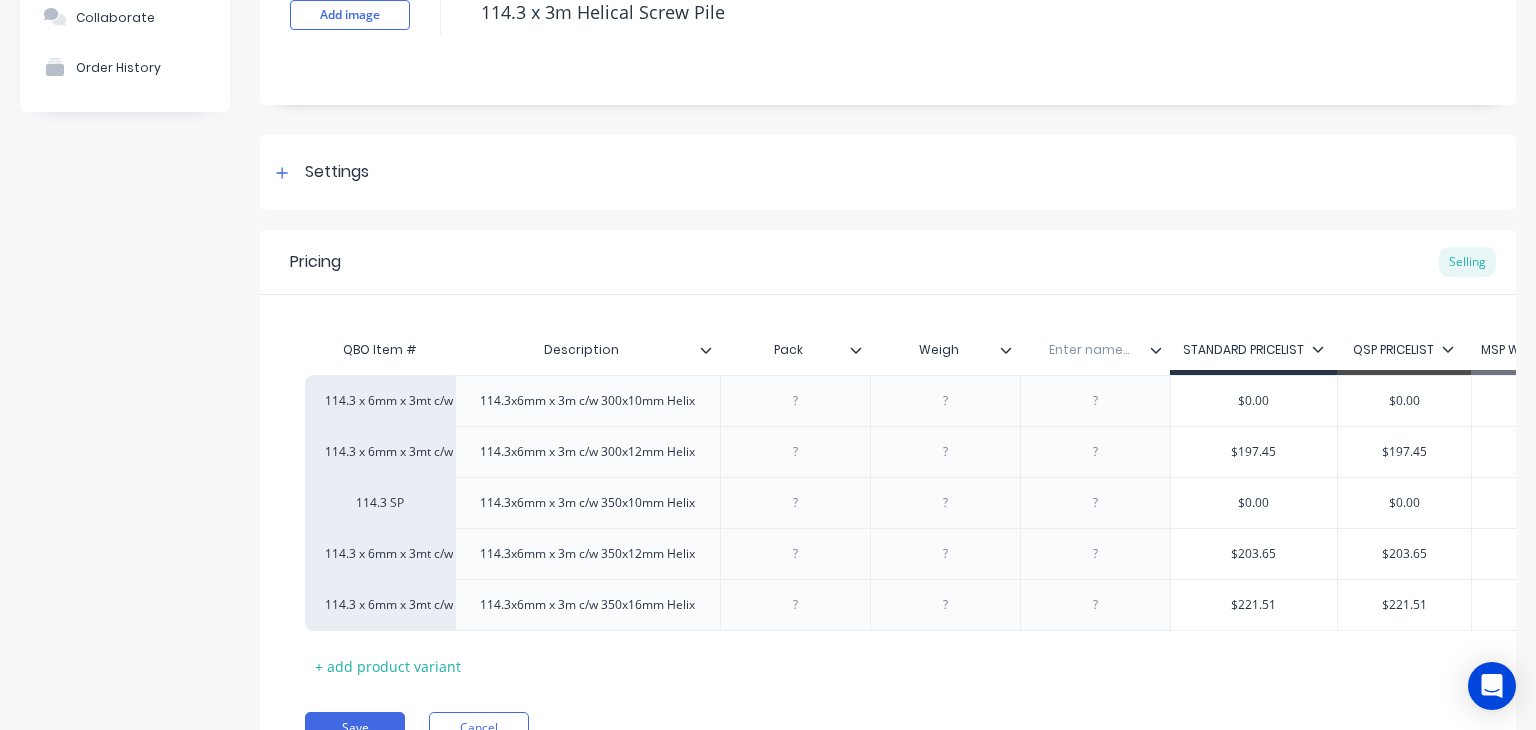 type on "Weight" 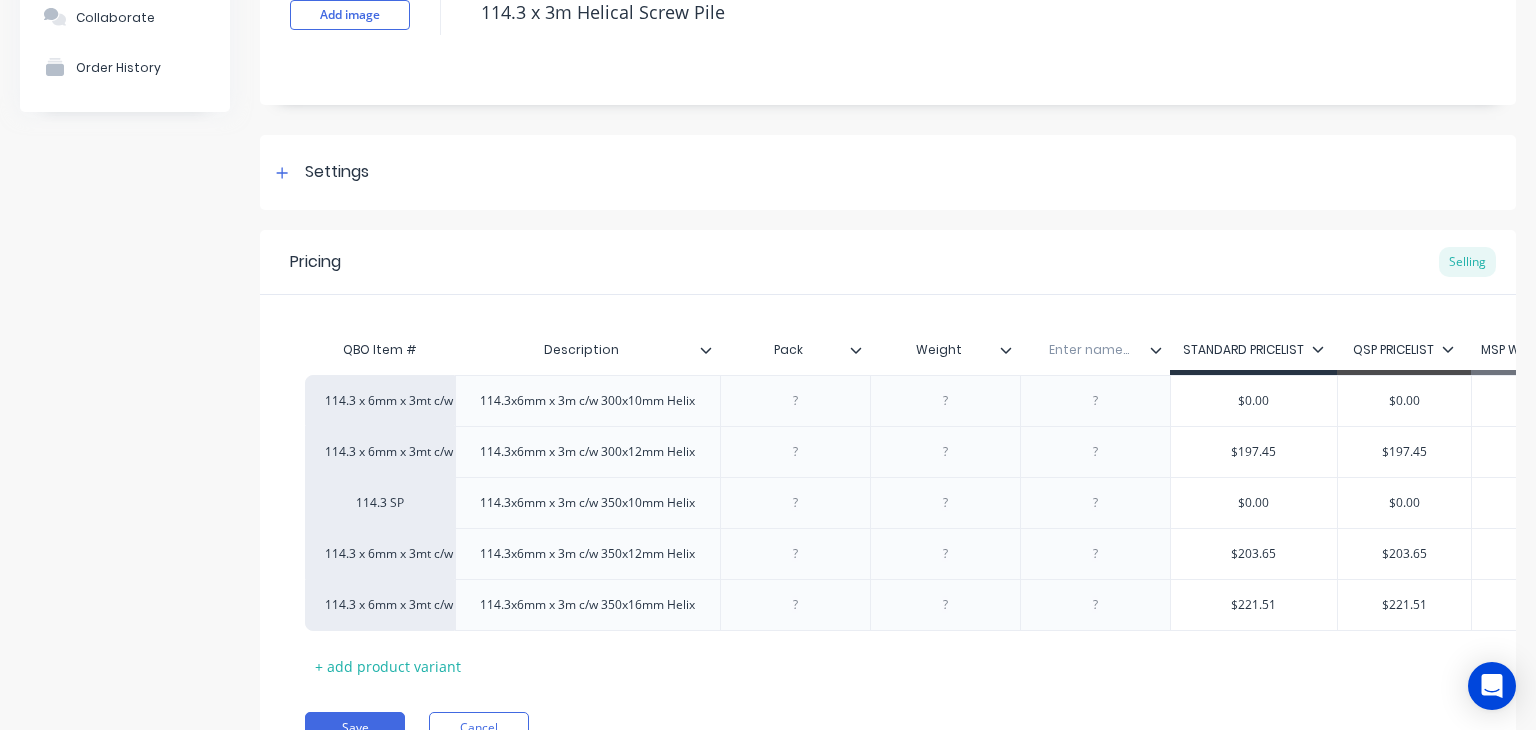 type on "x" 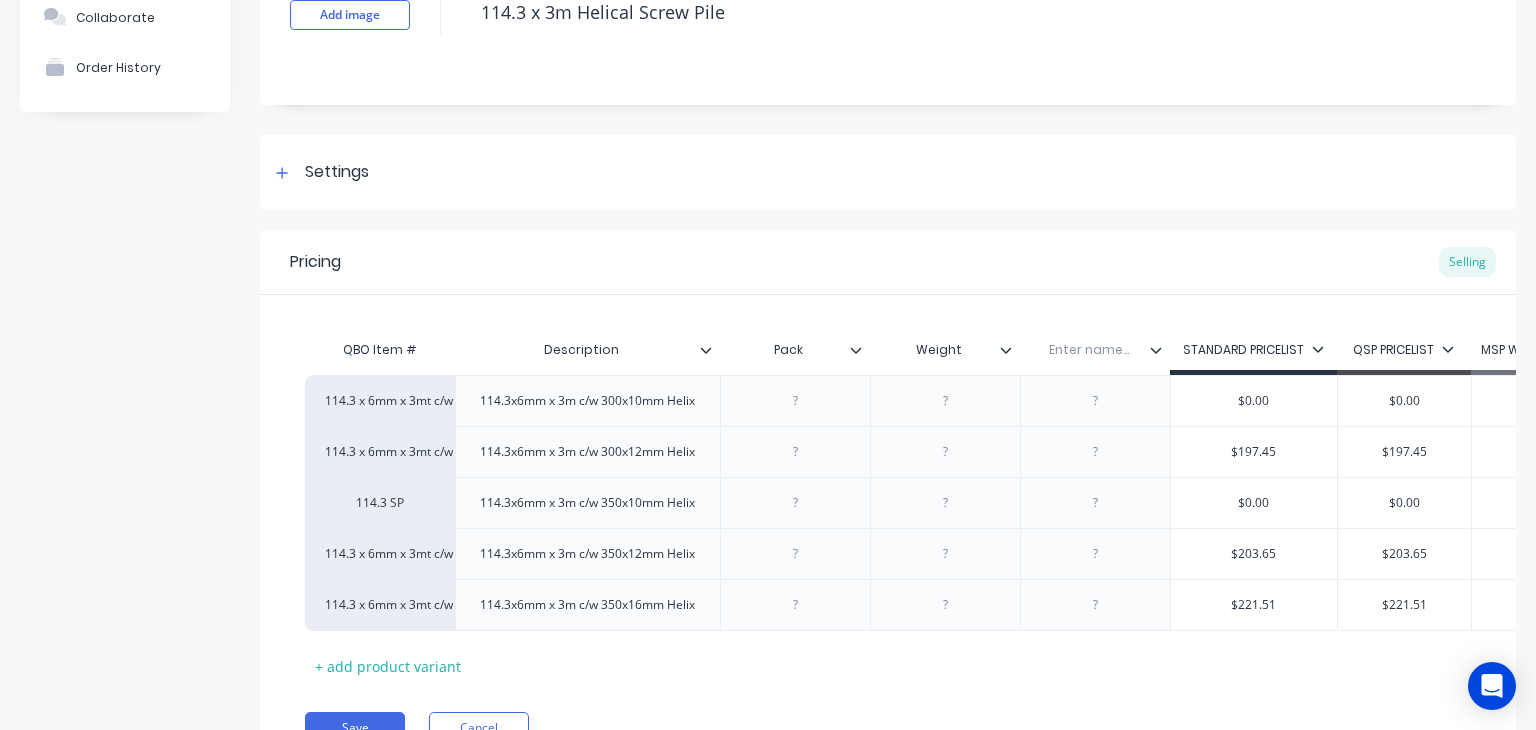 click at bounding box center (1089, 350) 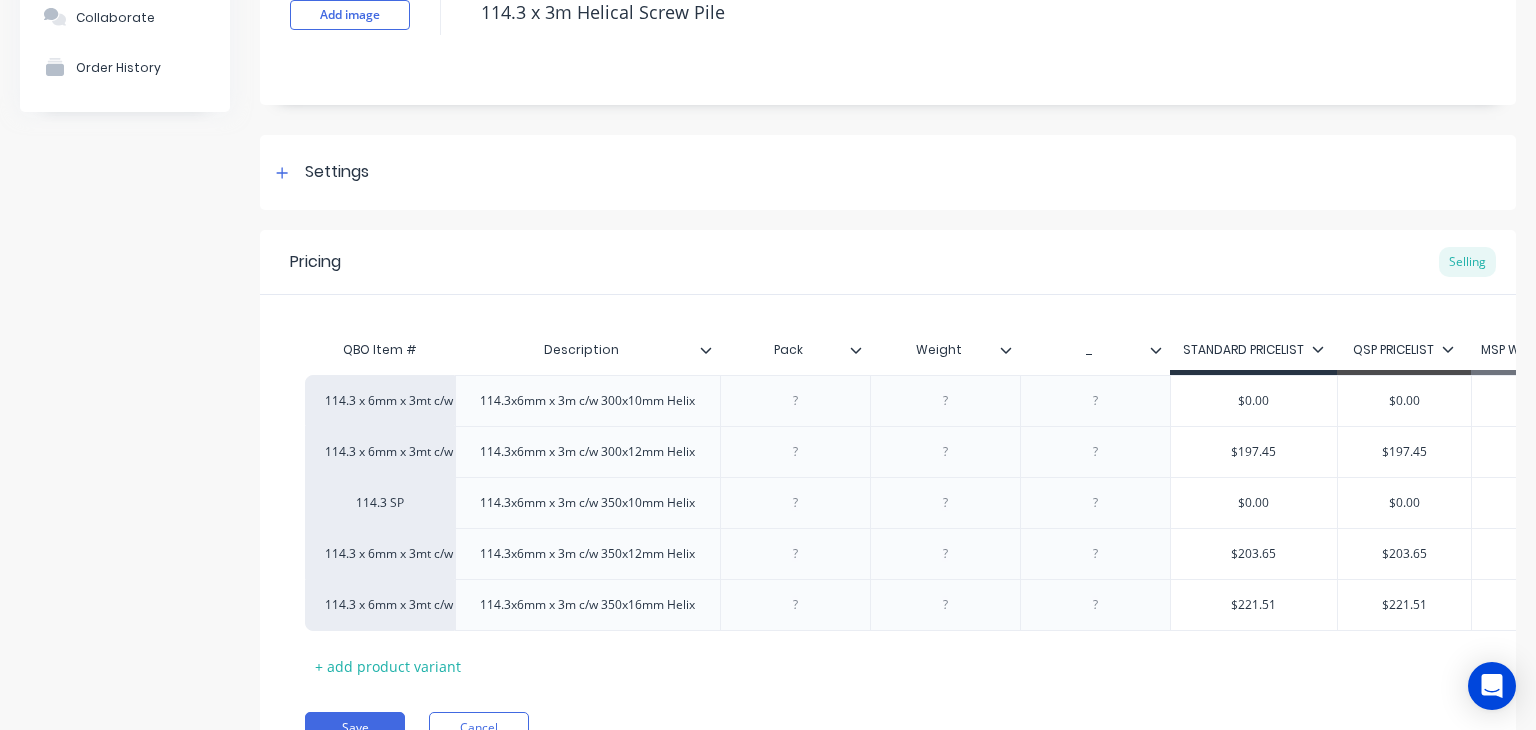 scroll, scrollTop: 323, scrollLeft: 0, axis: vertical 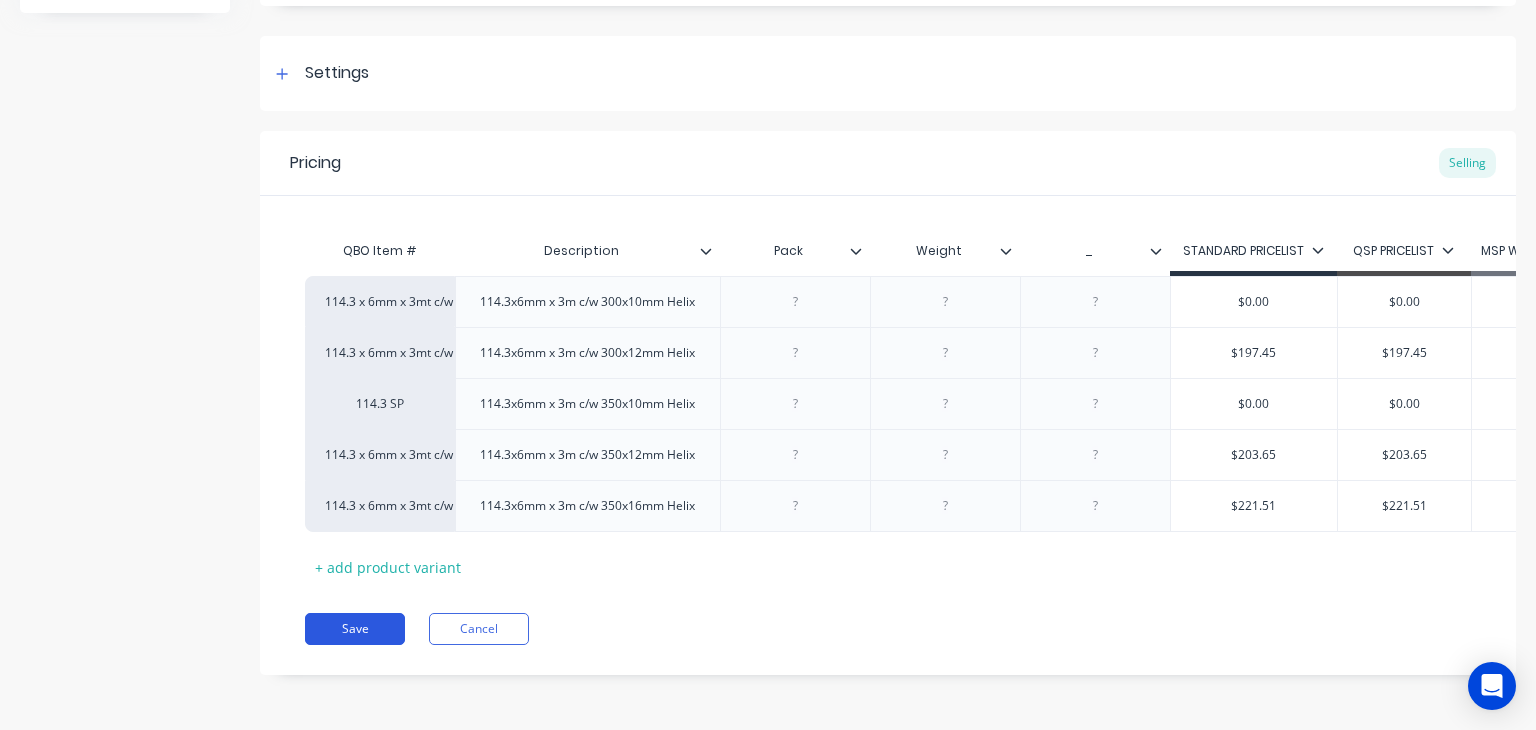 click on "Save" at bounding box center (355, 629) 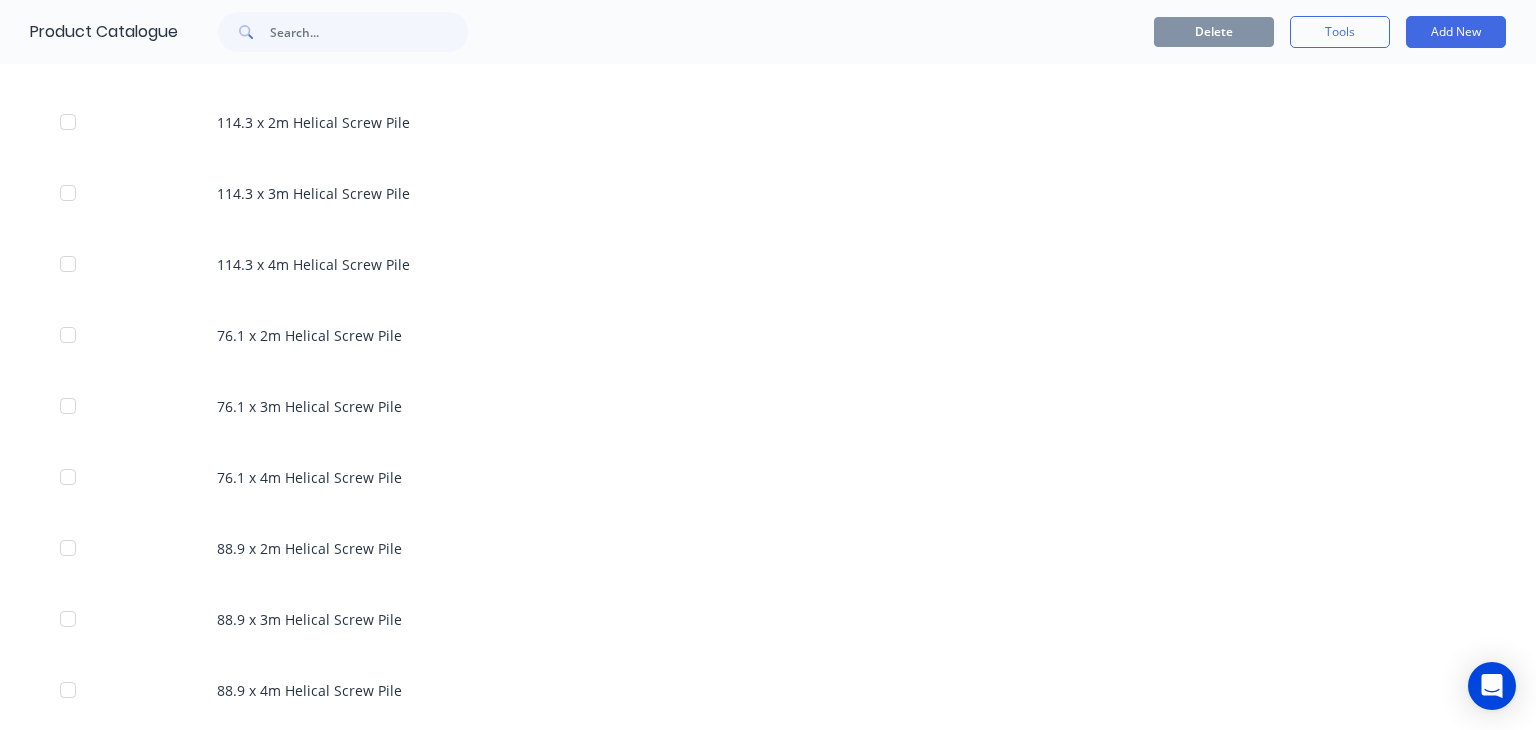 scroll, scrollTop: 924, scrollLeft: 0, axis: vertical 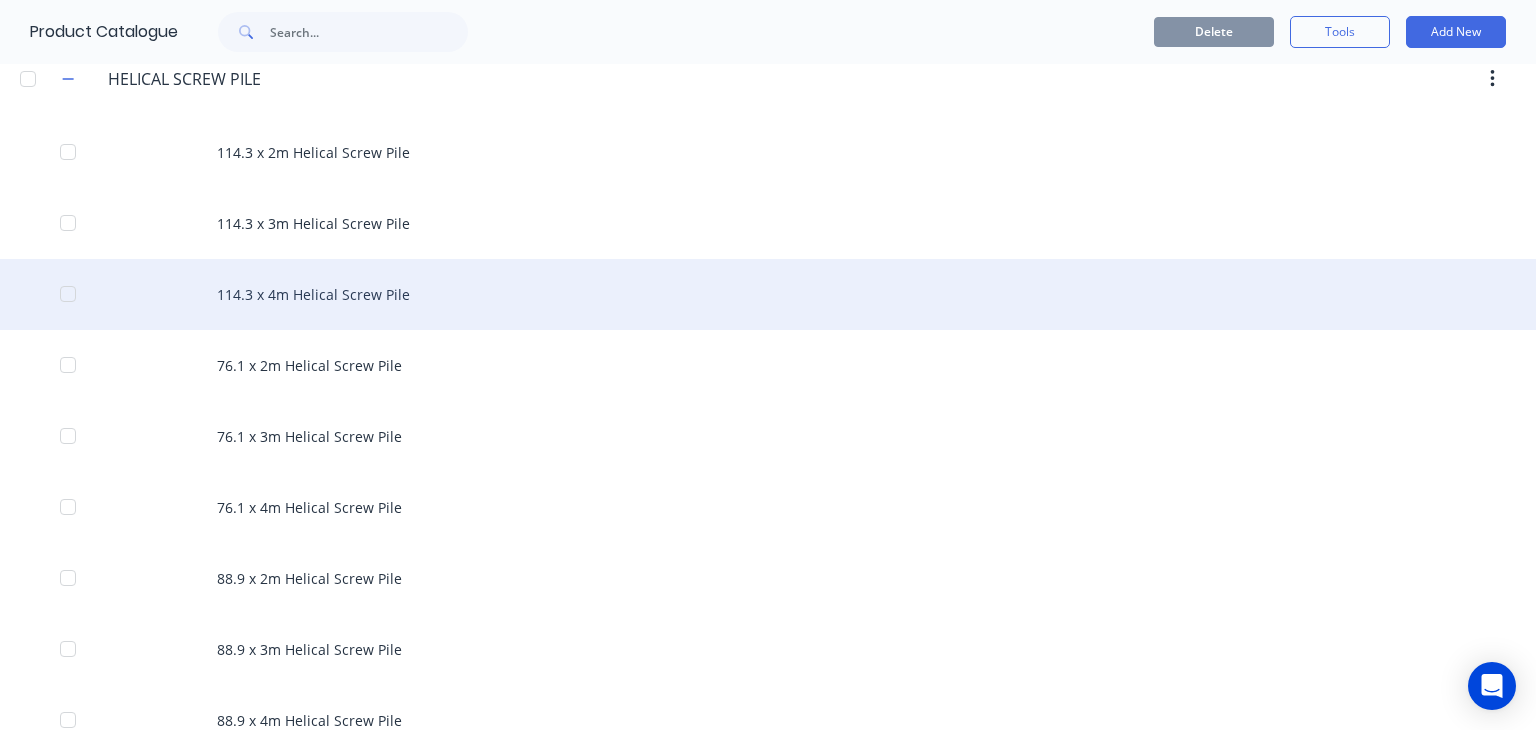 click on "114.3 x 4m Helical Screw Pile" at bounding box center [768, 294] 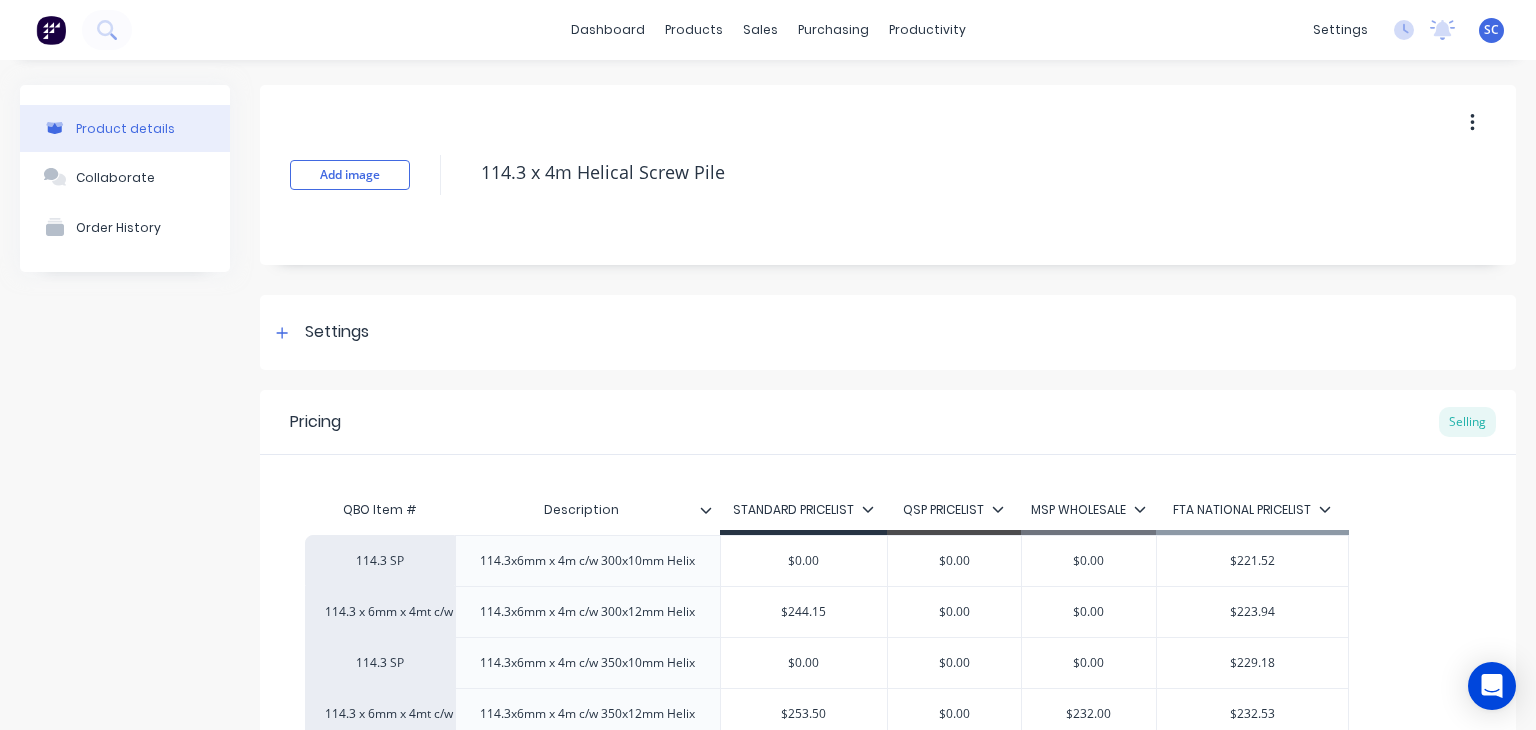 click on "Description" at bounding box center (587, 510) 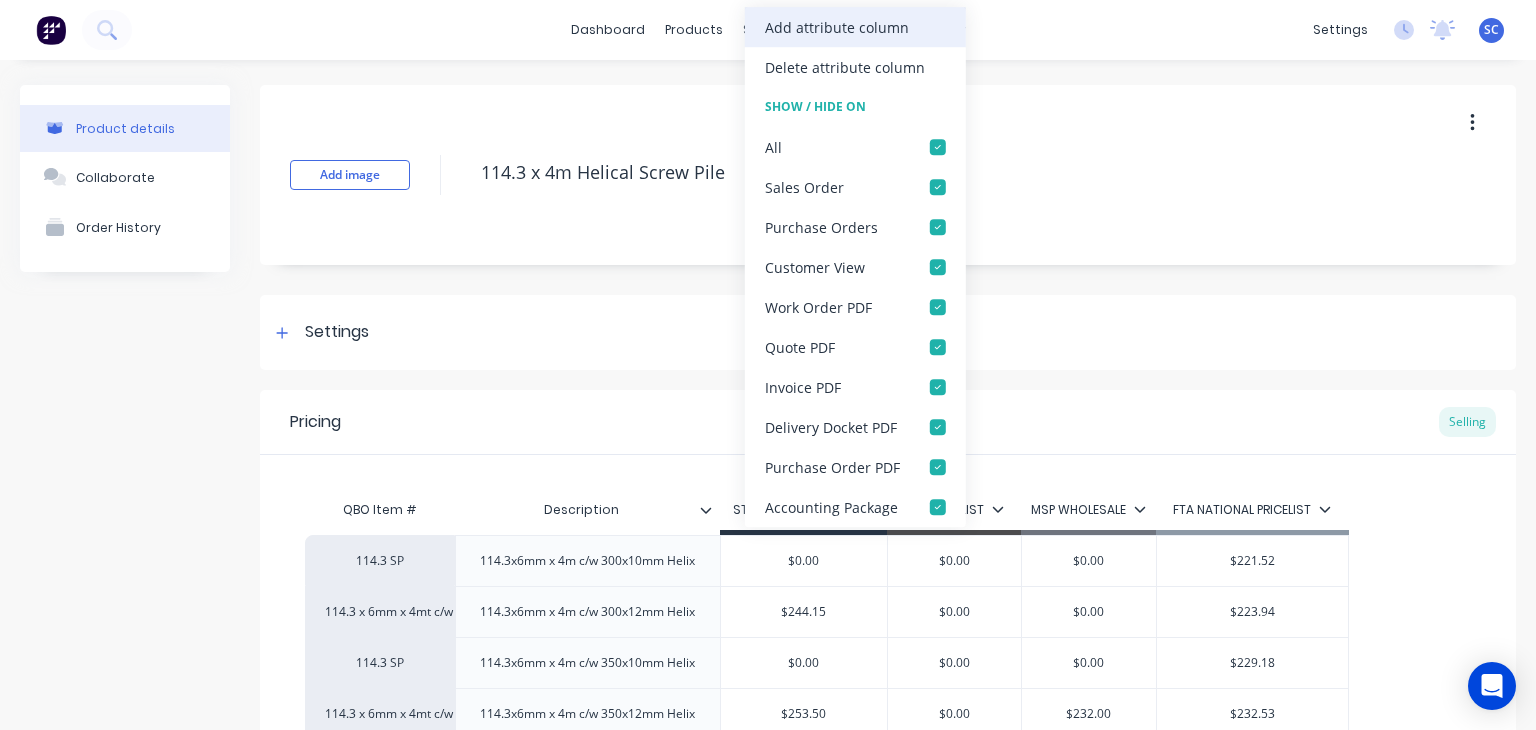 click on "Add attribute column" at bounding box center (837, 27) 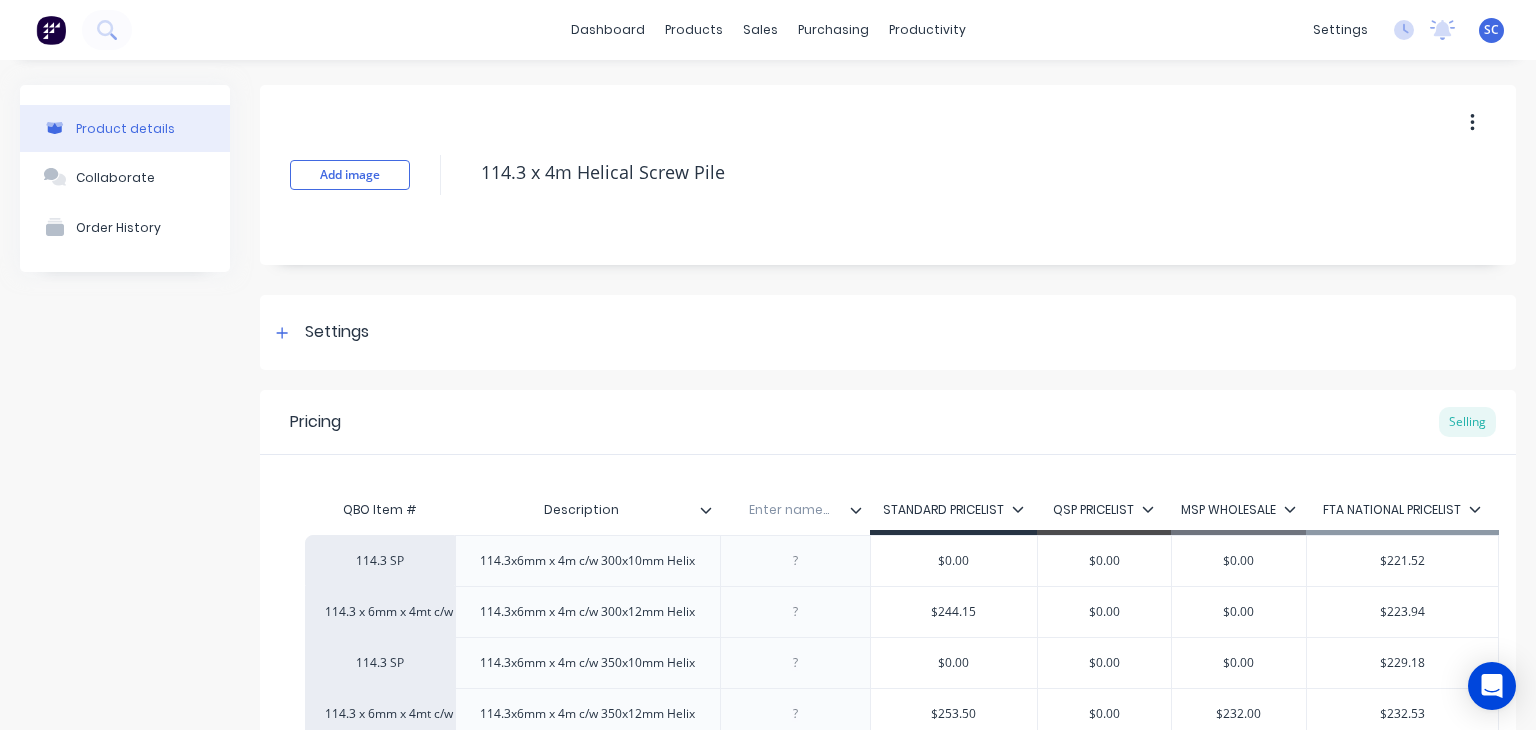 click 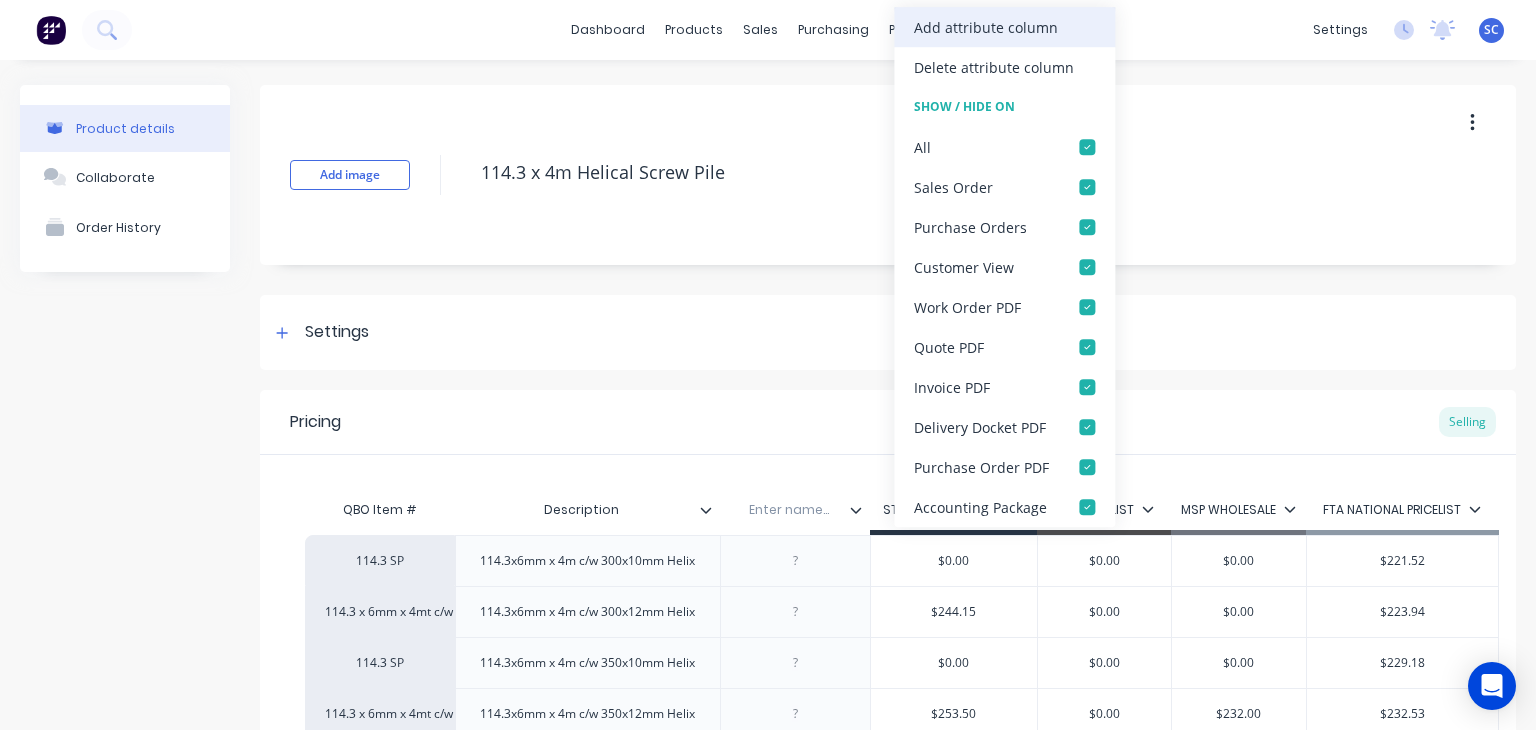 click on "Add attribute column" at bounding box center (986, 27) 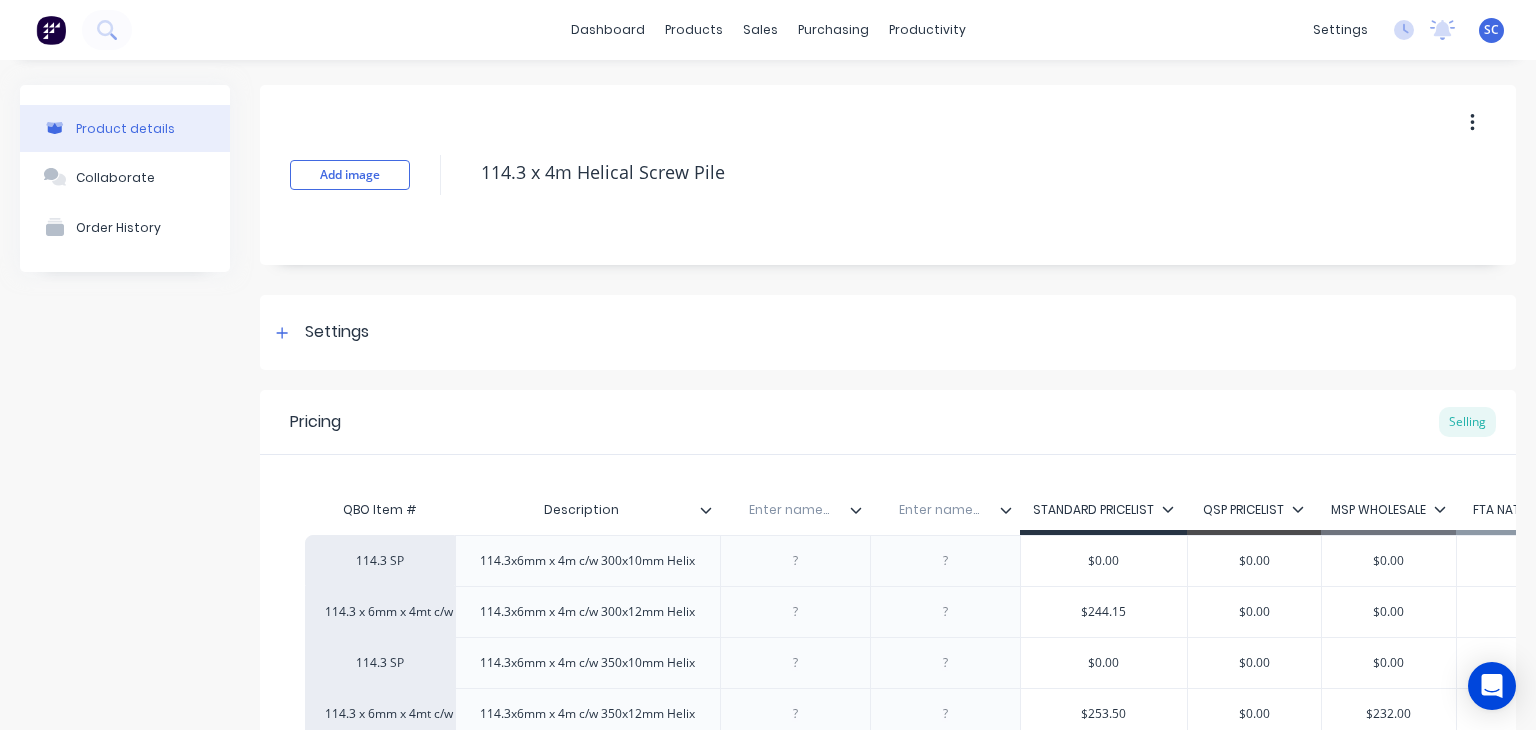 click at bounding box center (1014, 510) 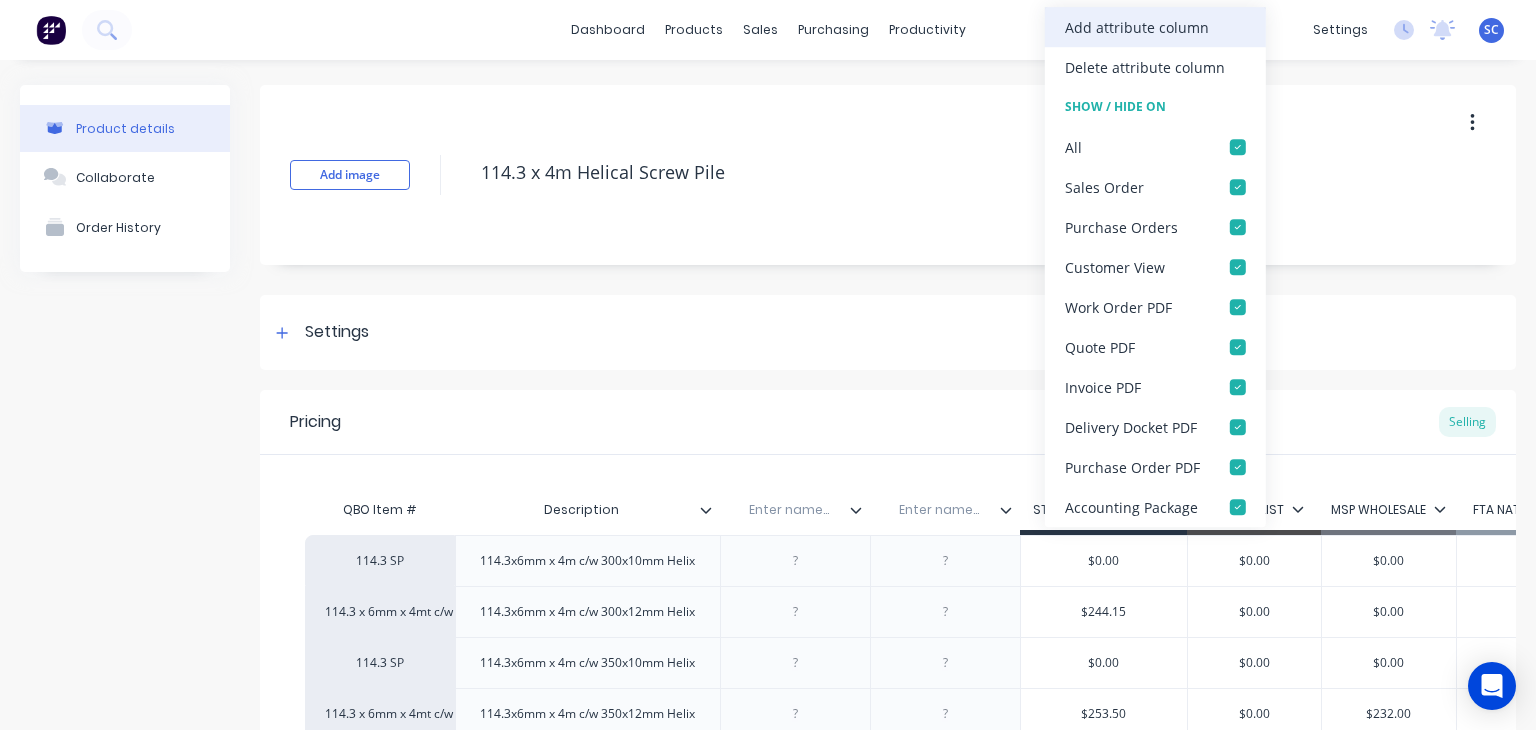 click on "Add attribute column" at bounding box center (1155, 27) 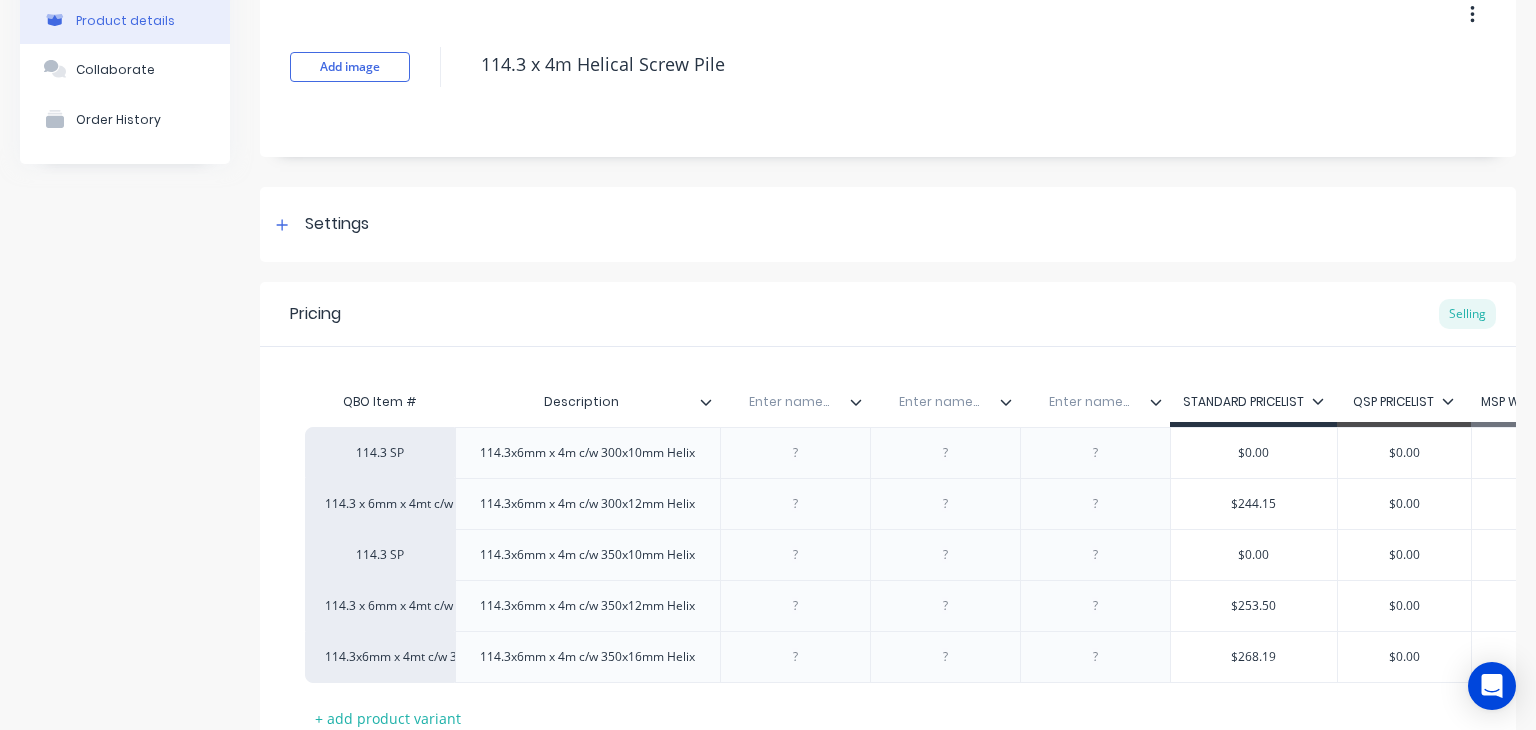 scroll, scrollTop: 112, scrollLeft: 0, axis: vertical 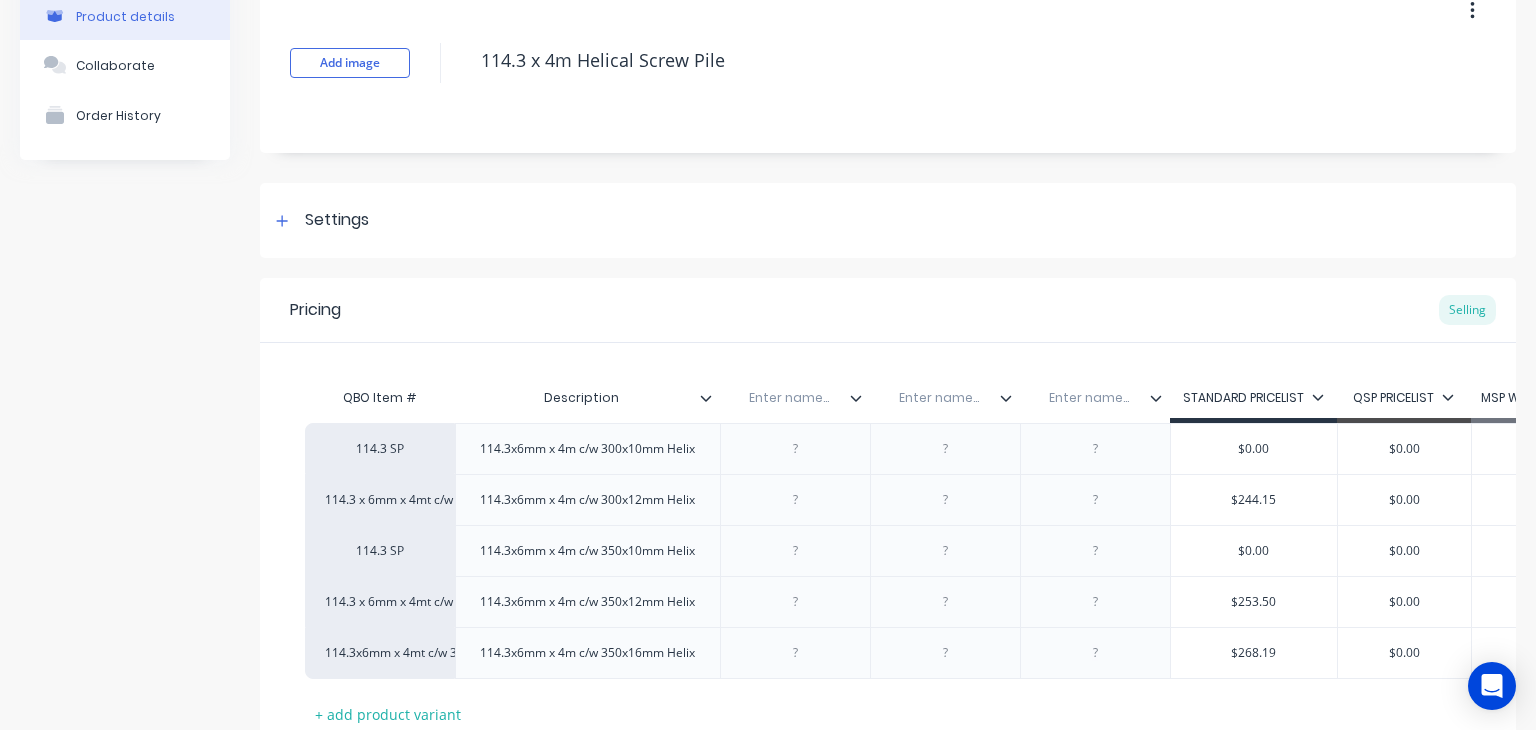 click at bounding box center [789, 398] 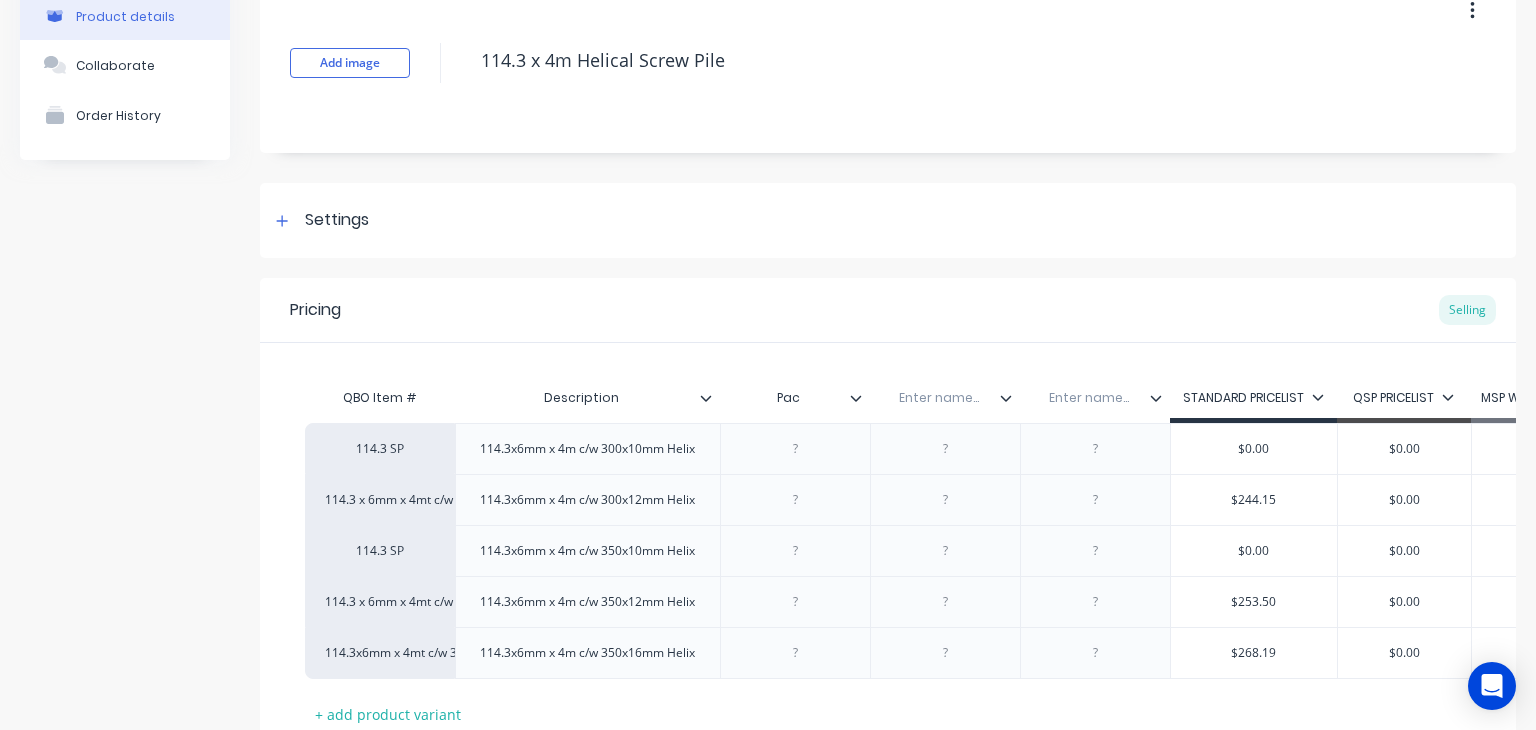type on "Pack" 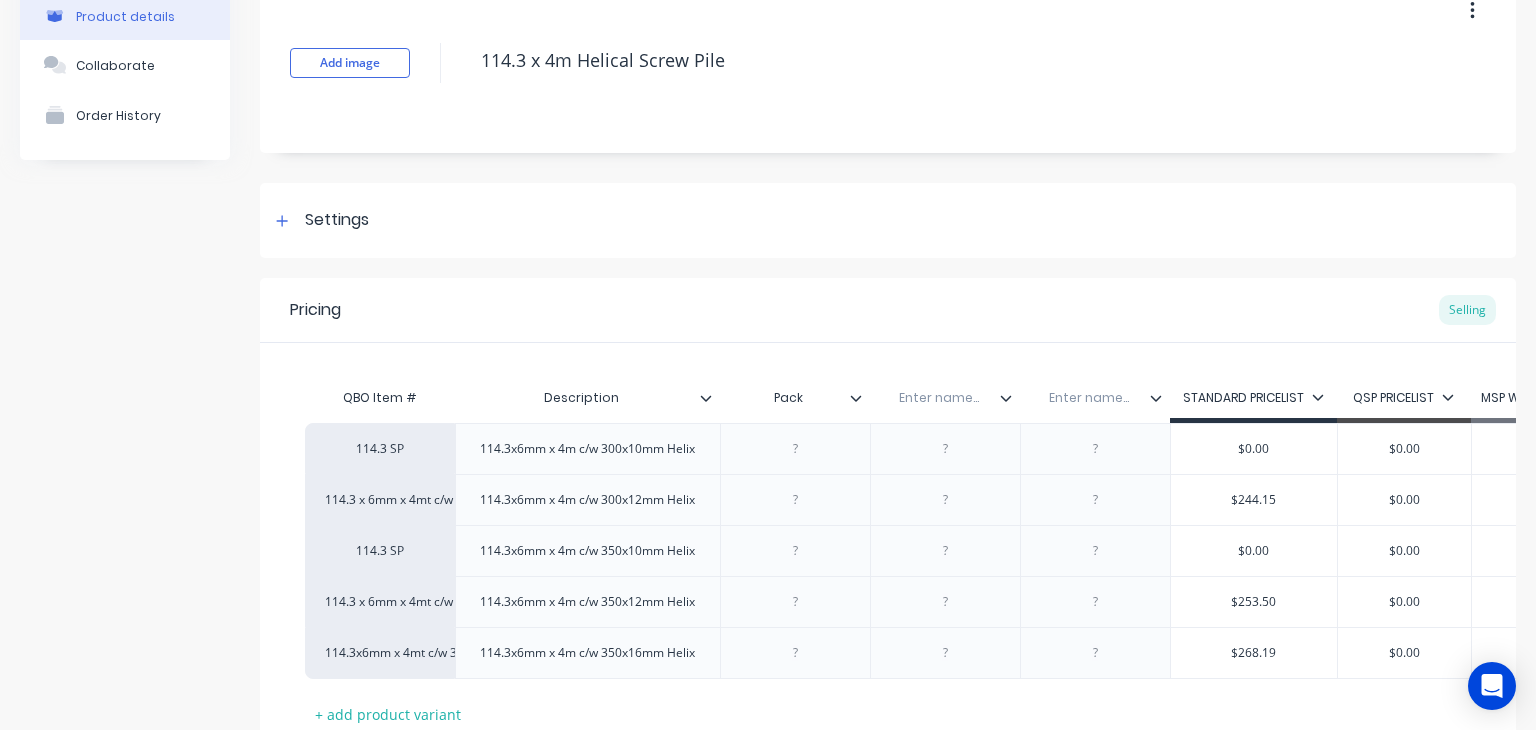 type on "x" 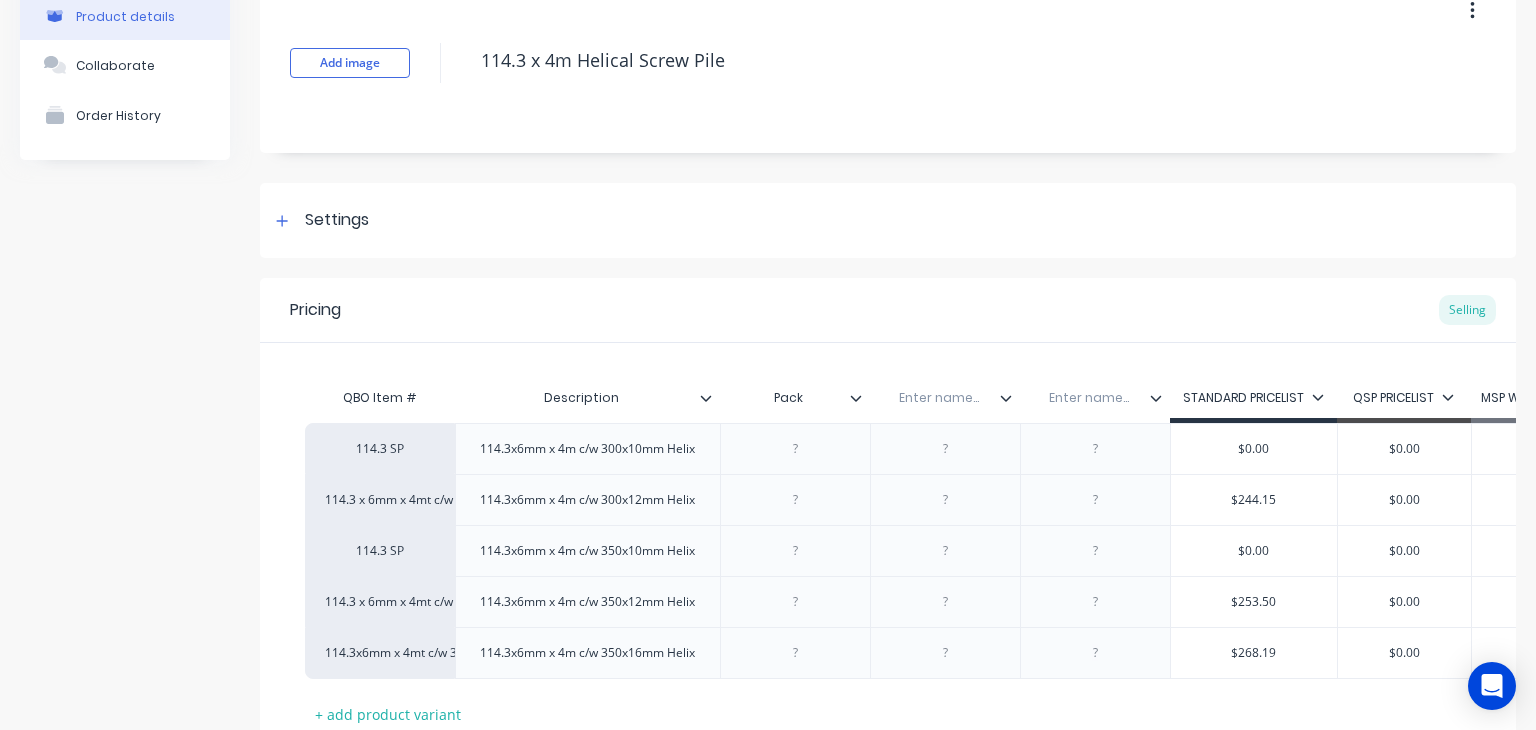 click at bounding box center (939, 398) 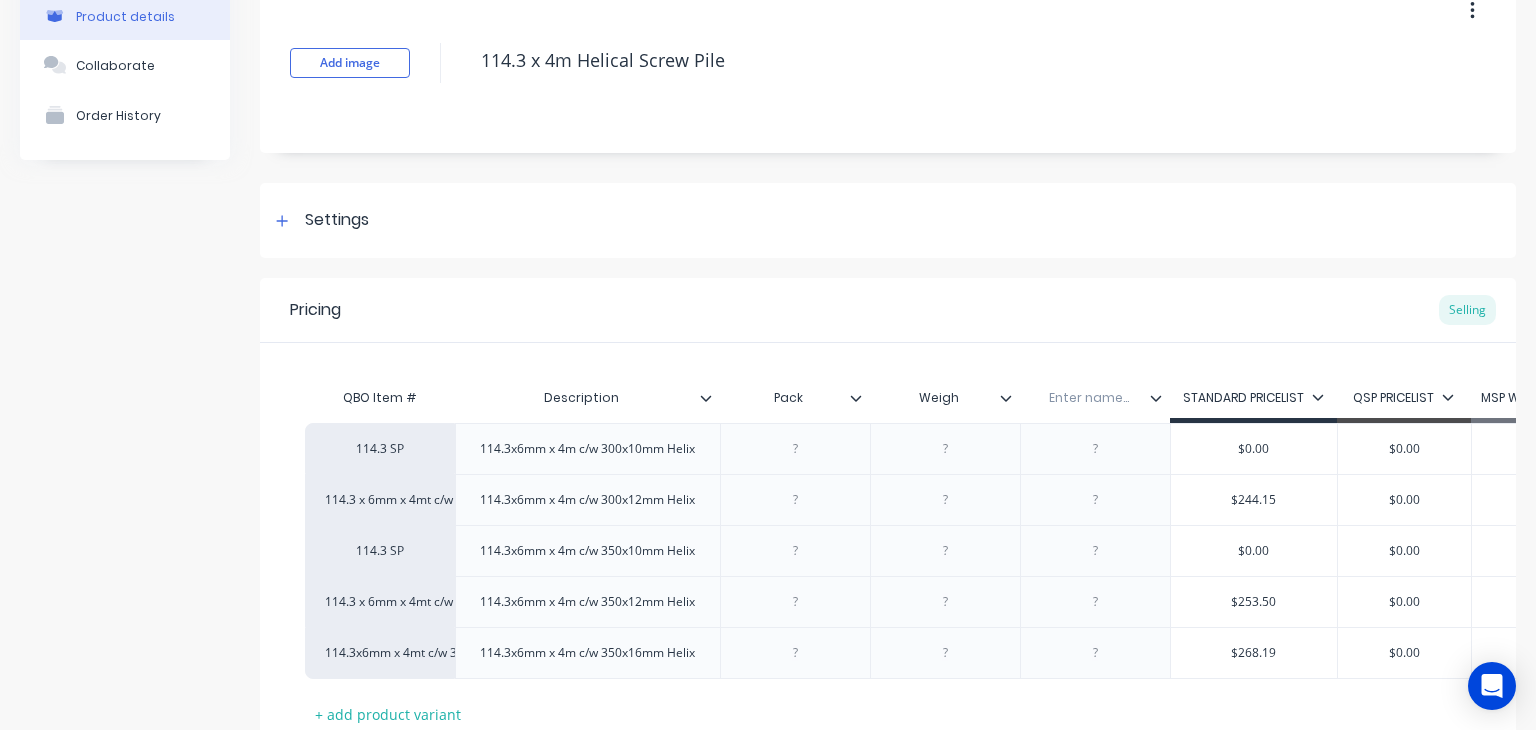 type on "Weight" 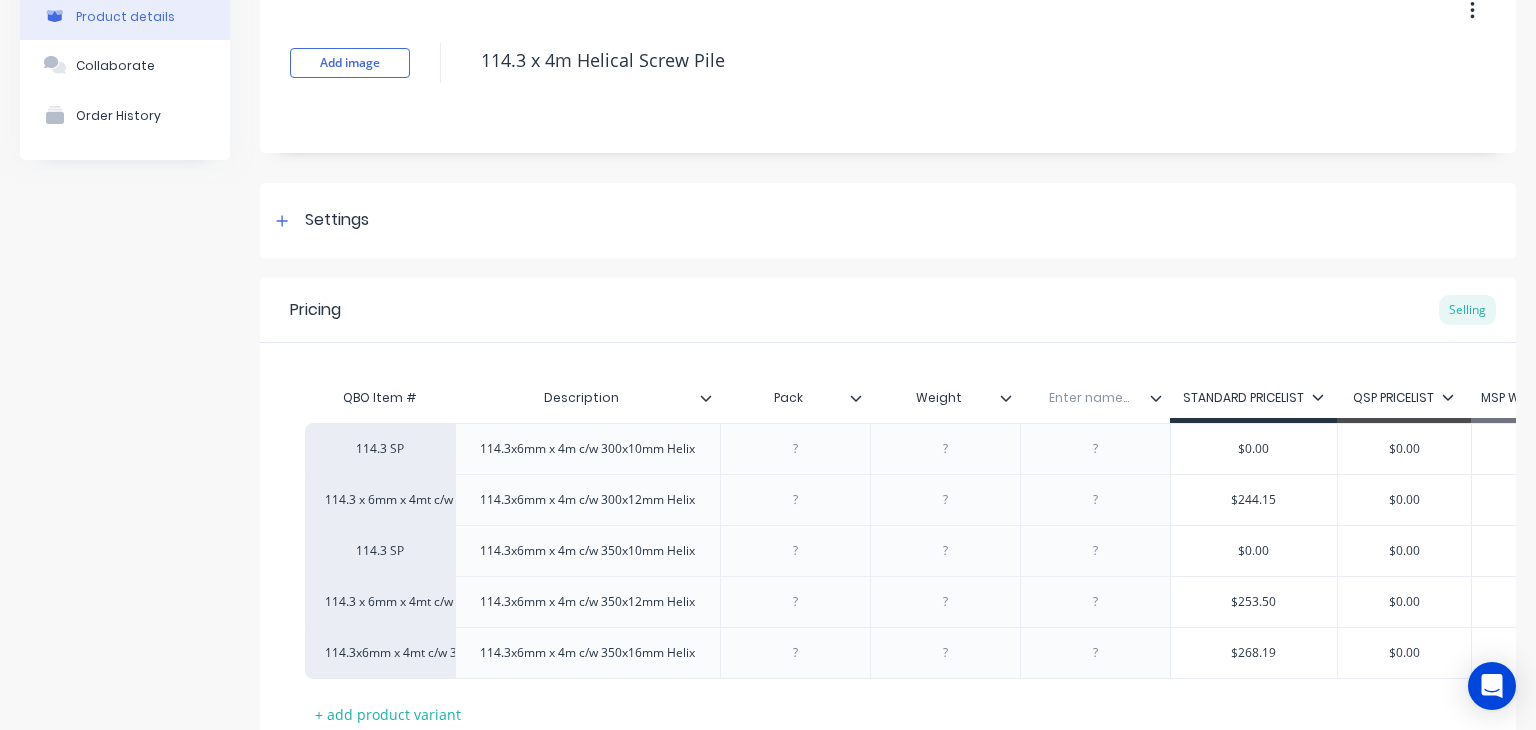 type on "x" 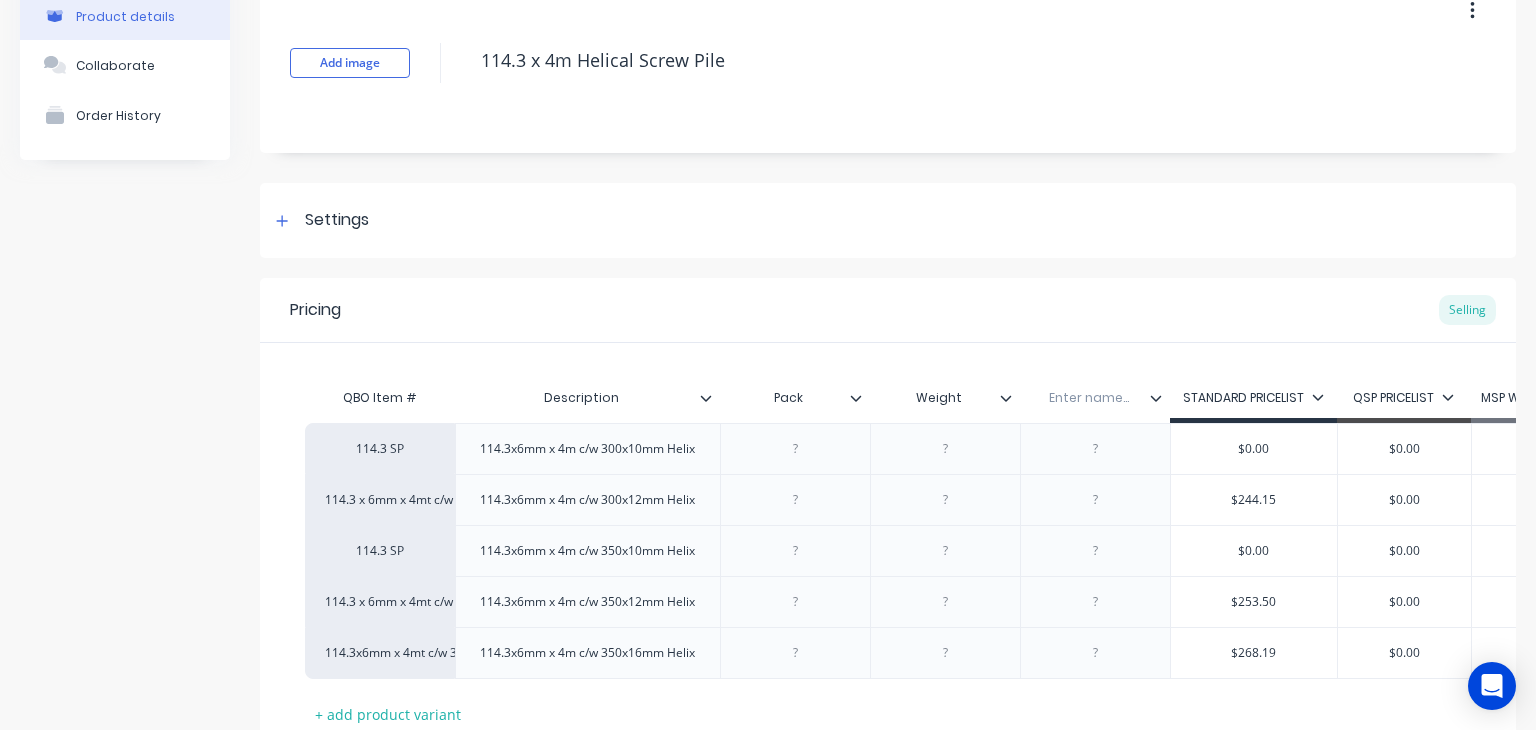click at bounding box center [1089, 398] 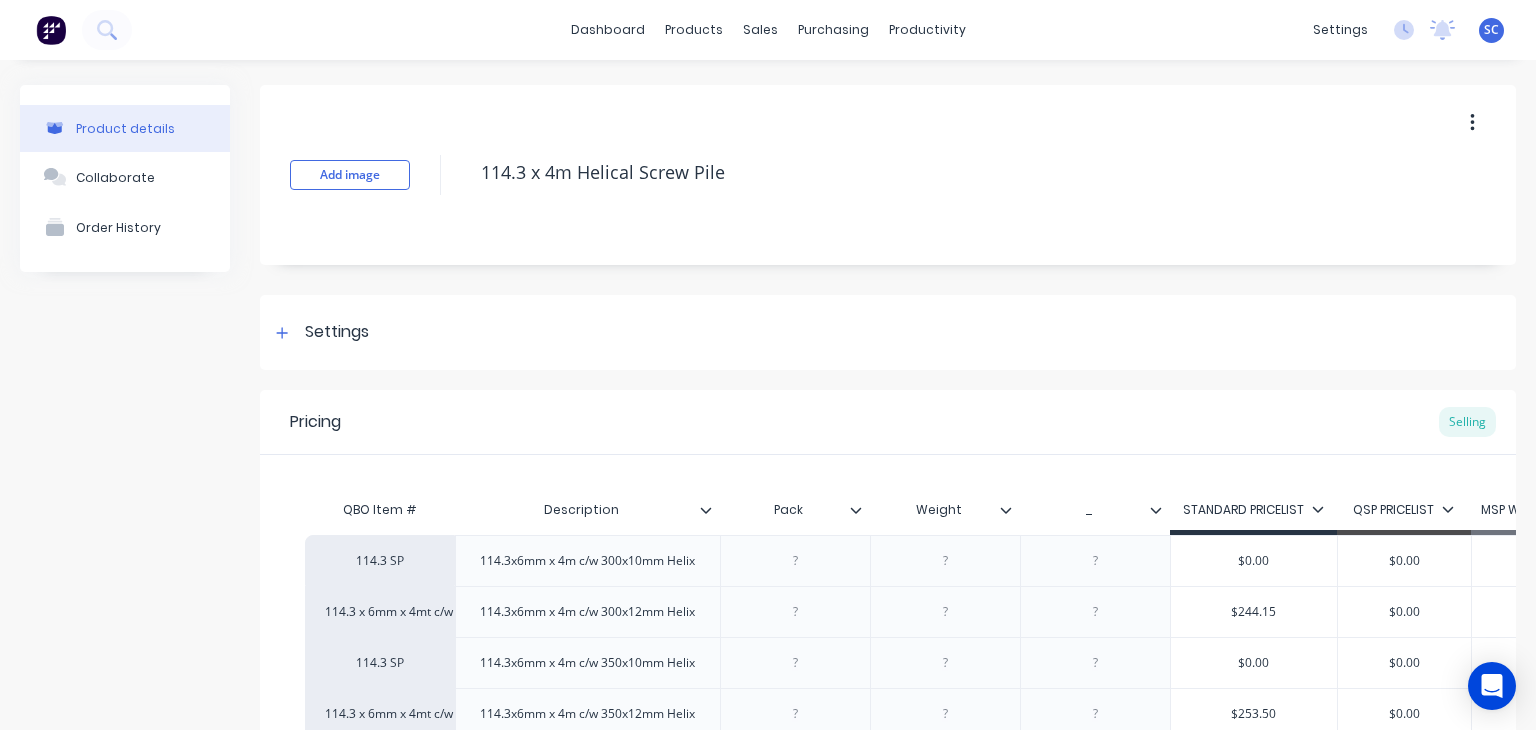 scroll, scrollTop: 323, scrollLeft: 0, axis: vertical 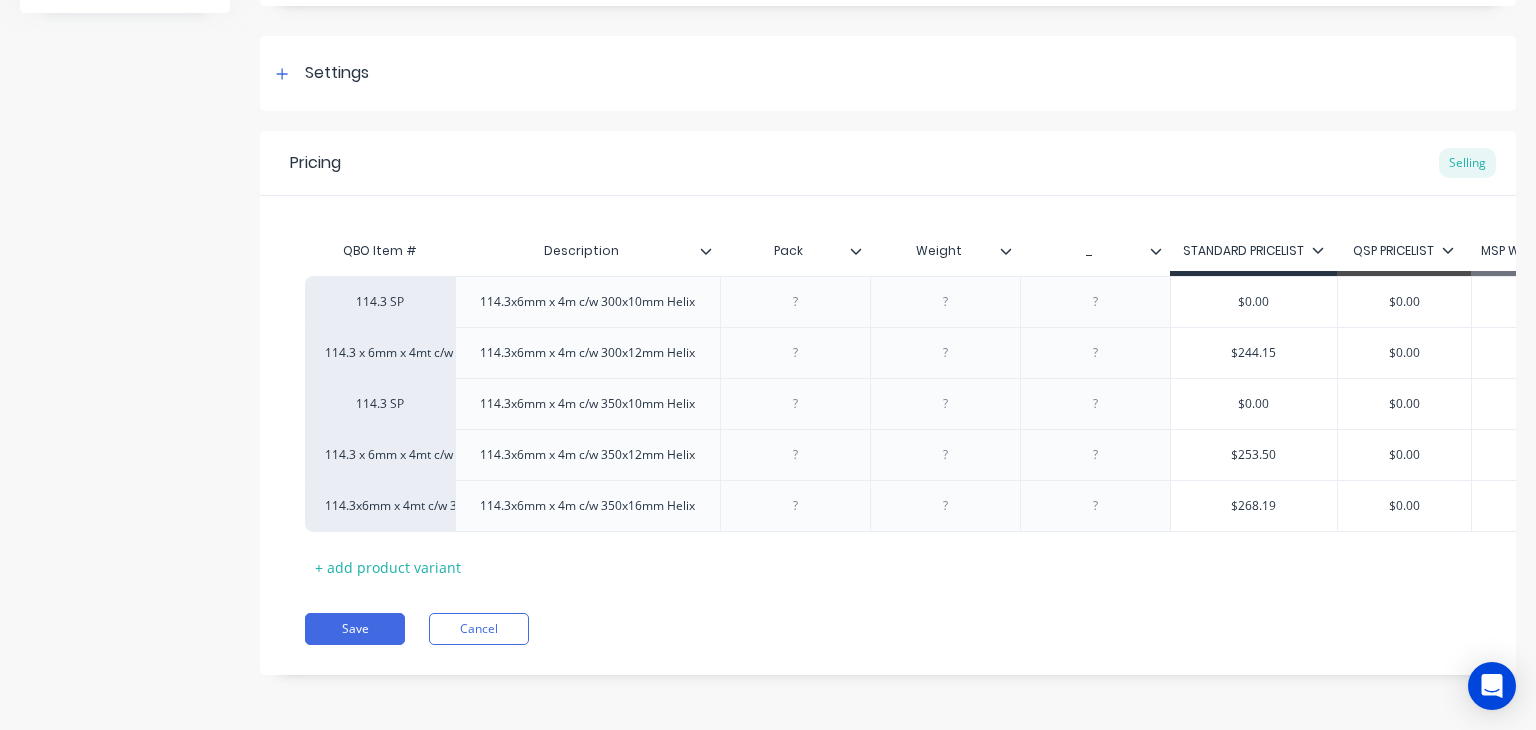 click on "Pricing Selling QBO Item # Description Pack Weight _ STANDARD PRICELIST QSP PRICELIST MSP WHOLESALE FTA NATIONAL PRICELIST 114.3 SP 114.3x6mm x 4m c/w 300x10mm Helix $[PRICE] $[PRICE] $[PRICE] $[PRICE] 114.3 x 6mm x 4mt c/w 300 x 12mm Helix 114.3x6mm x 4m c/w 300x12mm Helix $[PRICE] $[PRICE] $[PRICE] $[PRICE] 114.3 SP 114.3x6mm x 4m c/w 350x10mm Helix $[PRICE] $[PRICE] $[PRICE] $[PRICE] 114.3 x 6mm x 4mt c/w 350 x 12mm Helix 114.3x6mm x 4m c/w 350x12mm Helix $[PRICE] $[PRICE] $[PRICE] $[PRICE] 114.3x6mm x 4mt c/w 350x16 Helix 114.3x6mm x 4m c/w 350x16mm Helix $[PRICE] $[PRICE] $[PRICE] $[PRICE] + add product variant Save   Cancel" at bounding box center (888, 403) 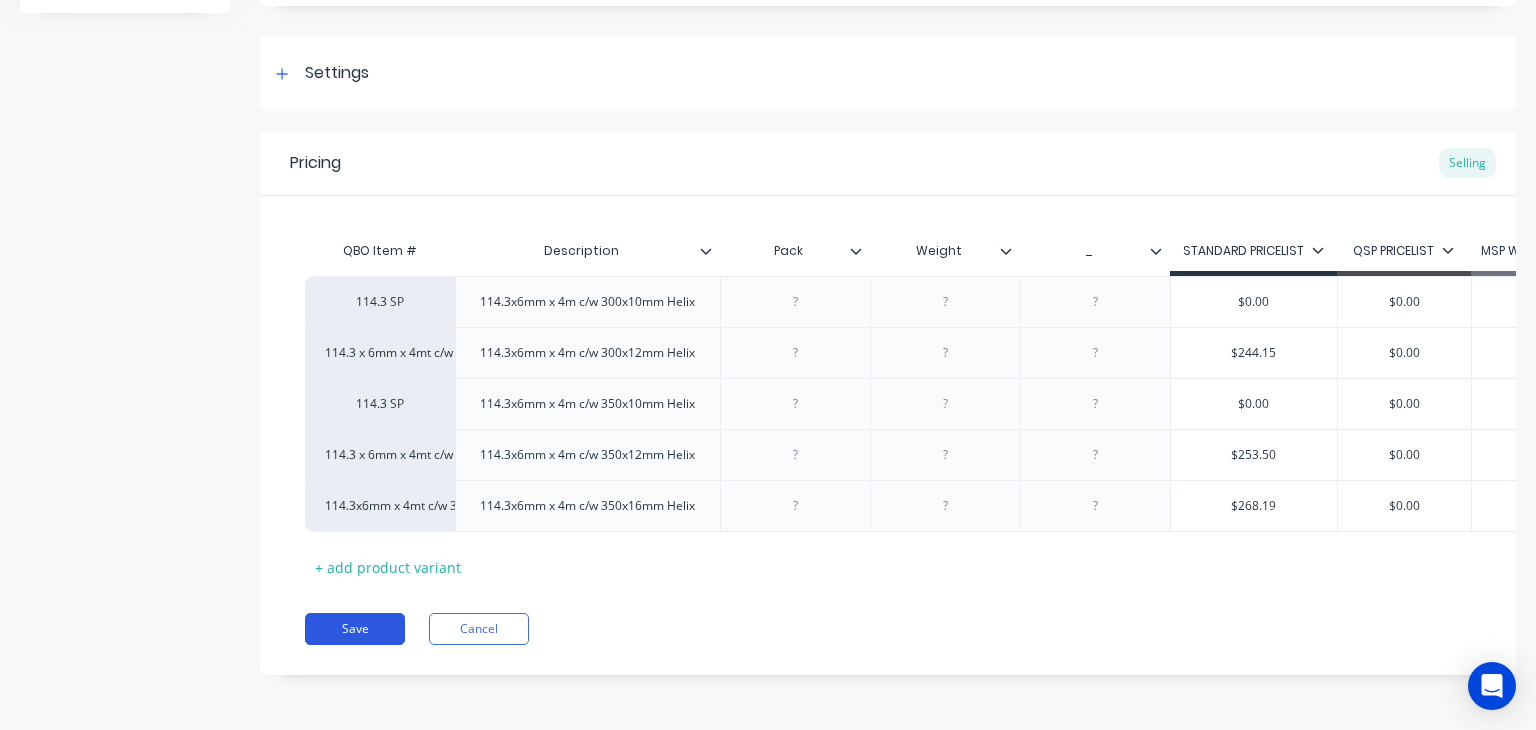 click on "Save" at bounding box center [355, 629] 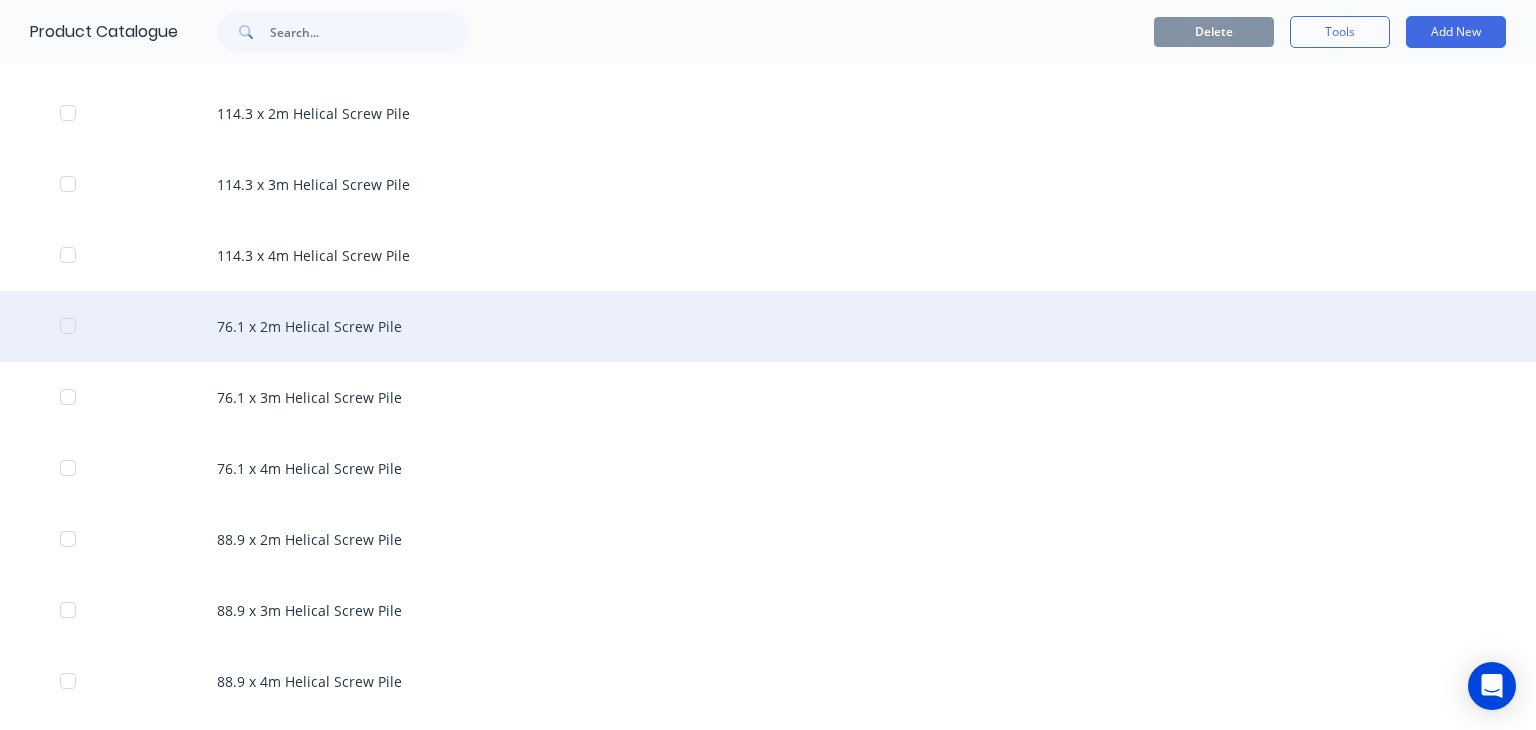 scroll, scrollTop: 972, scrollLeft: 0, axis: vertical 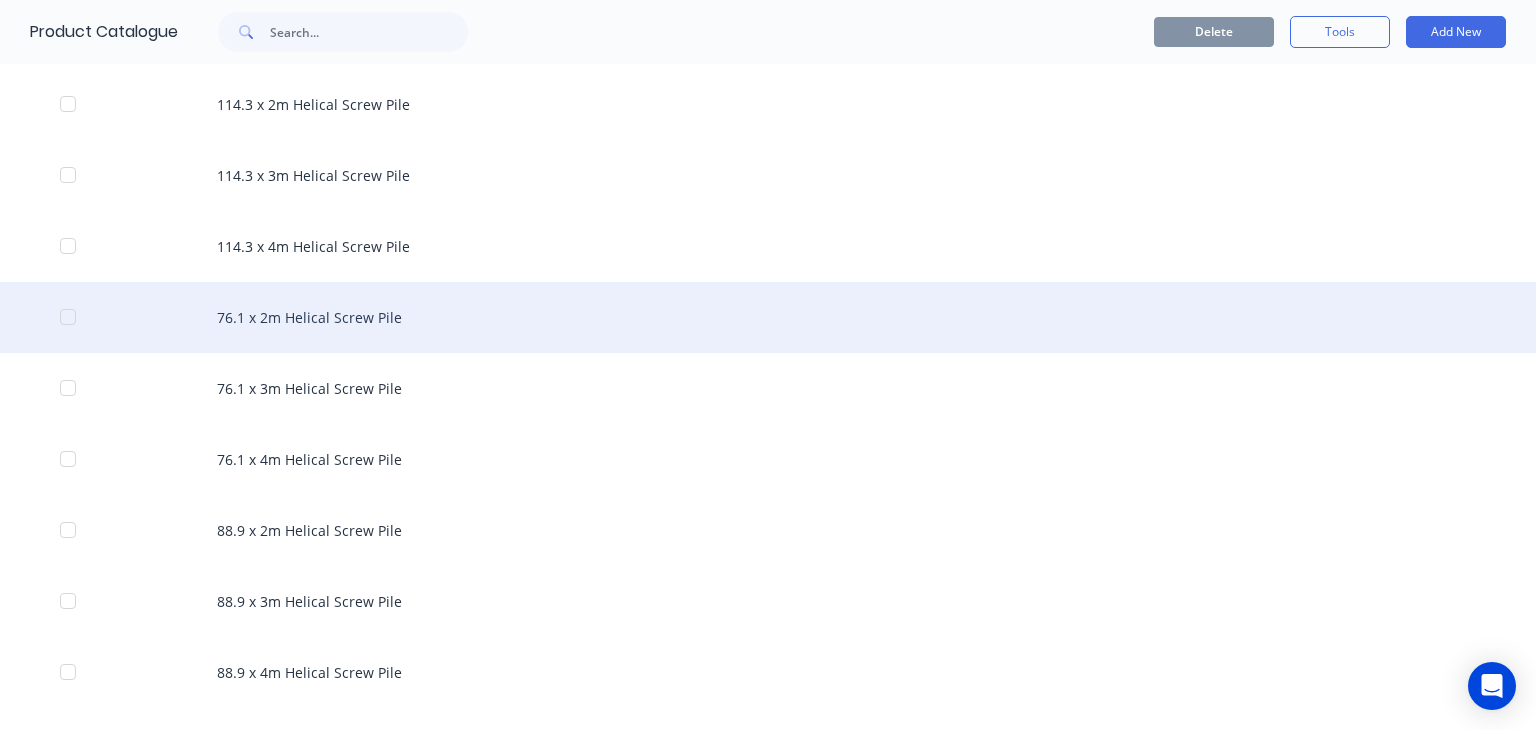 click on "76.1 x 2m Helical Screw Pile" at bounding box center (768, 317) 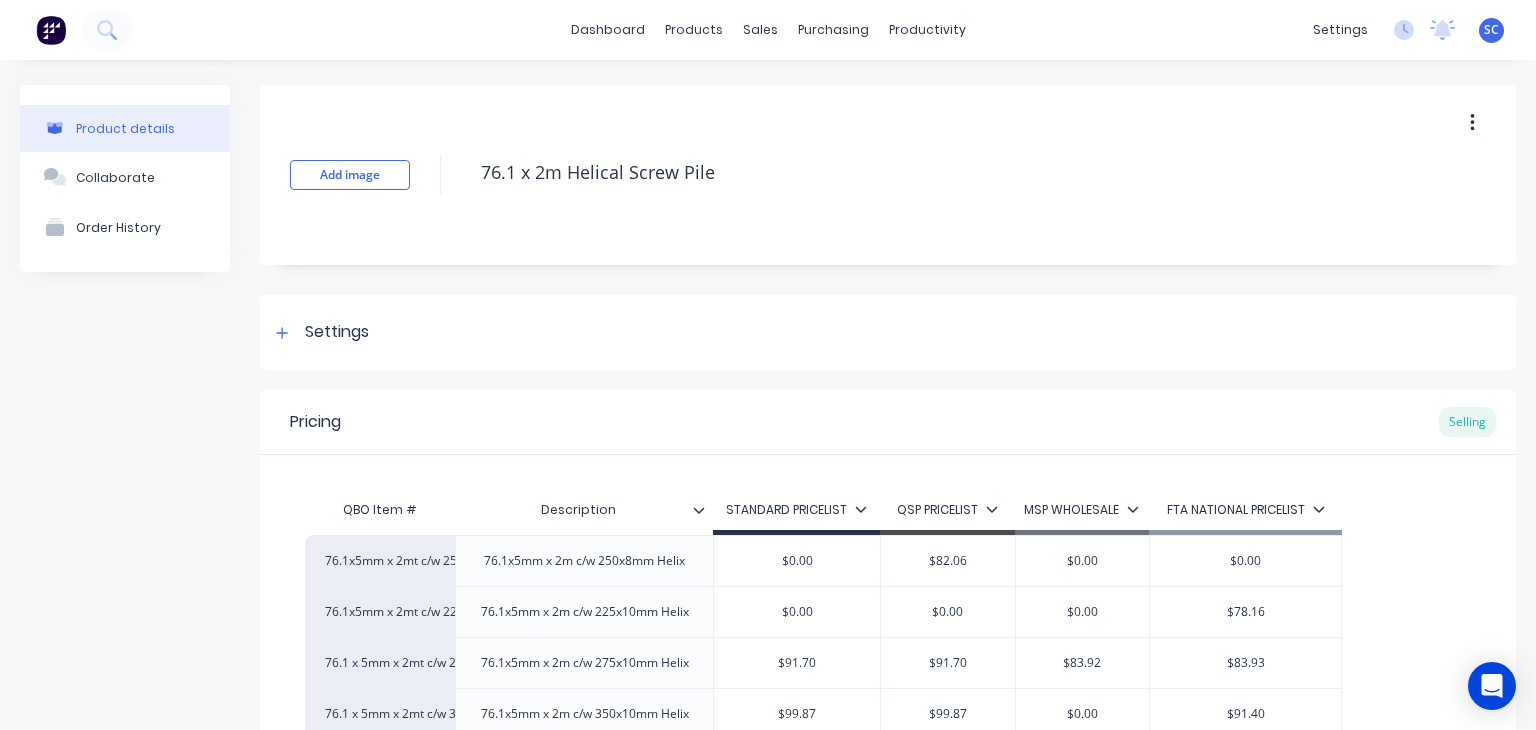click 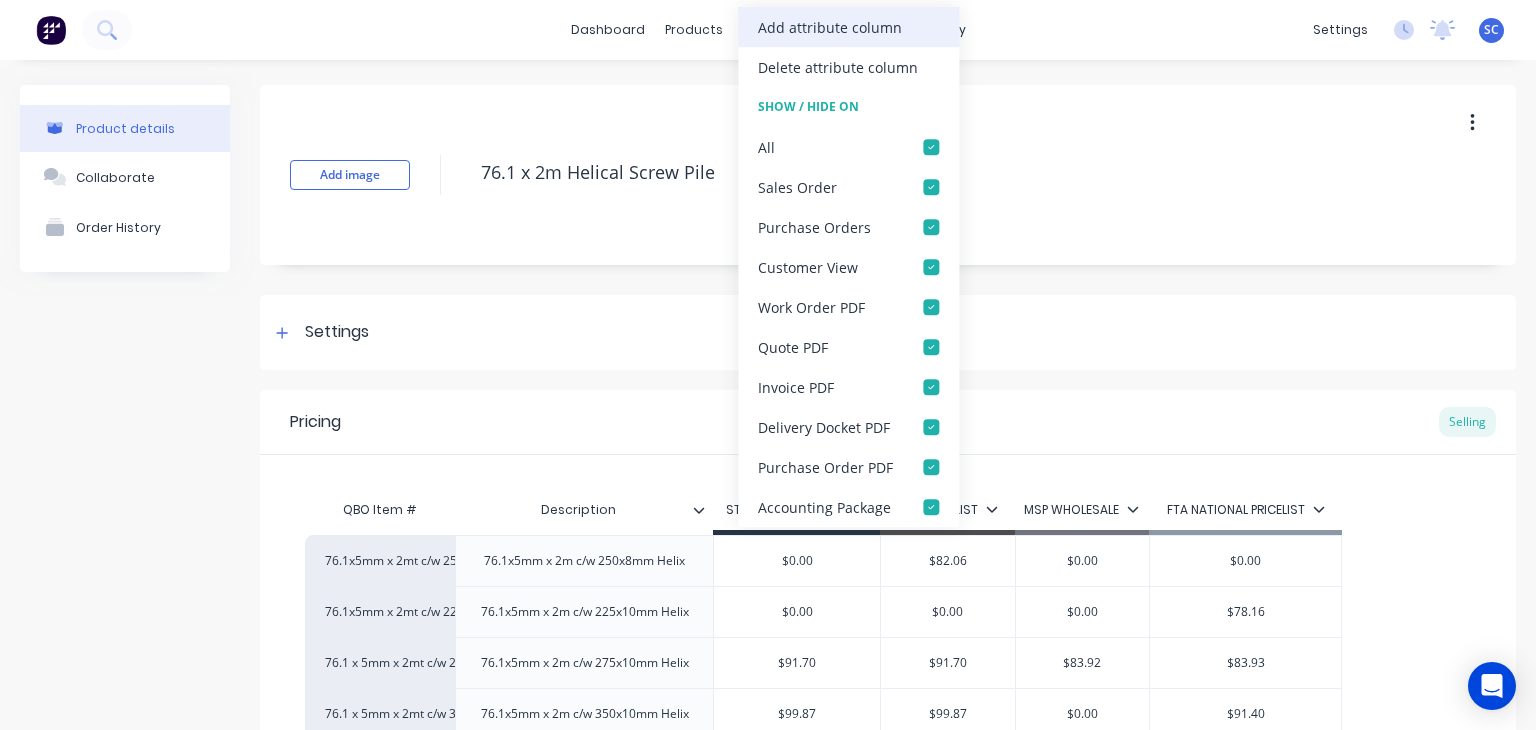 click on "Add attribute column" at bounding box center [848, 27] 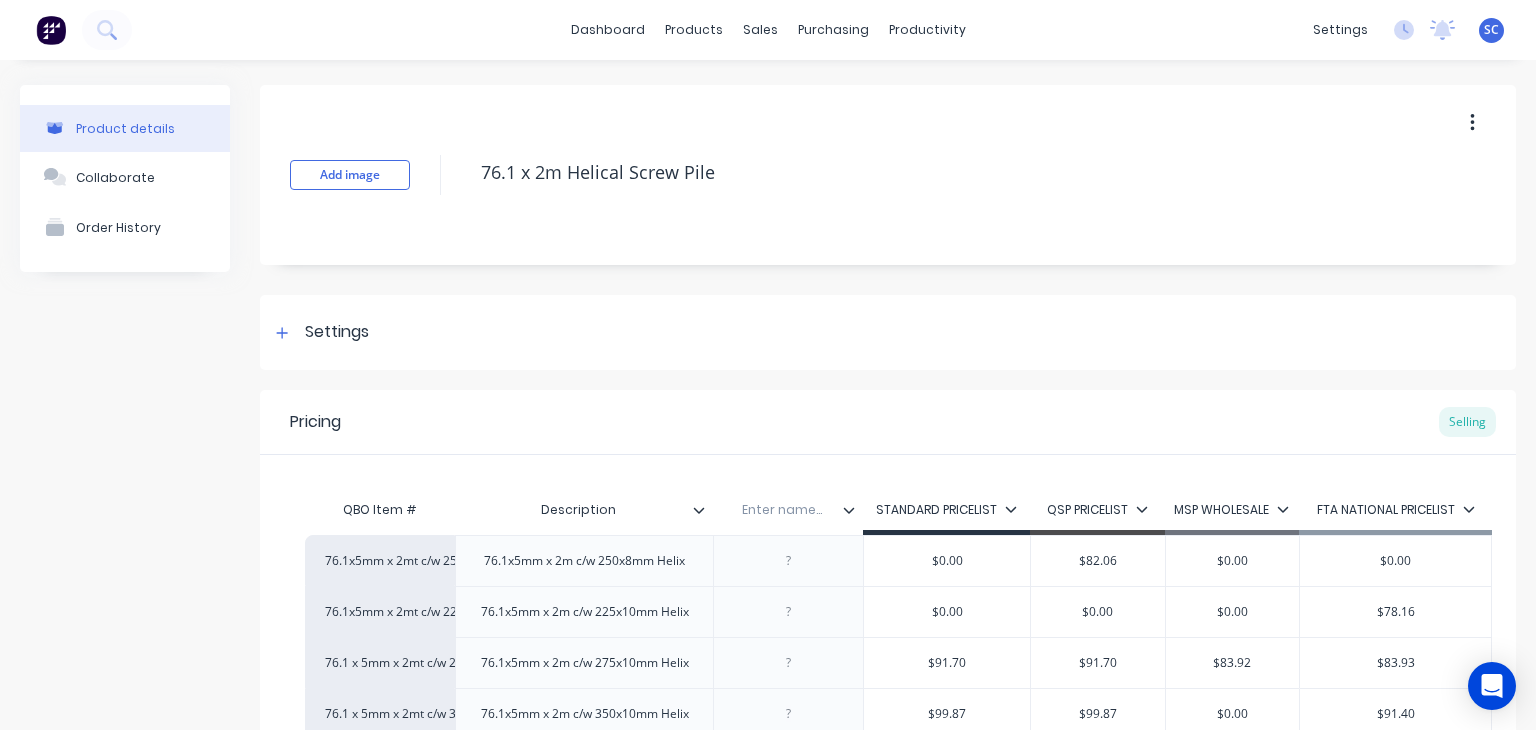 click 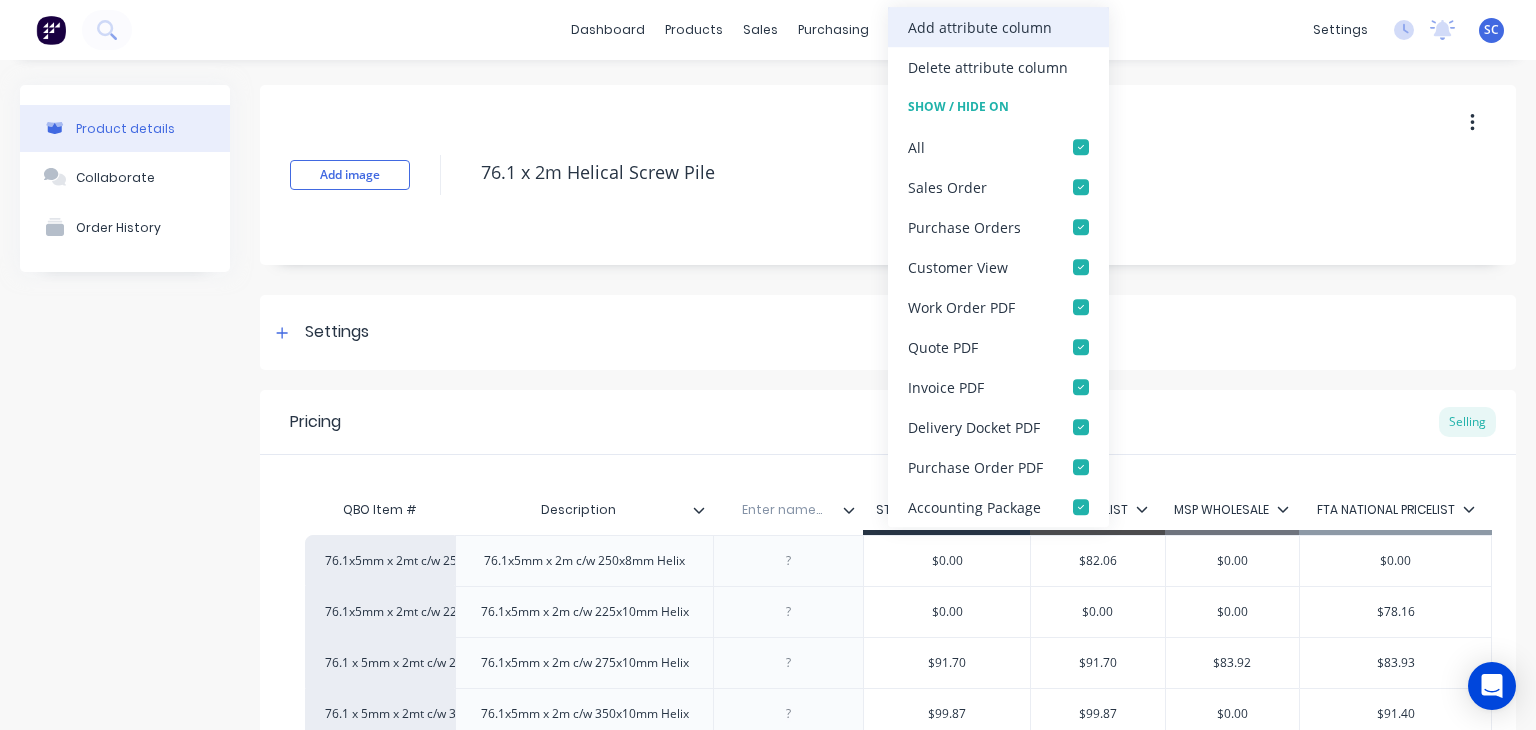 click on "Add attribute column" at bounding box center [998, 27] 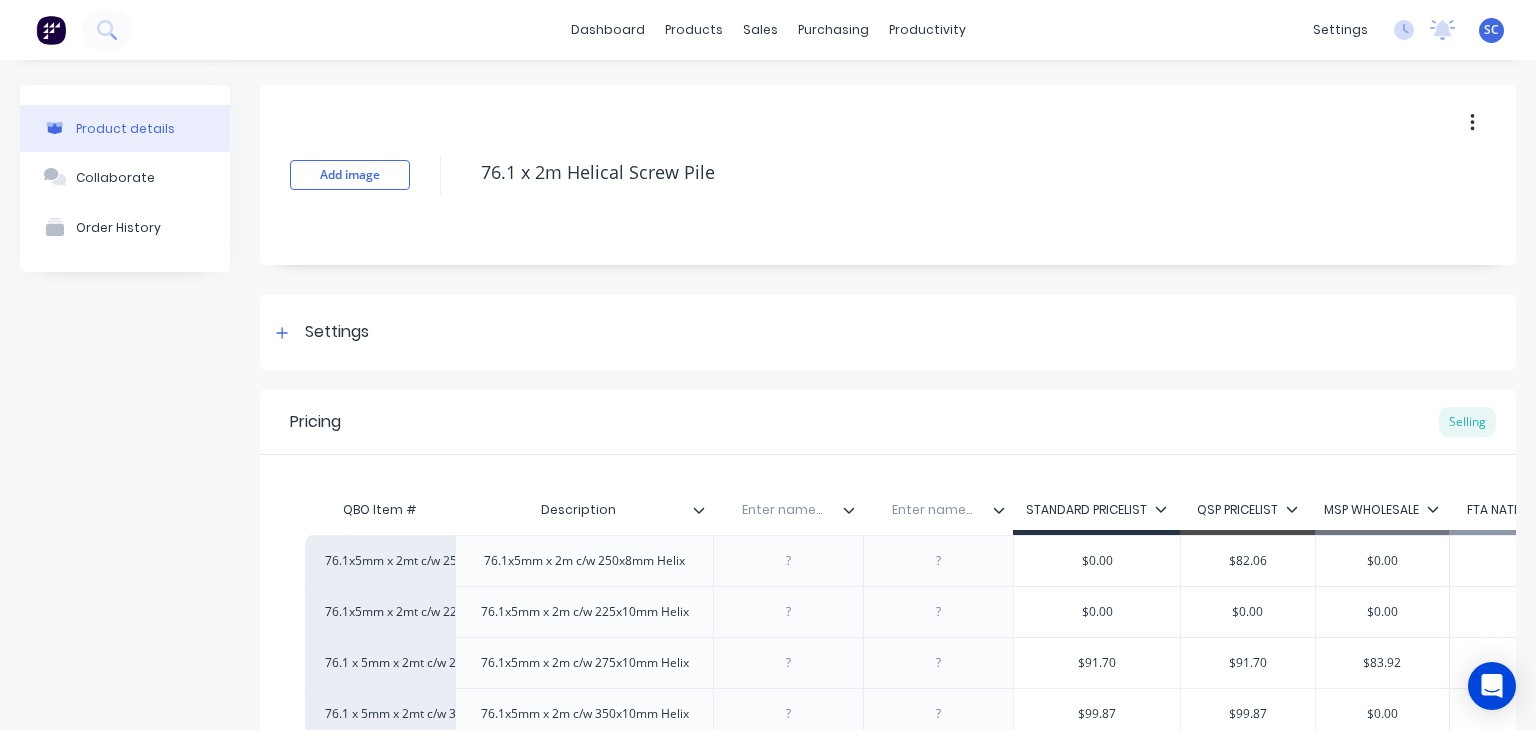 click 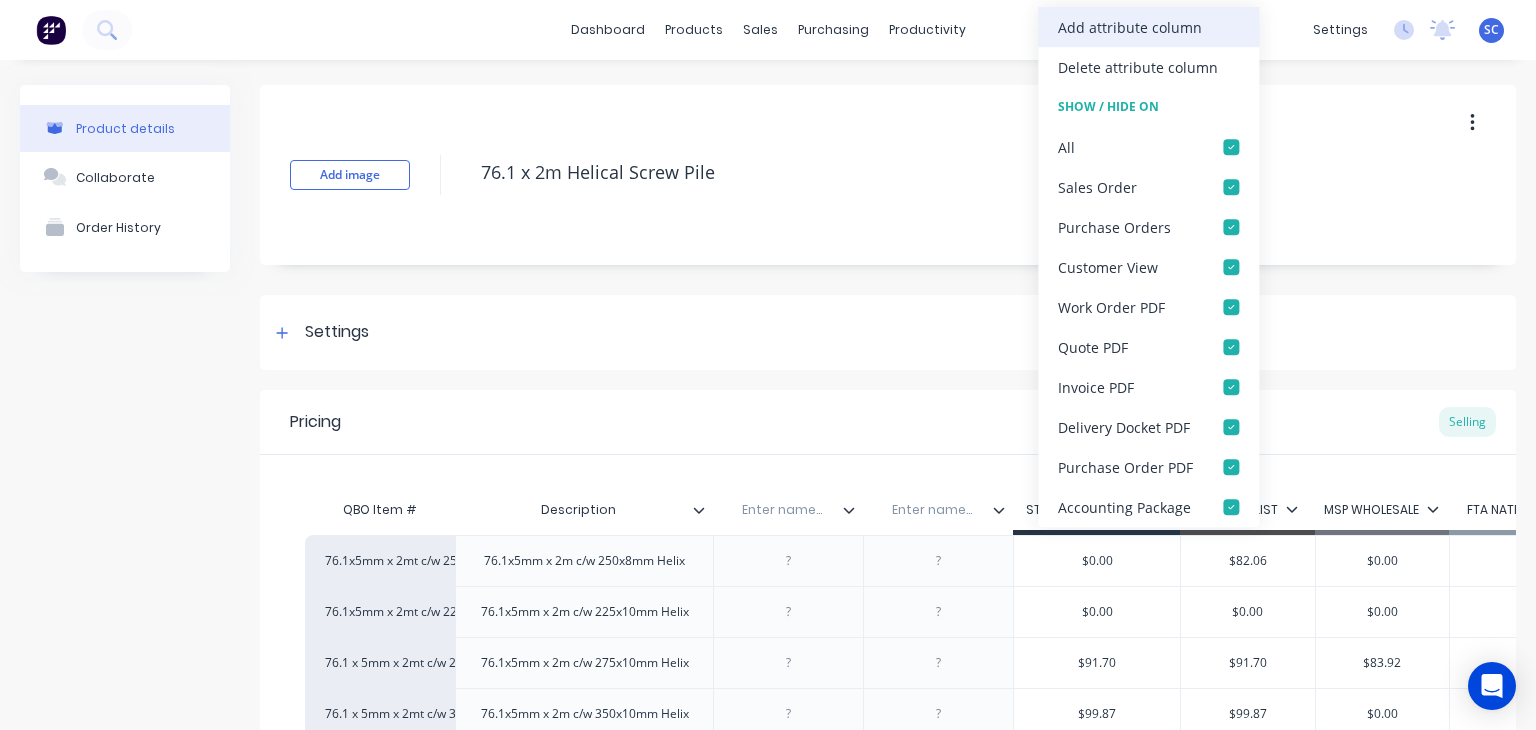 click on "Add attribute column" at bounding box center [1130, 27] 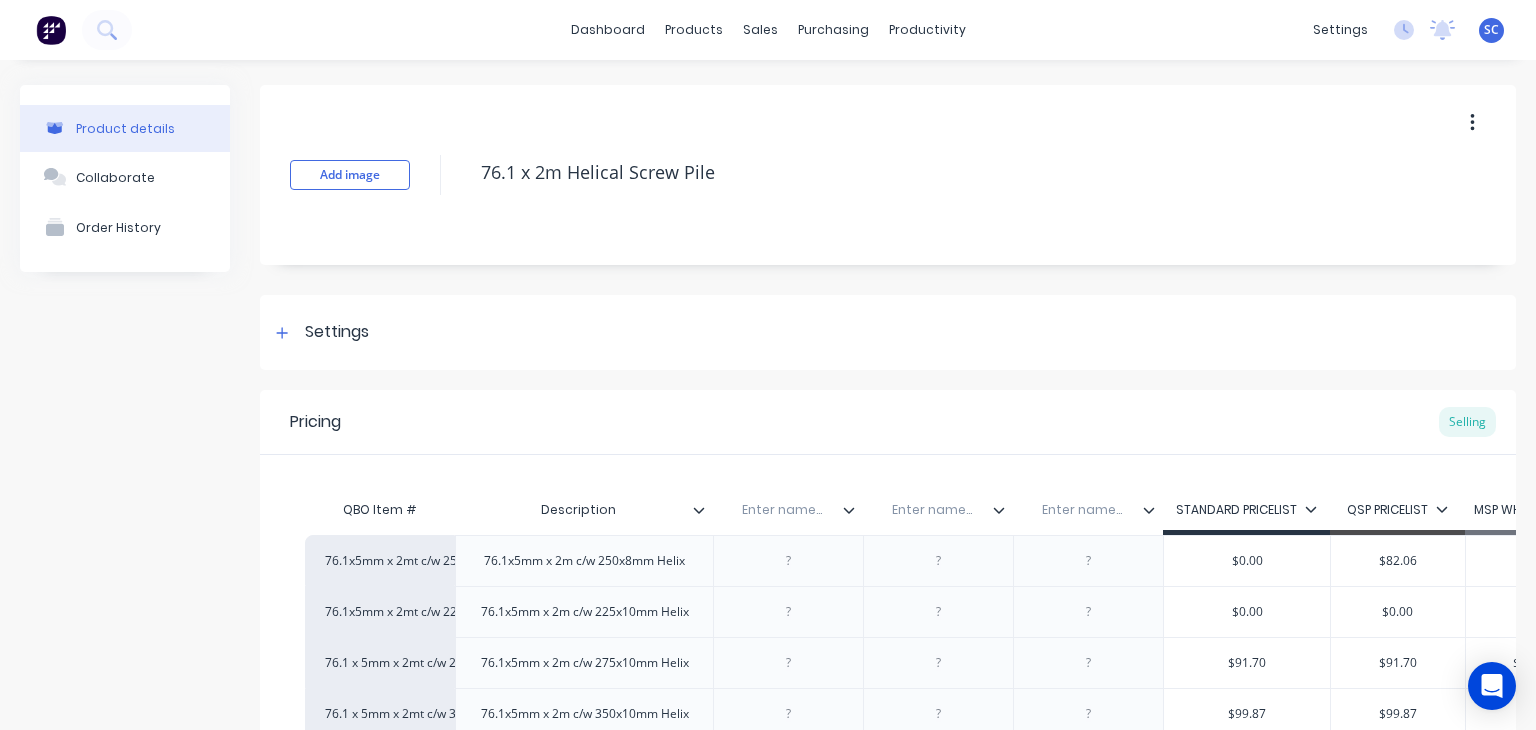 click at bounding box center [782, 510] 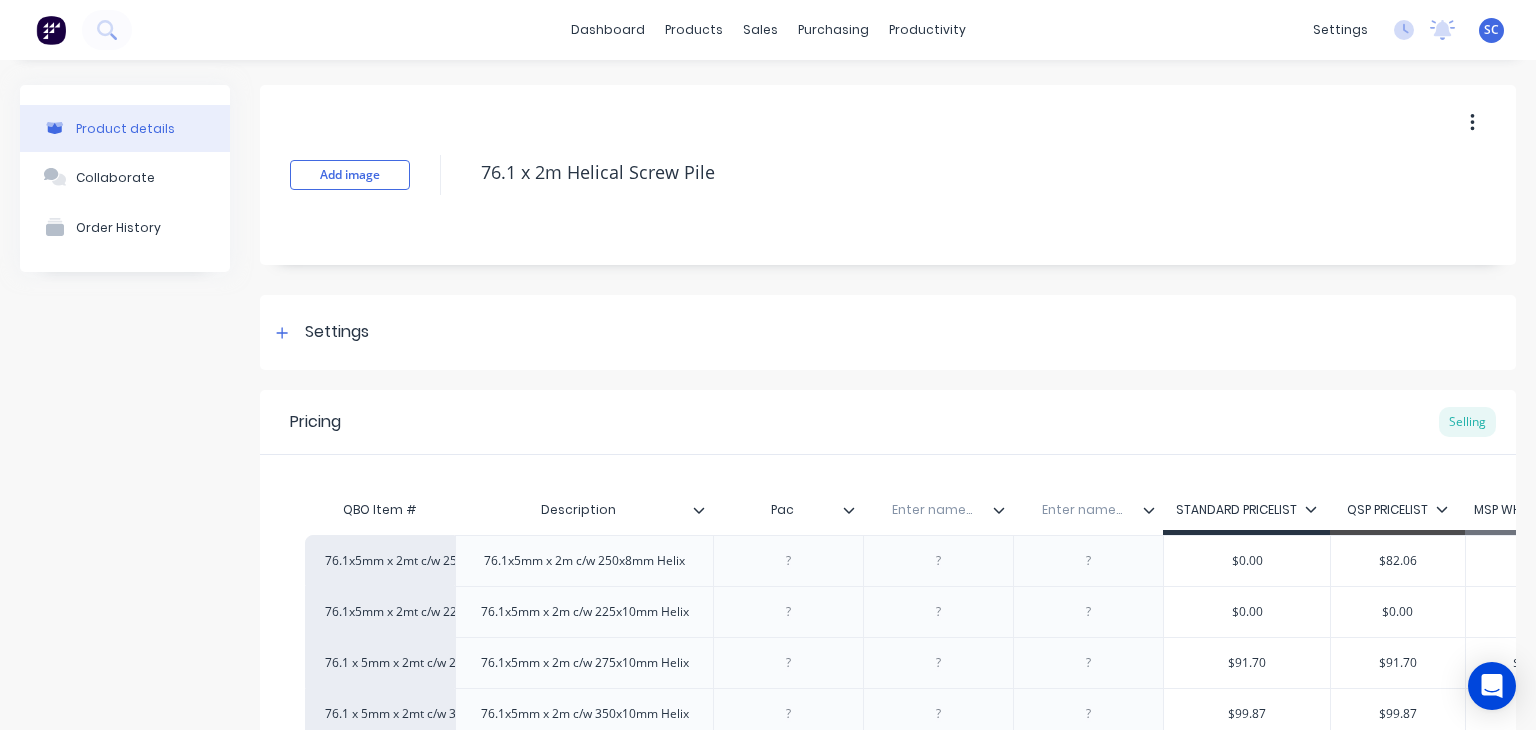 type on "Pack" 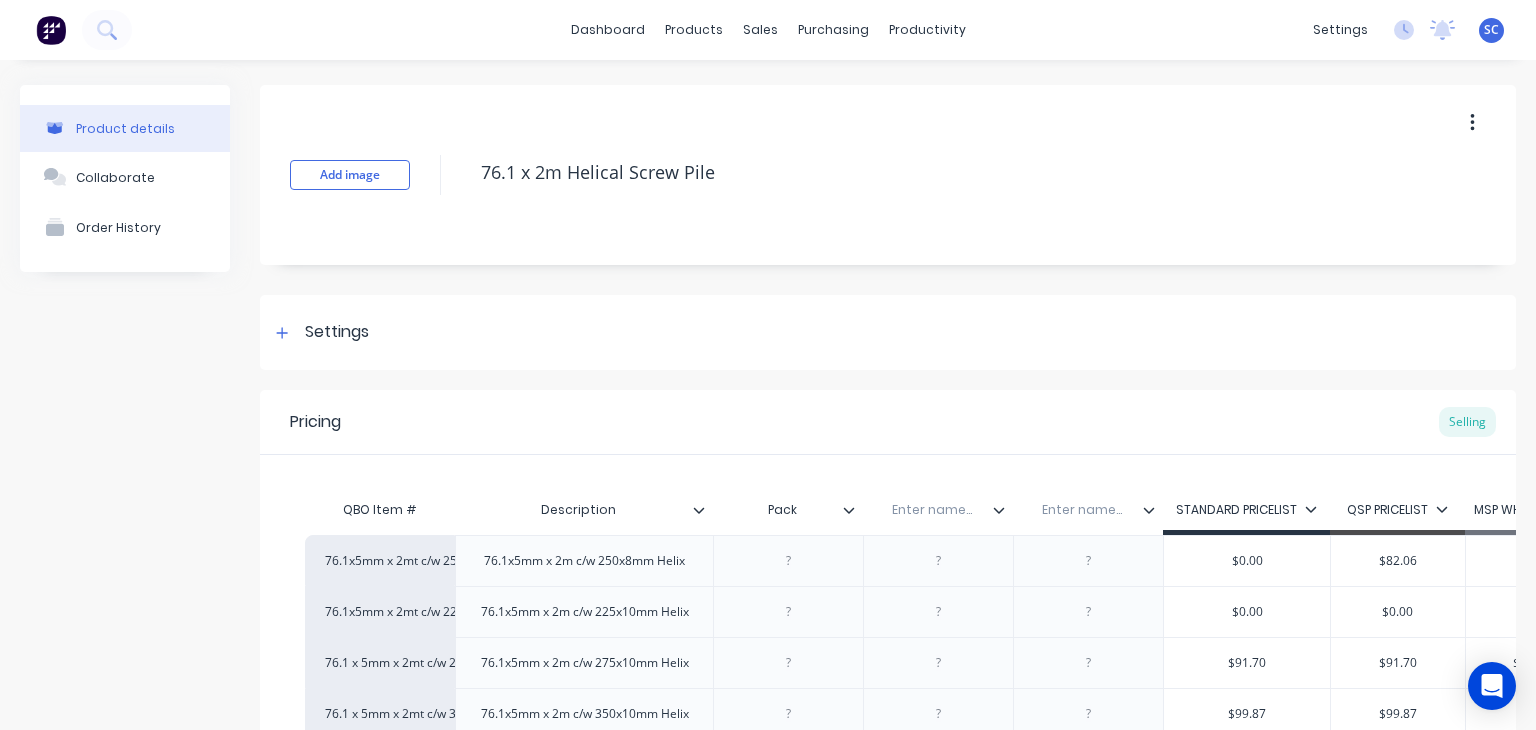 type on "x" 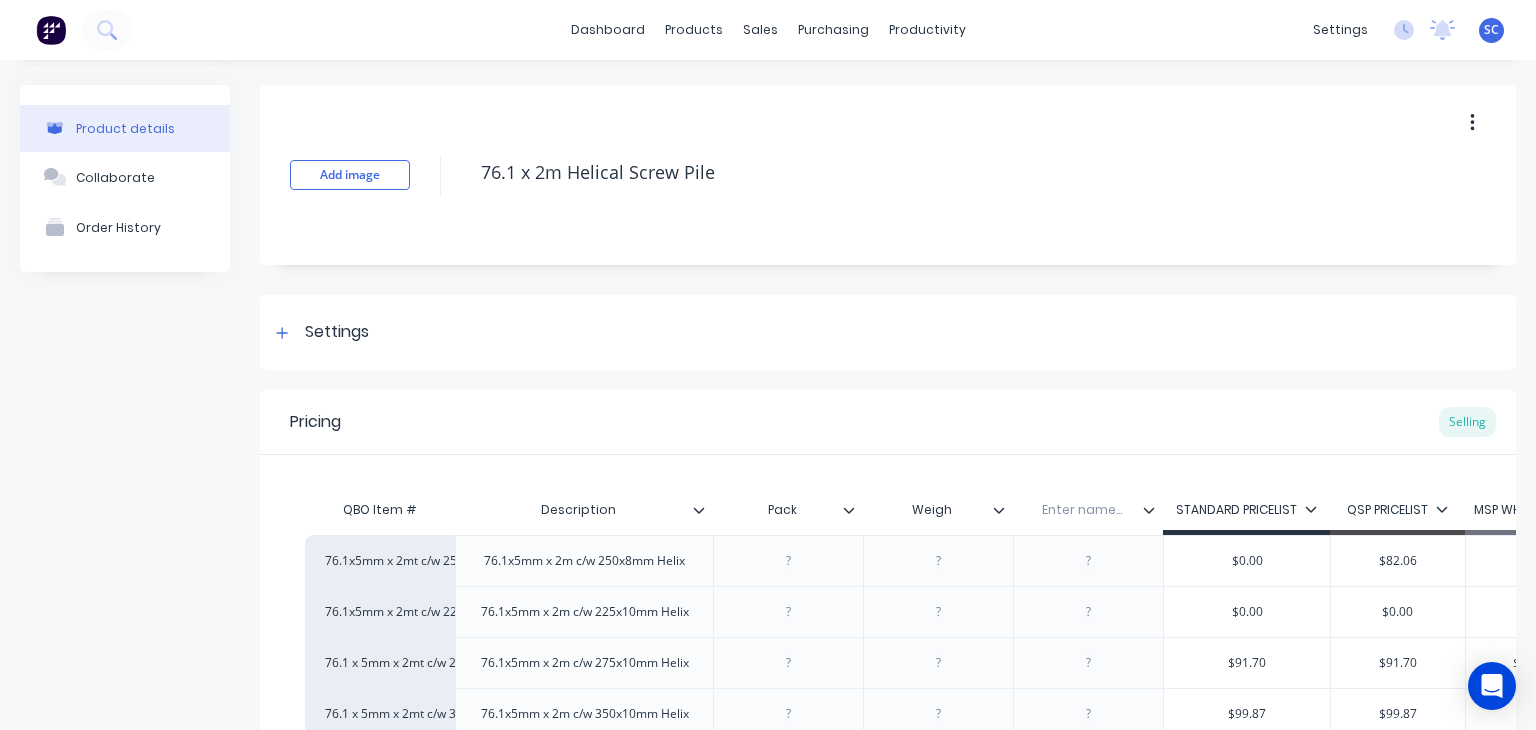 type on "Weight" 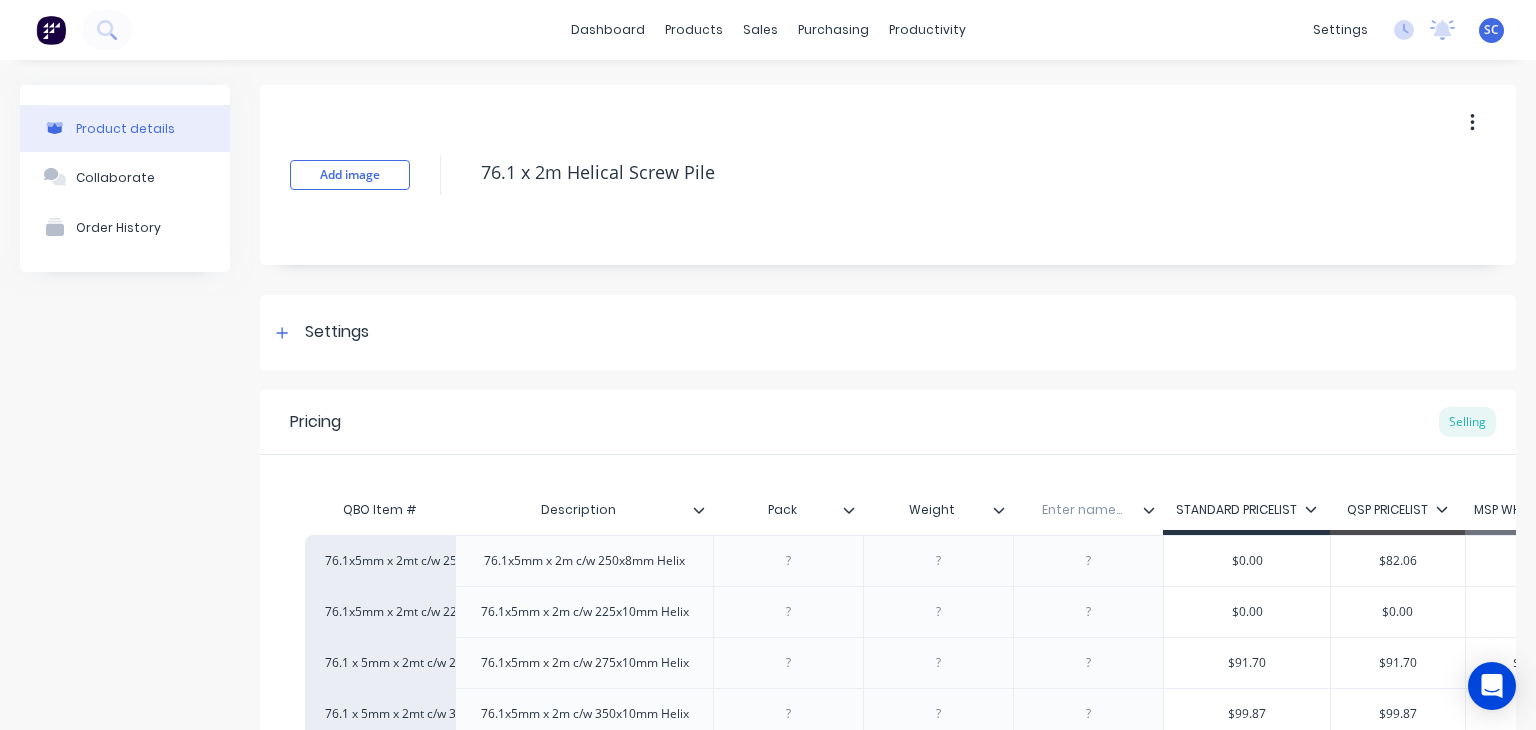 type on "x" 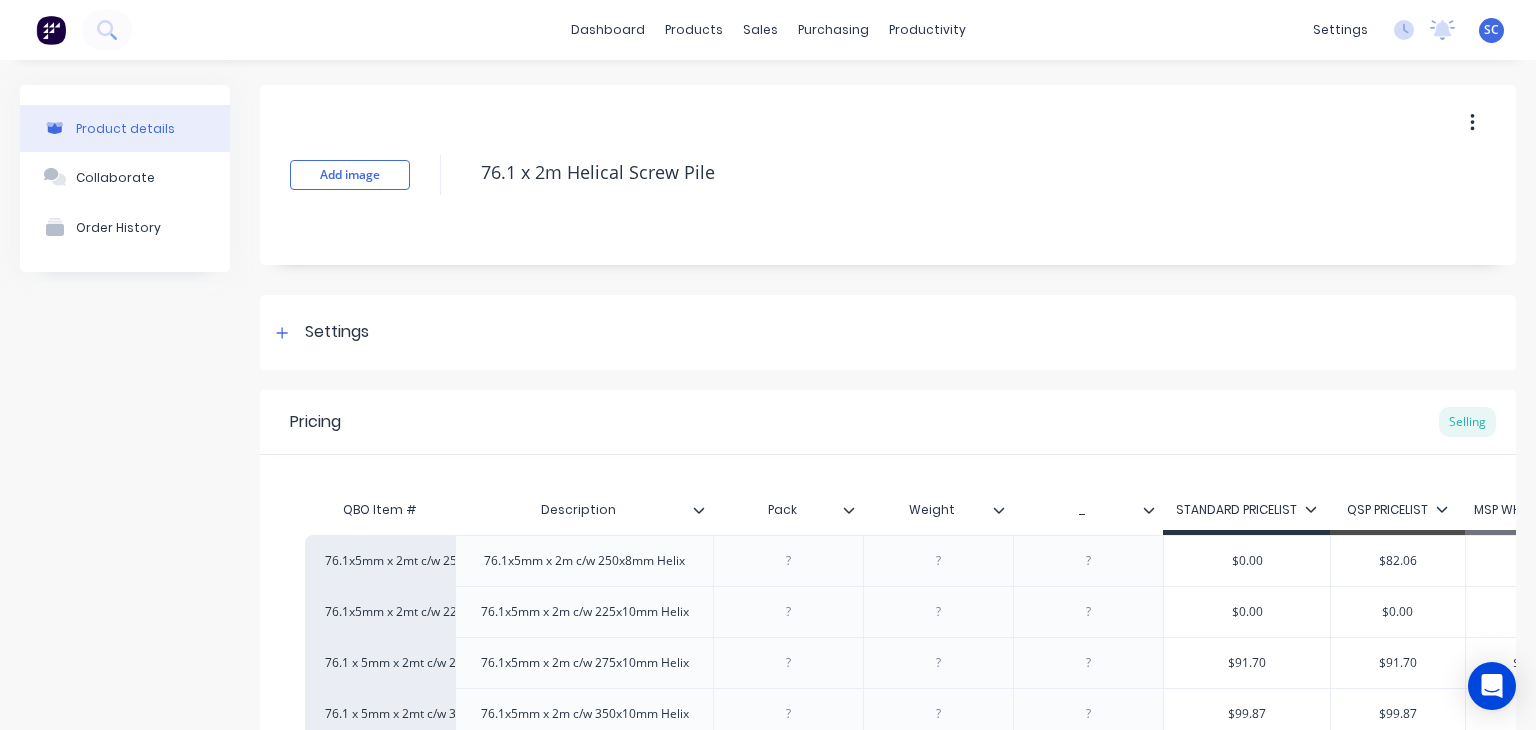 scroll, scrollTop: 252, scrollLeft: 0, axis: vertical 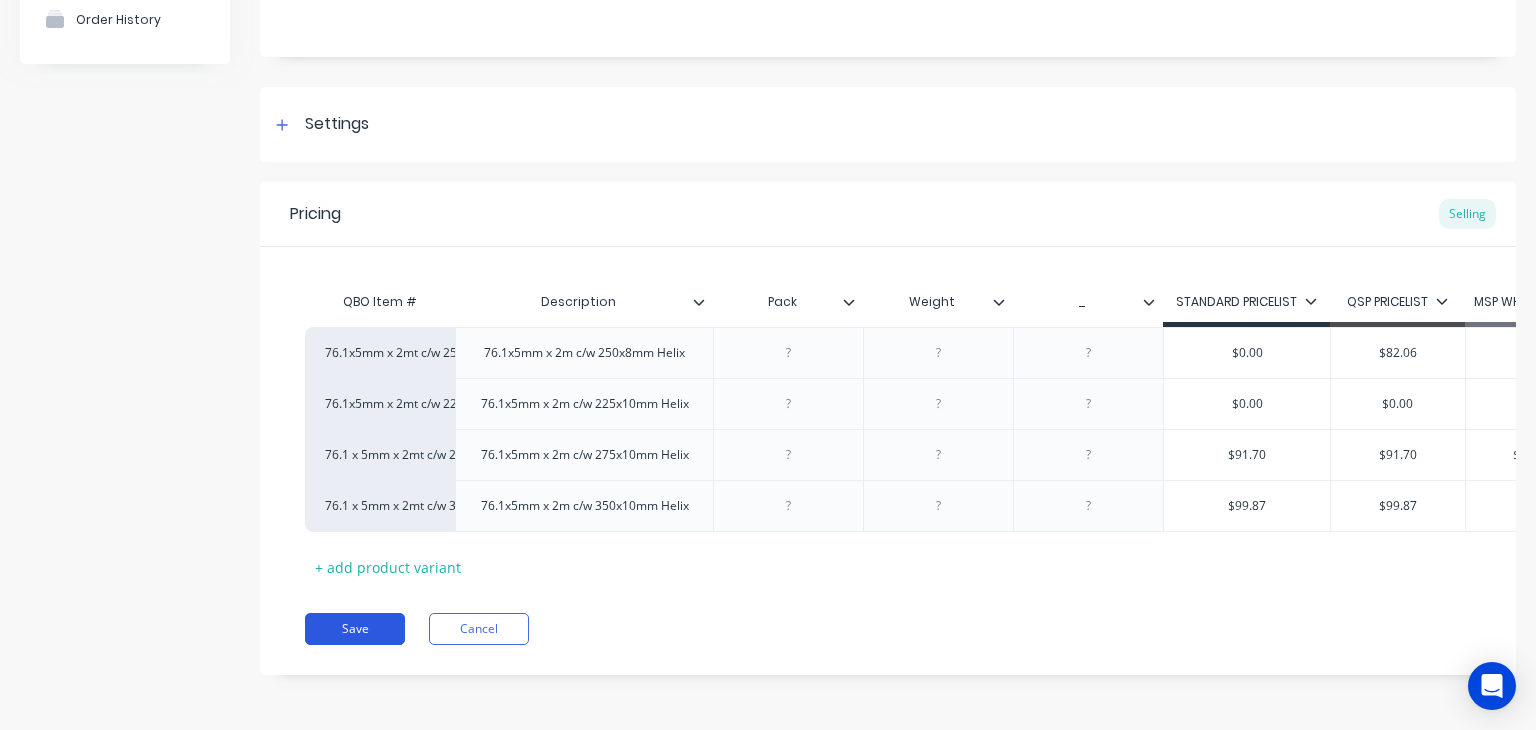 click on "Save" at bounding box center [355, 629] 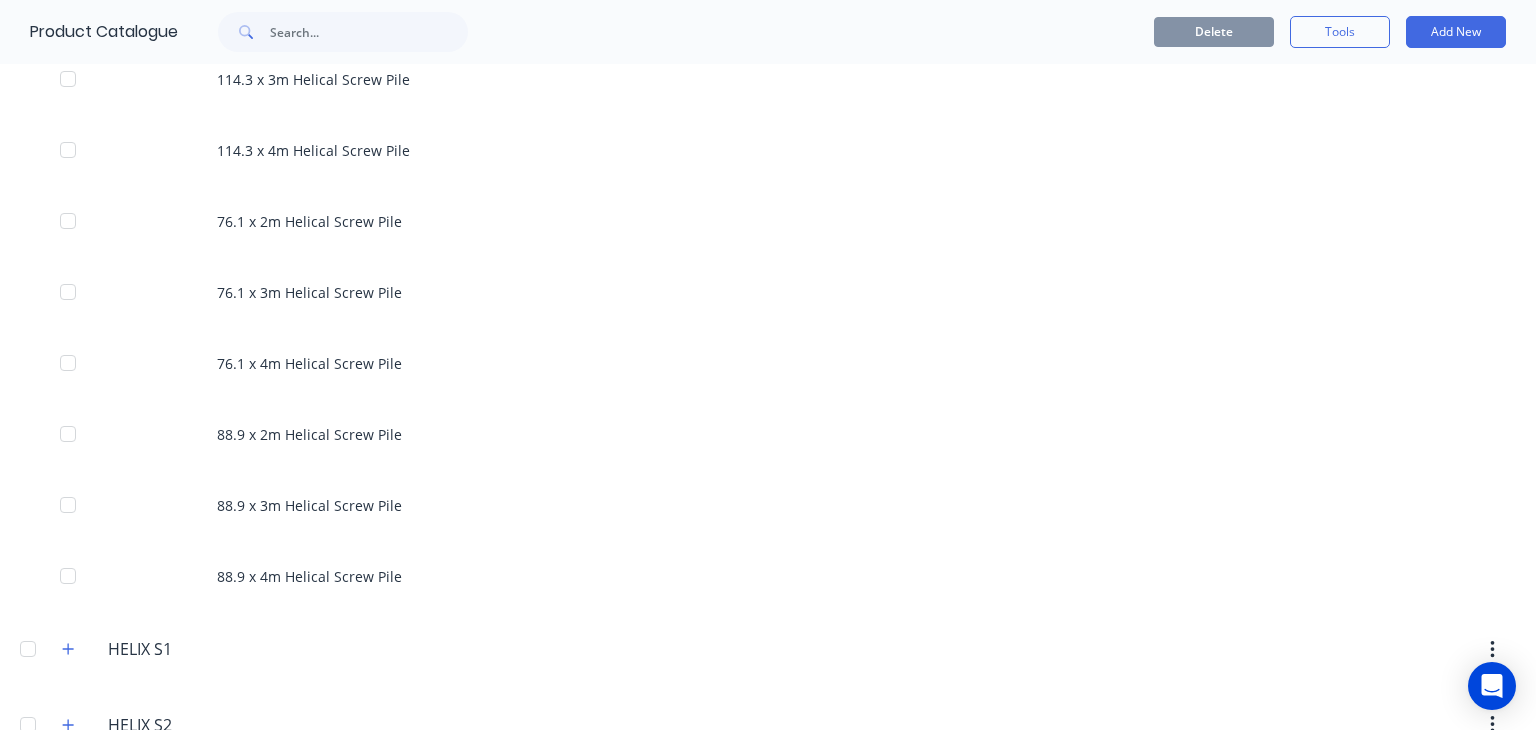 scroll, scrollTop: 1063, scrollLeft: 0, axis: vertical 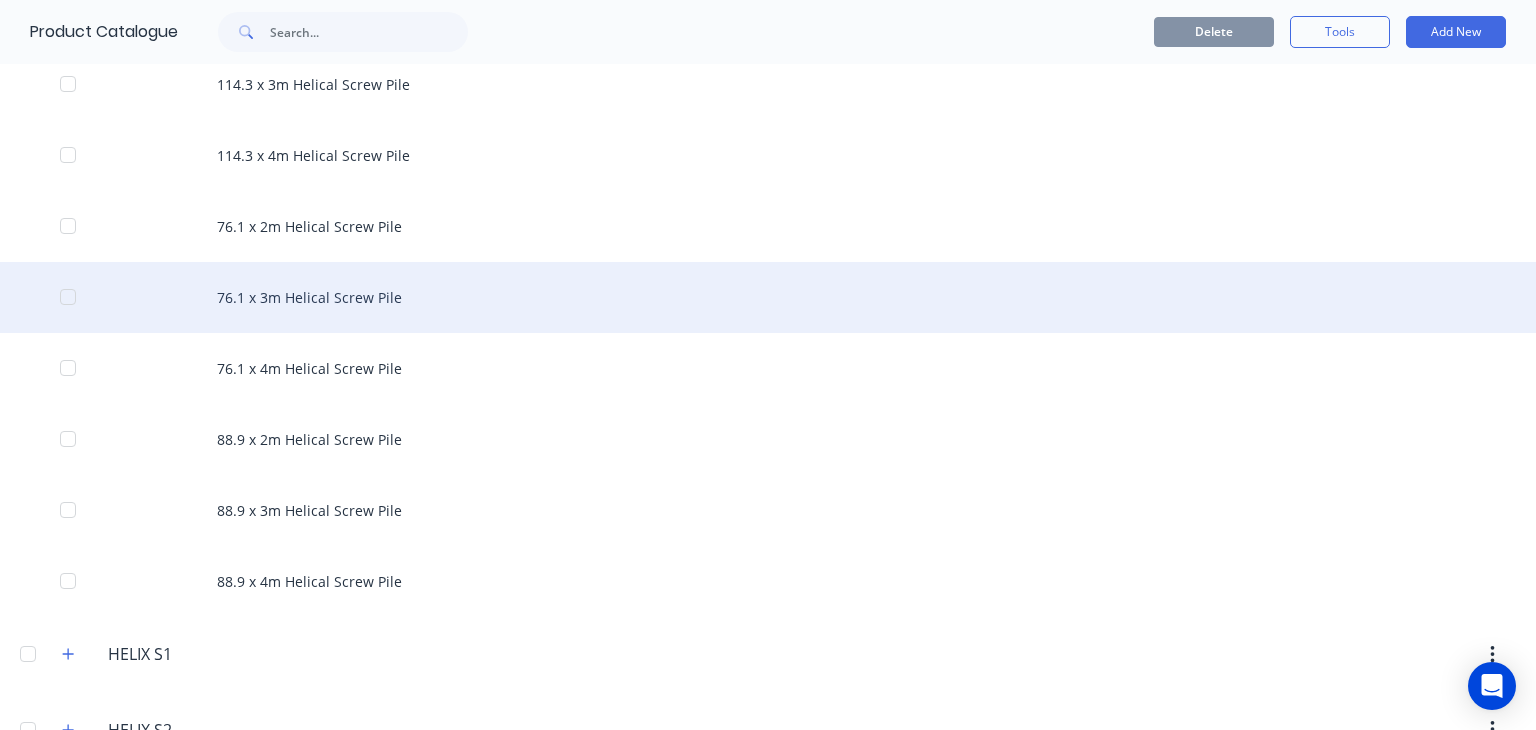 click on "76.1 x 3m Helical Screw Pile" at bounding box center [768, 297] 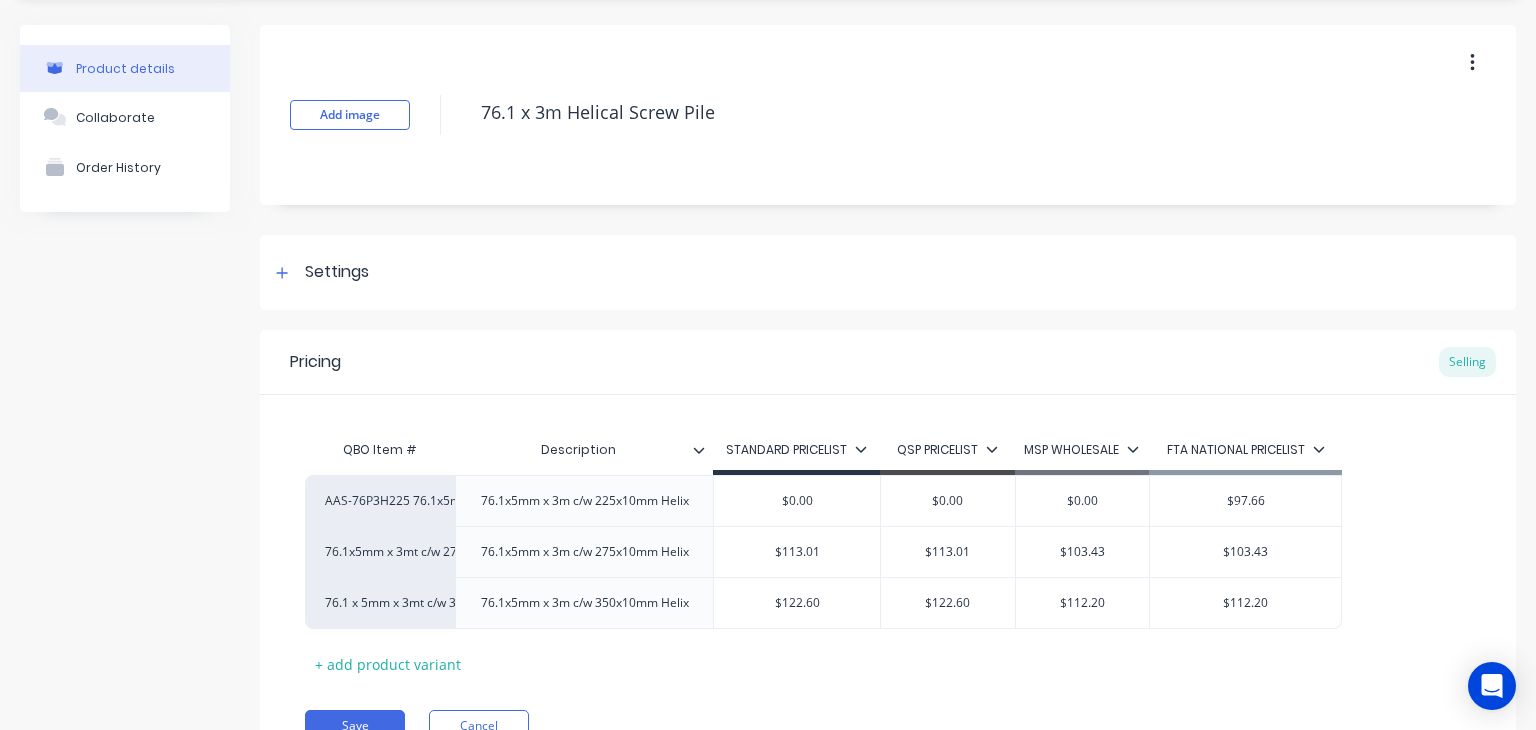 scroll, scrollTop: 186, scrollLeft: 0, axis: vertical 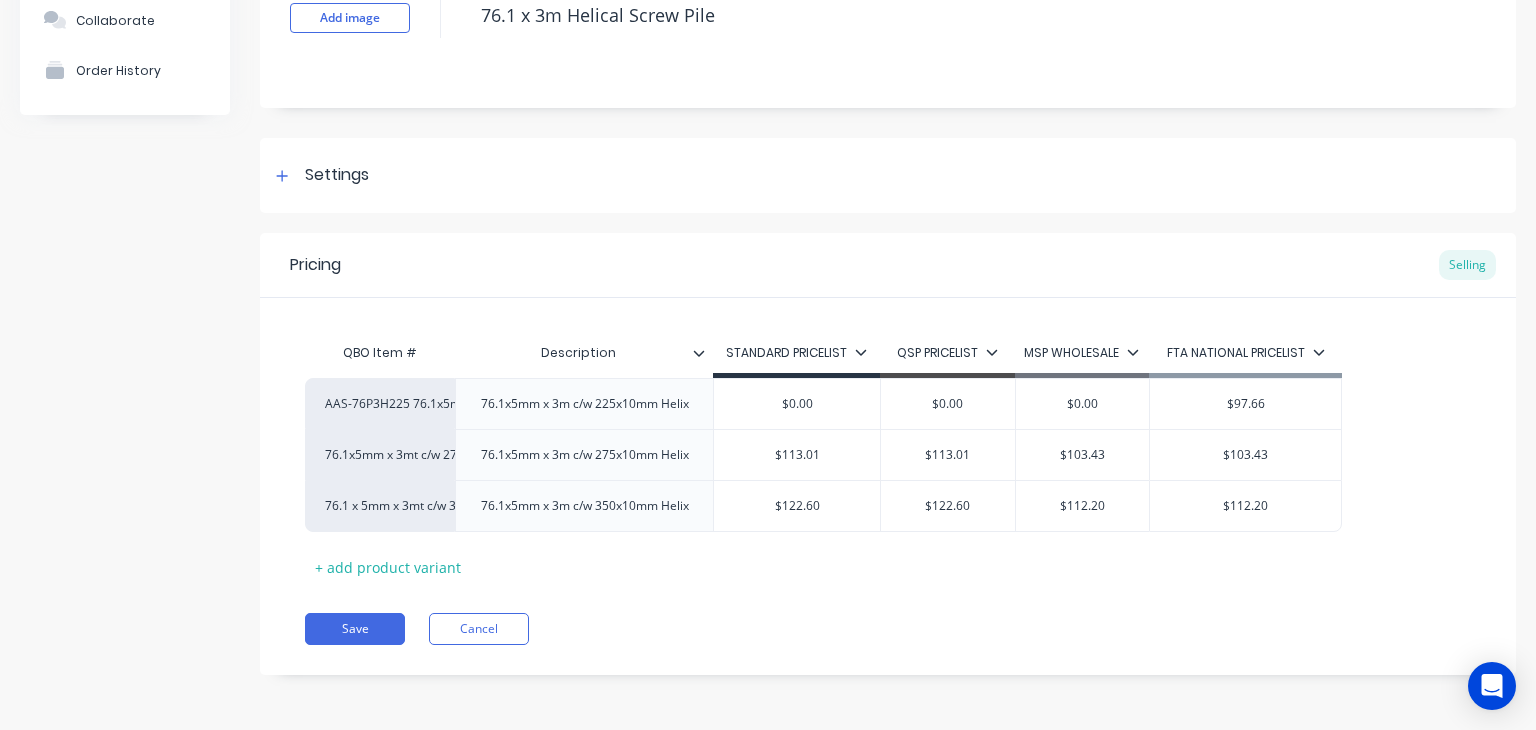 click 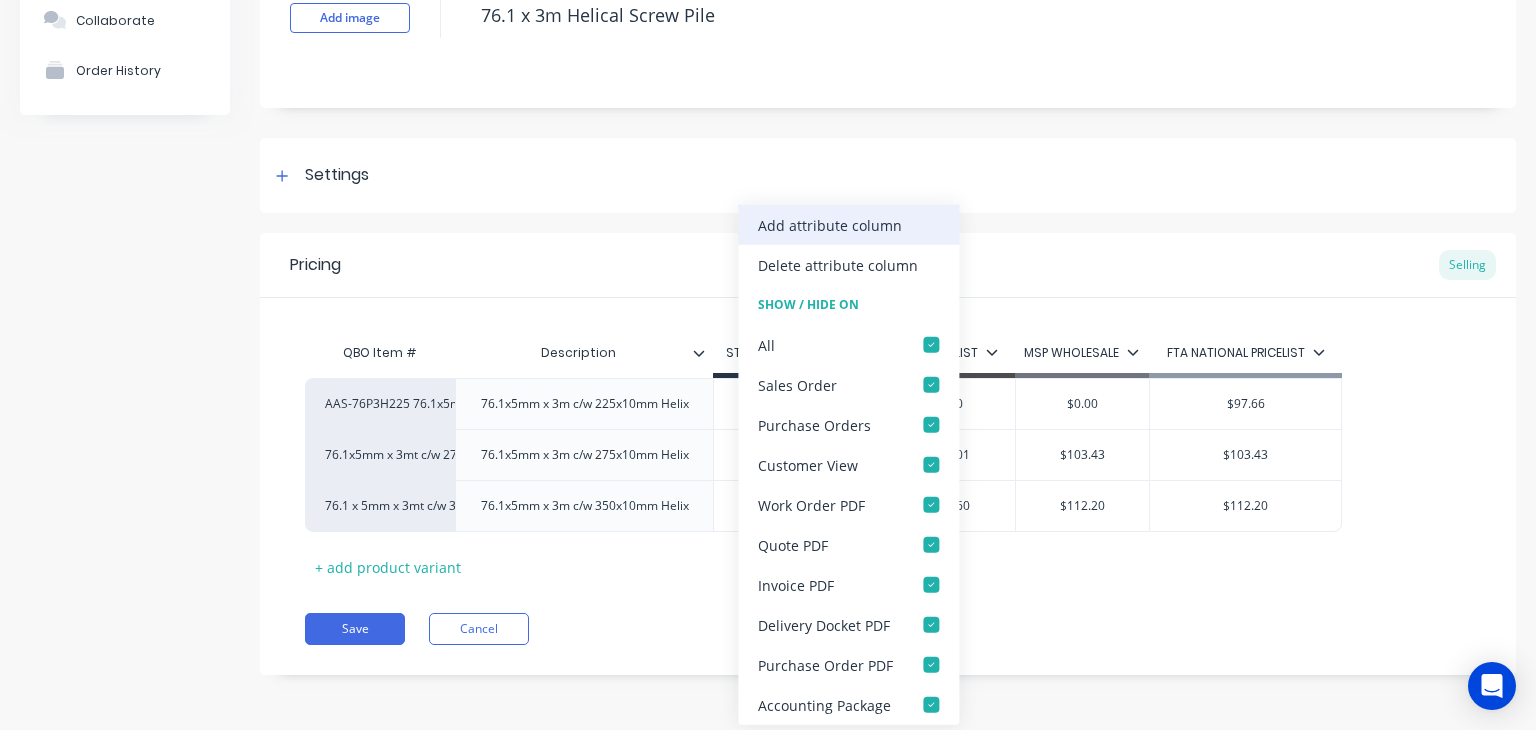 click on "Add attribute column" at bounding box center [848, 225] 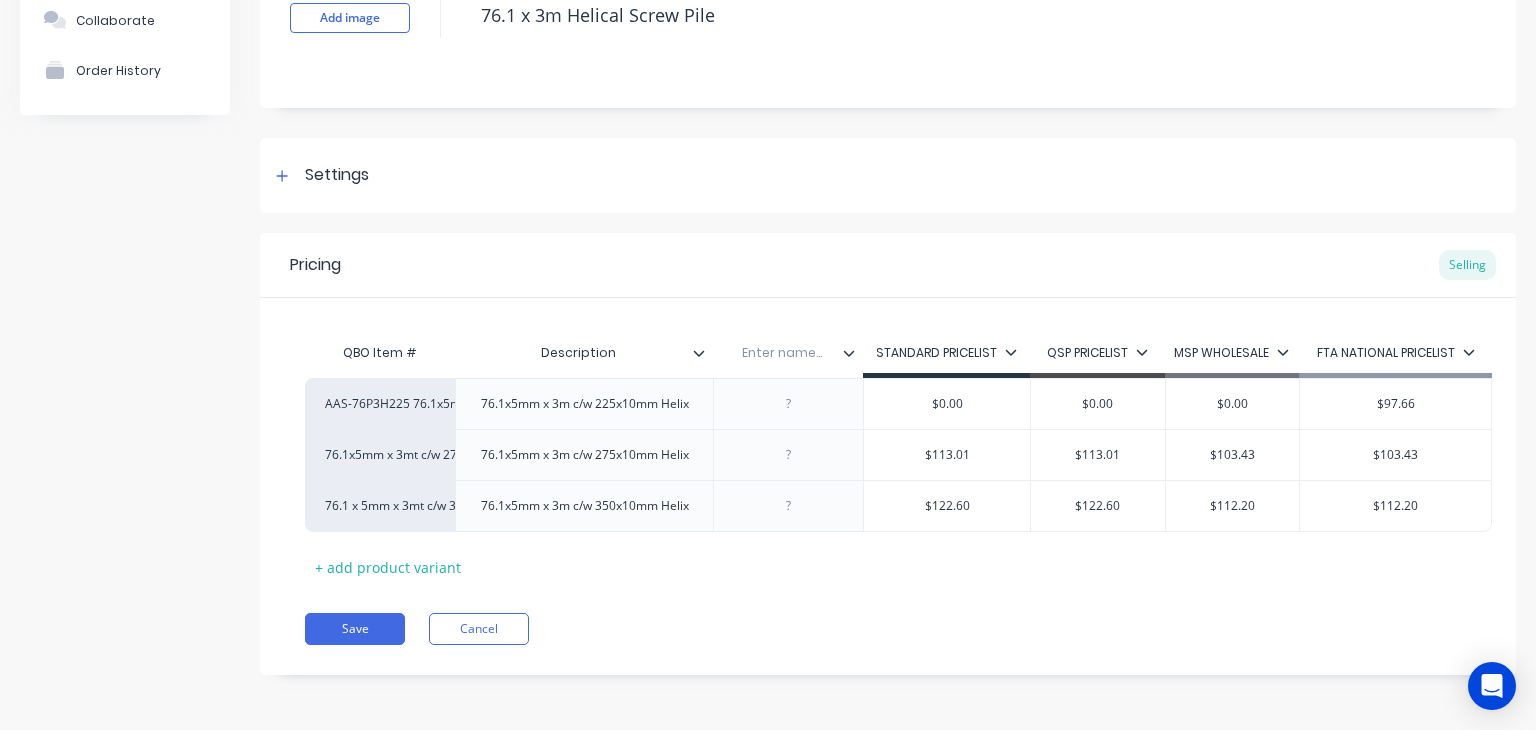 click 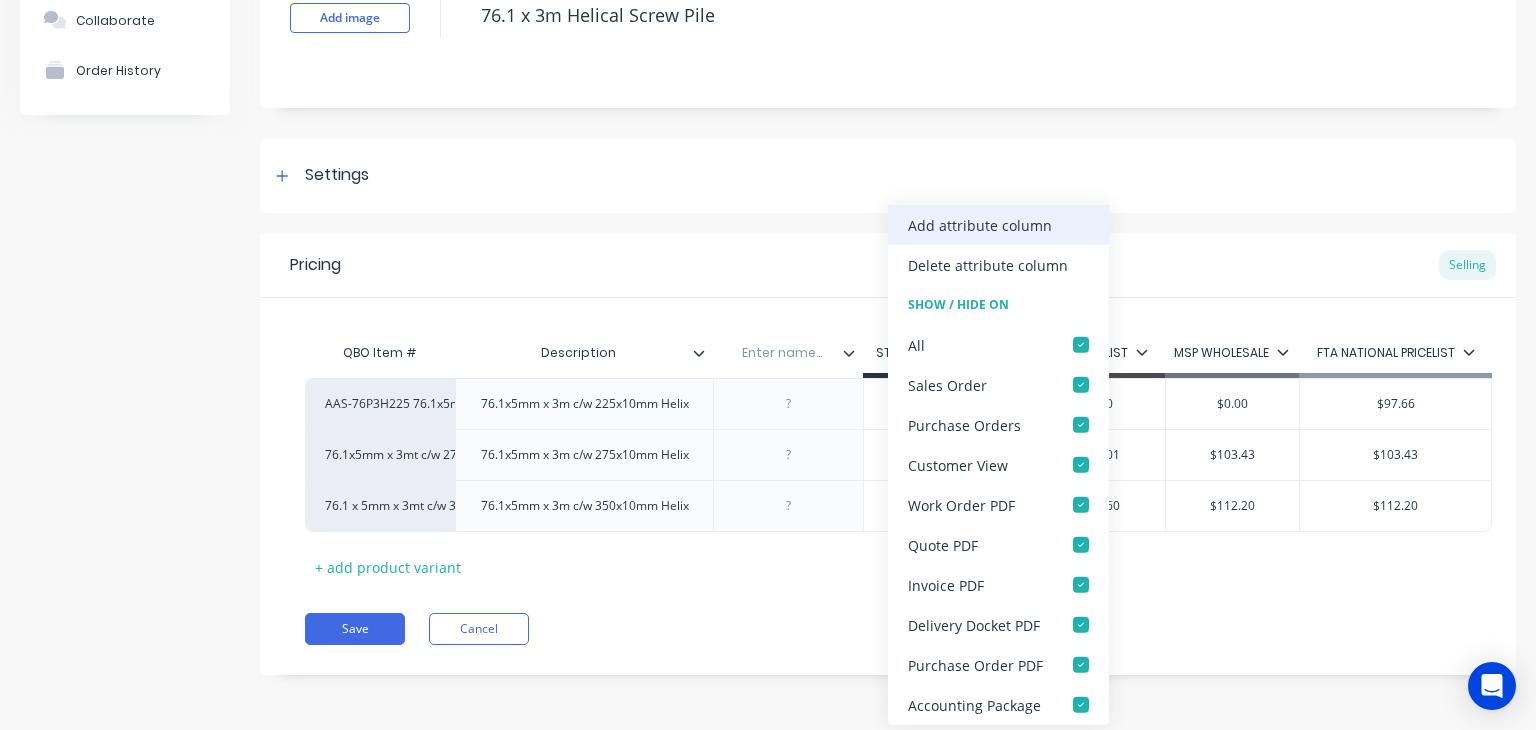 click on "Add attribute column" at bounding box center (980, 224) 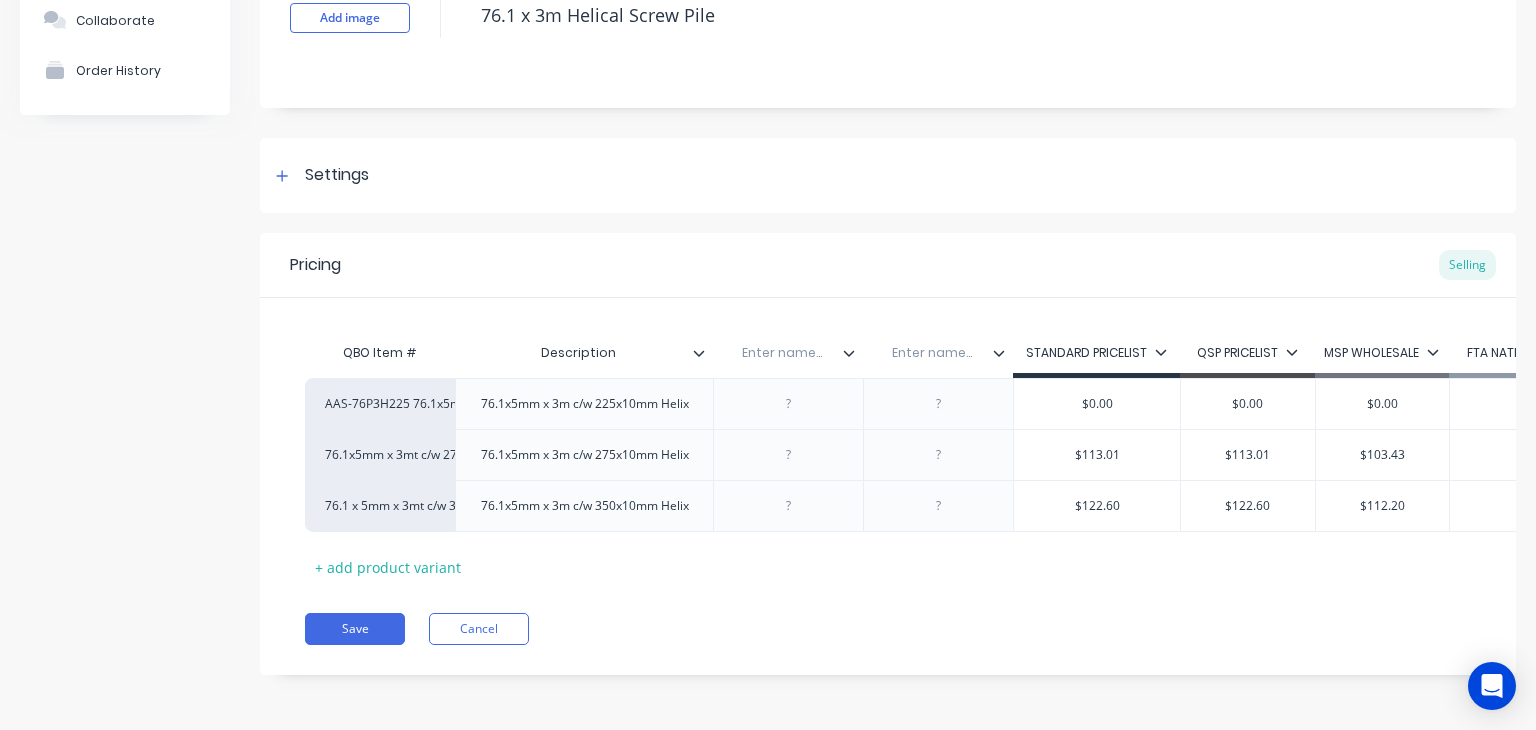 click 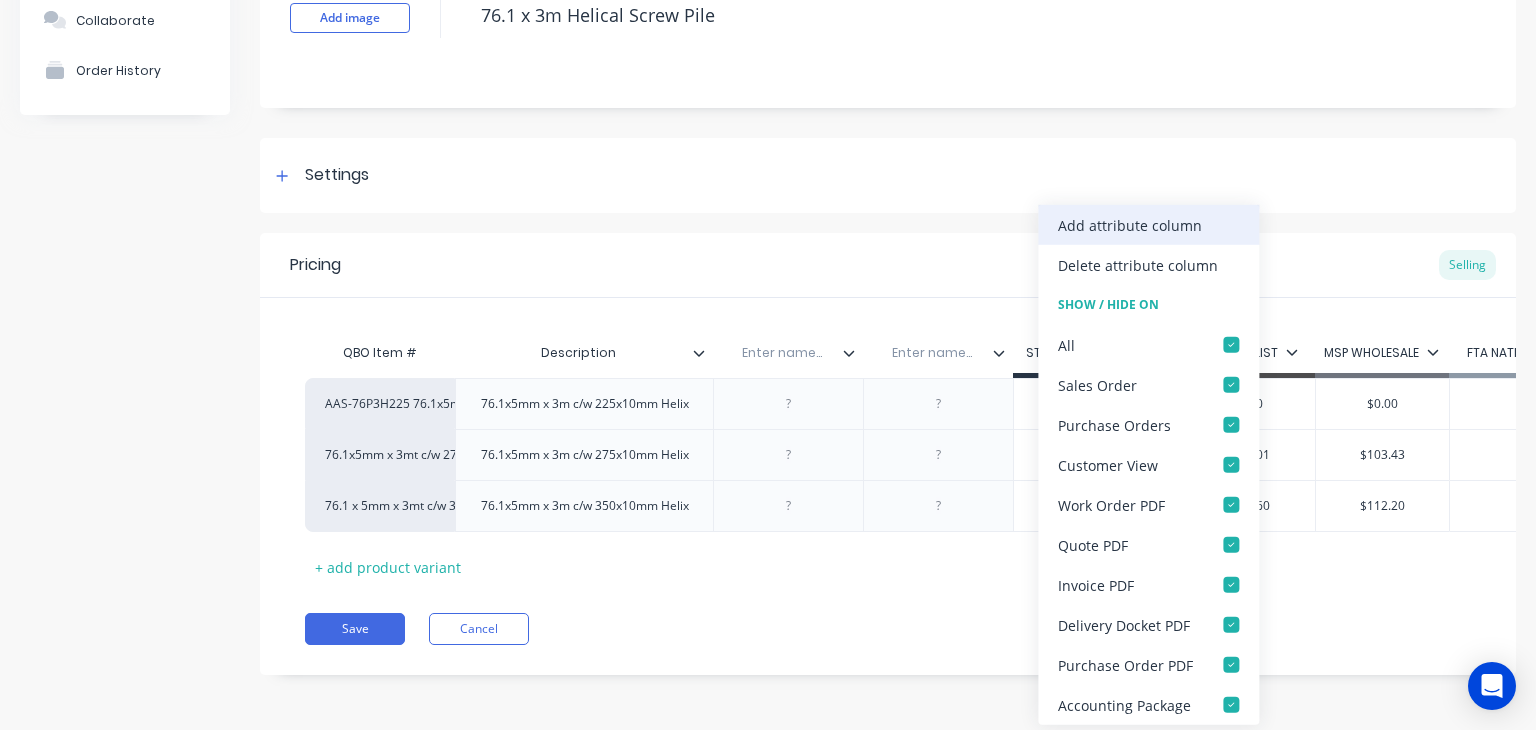 click on "Add attribute column" at bounding box center (1130, 224) 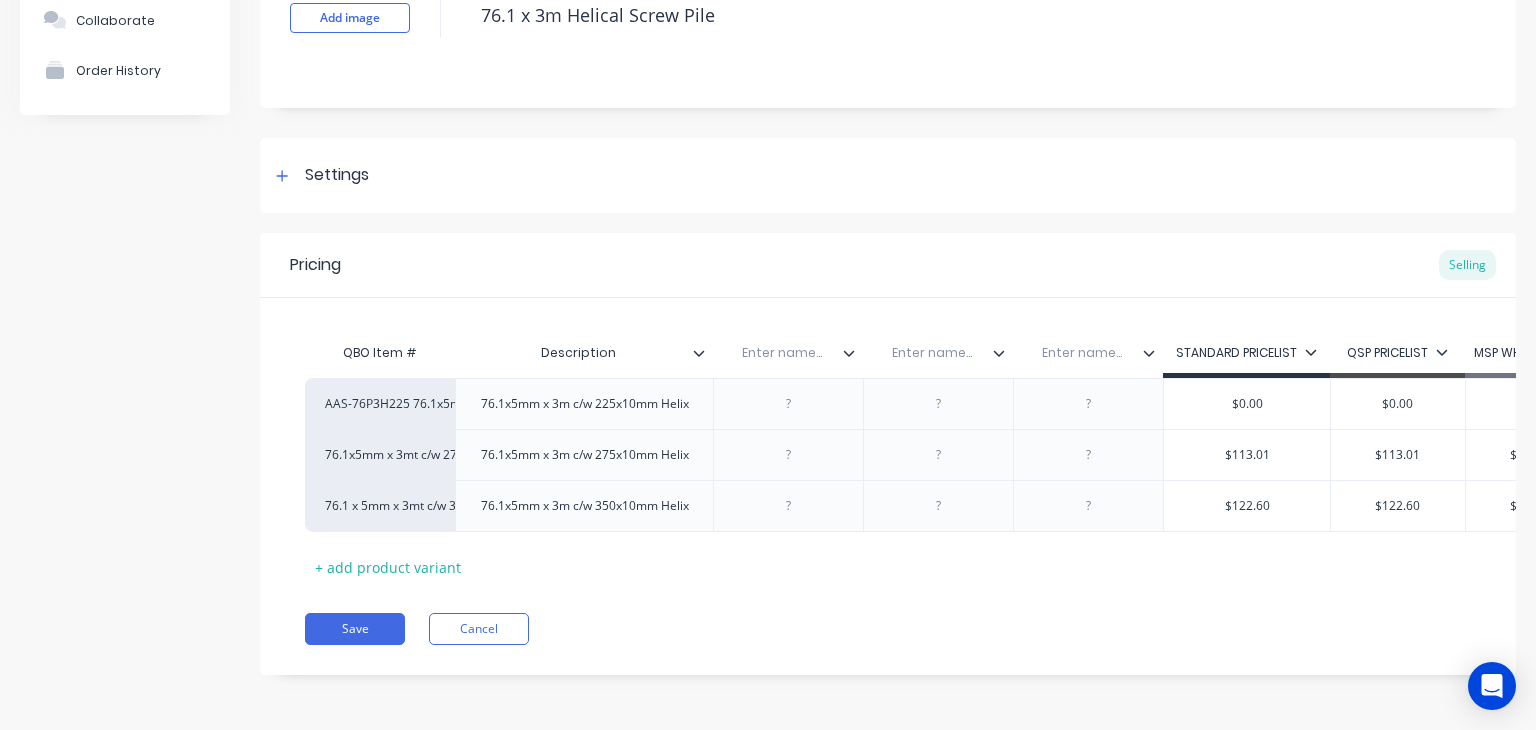 click at bounding box center (782, 353) 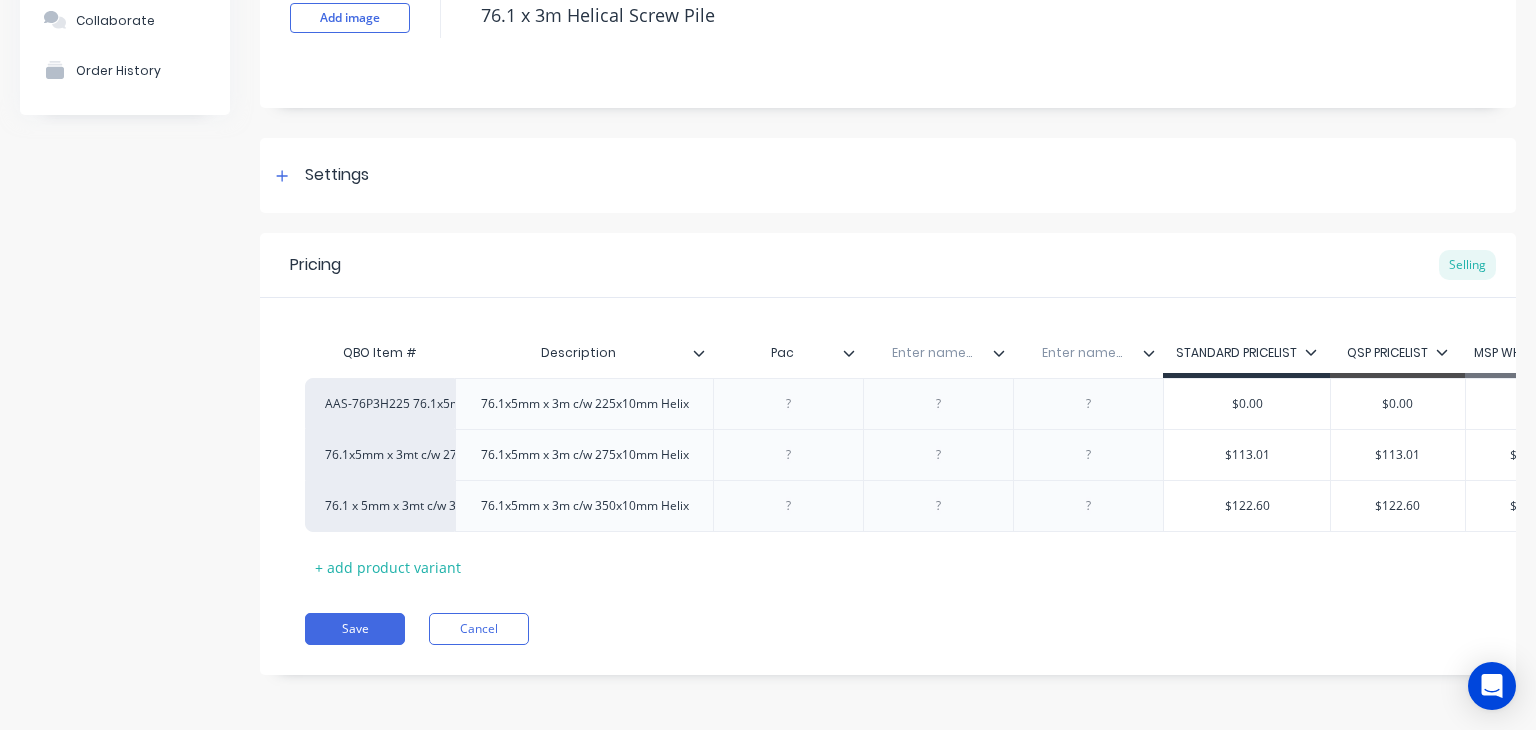 type on "Pack" 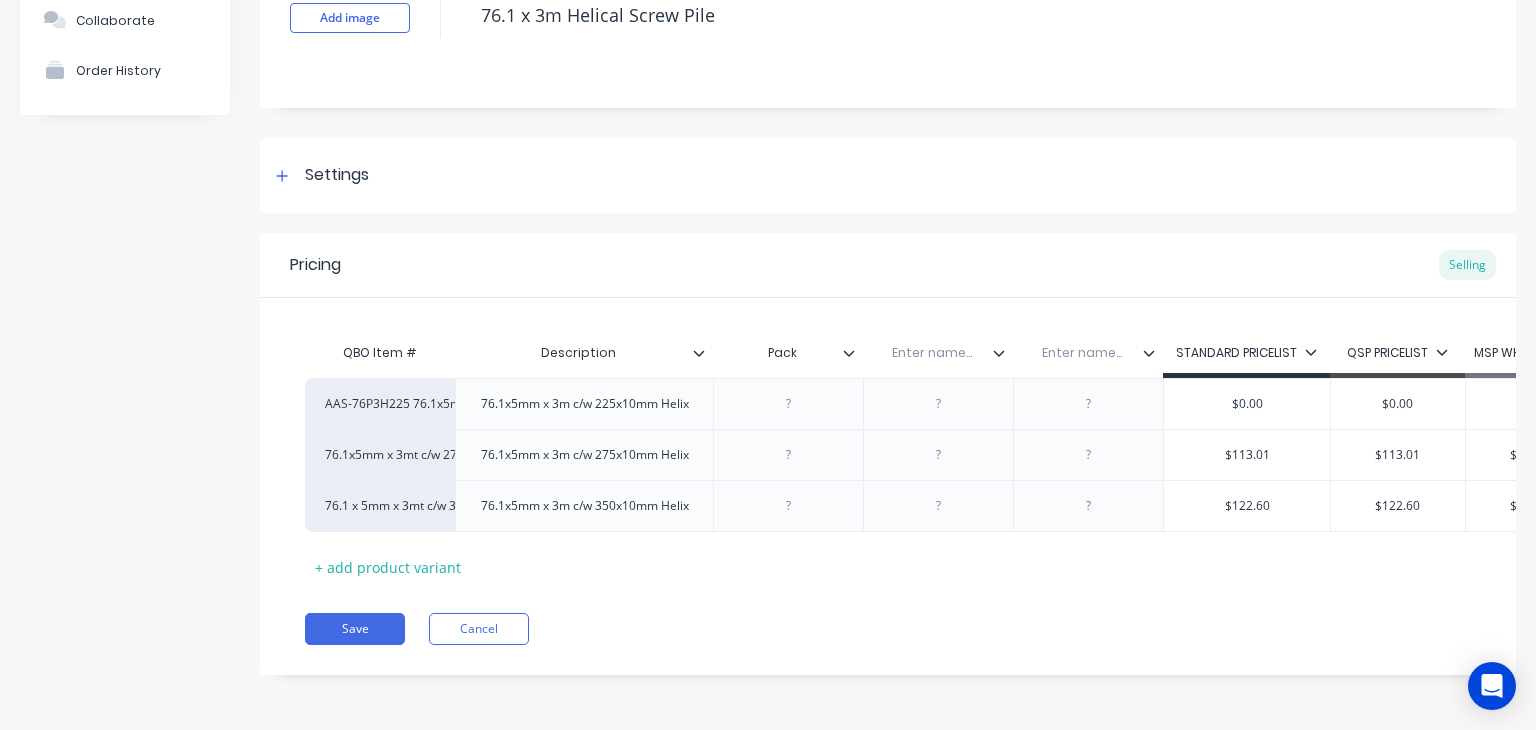 type on "x" 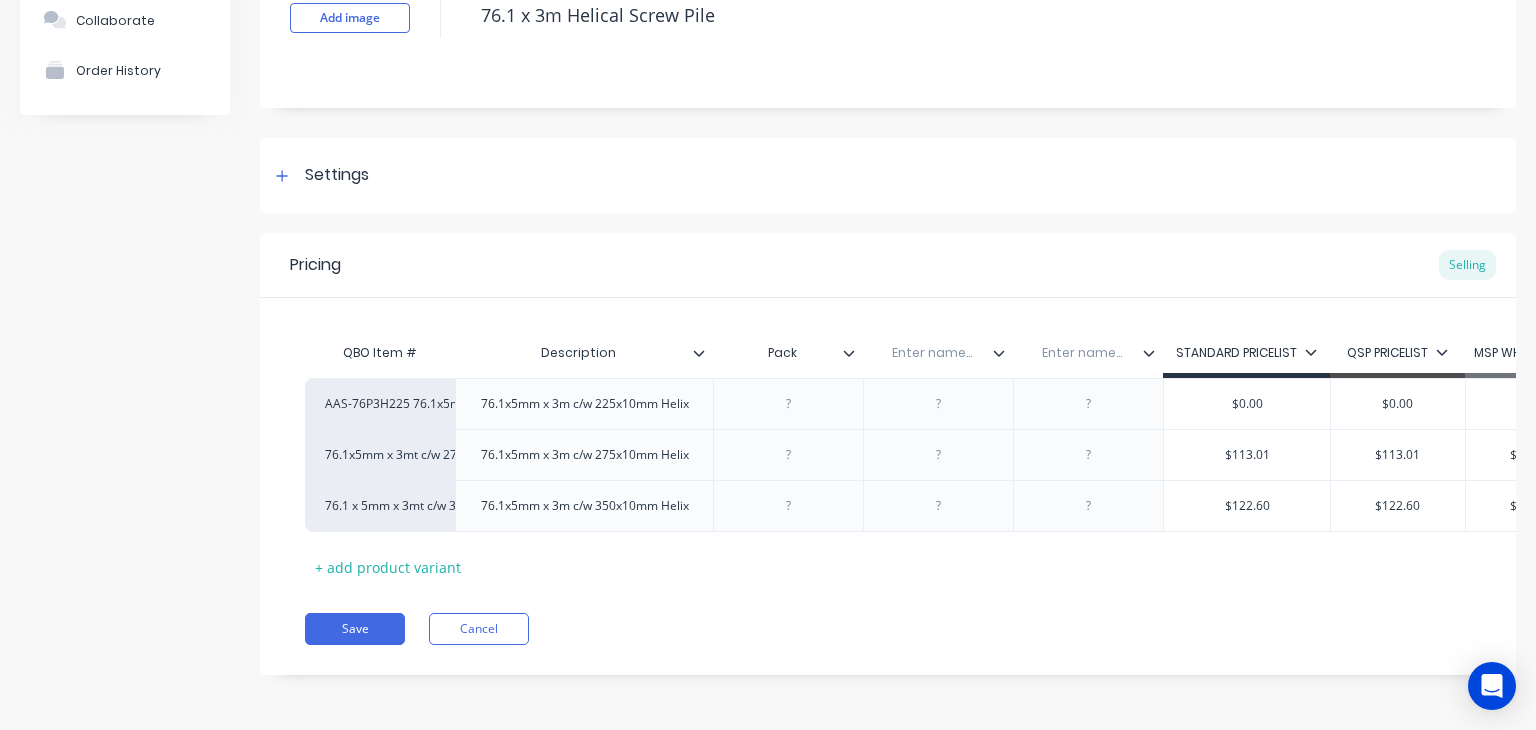 click at bounding box center [932, 353] 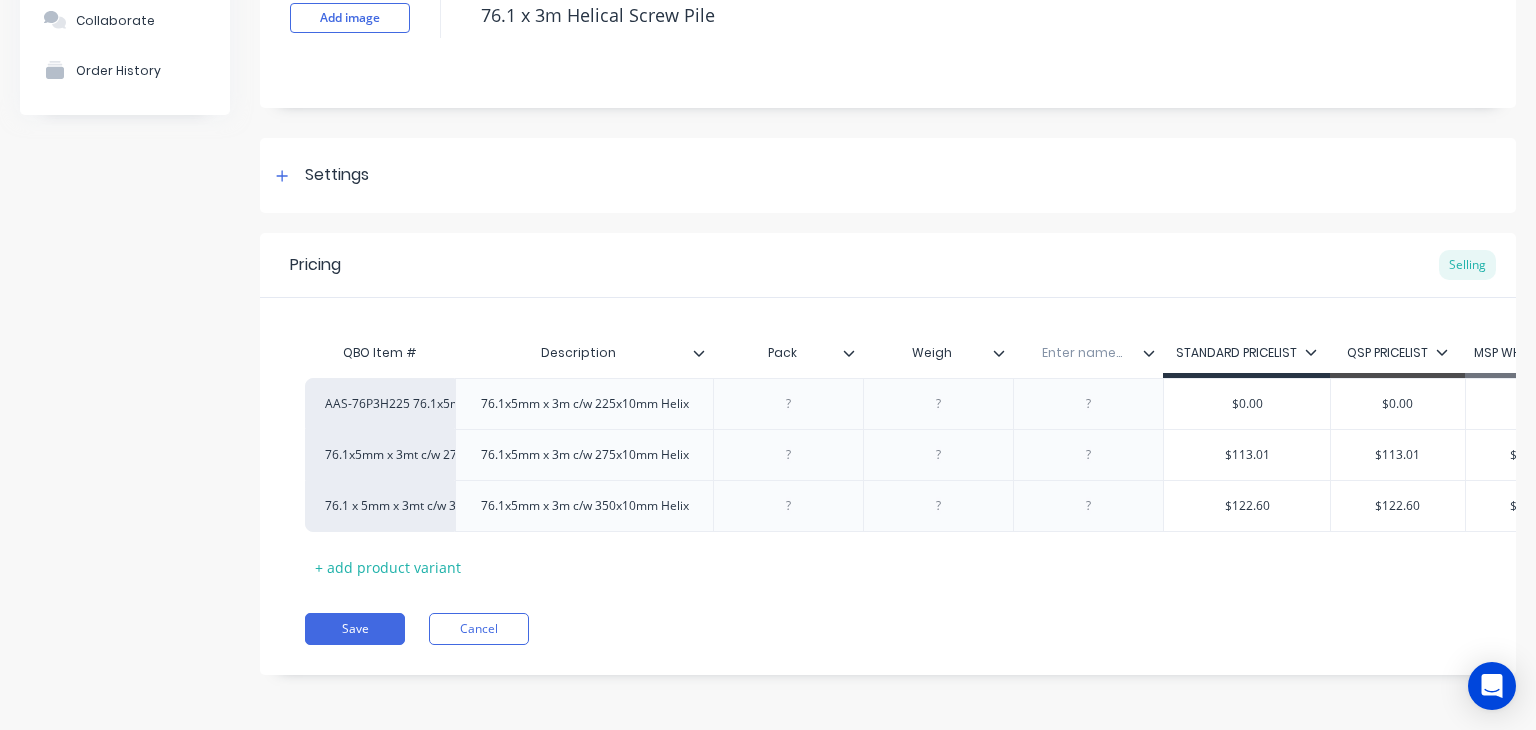 type on "Weight" 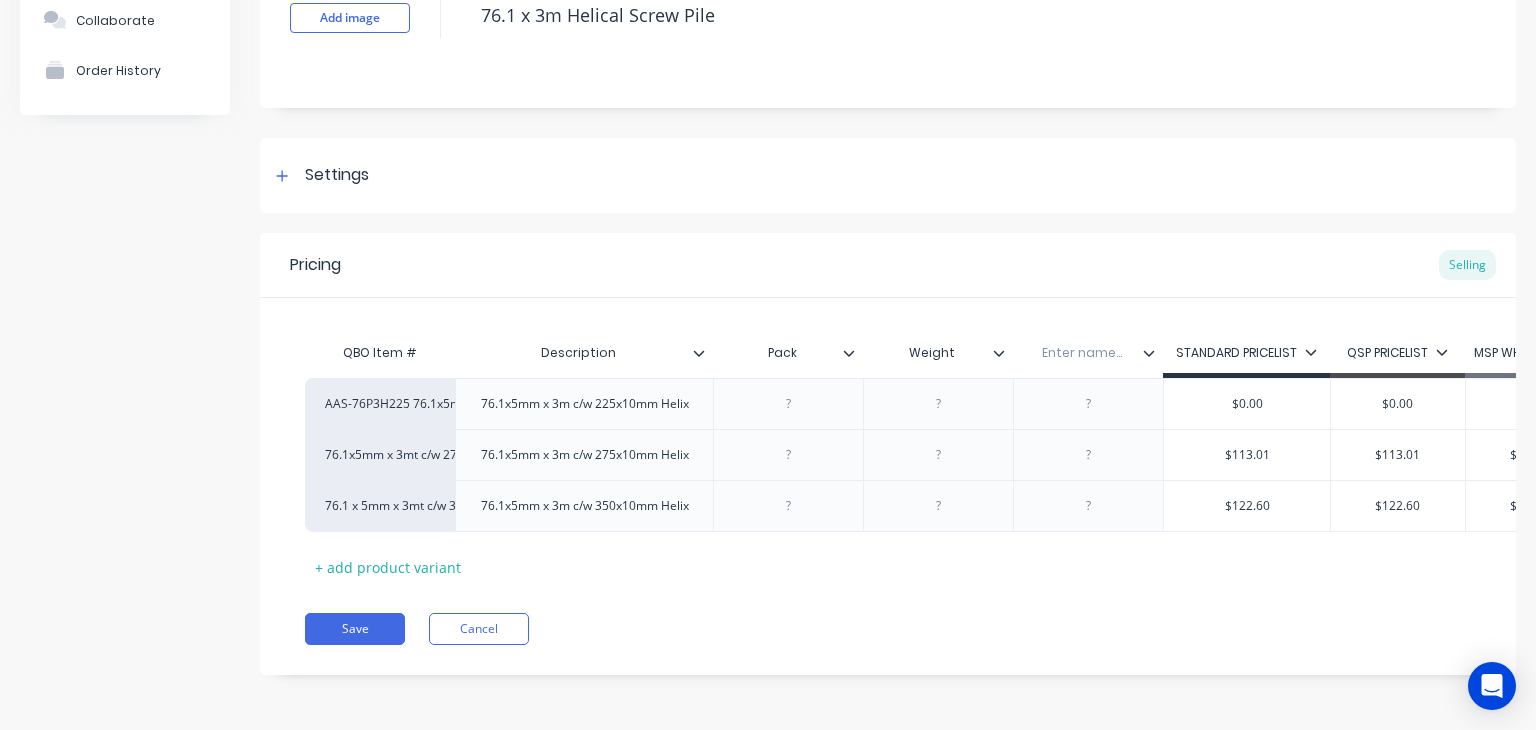 type on "x" 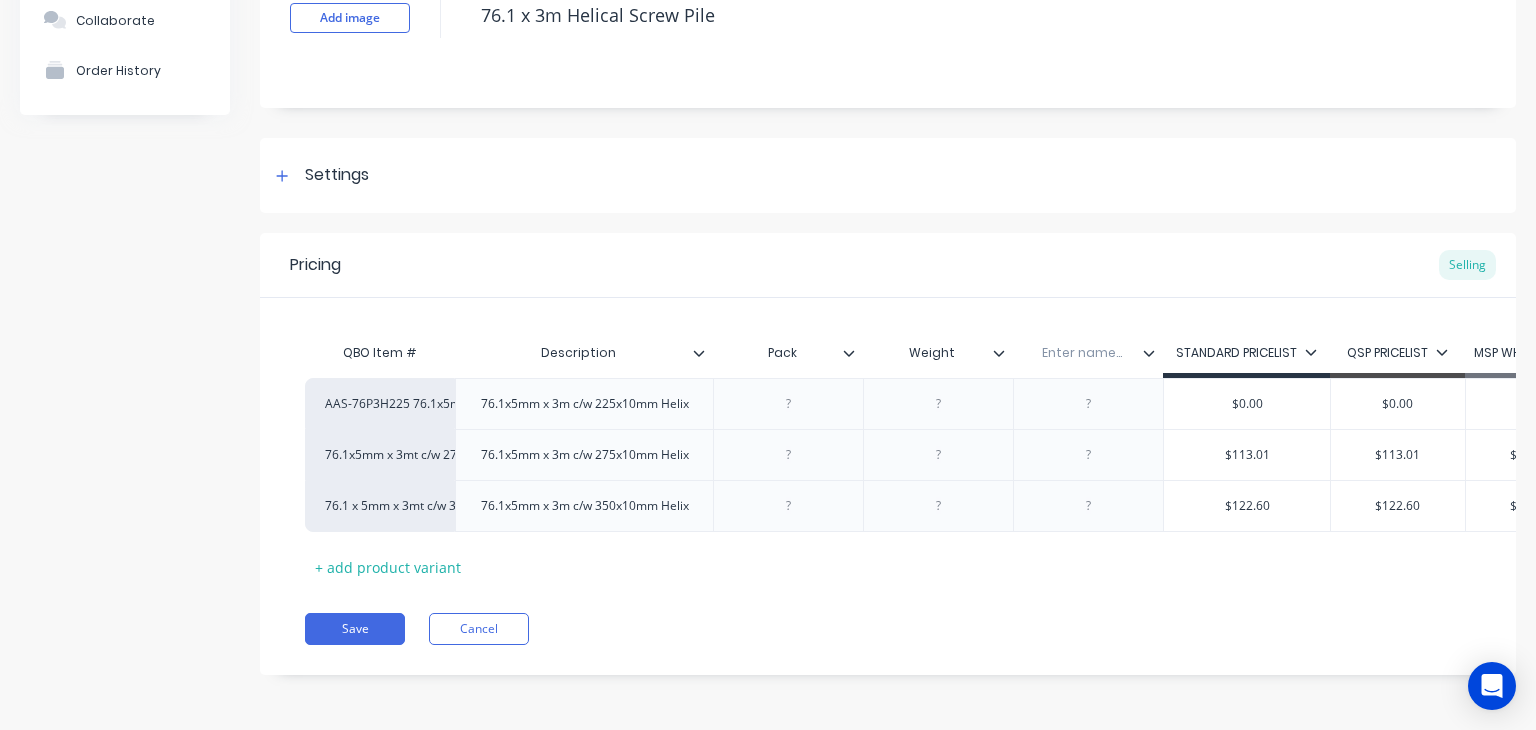 click at bounding box center (1082, 353) 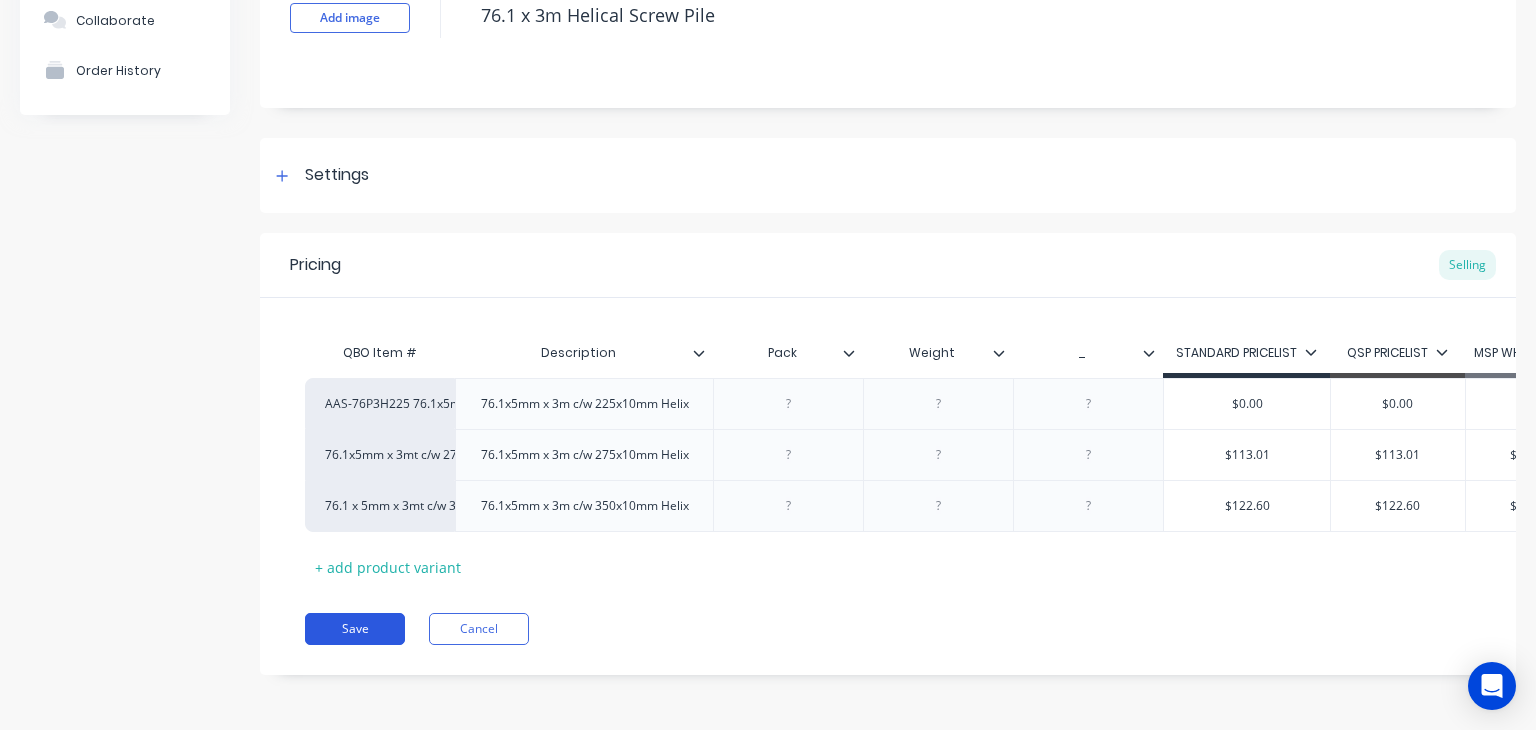 click on "Save" at bounding box center (355, 629) 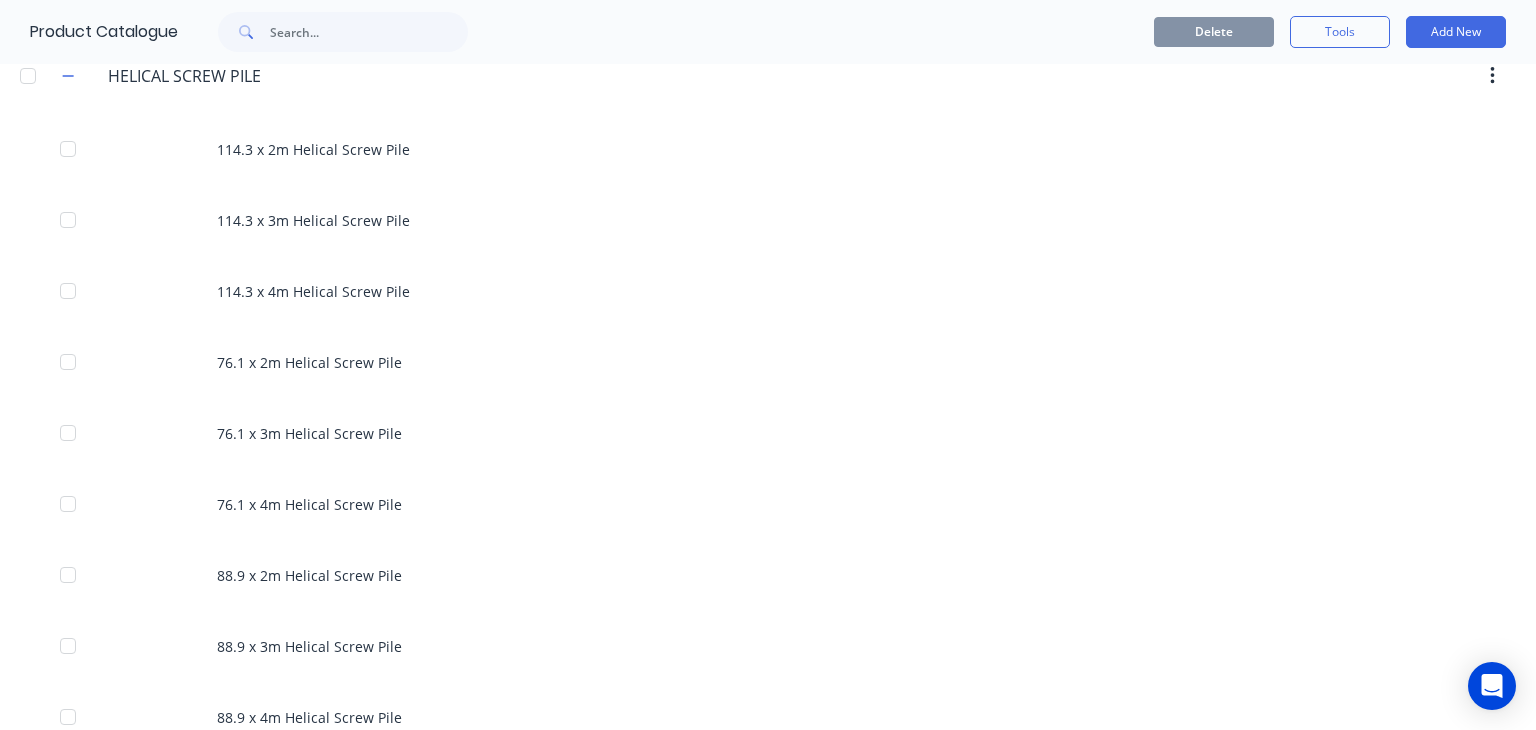 scroll, scrollTop: 928, scrollLeft: 0, axis: vertical 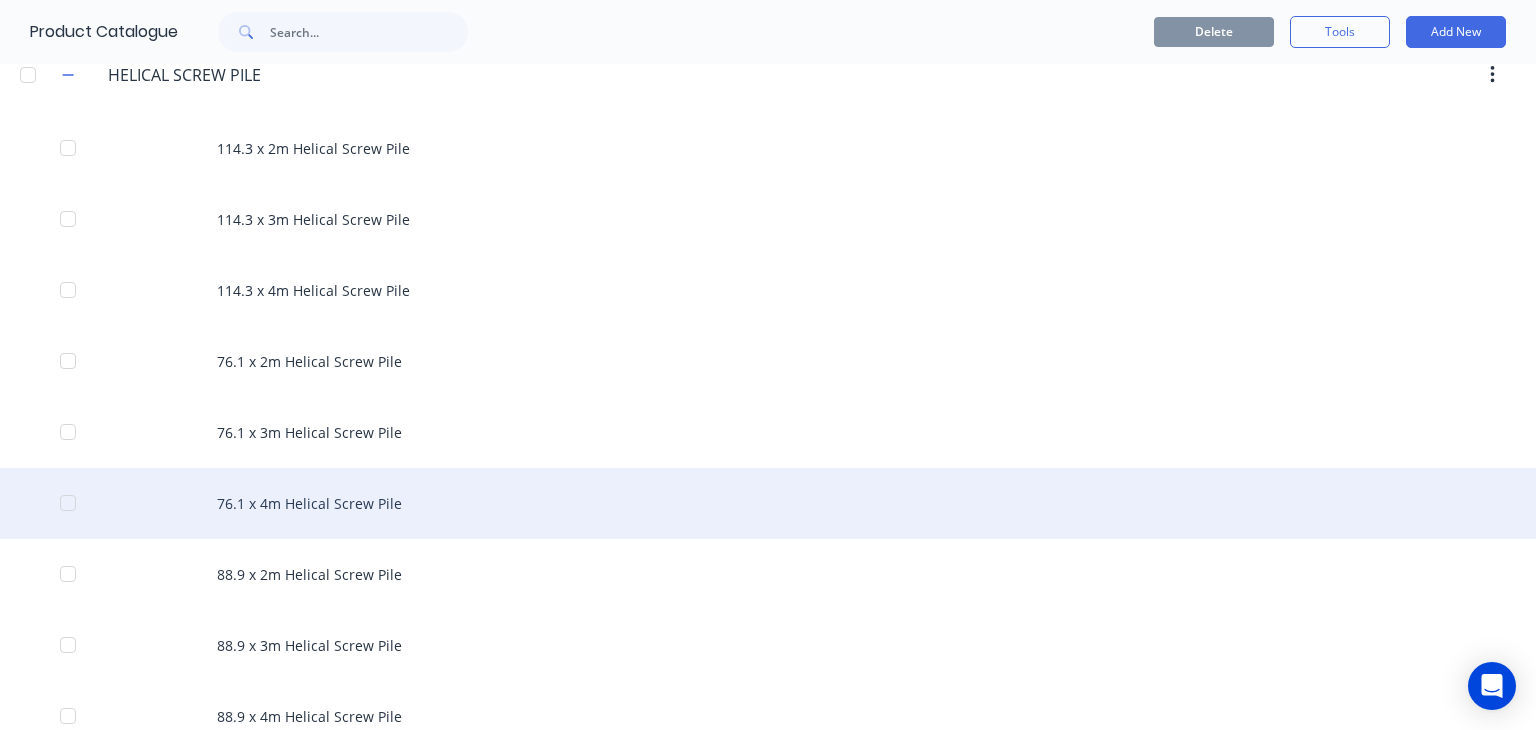 click on "76.1 x 4m Helical Screw Pile" at bounding box center [768, 503] 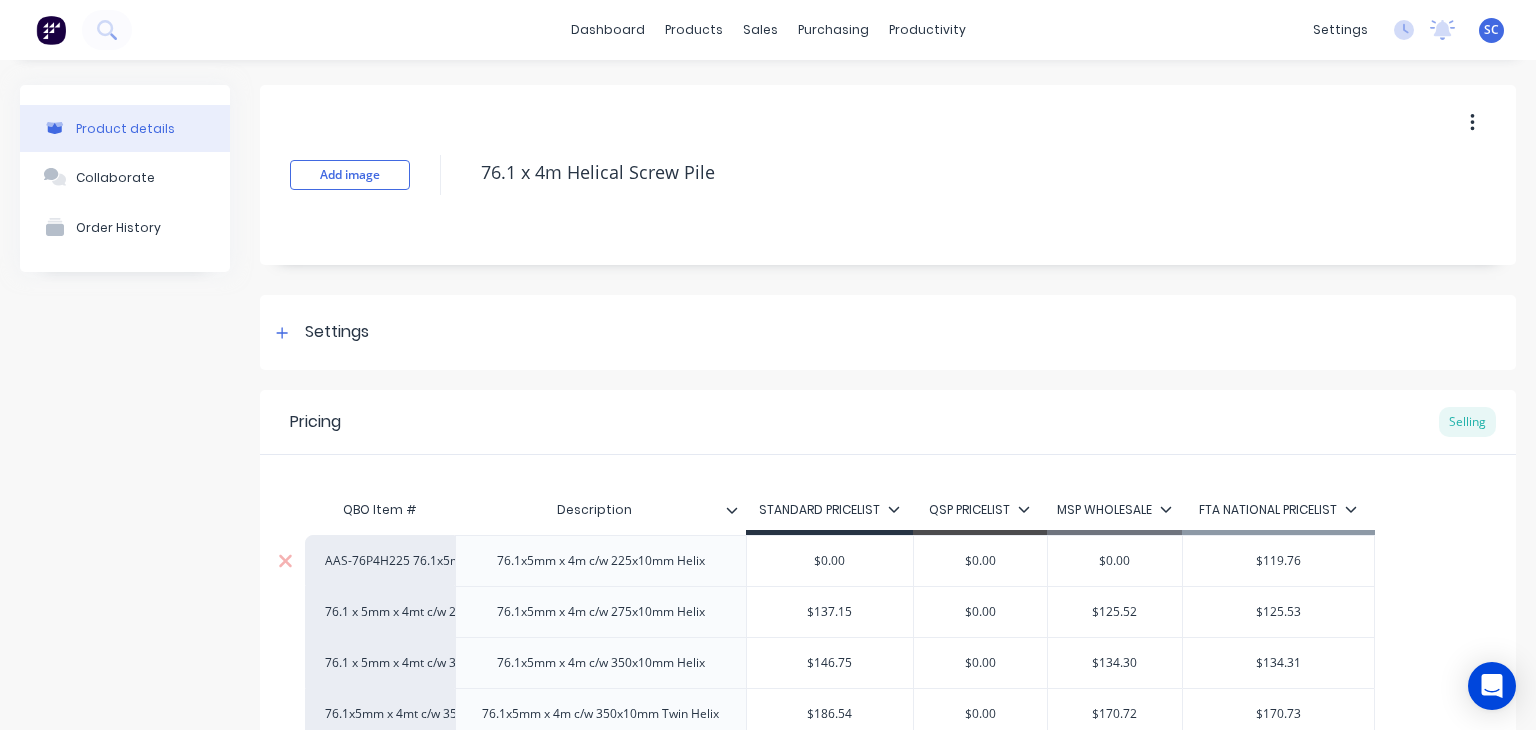 scroll, scrollTop: 207, scrollLeft: 0, axis: vertical 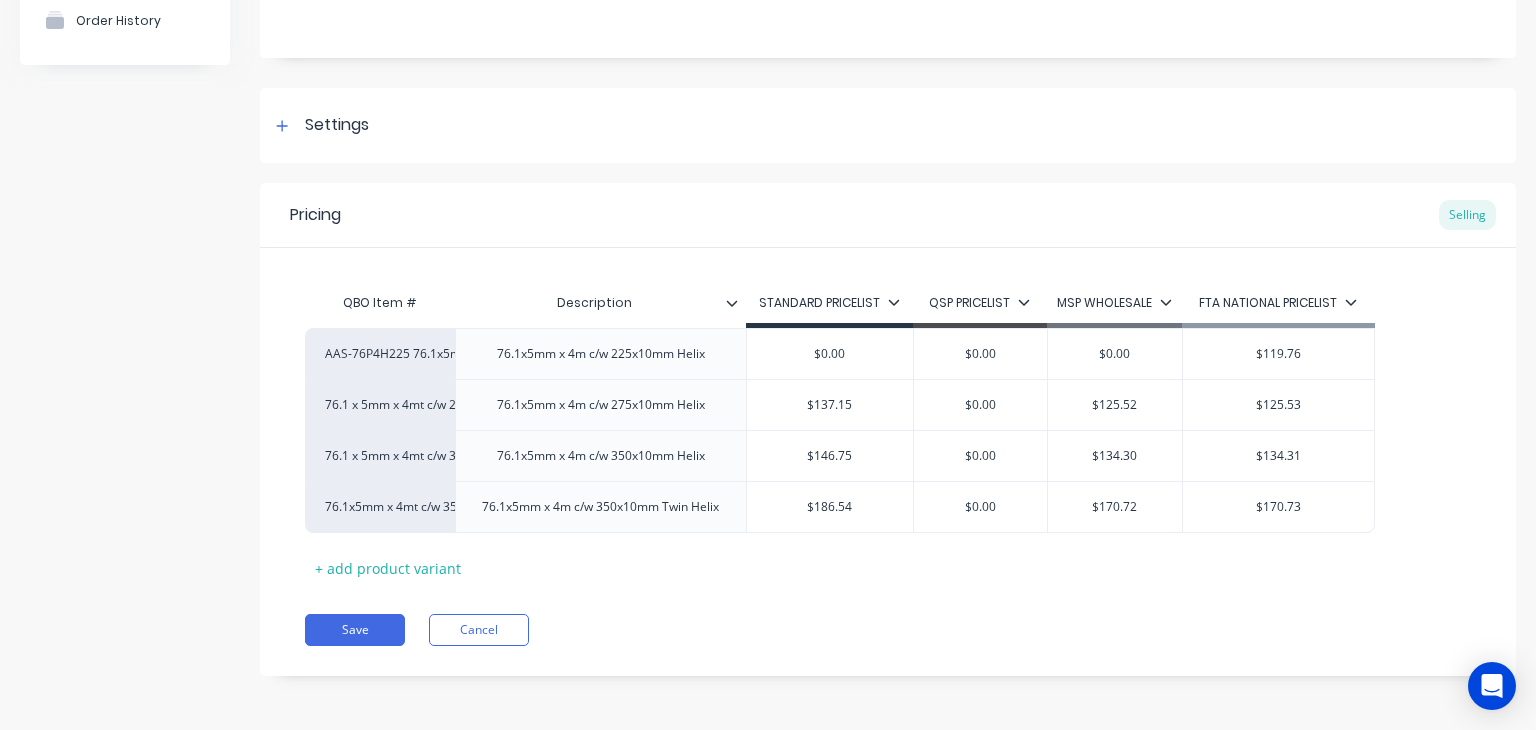 click 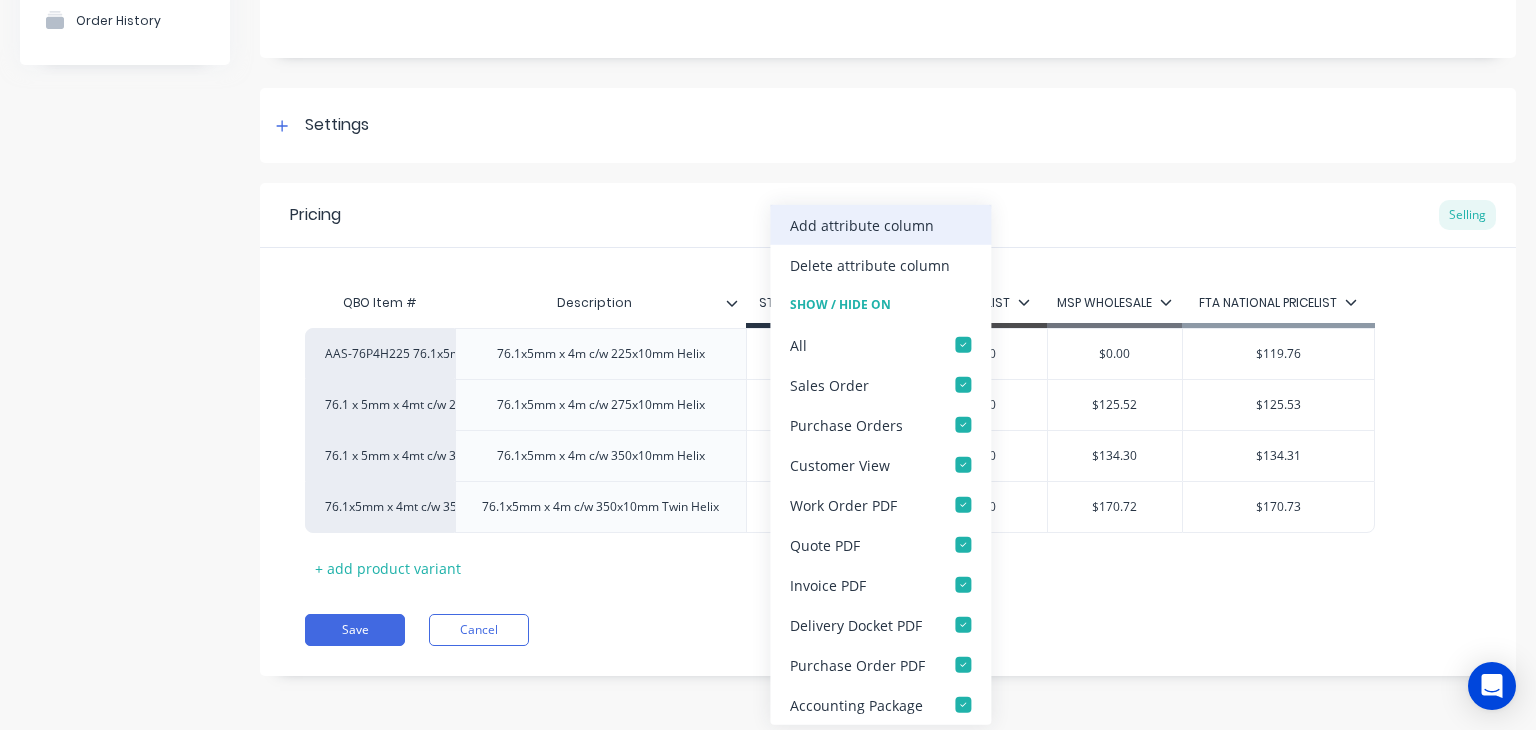 drag, startPoint x: 876, startPoint y: 245, endPoint x: 908, endPoint y: 225, distance: 37.735924 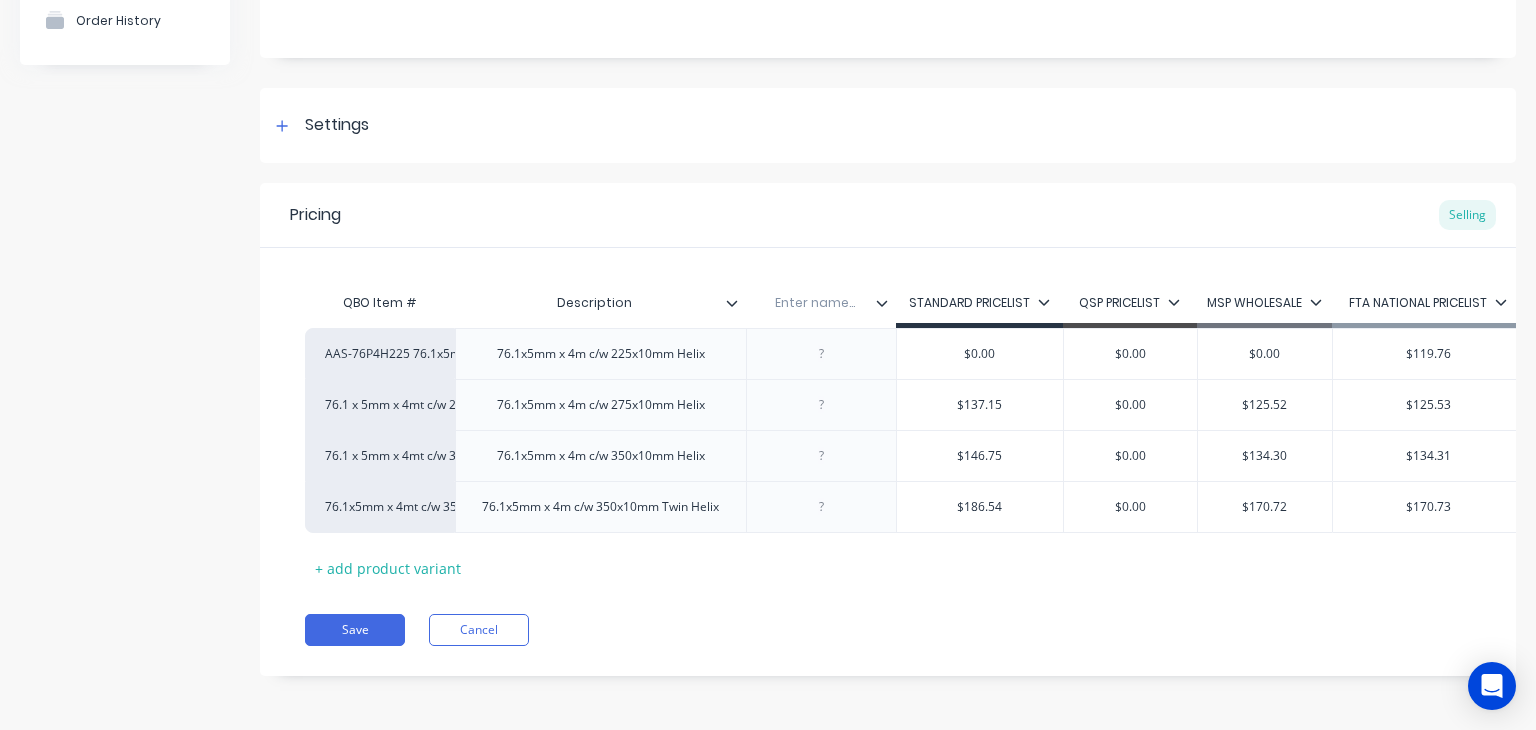 click 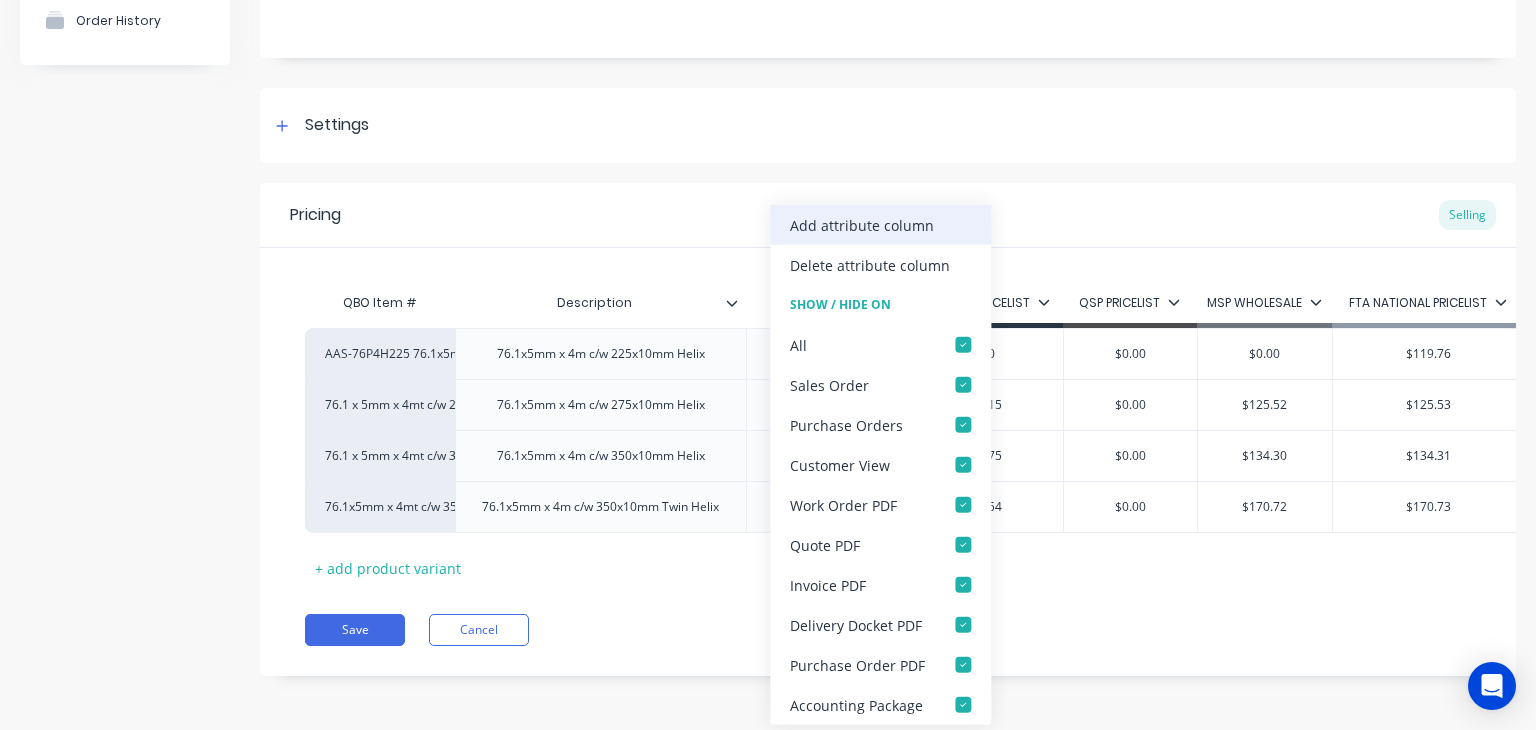 click on "Add attribute column" at bounding box center (862, 224) 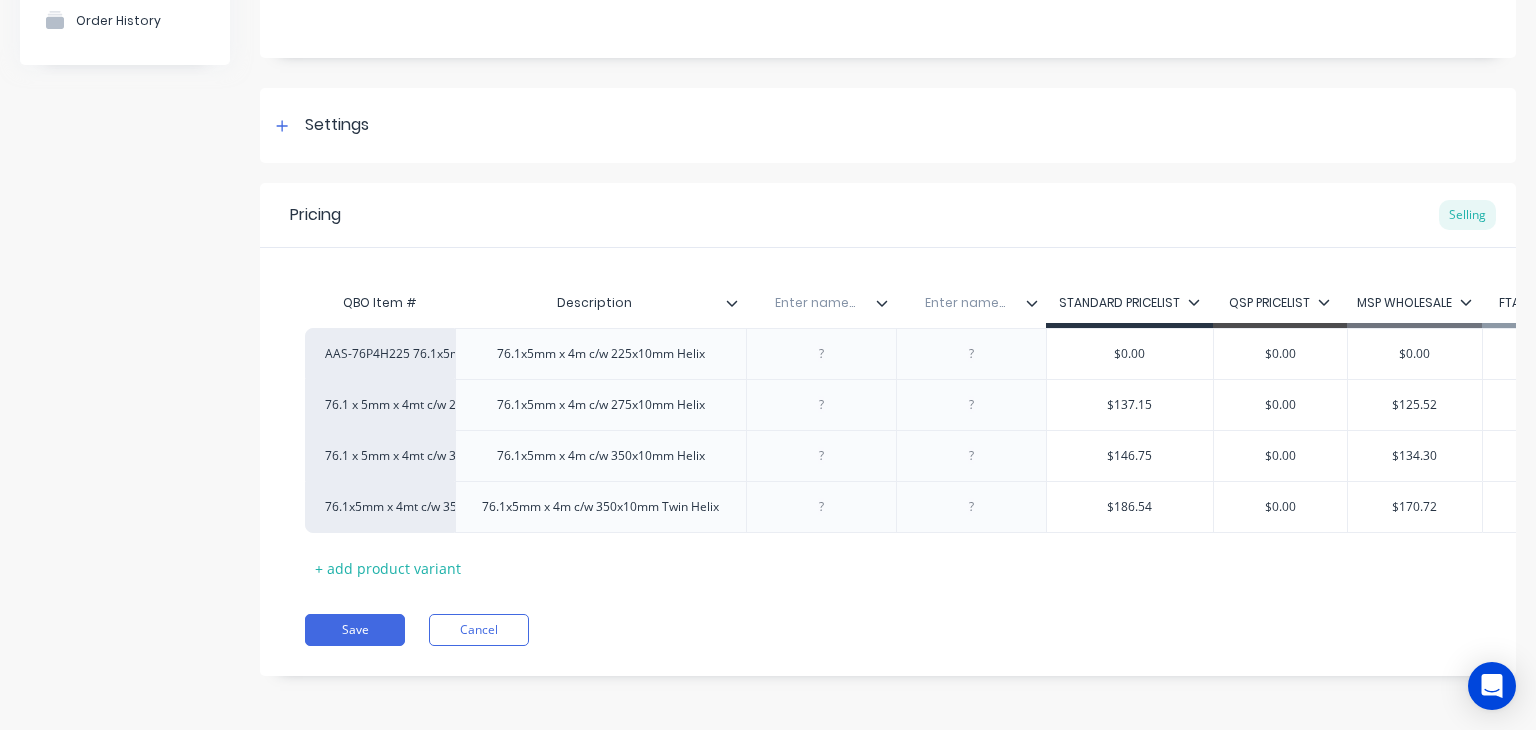 click 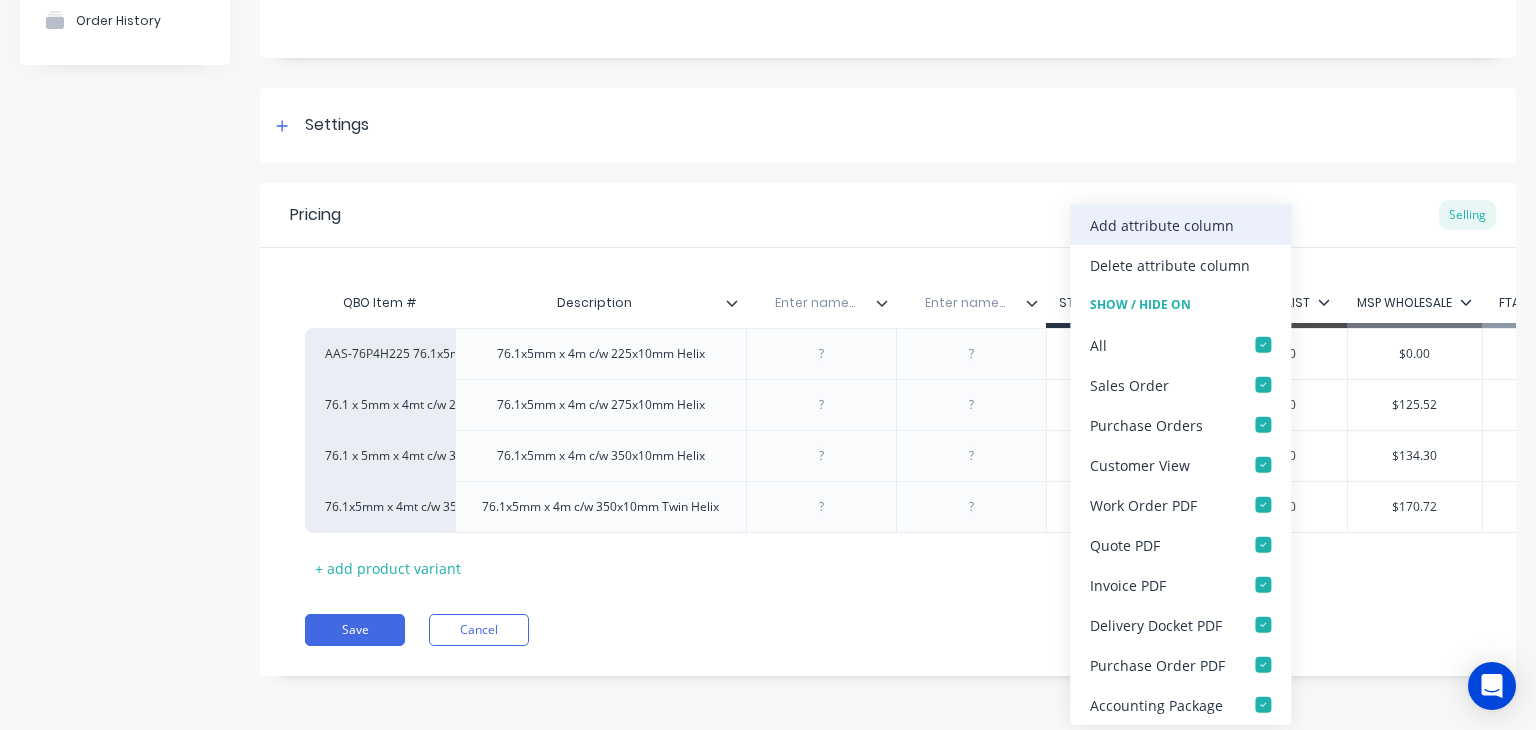click on "Add attribute column" at bounding box center (1180, 225) 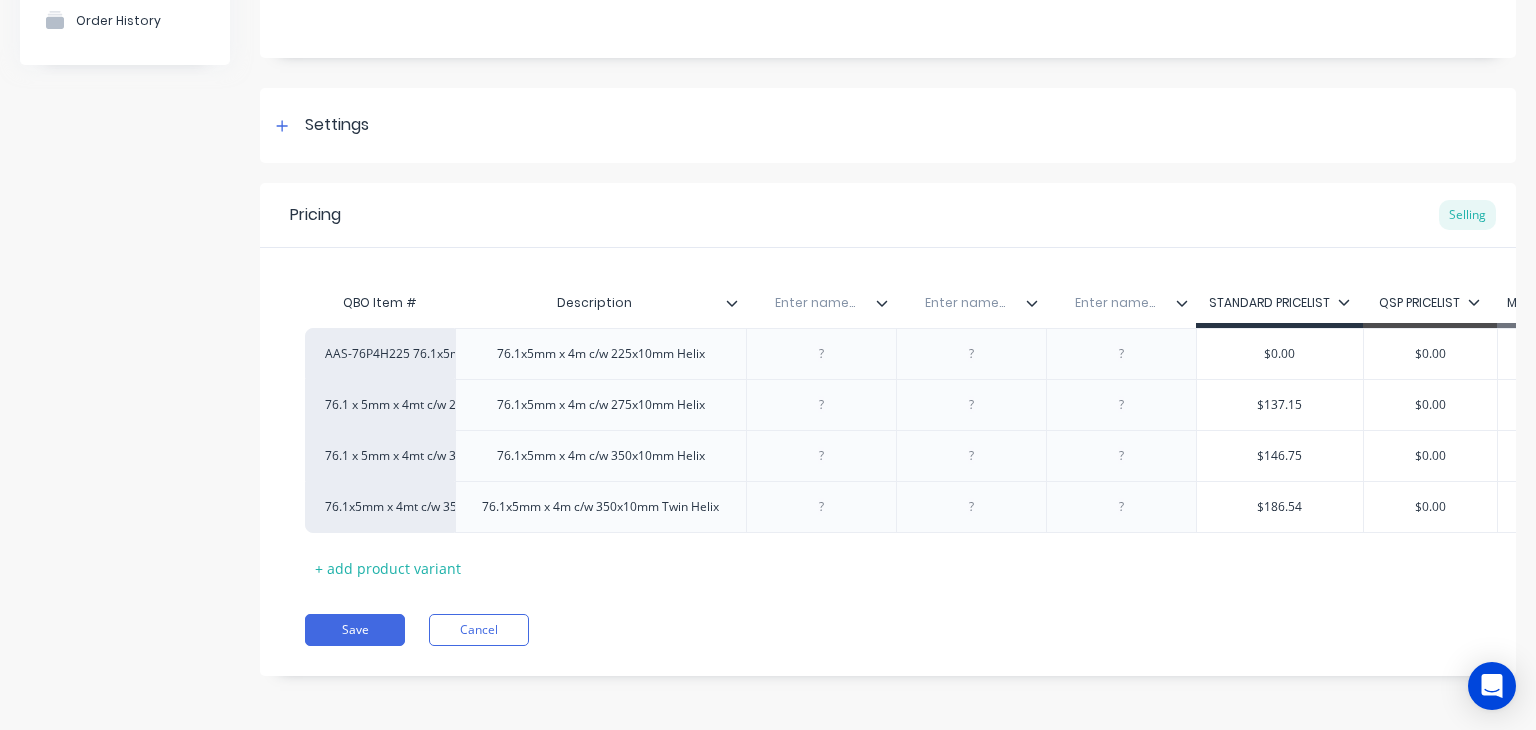 click on "Enter name..." at bounding box center [815, 303] 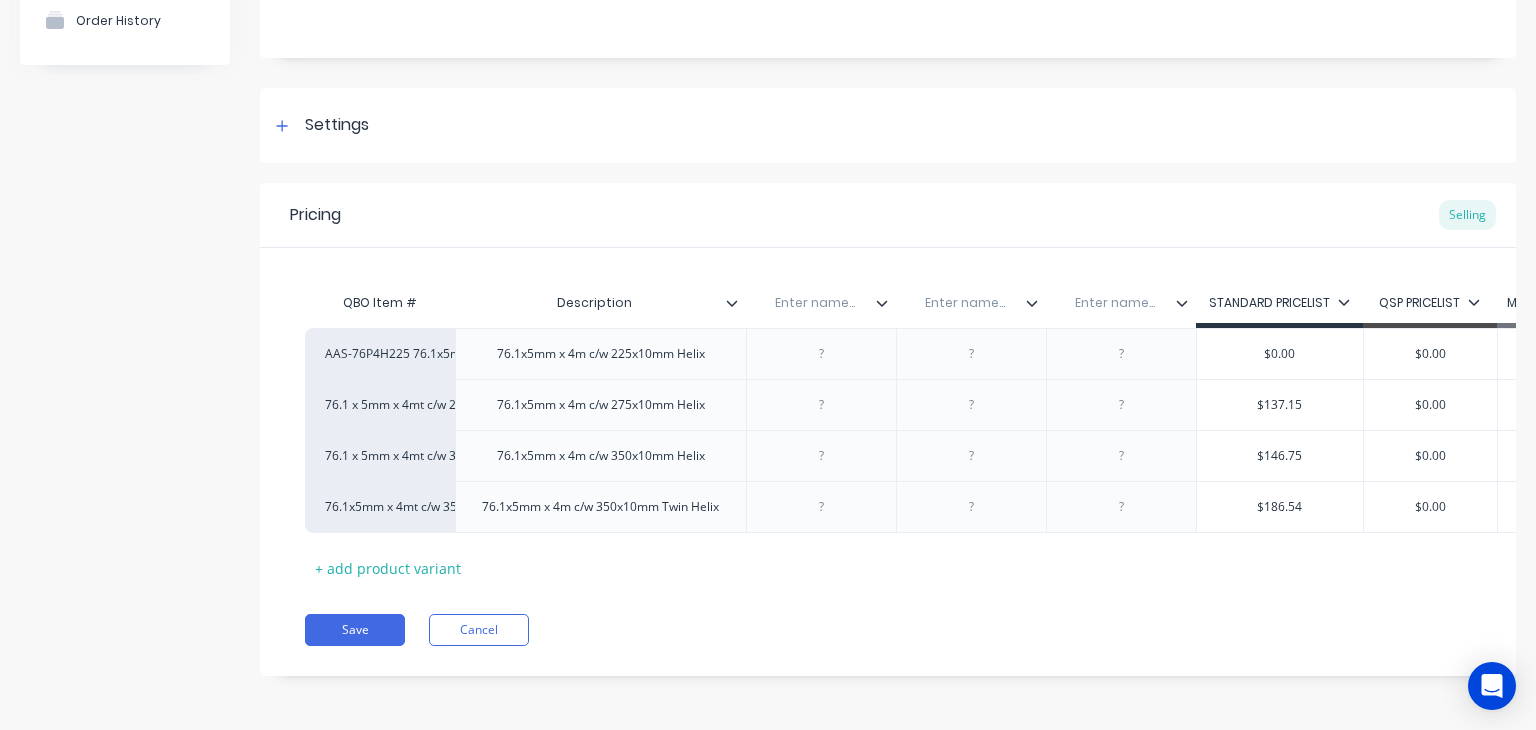 type on "{" 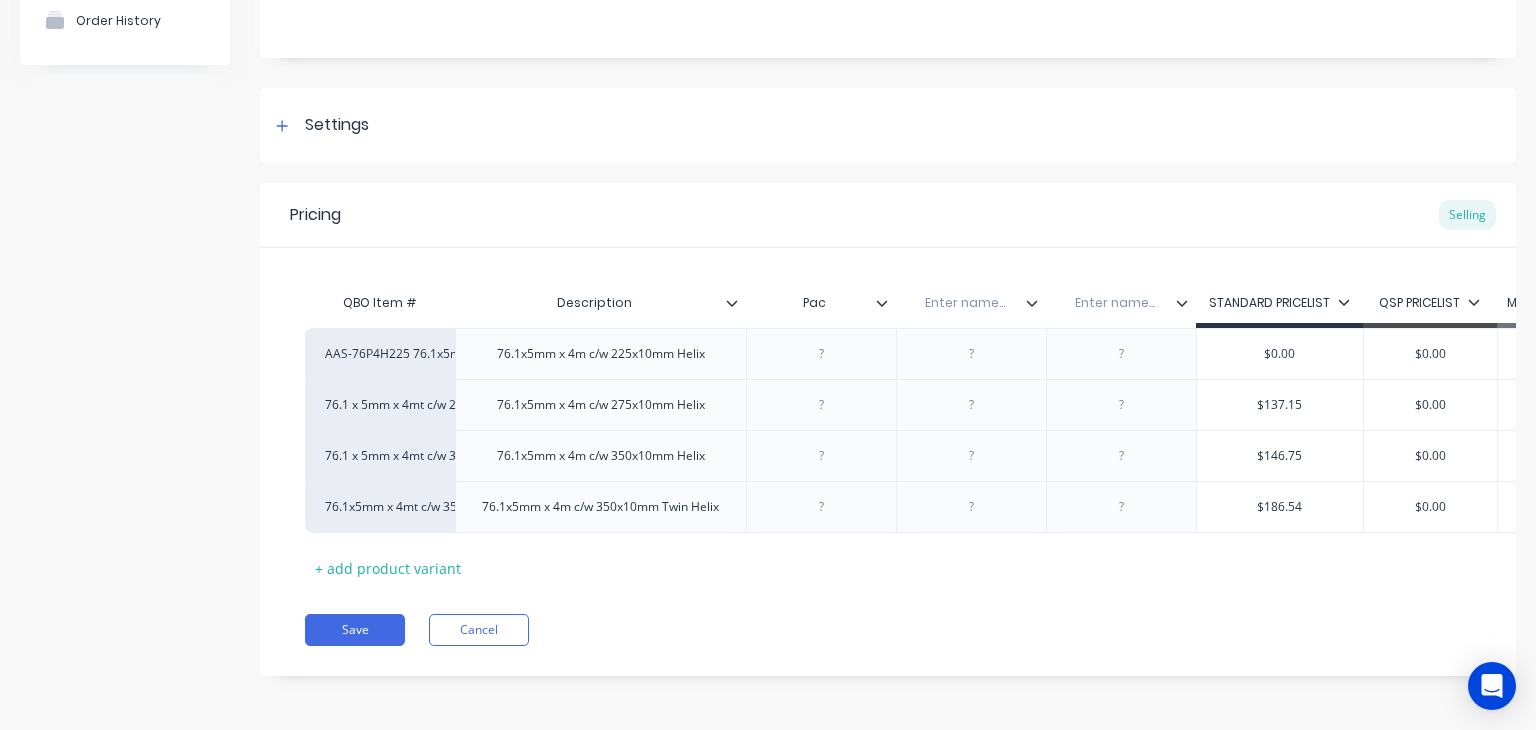 type on "Pack" 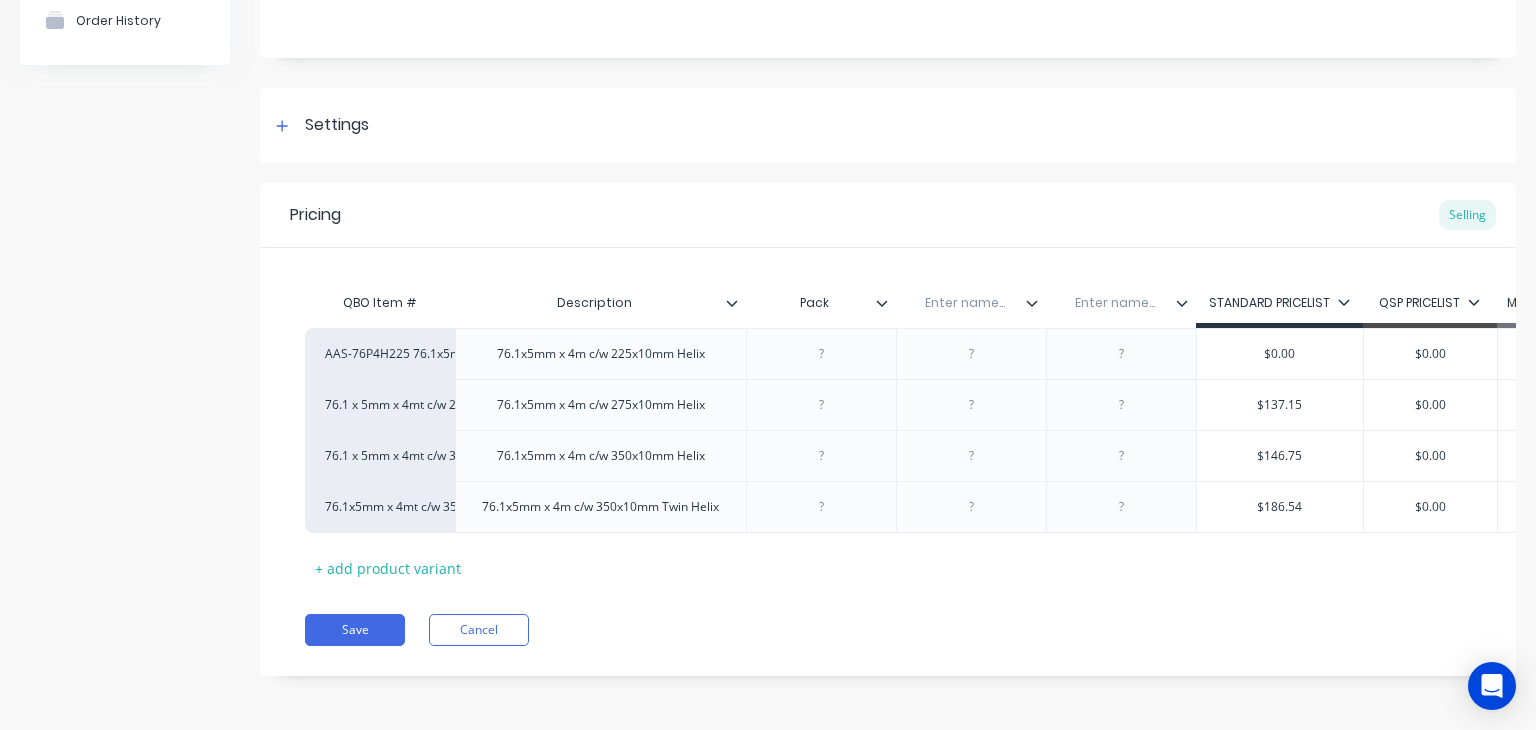type on "x" 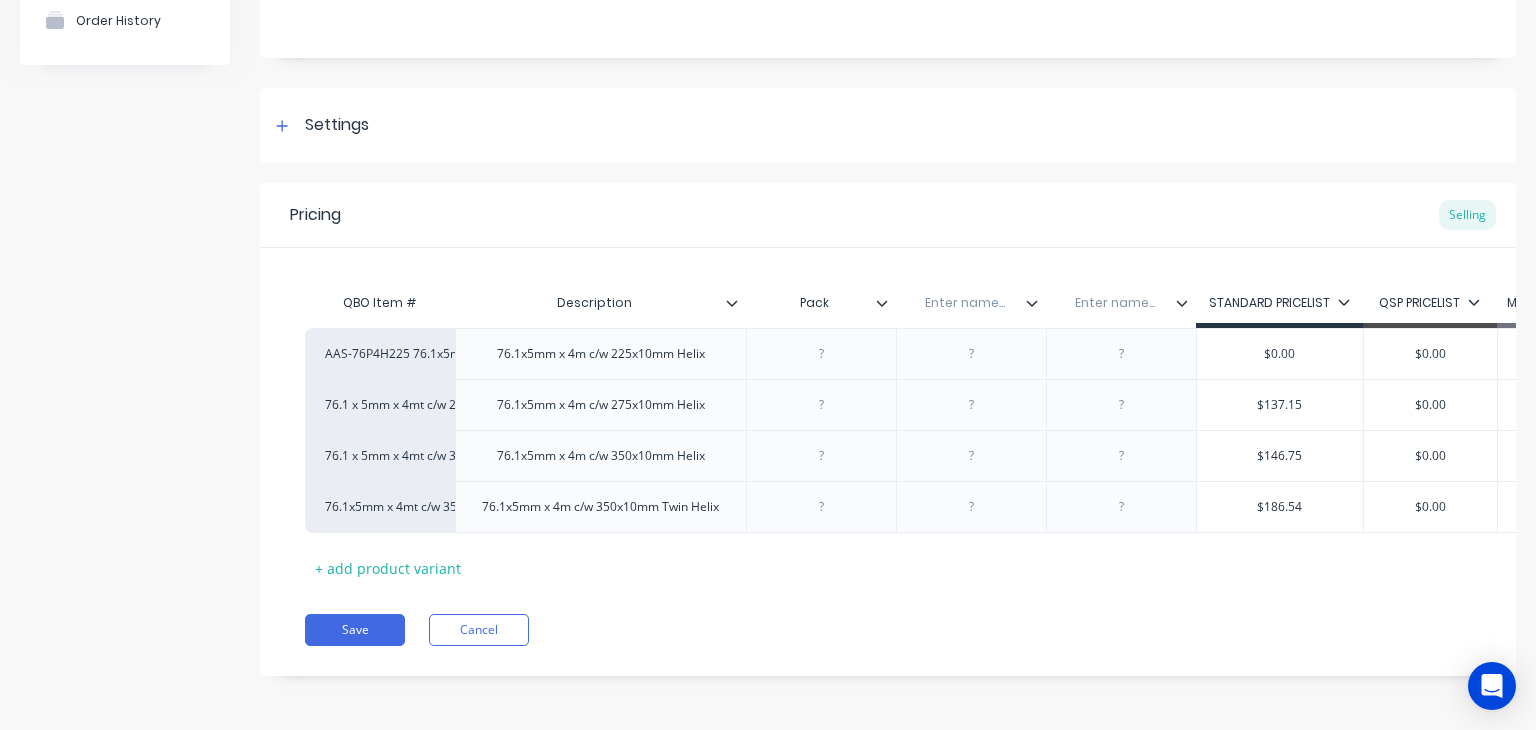 click at bounding box center (965, 303) 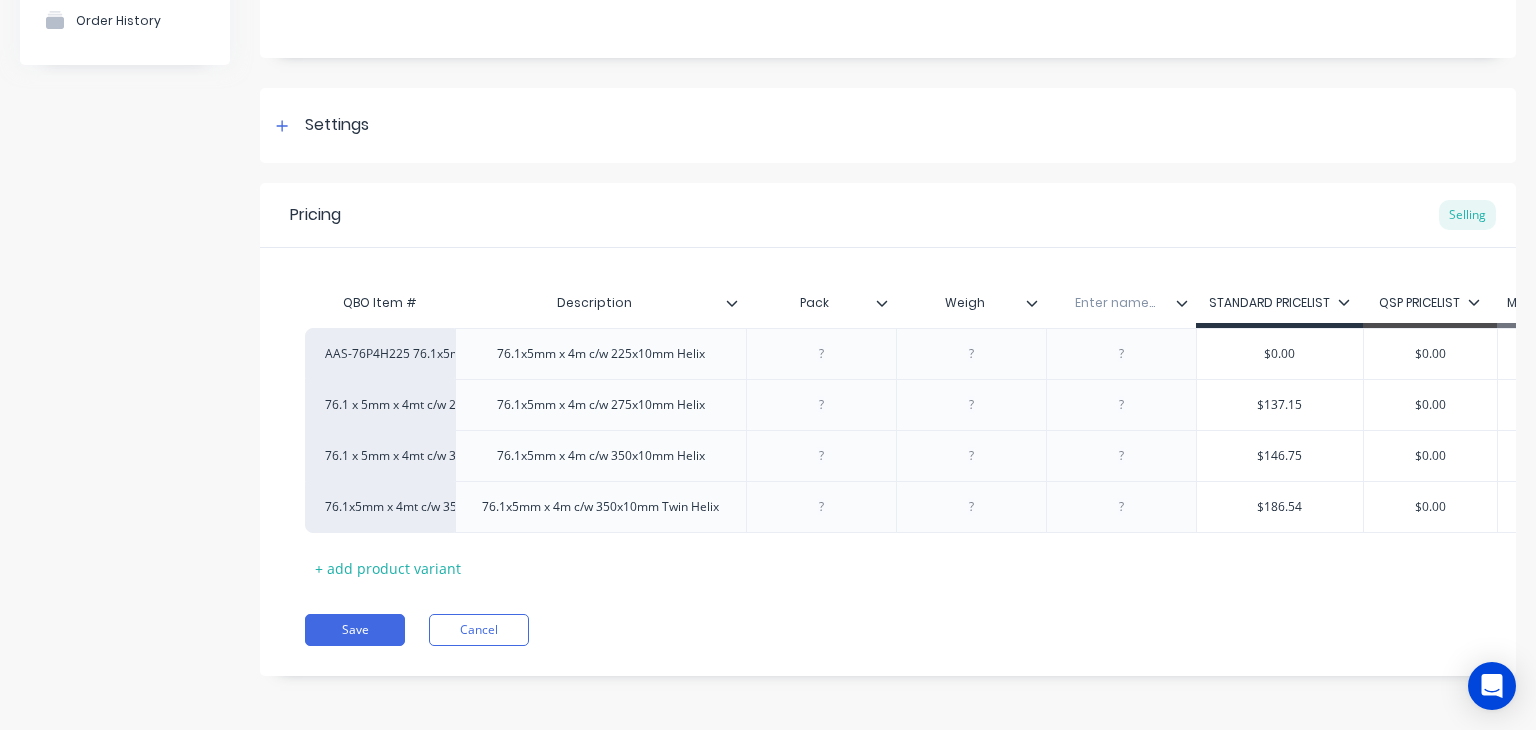 type on "Weight" 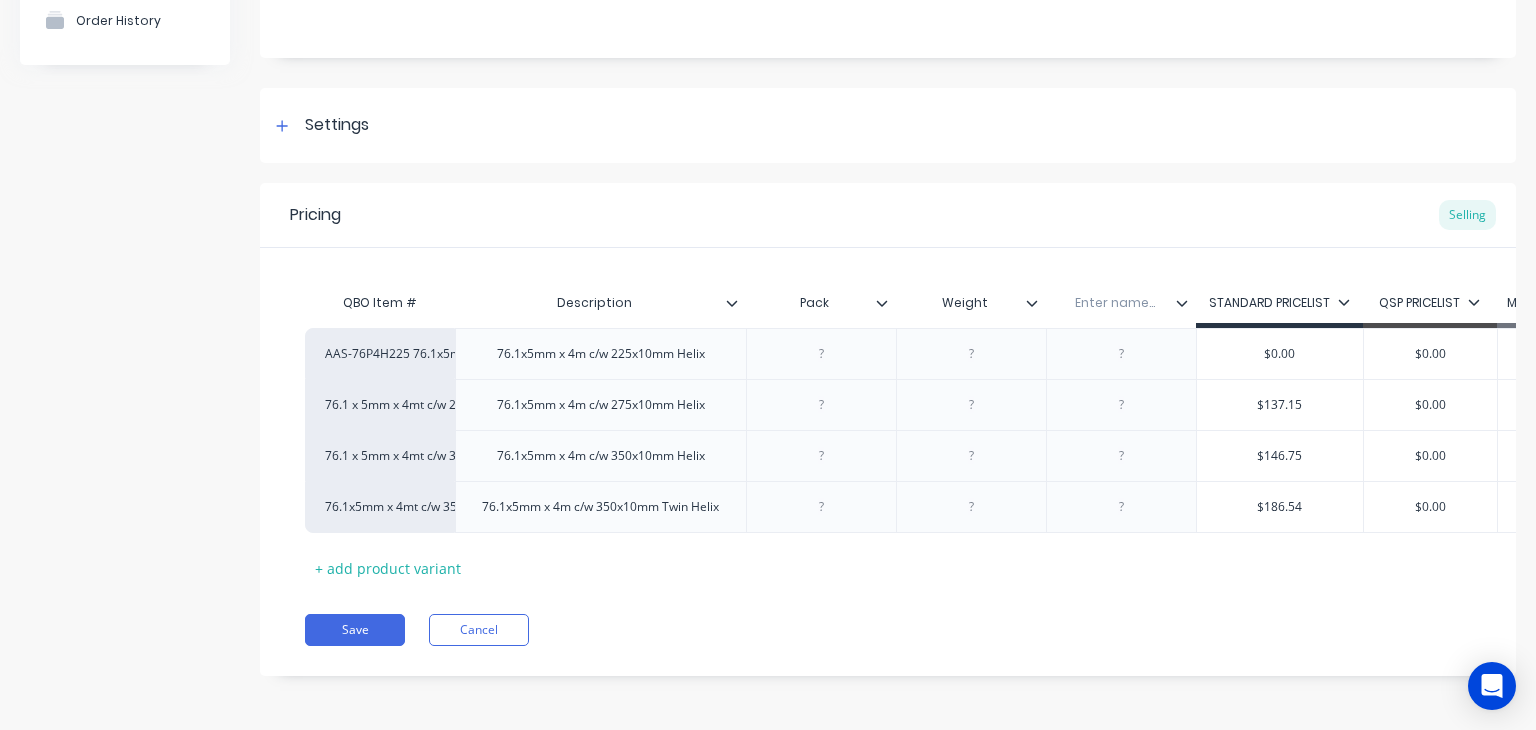 click on "Enter name..." at bounding box center [1115, 303] 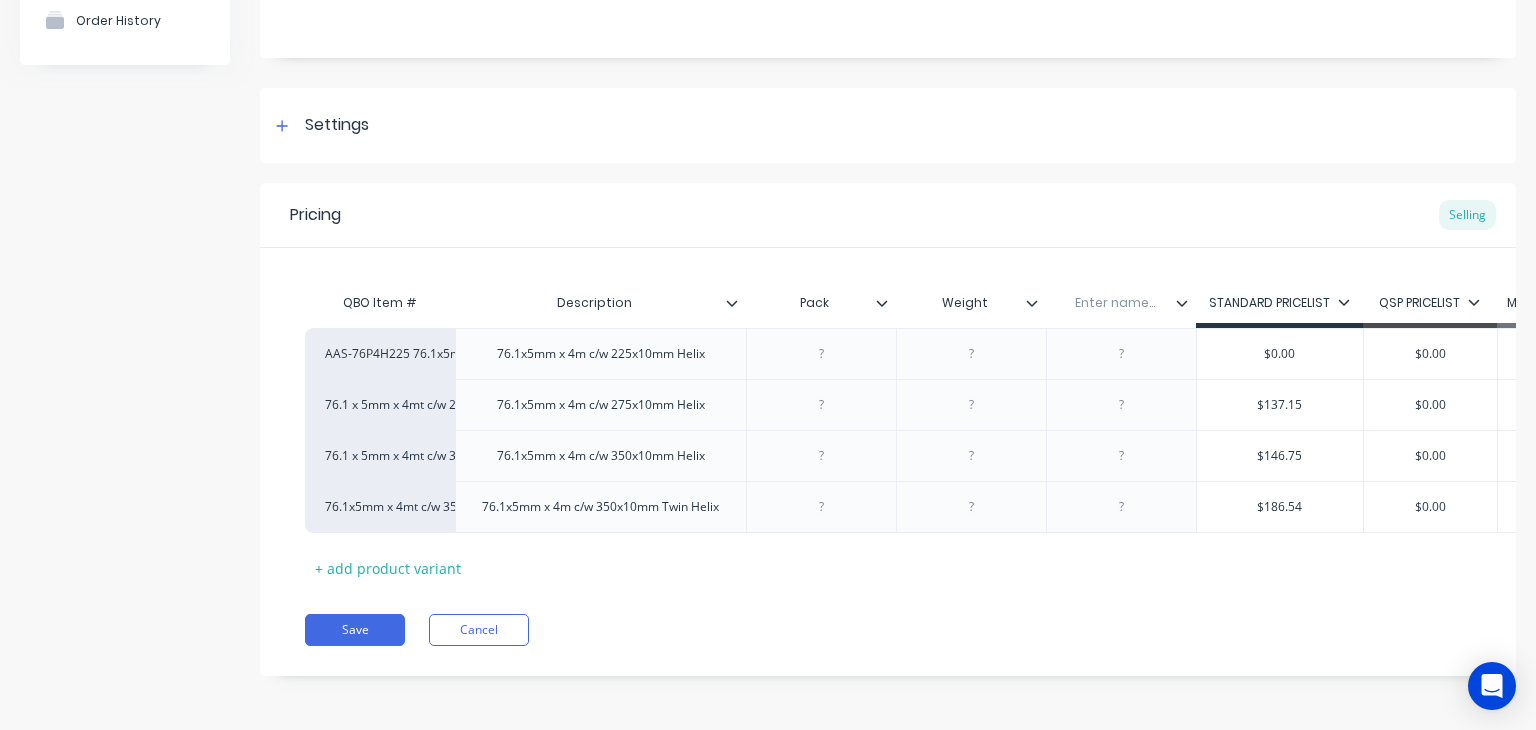 type on "x" 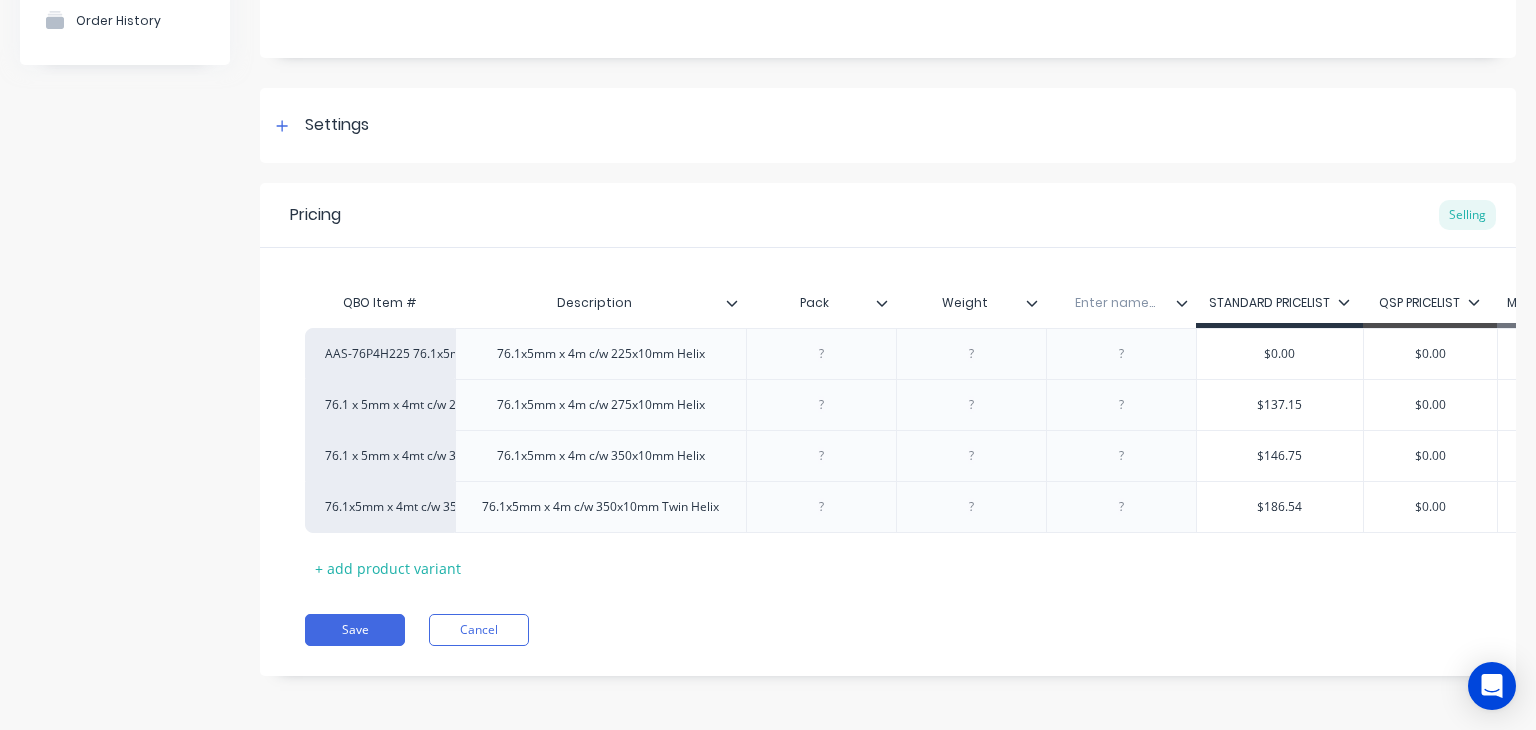 click at bounding box center (1115, 303) 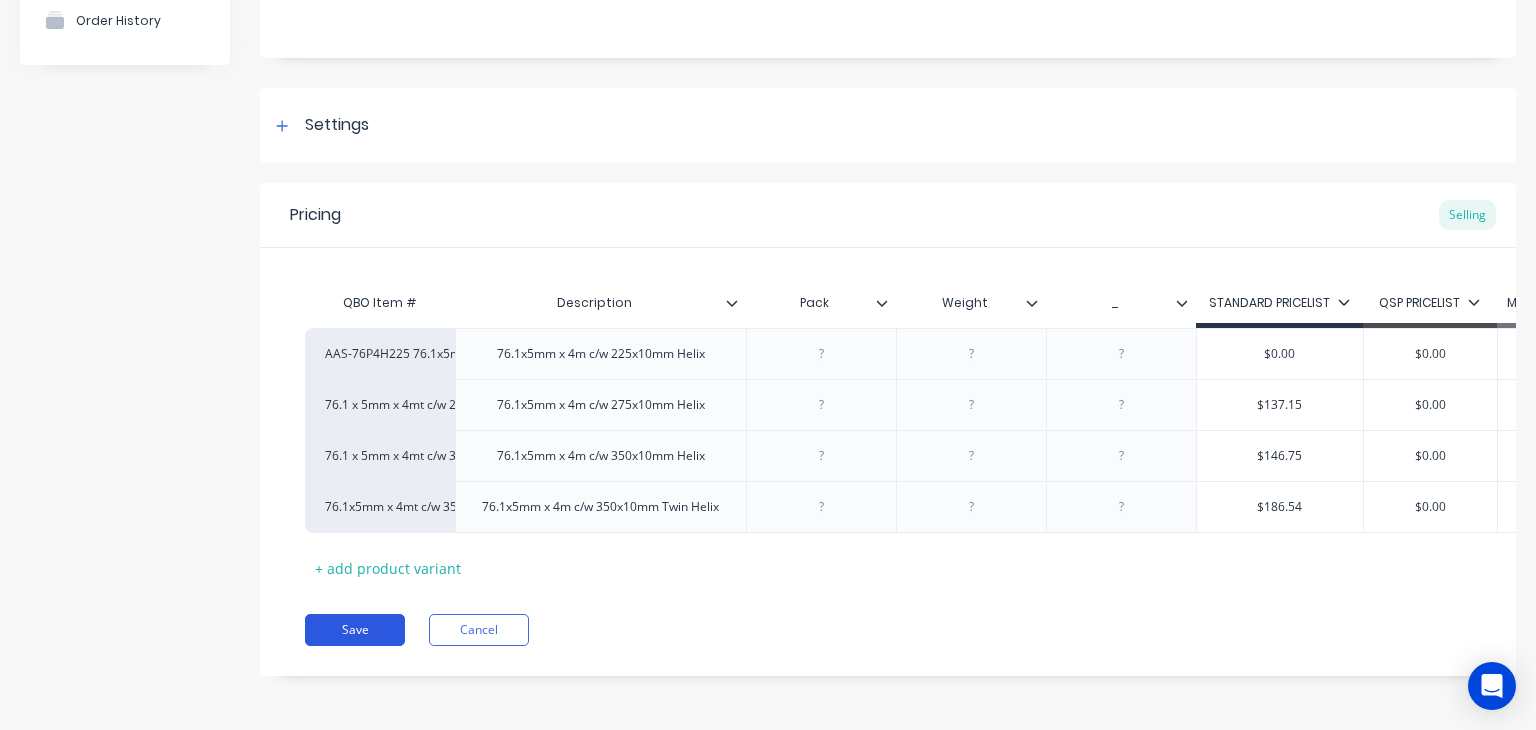 click on "Save" at bounding box center (355, 630) 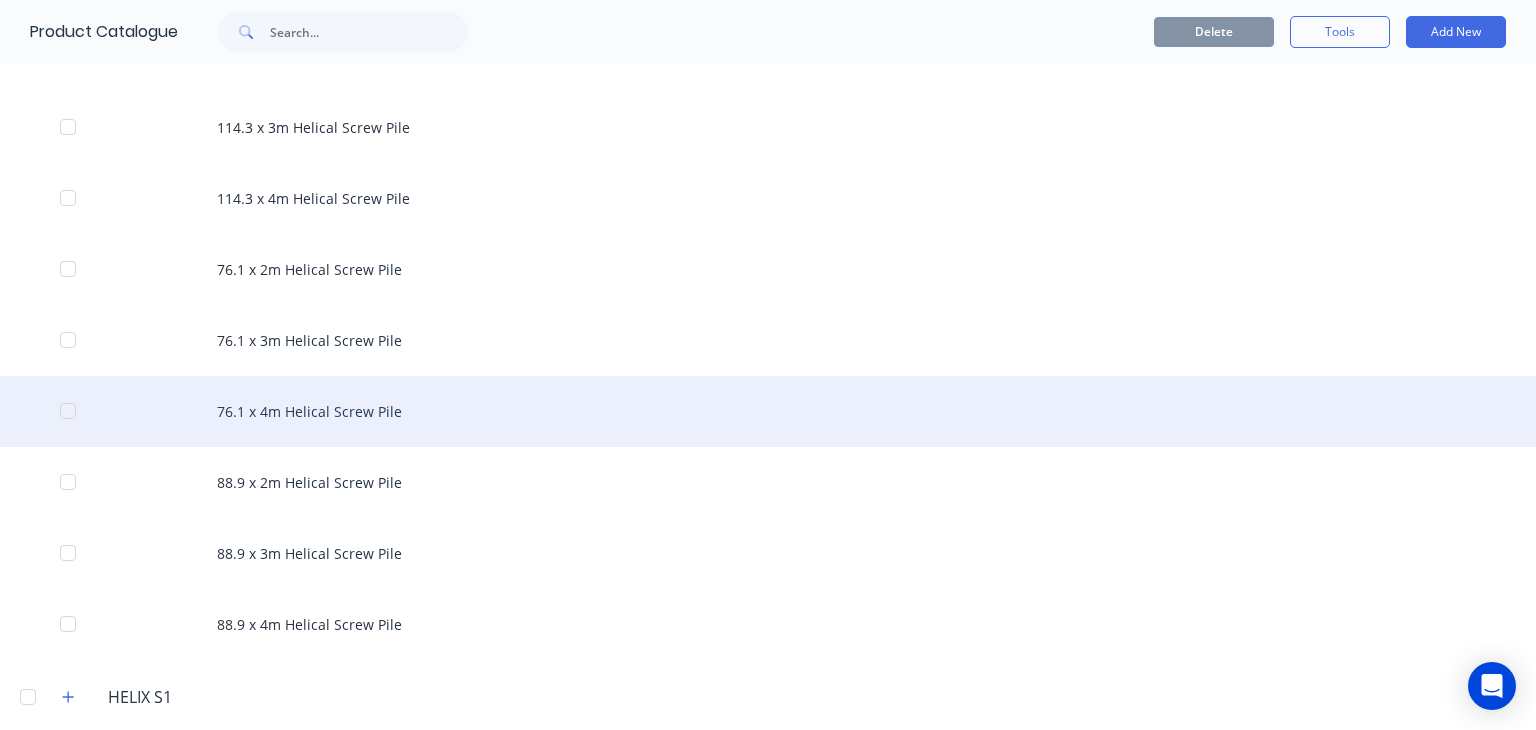 scroll, scrollTop: 1020, scrollLeft: 0, axis: vertical 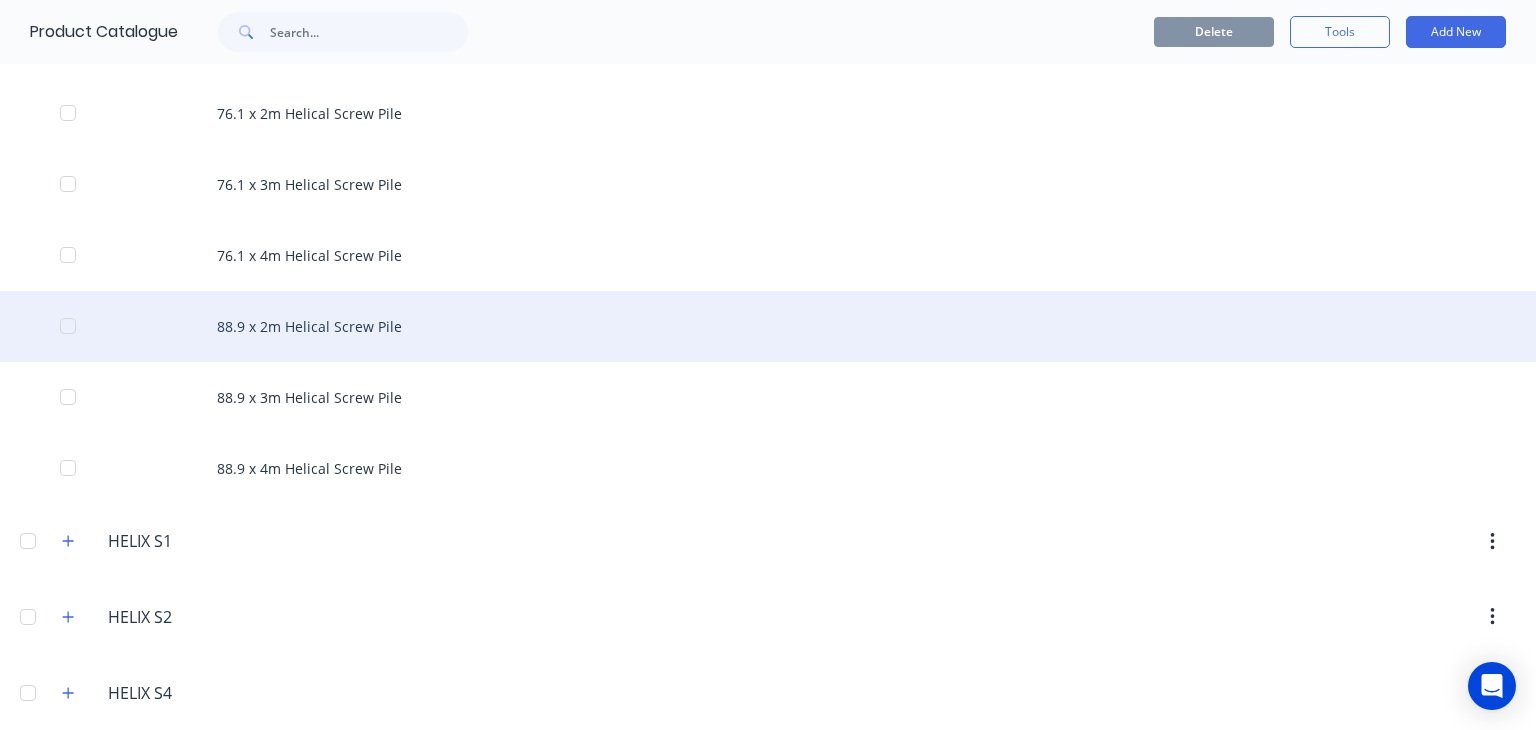 click on "88.9 x 2m Helical Screw Pile" at bounding box center (768, 326) 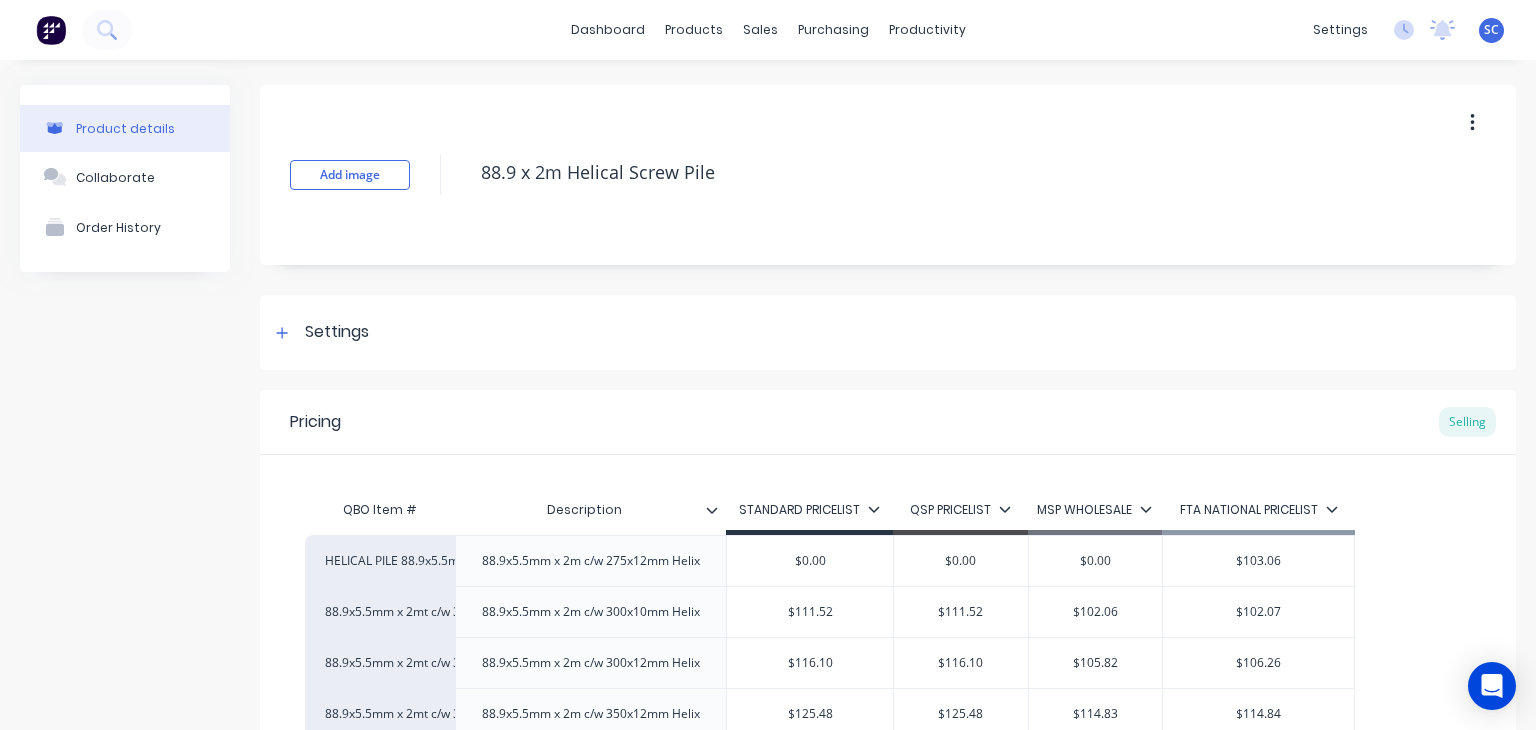 click 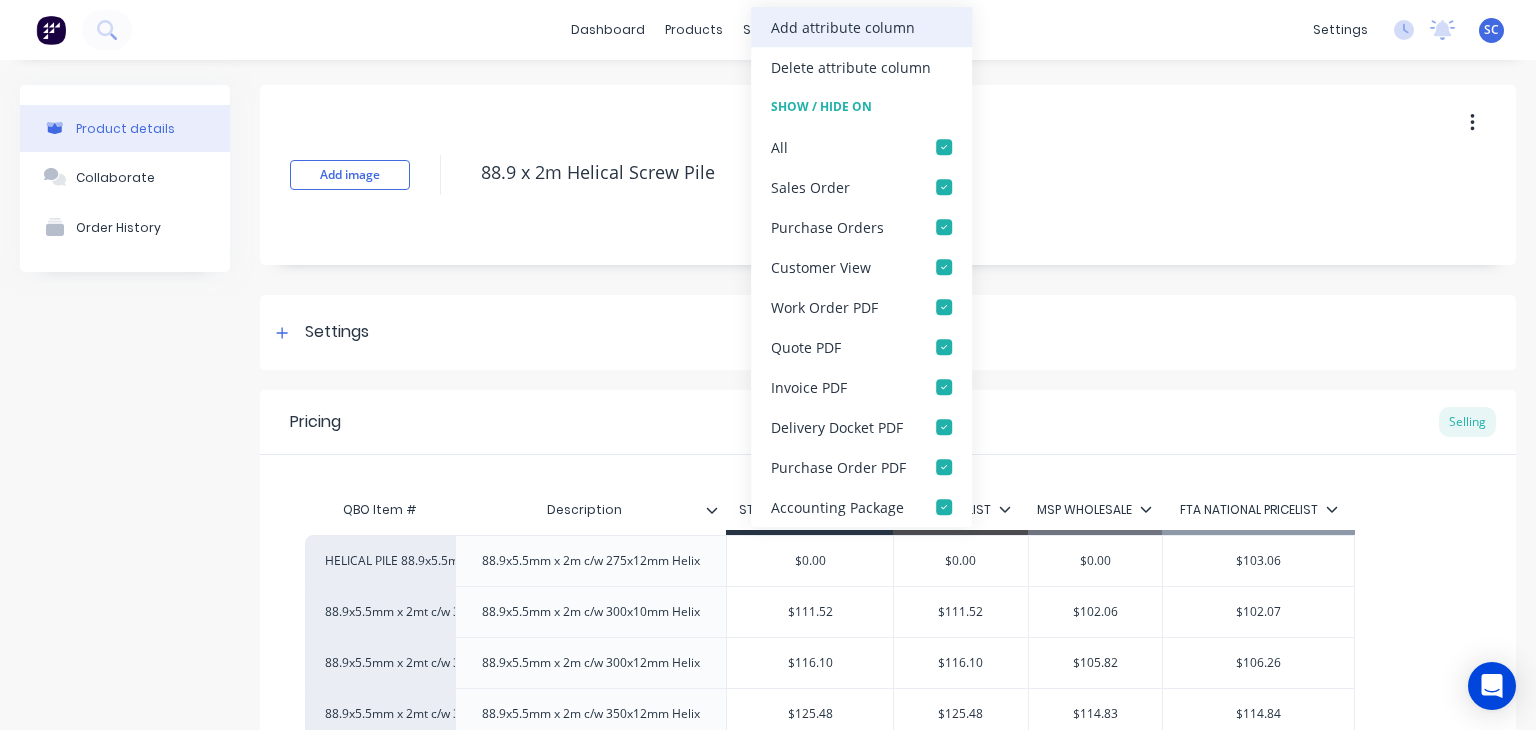 click on "Add attribute column" at bounding box center [843, 27] 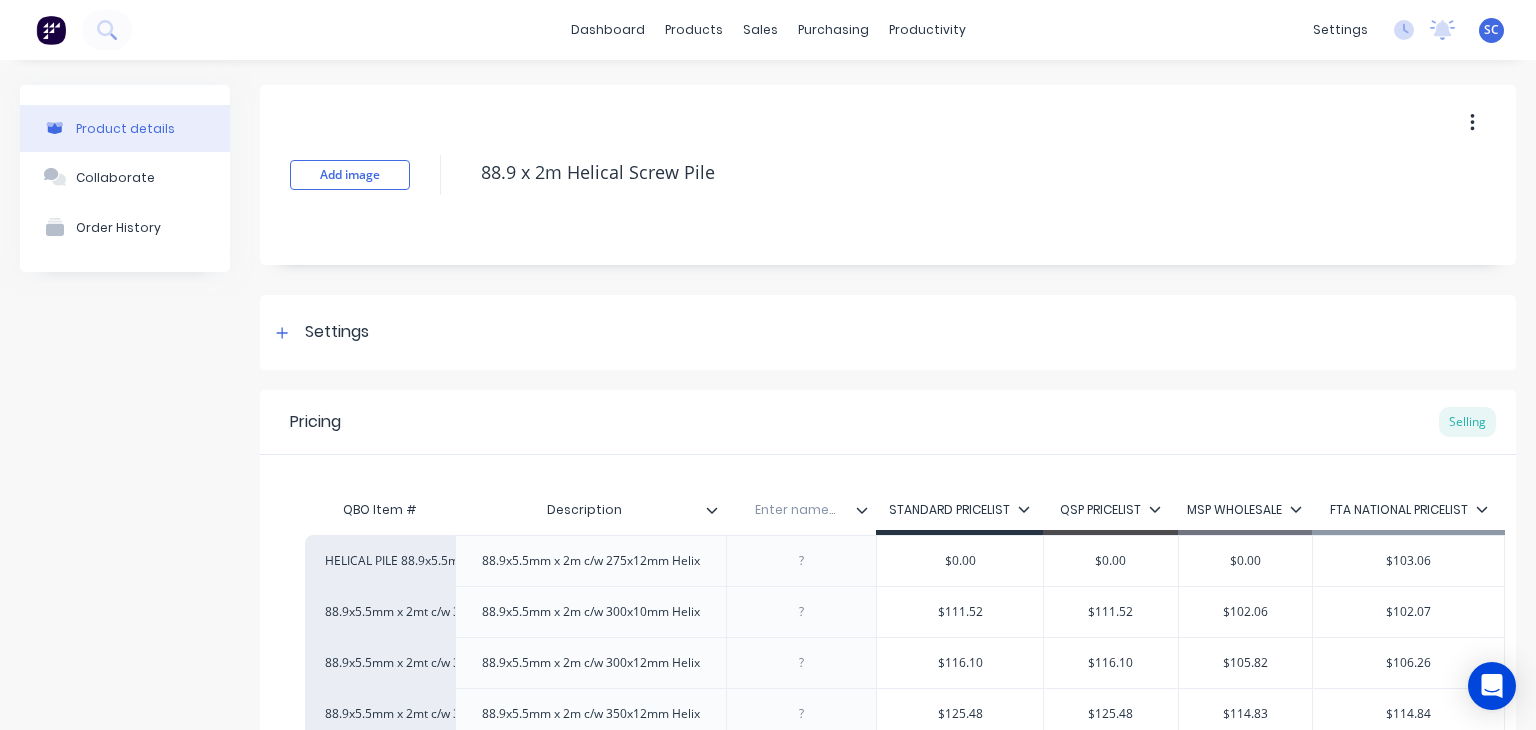 click 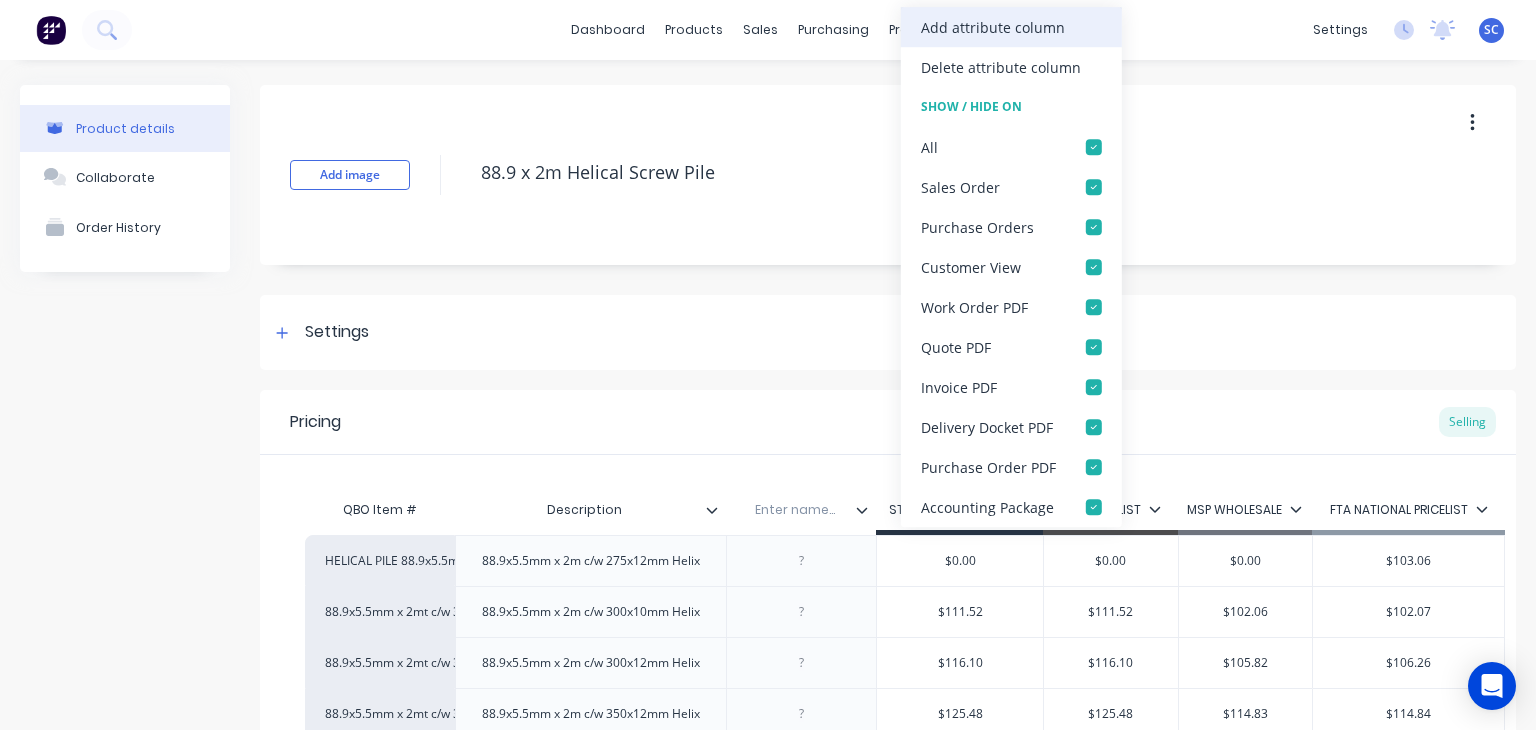 click on "Add attribute column" at bounding box center (993, 27) 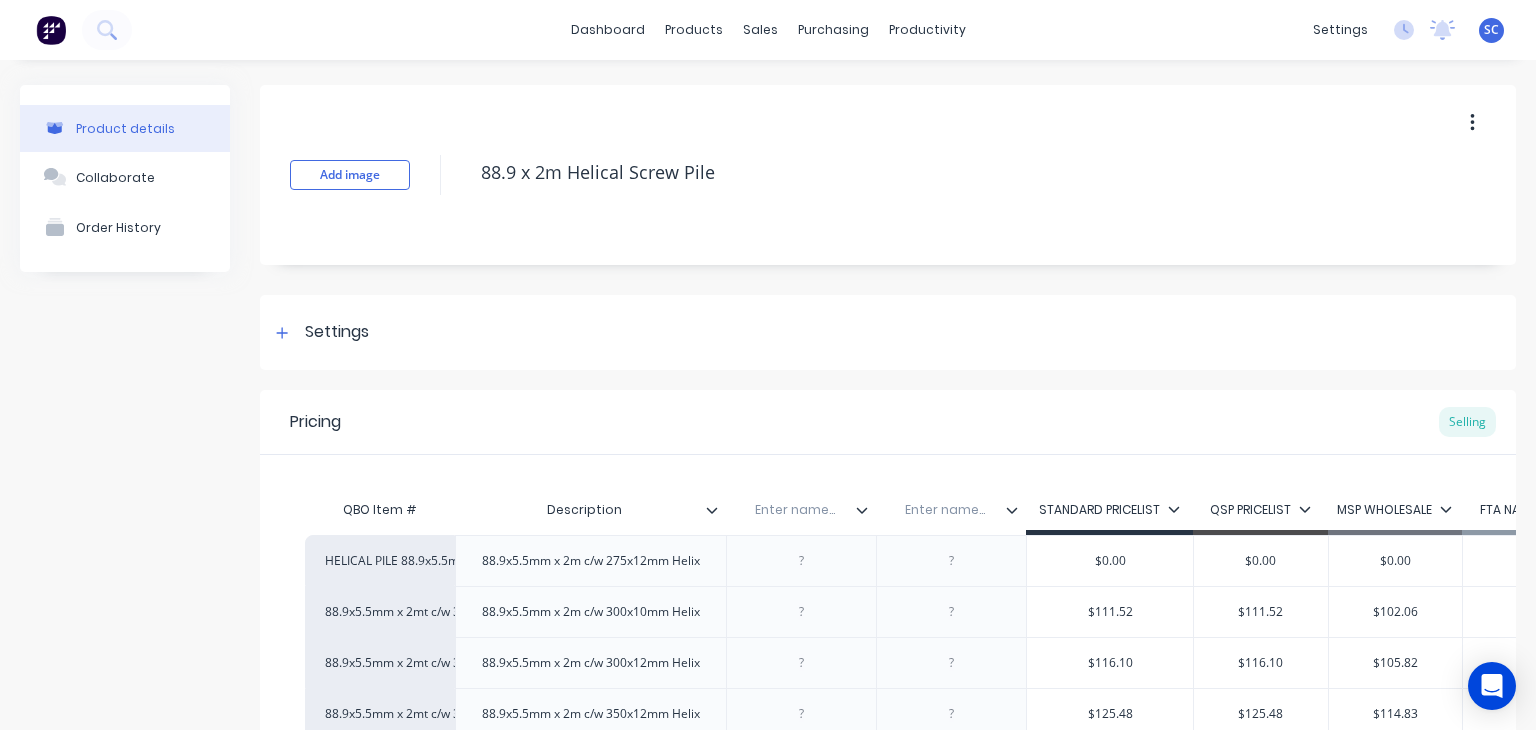 click 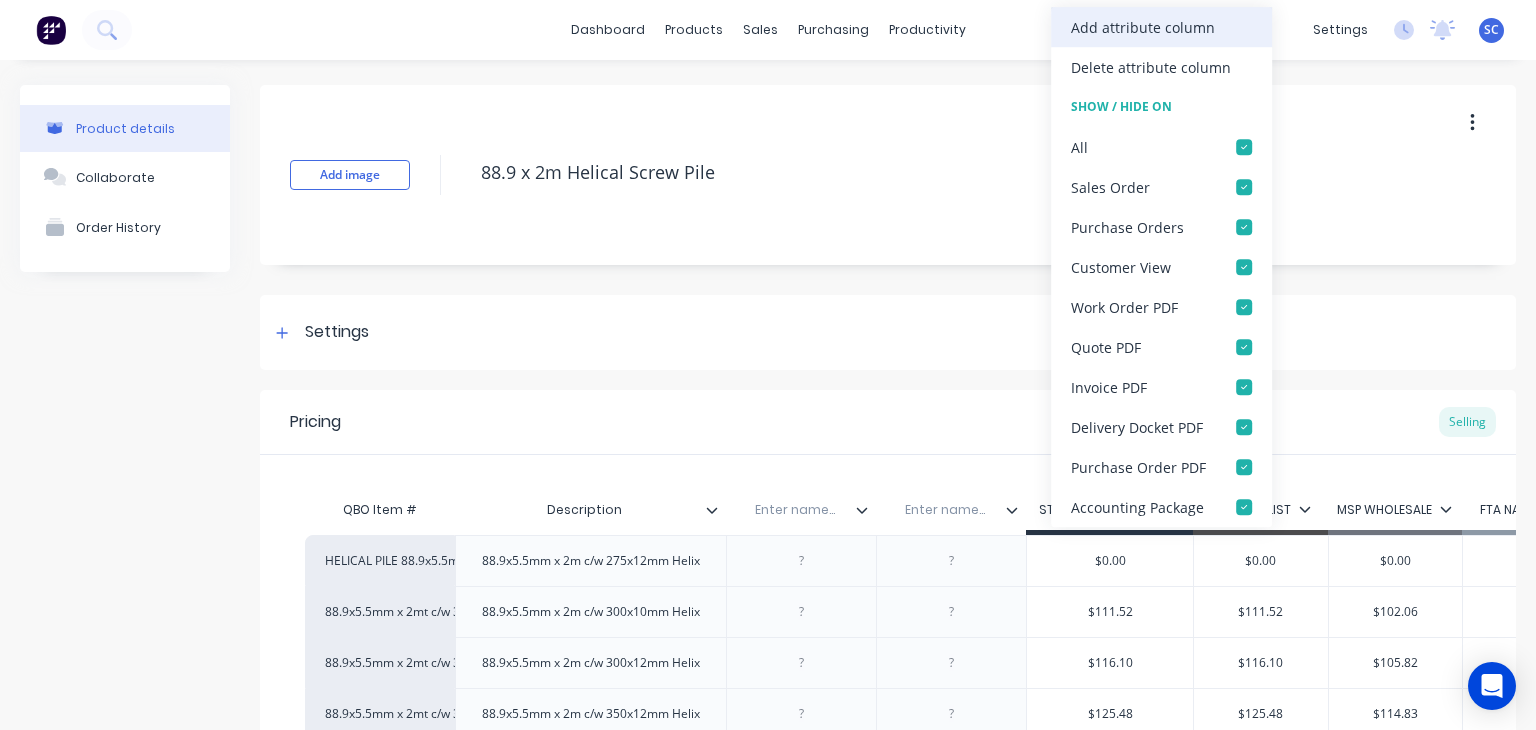 click on "Add attribute column" at bounding box center (1143, 27) 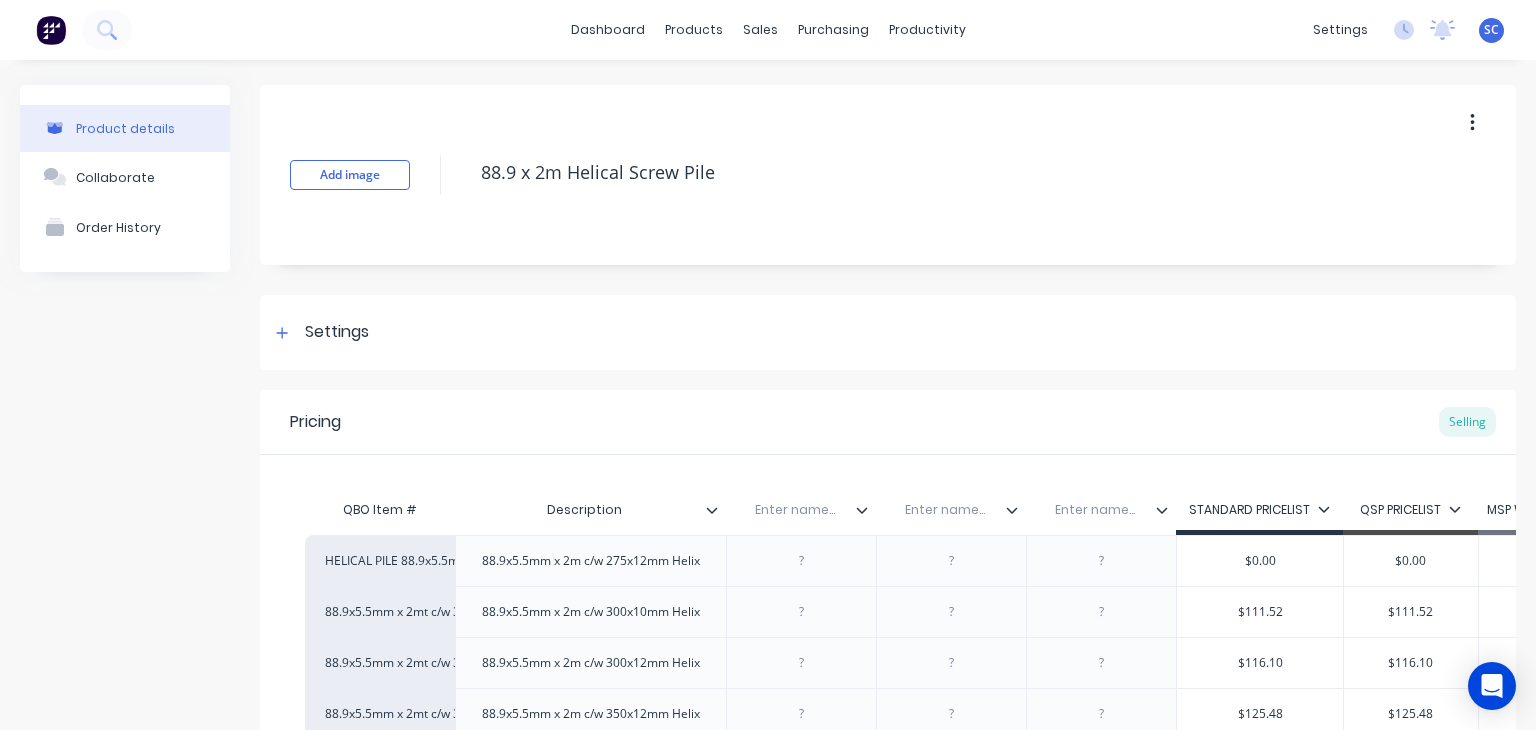 click on "Enter name..." at bounding box center [795, 510] 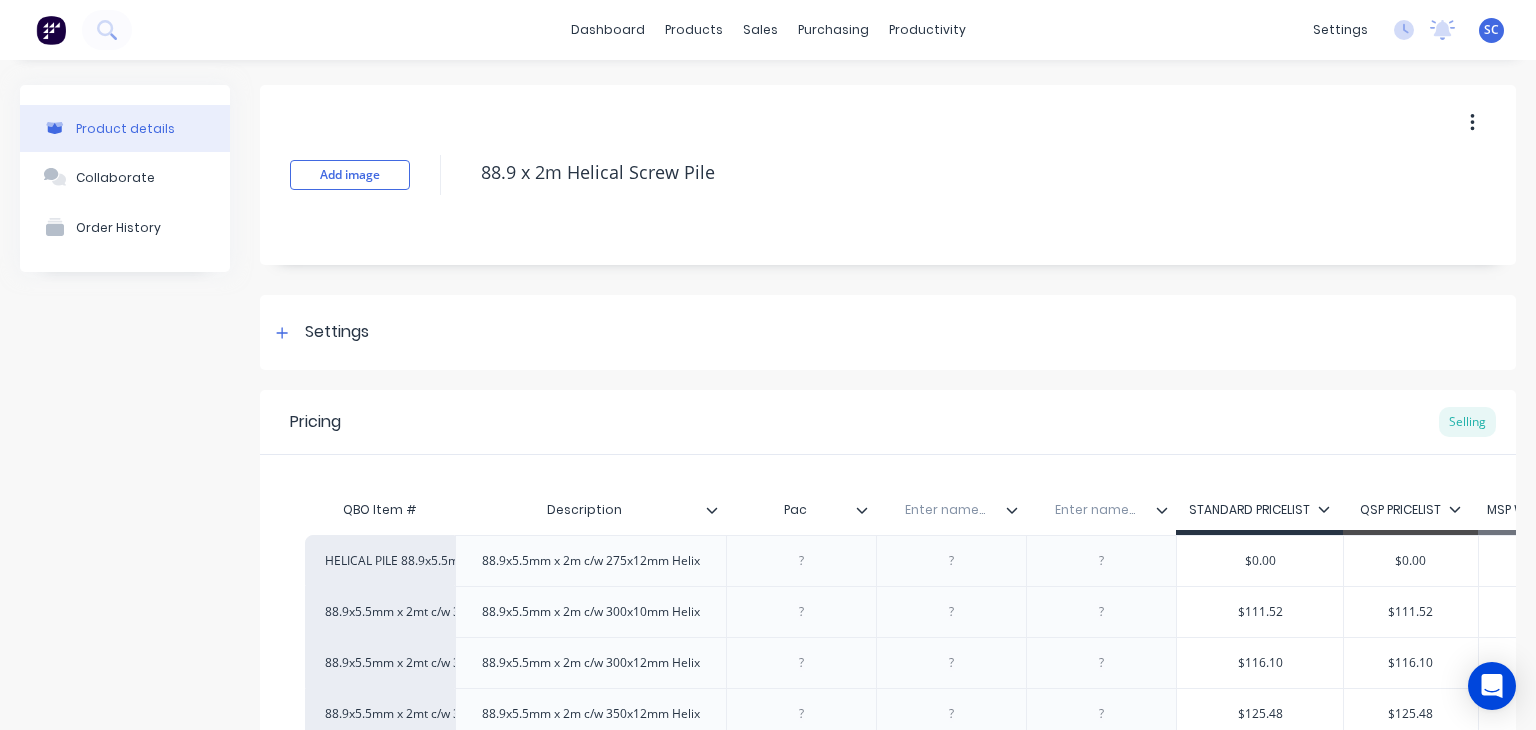 type on "Pack" 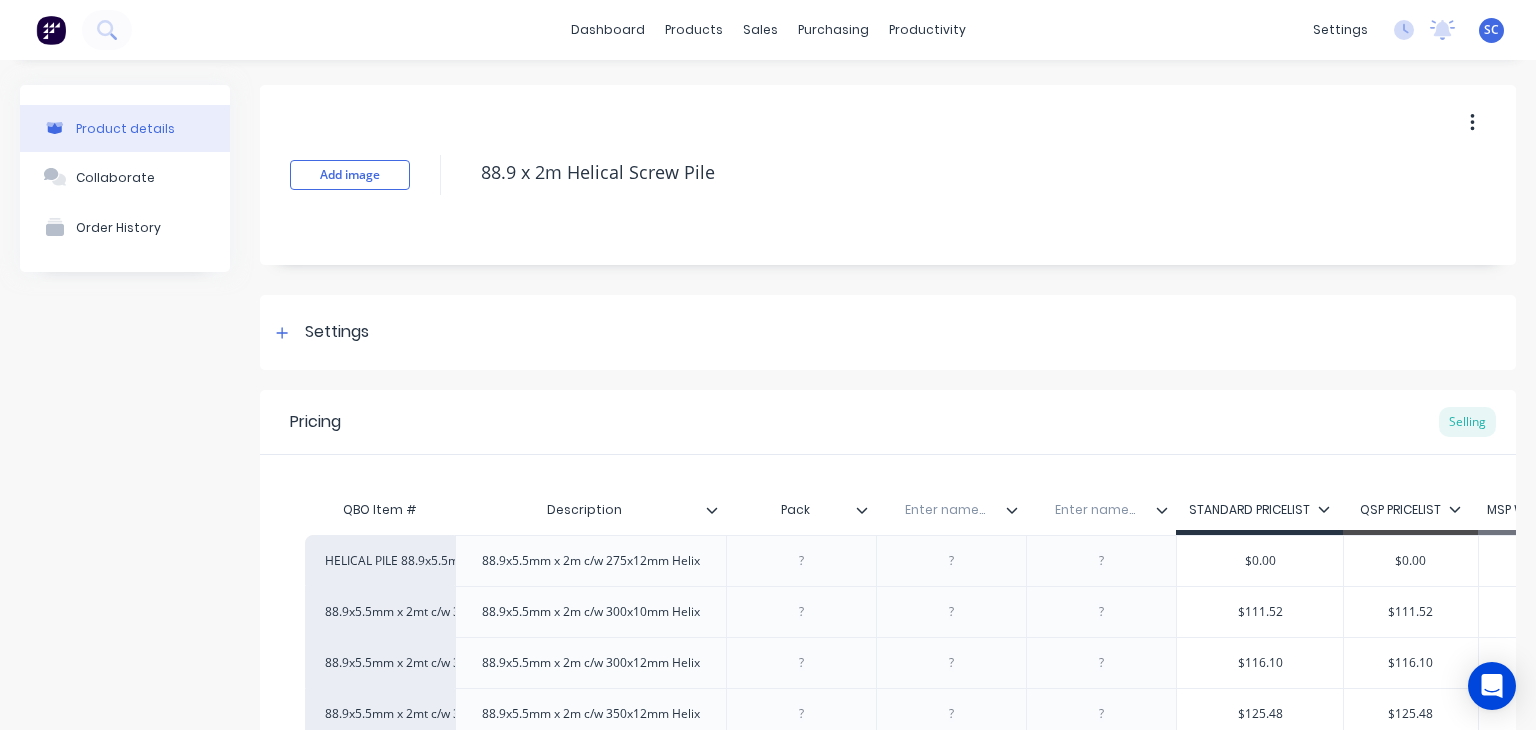 type on "x" 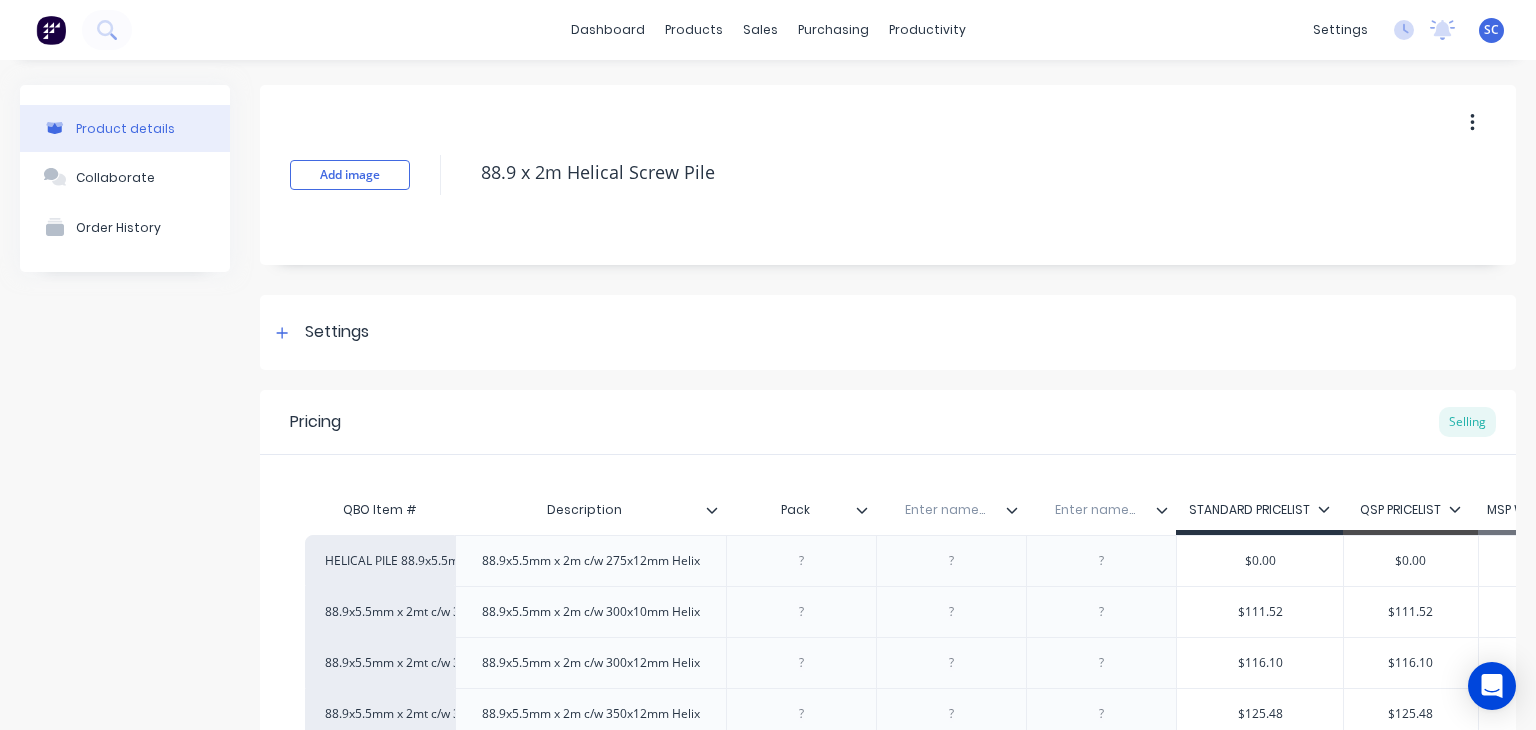 click at bounding box center [945, 510] 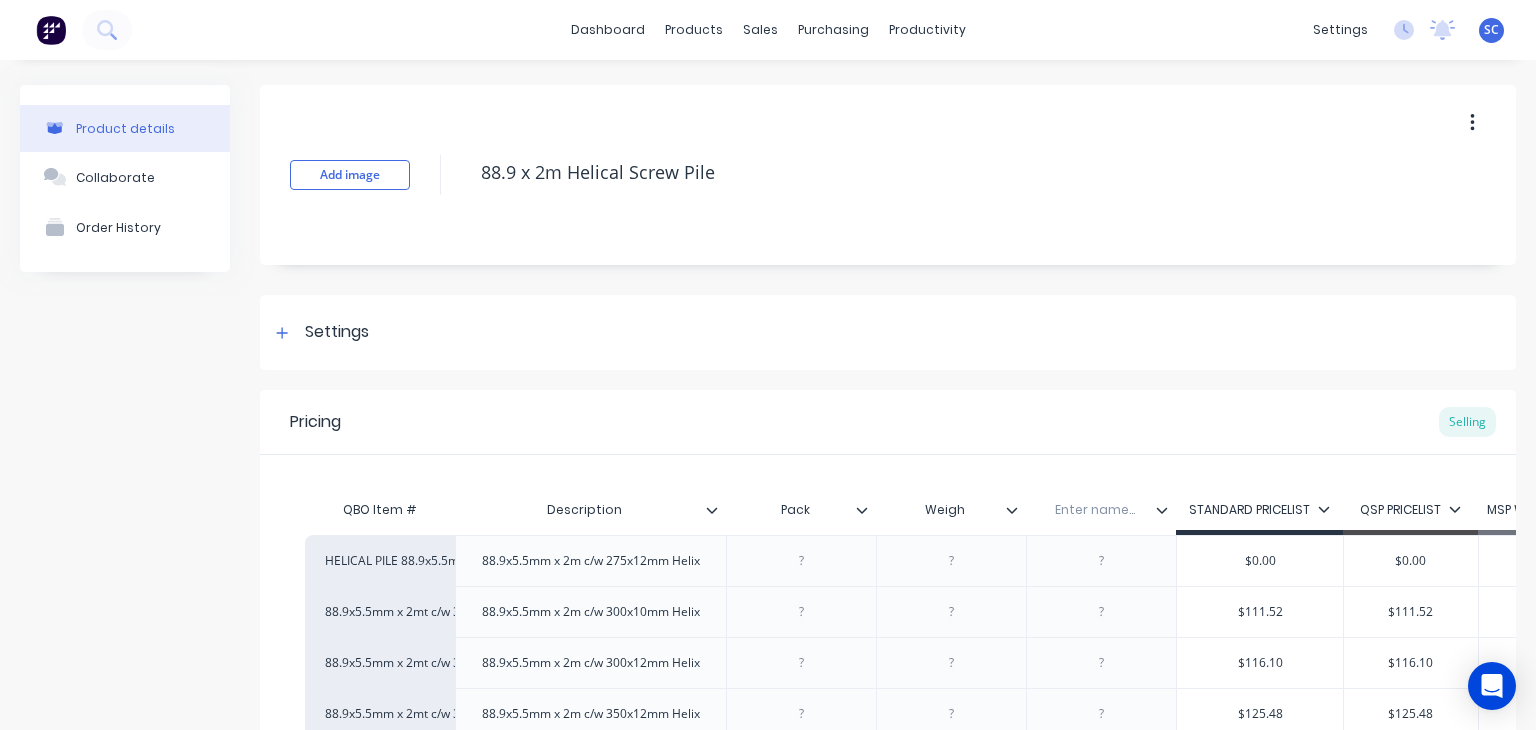 type on "Weight" 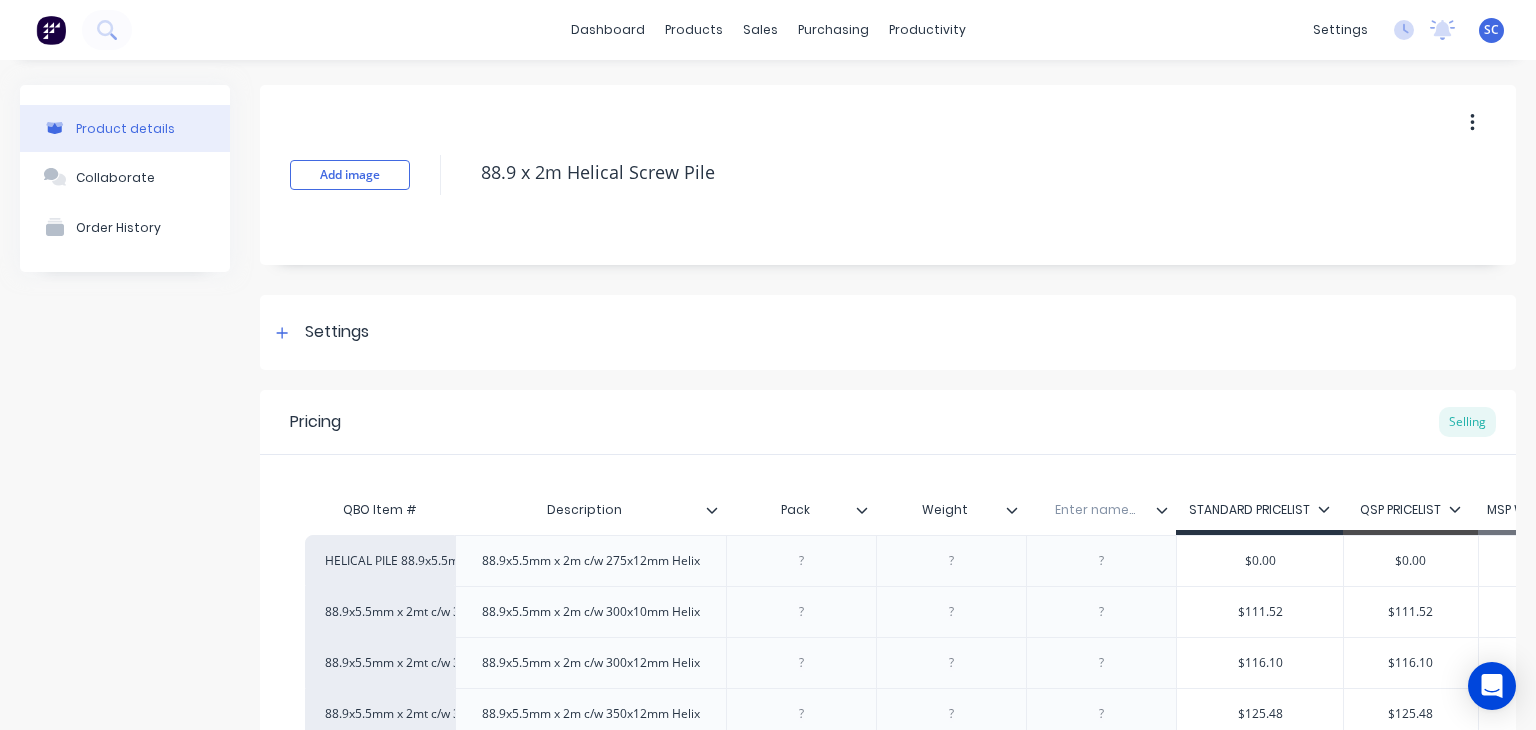 type on "x" 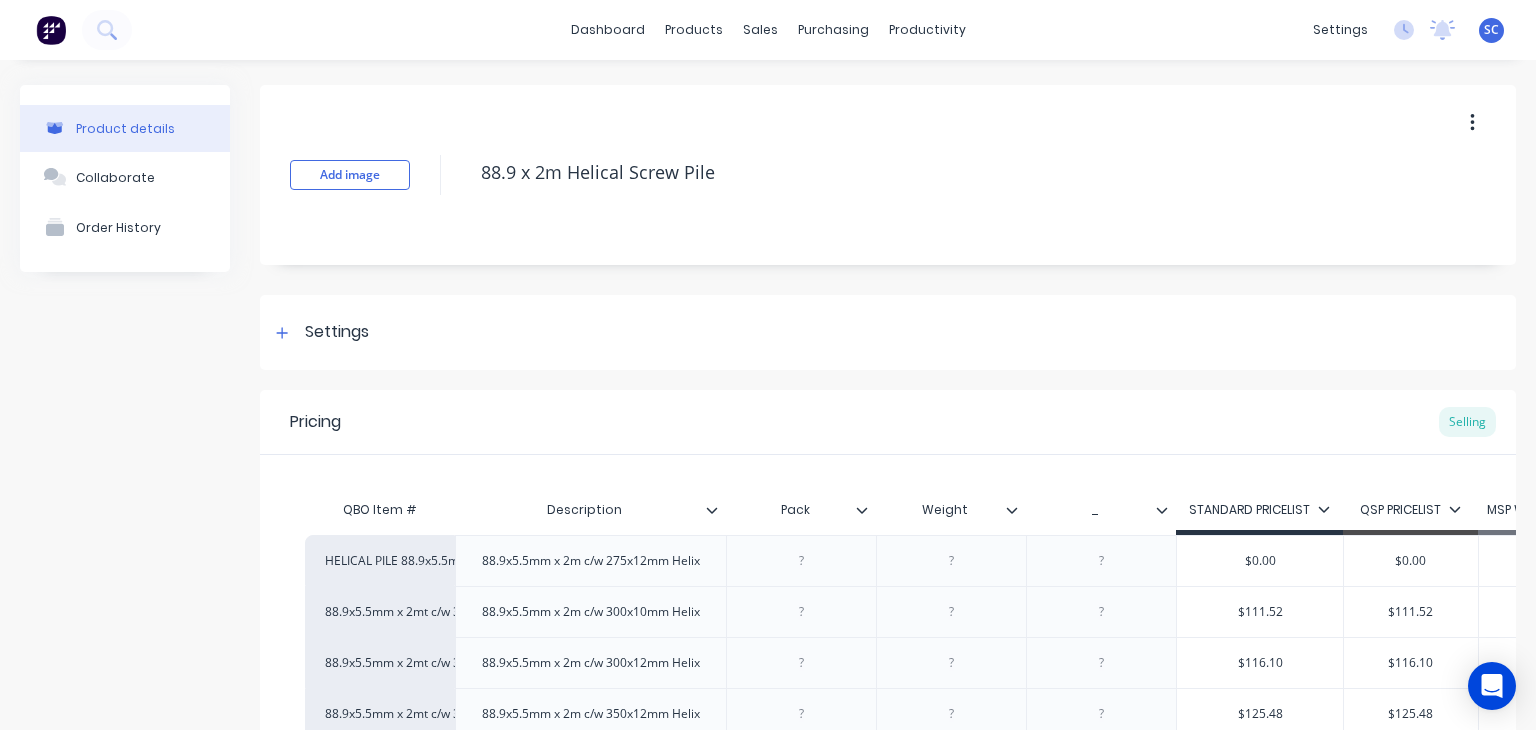 scroll, scrollTop: 222, scrollLeft: 0, axis: vertical 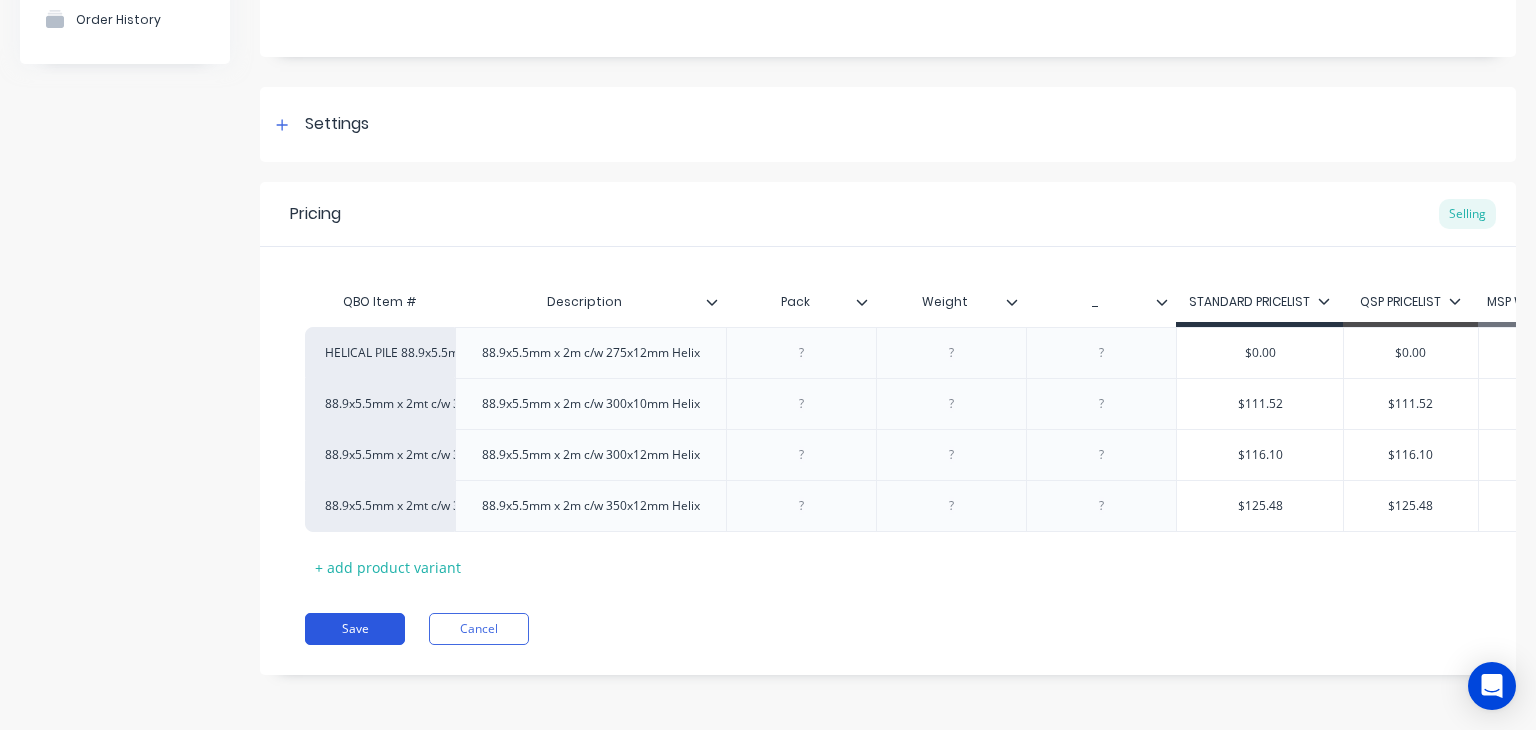click on "Save" at bounding box center [355, 629] 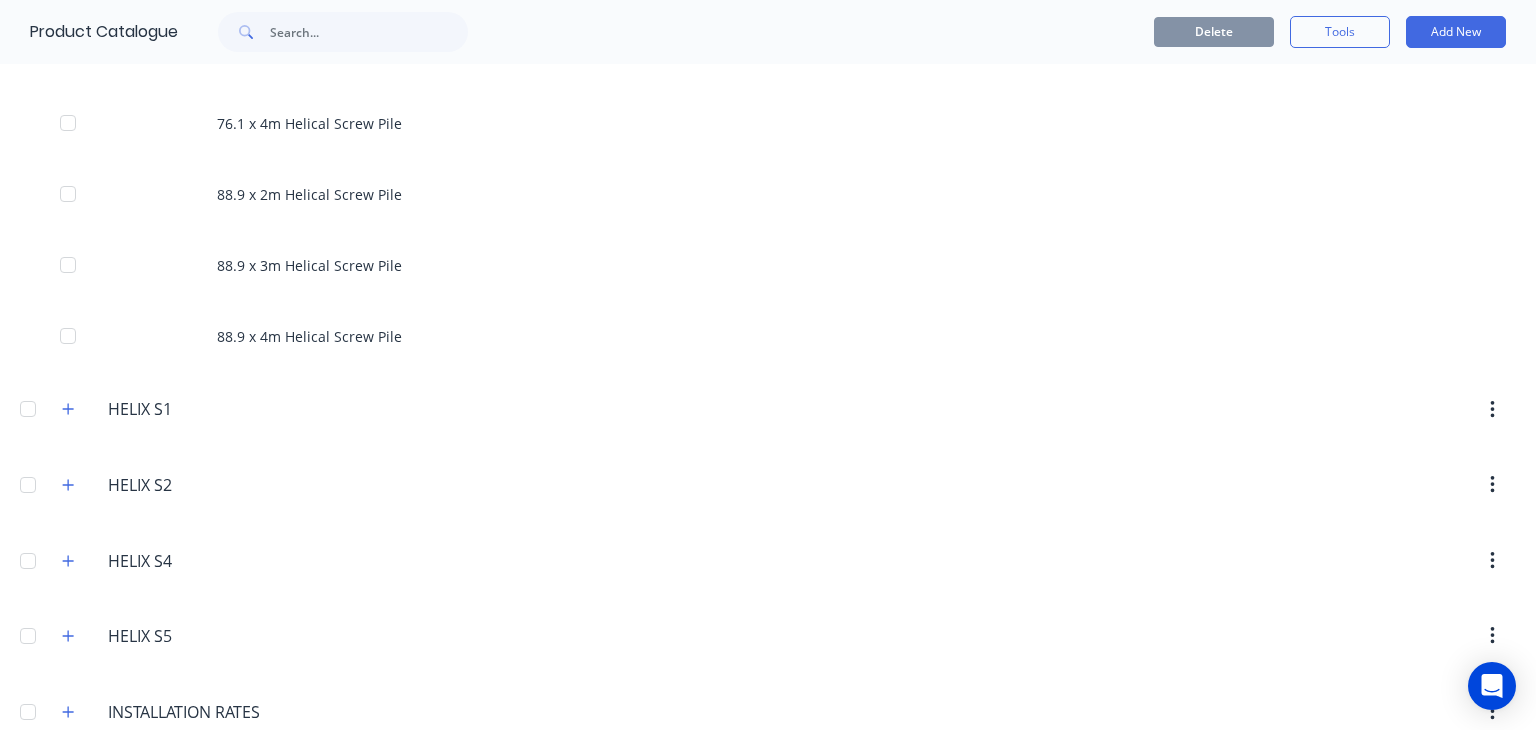 scroll, scrollTop: 1206, scrollLeft: 0, axis: vertical 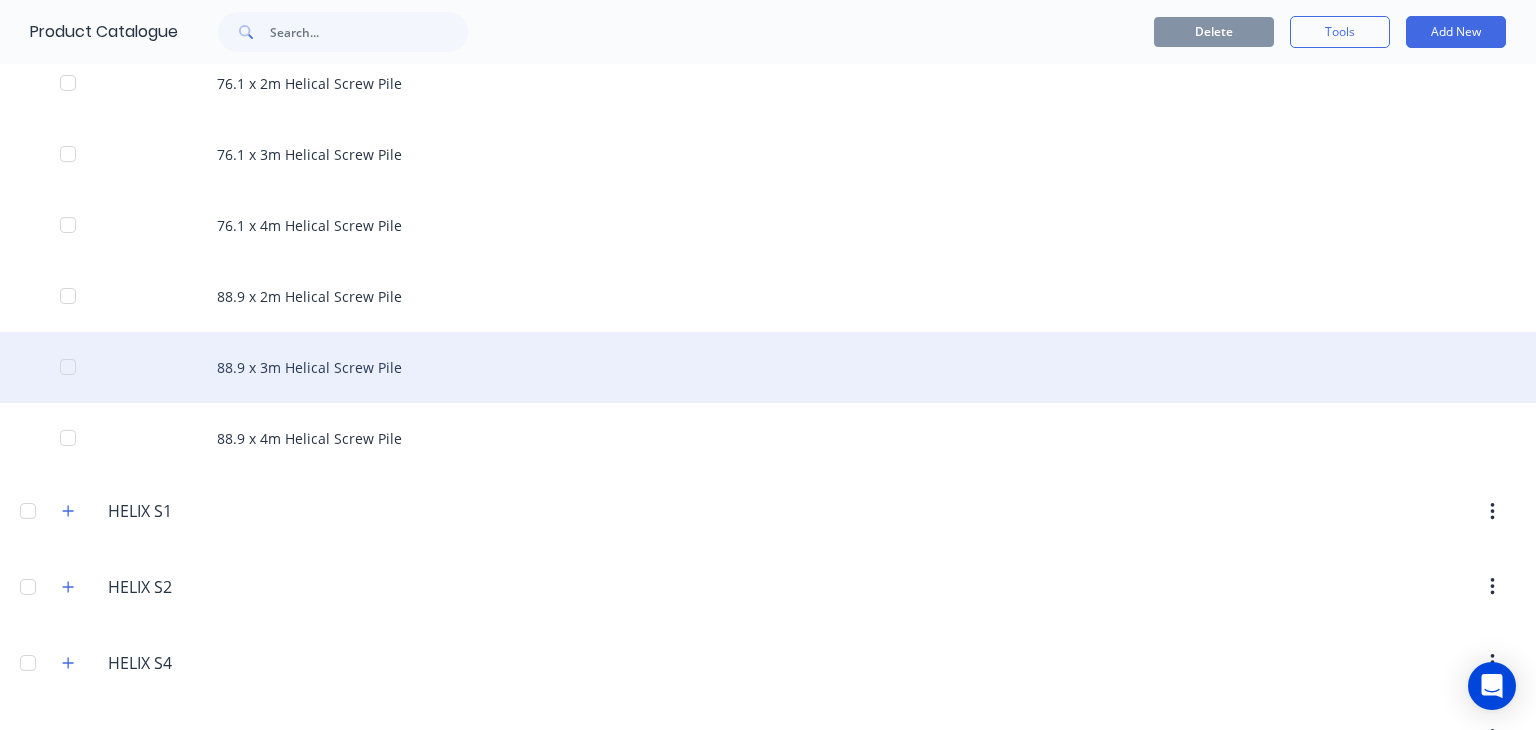 click on "88.9 x 3m Helical Screw Pile" at bounding box center [768, 367] 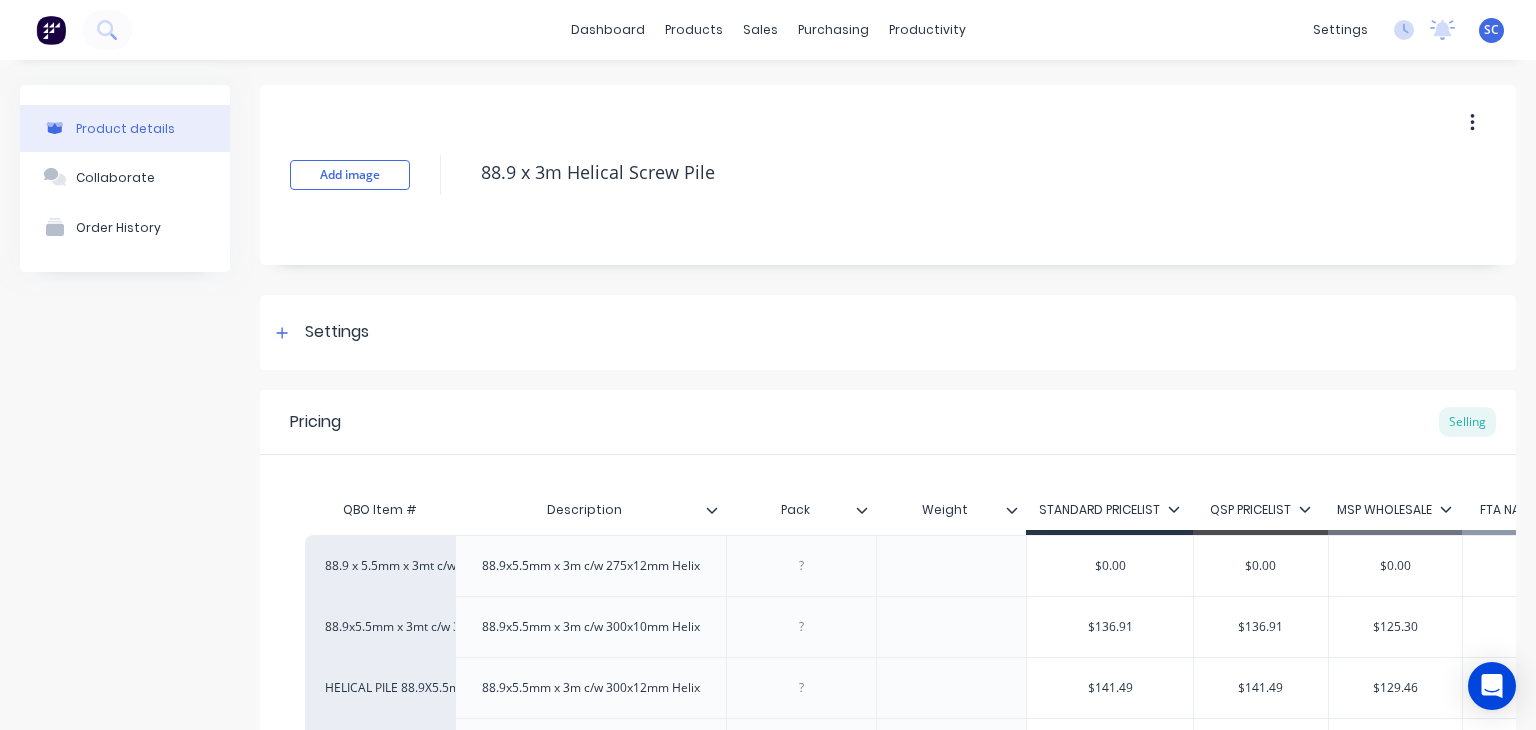 click 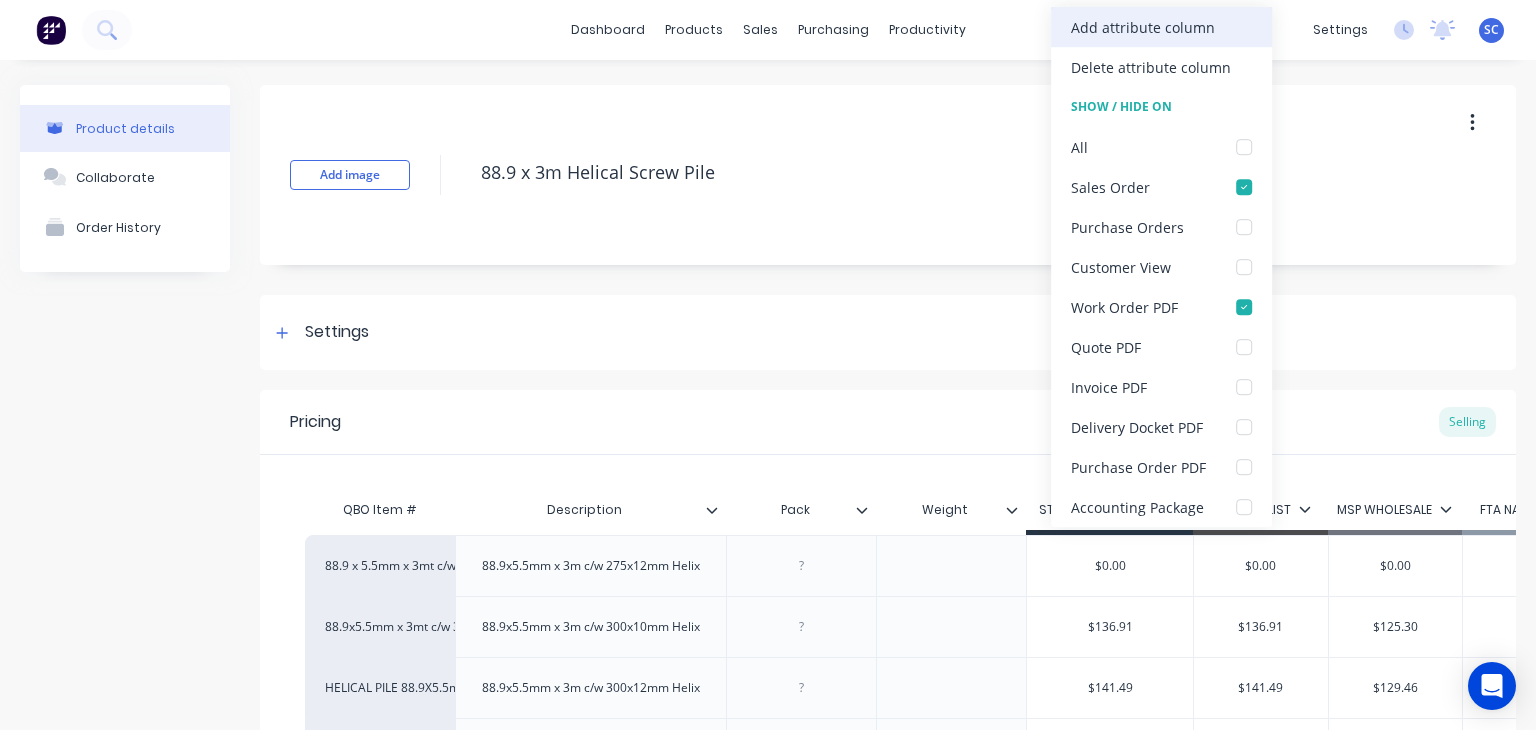 click on "Add attribute column" at bounding box center [1143, 27] 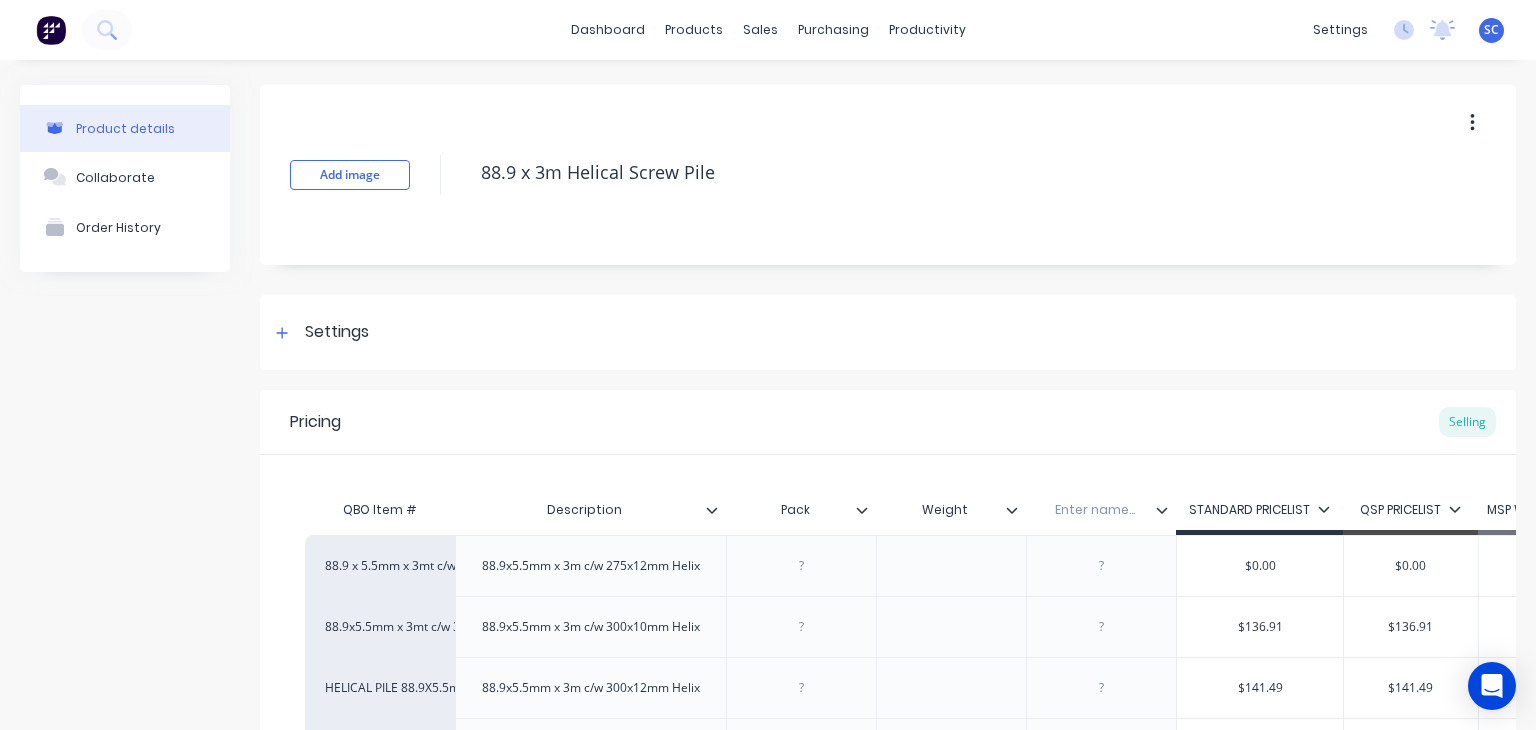 click at bounding box center [1095, 510] 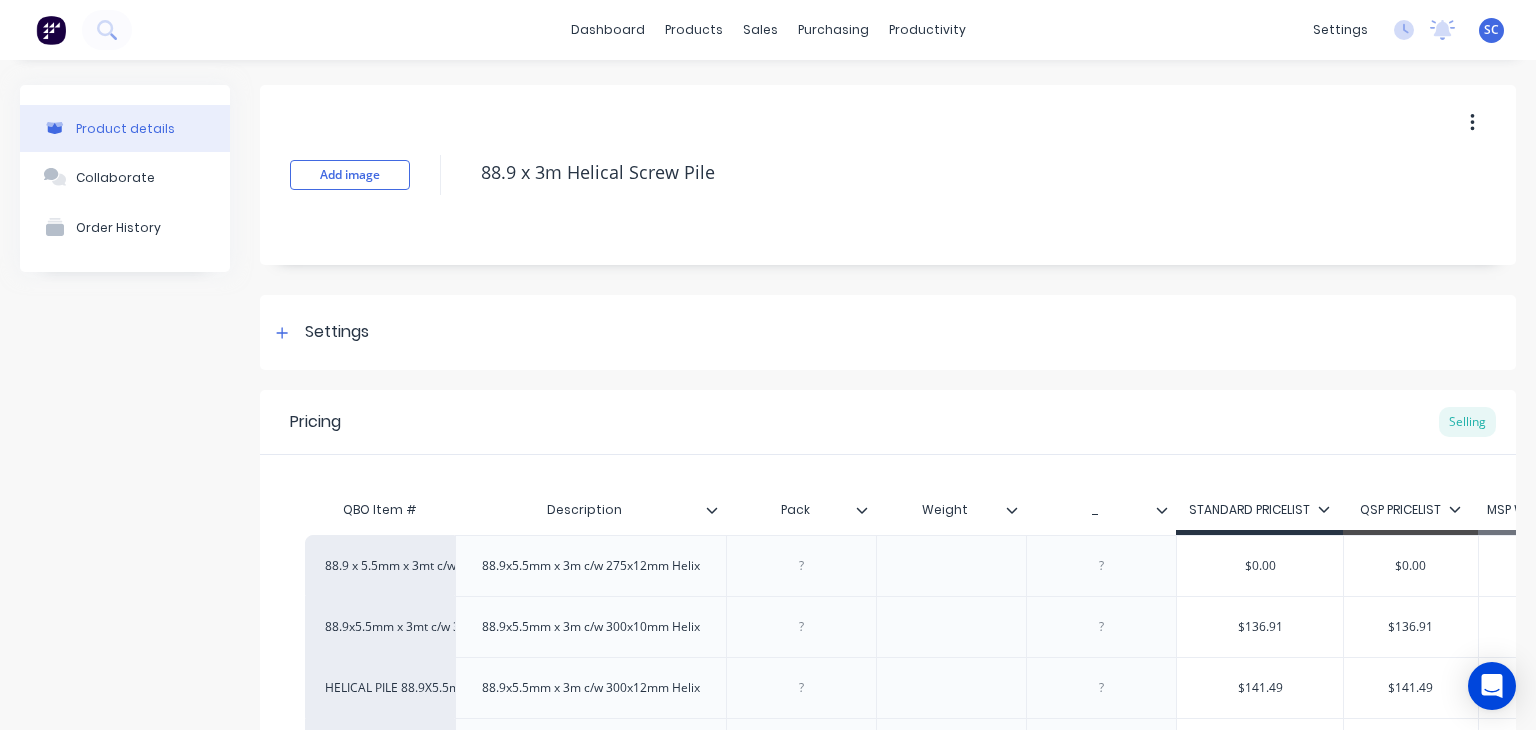 click on "Pricing Selling" at bounding box center (888, 422) 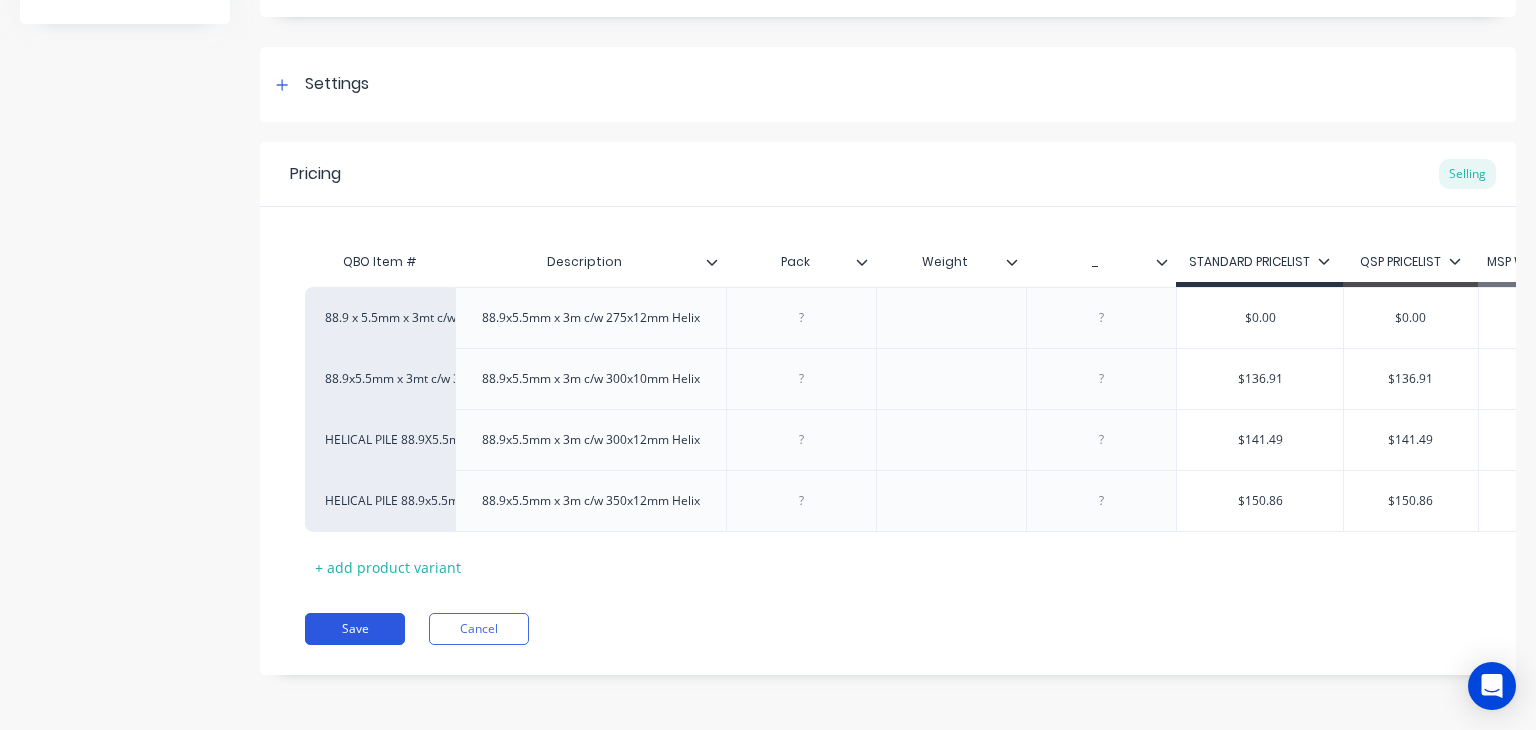 click on "Save" at bounding box center [355, 629] 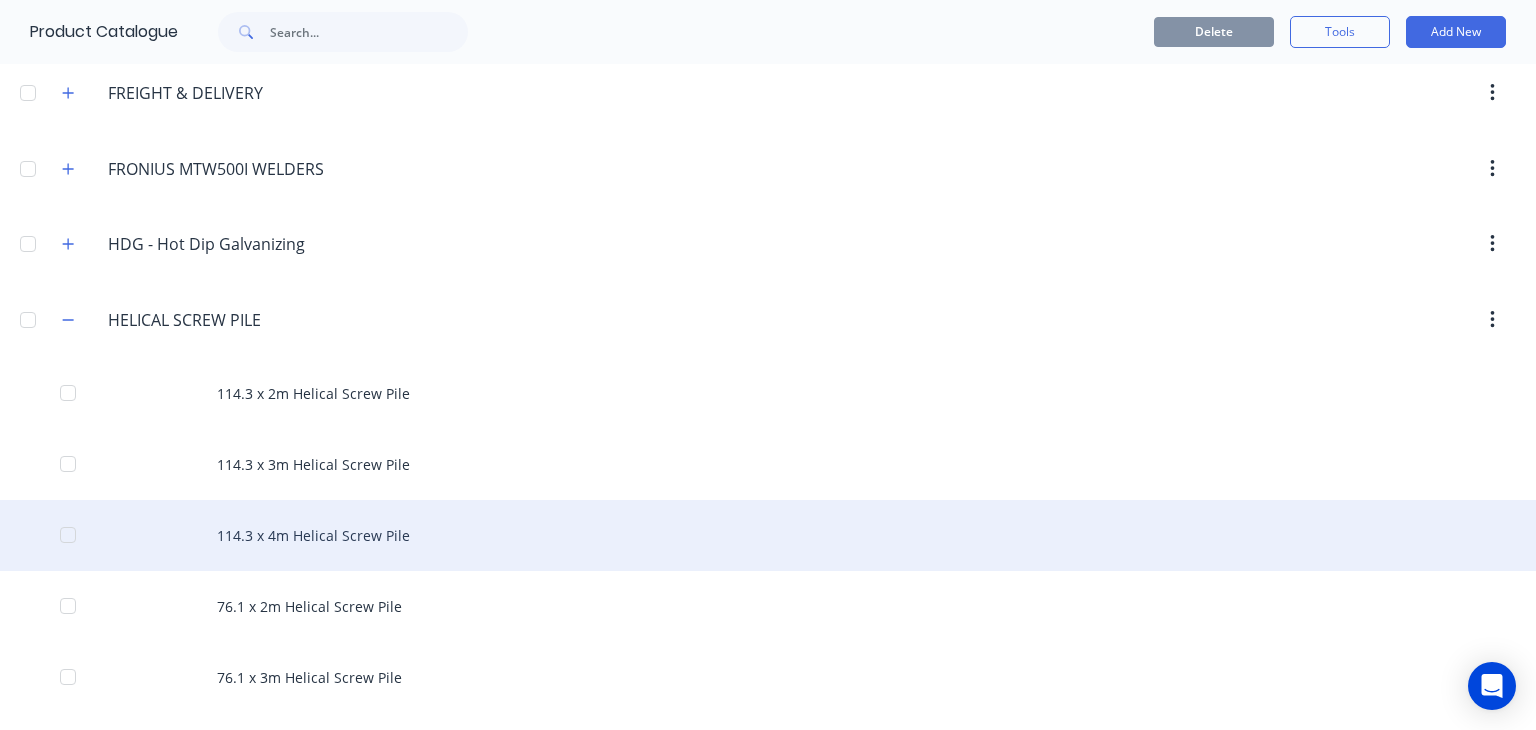 scroll, scrollTop: 684, scrollLeft: 0, axis: vertical 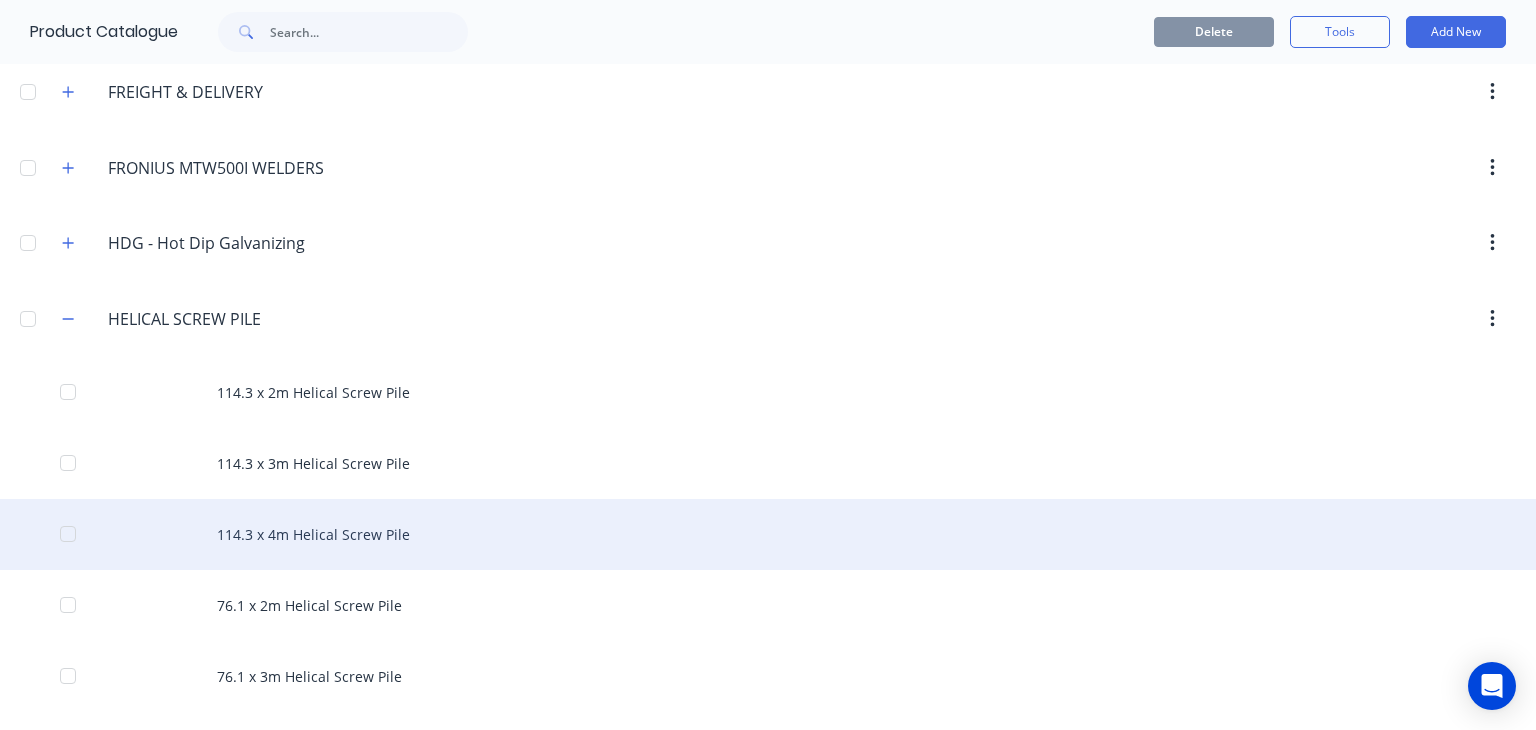 click on "114.3 x 4m Helical Screw Pile" at bounding box center (768, 534) 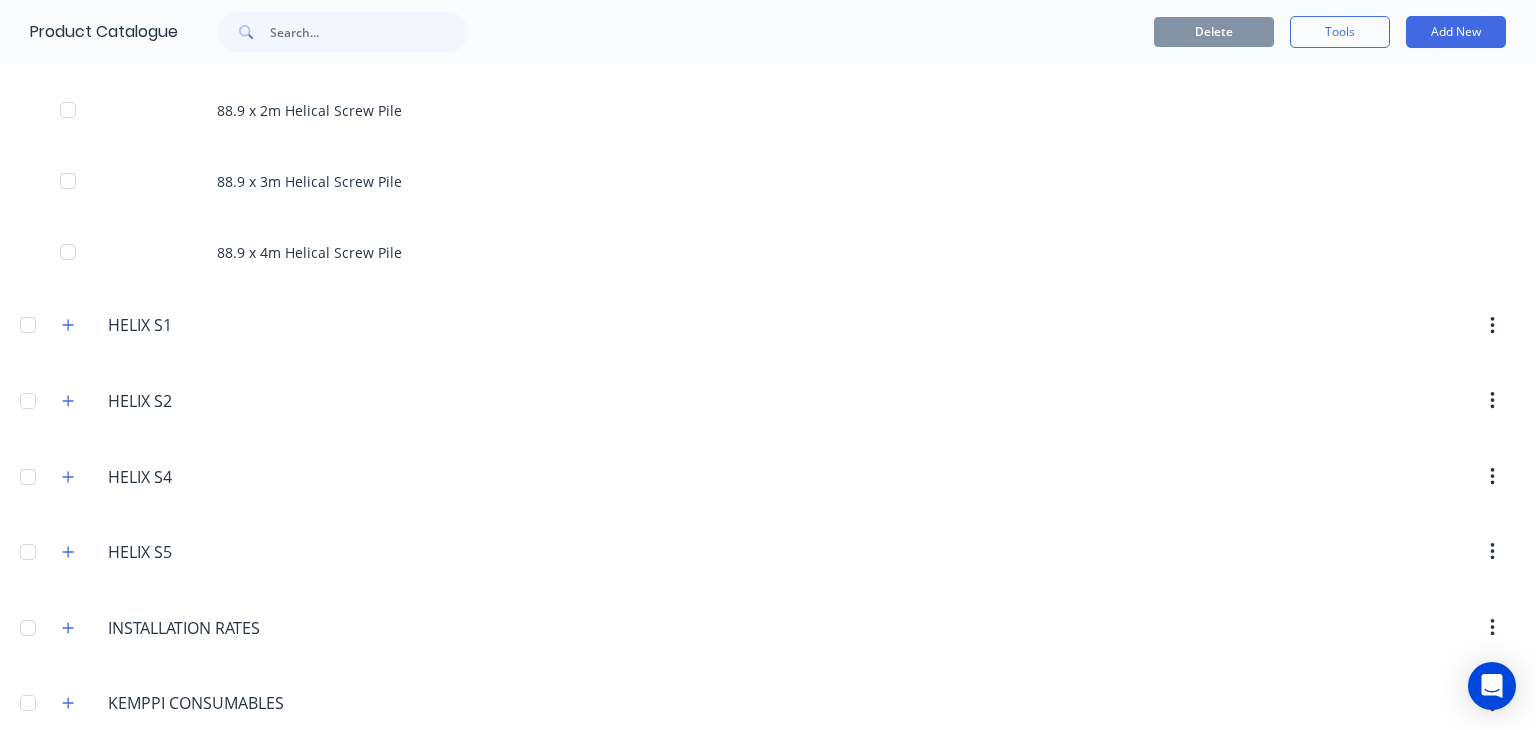 scroll, scrollTop: 1215, scrollLeft: 0, axis: vertical 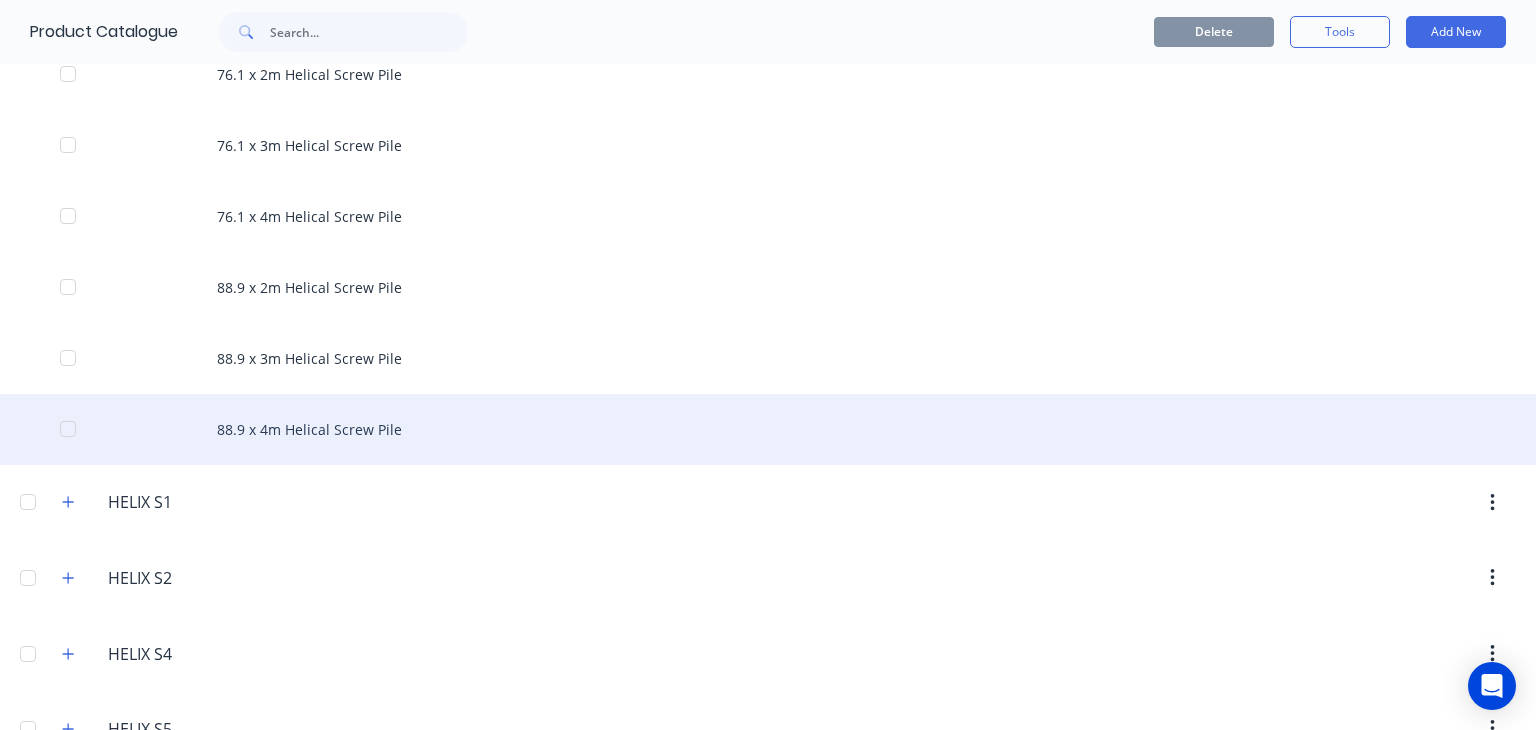 click on "88.9 x 4m Helical Screw Pile" at bounding box center (768, 429) 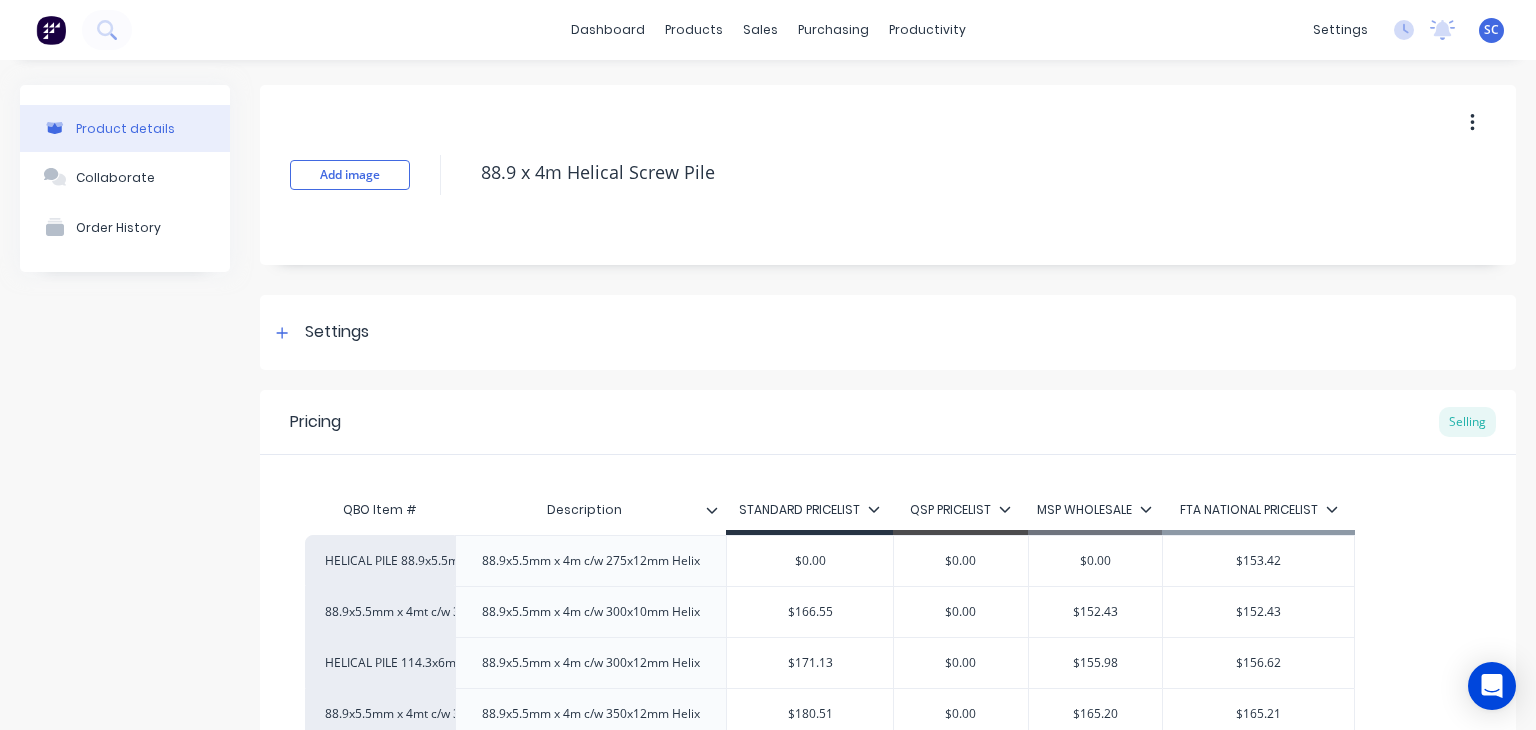 scroll, scrollTop: 207, scrollLeft: 0, axis: vertical 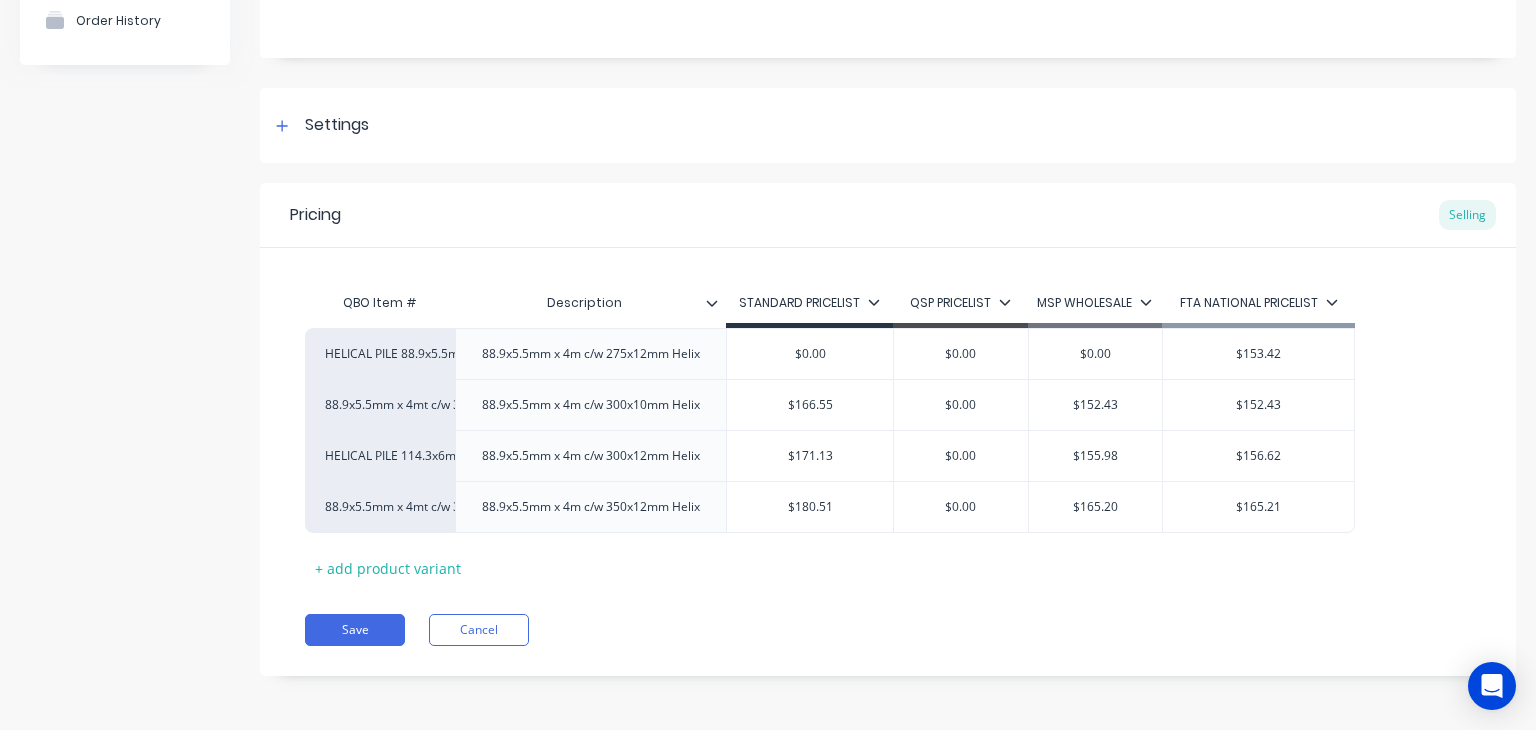 click at bounding box center [720, 303] 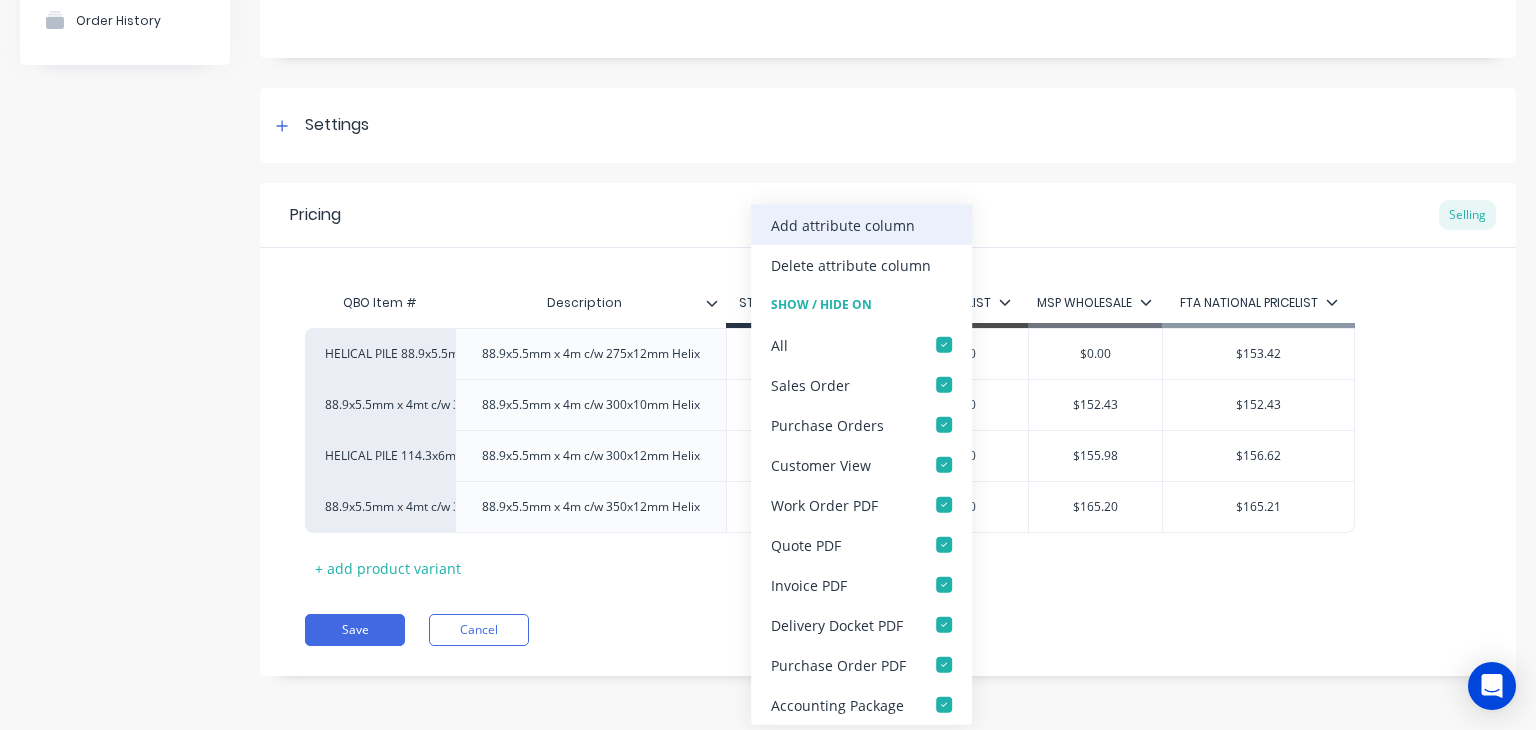 click on "Add attribute column" at bounding box center [843, 224] 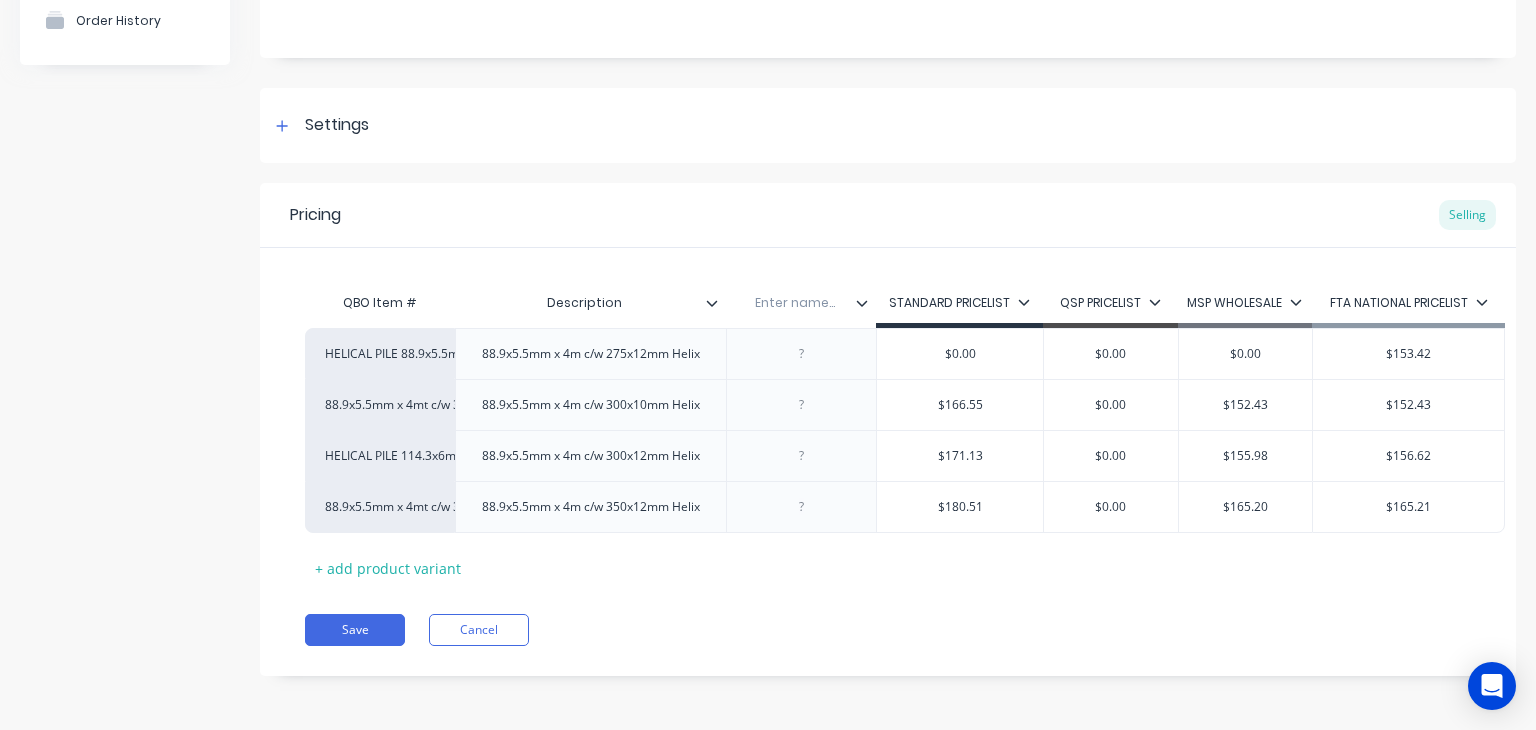 click 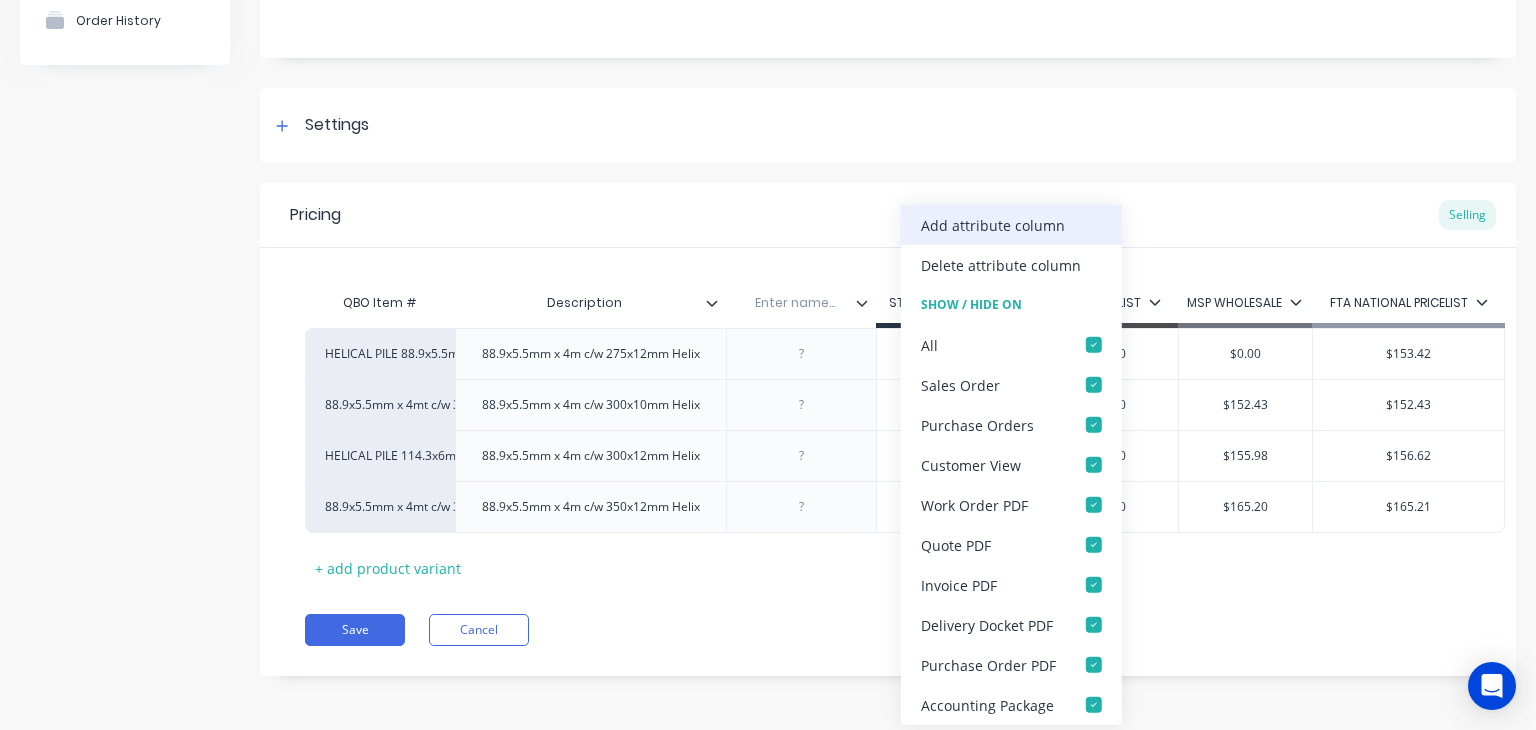 click on "Add attribute column" at bounding box center (993, 224) 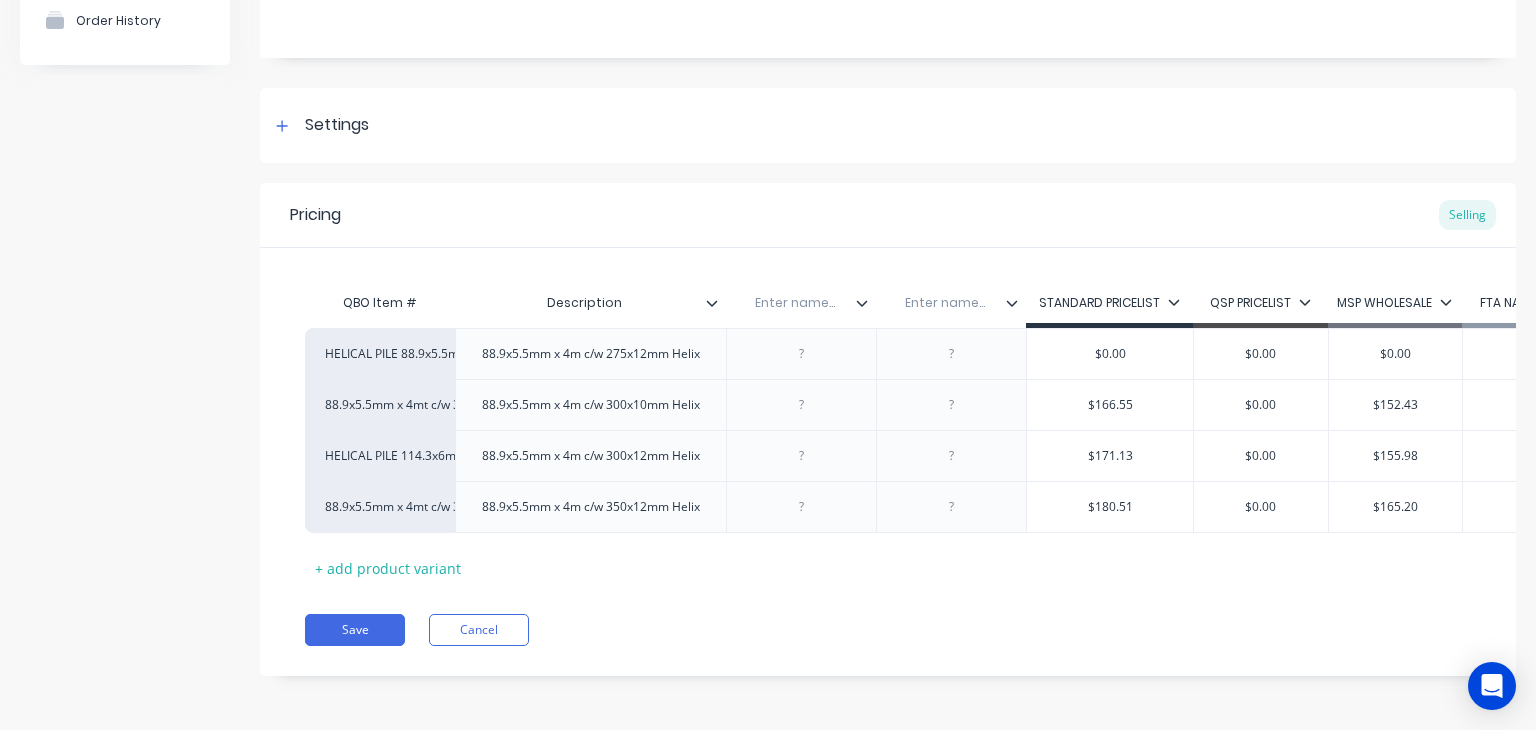 click 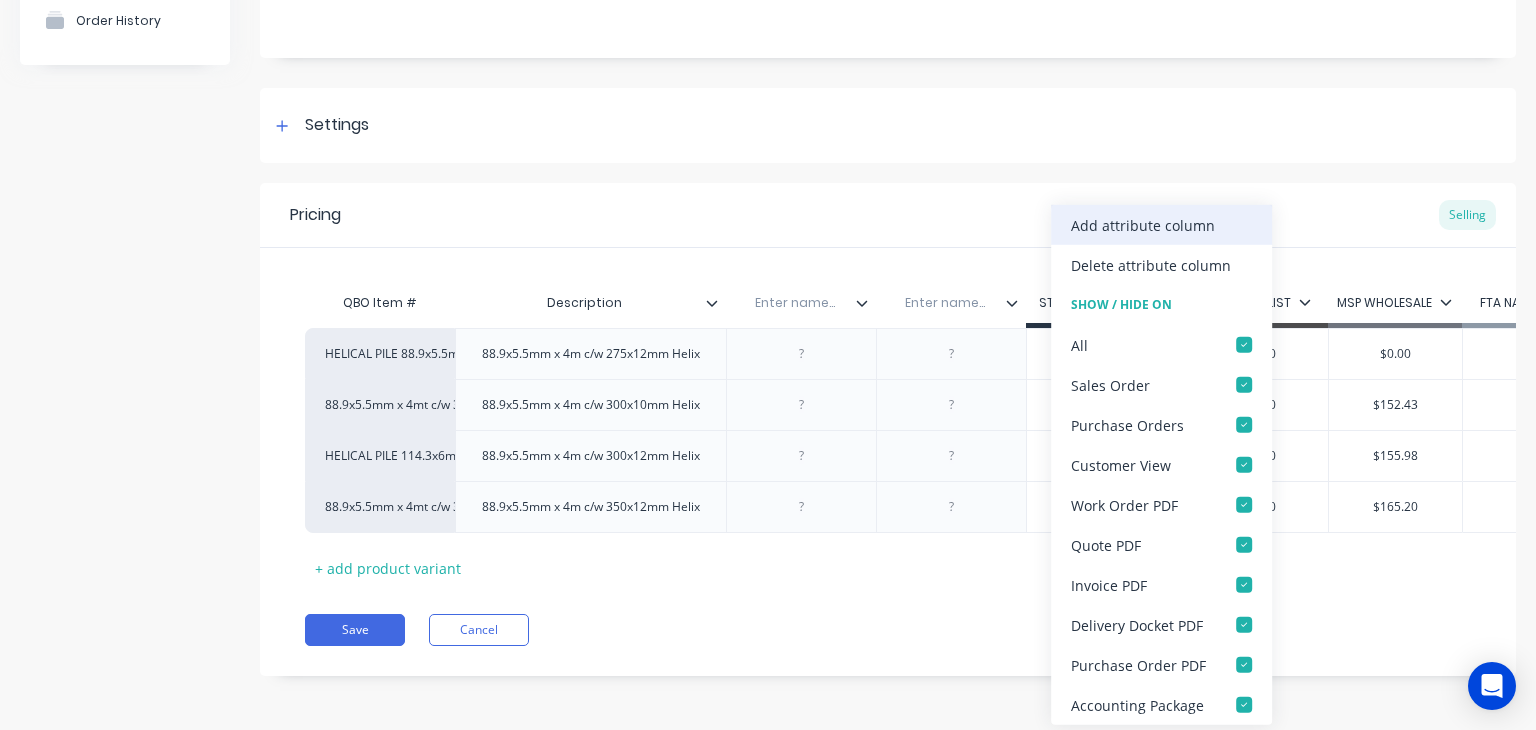 click on "Add attribute column" at bounding box center [1143, 224] 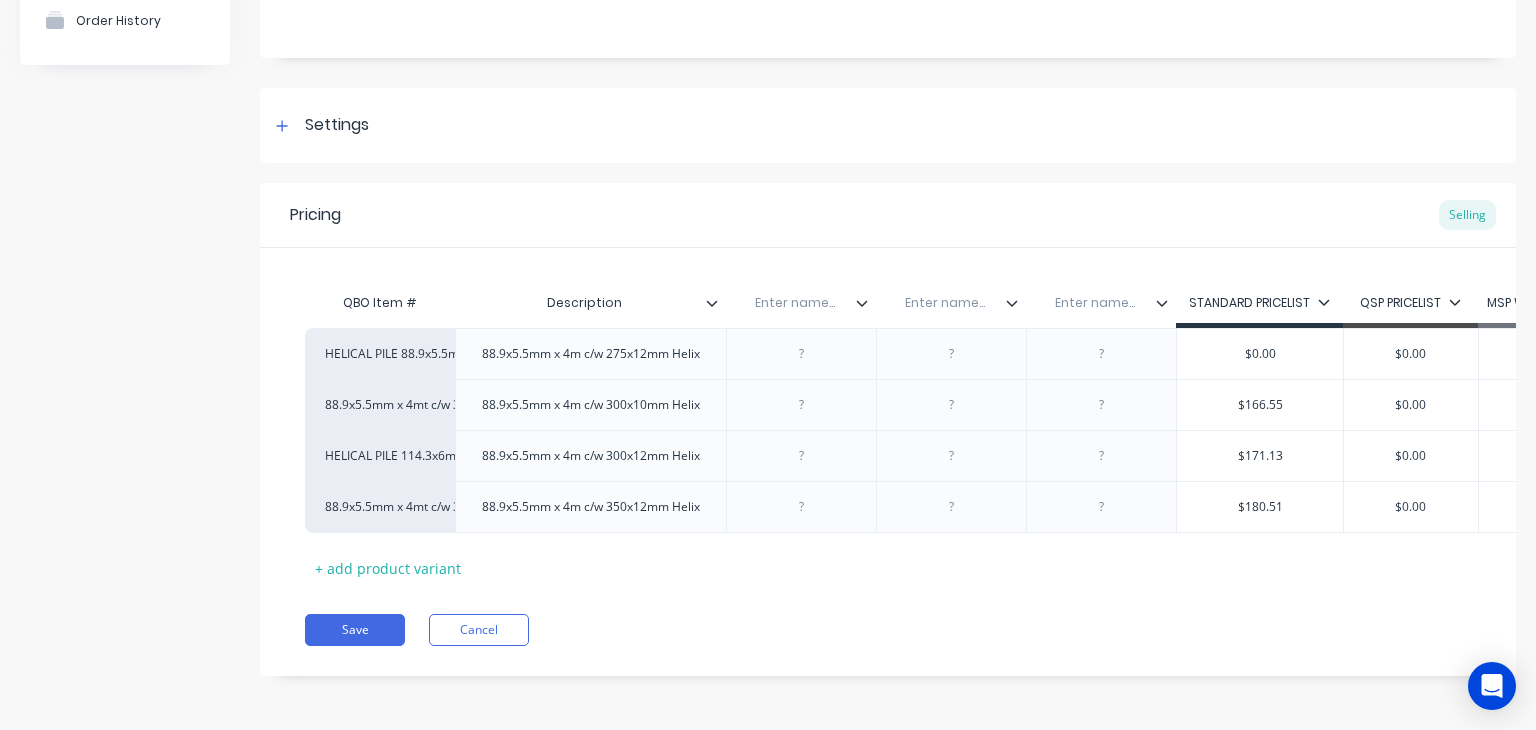 click at bounding box center [795, 303] 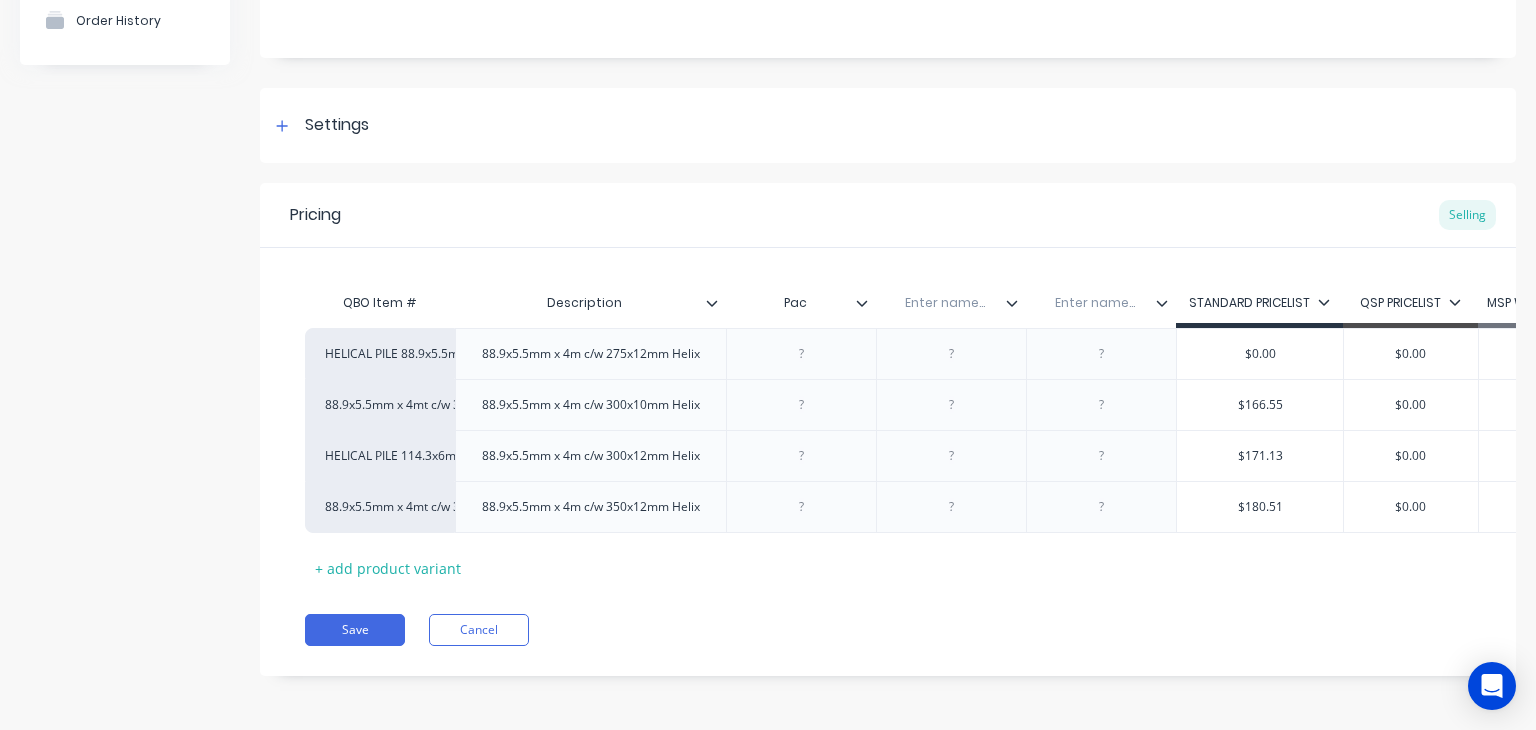 type on "Pack" 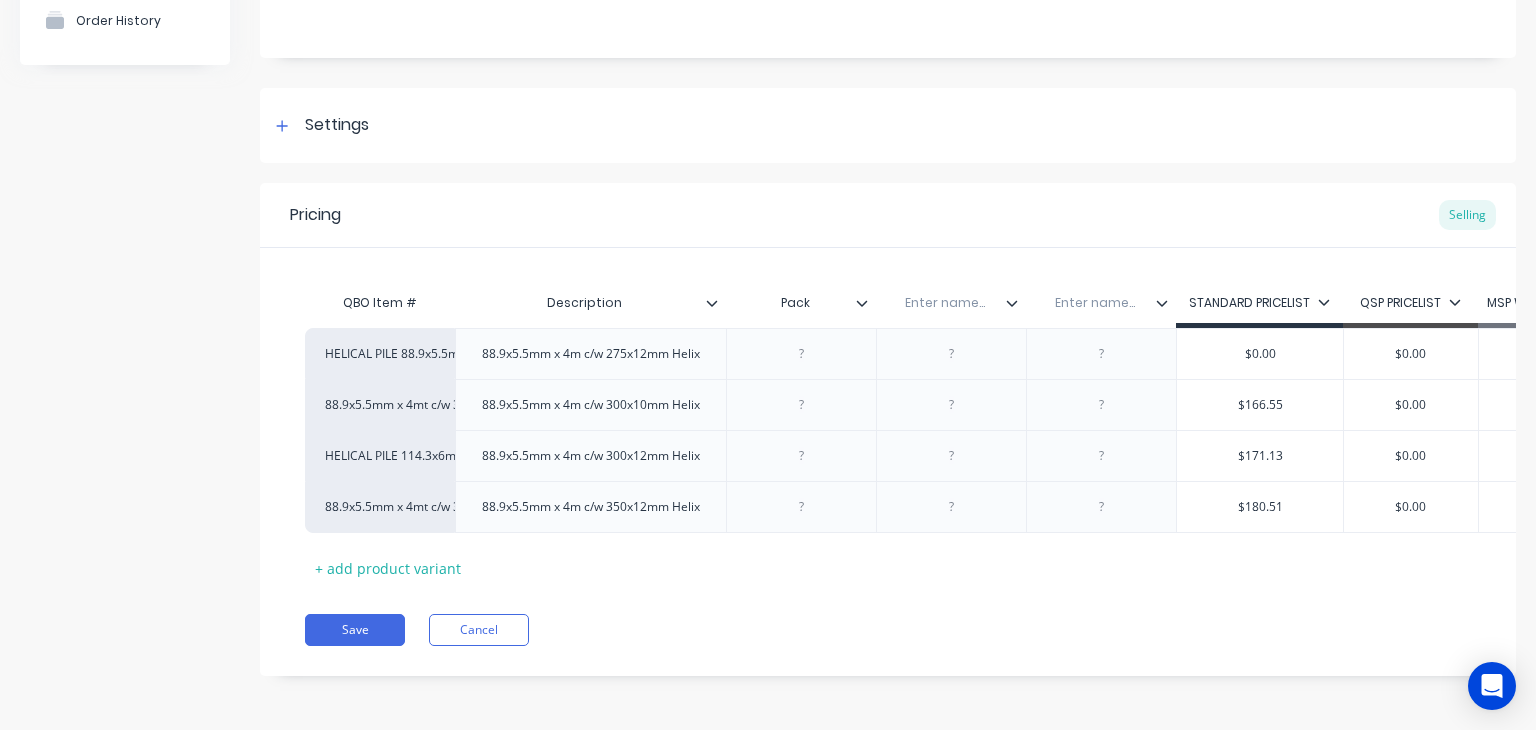 type on "x" 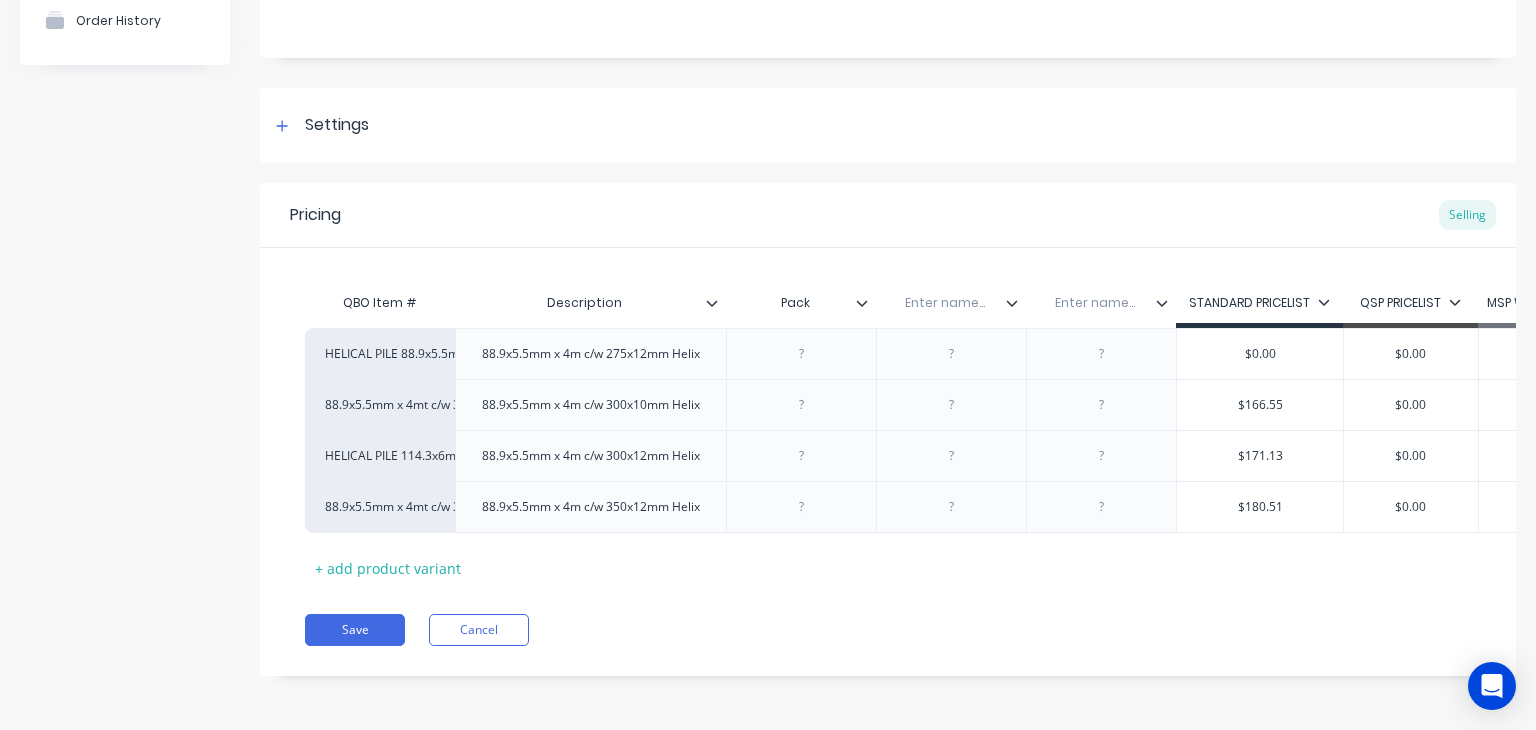 click at bounding box center (945, 303) 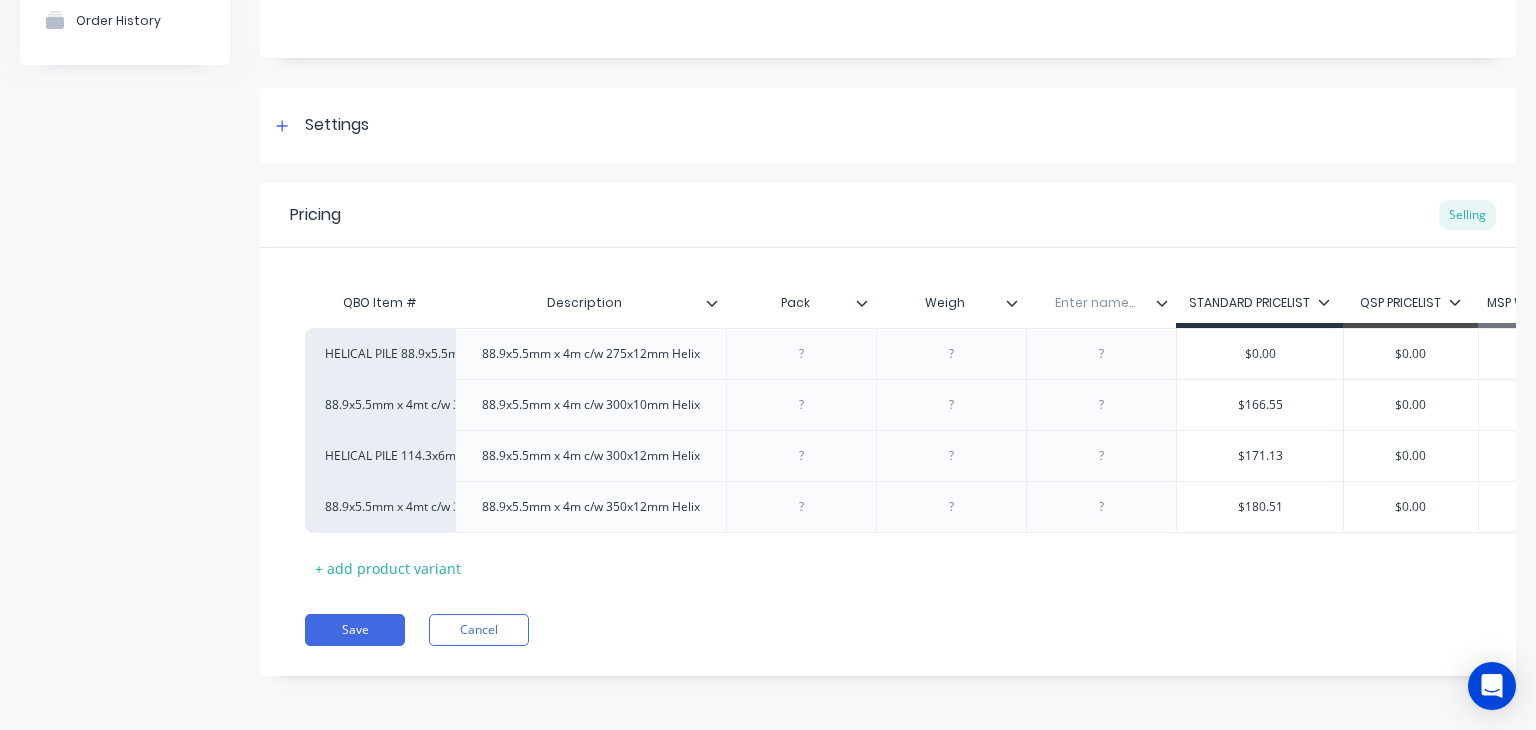 type on "Weight" 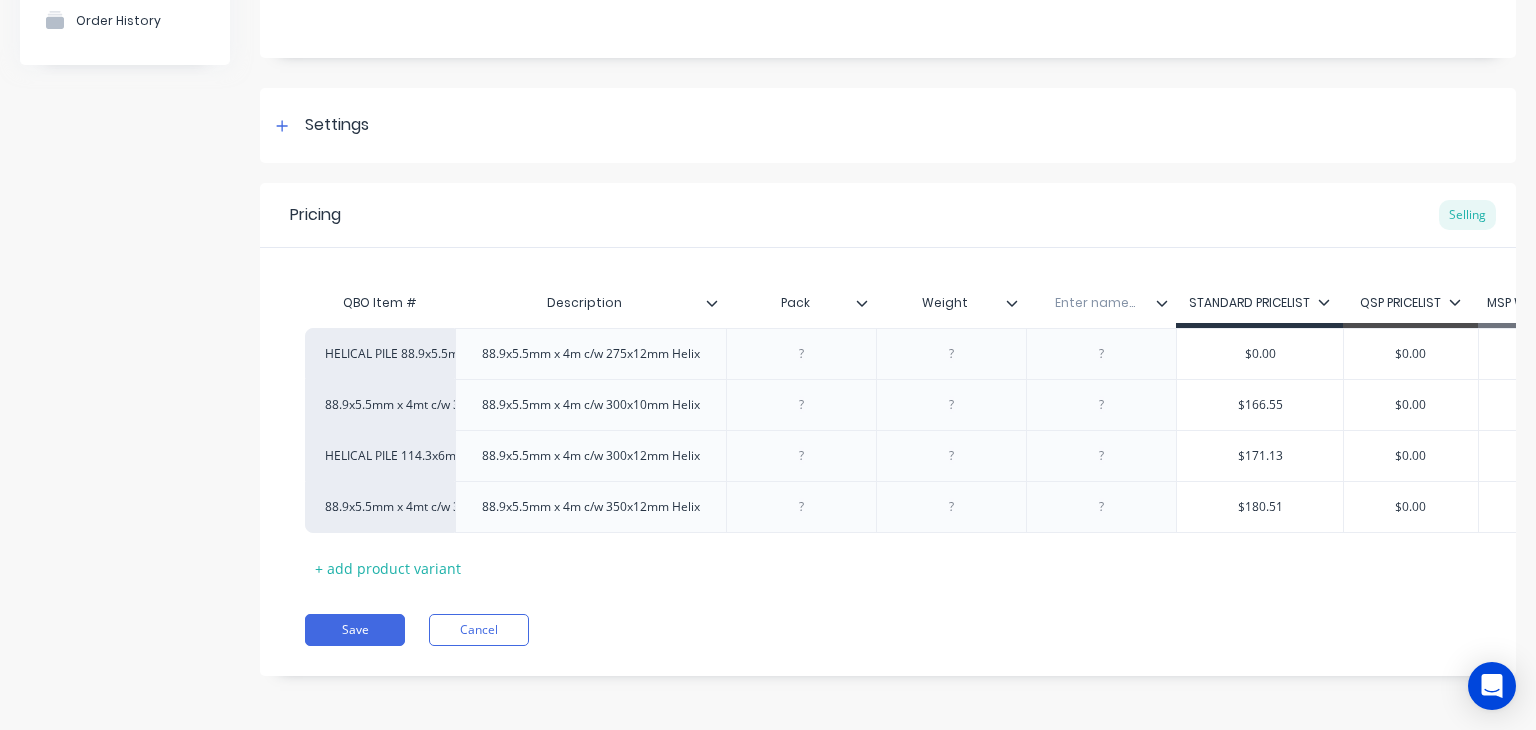 type on "x" 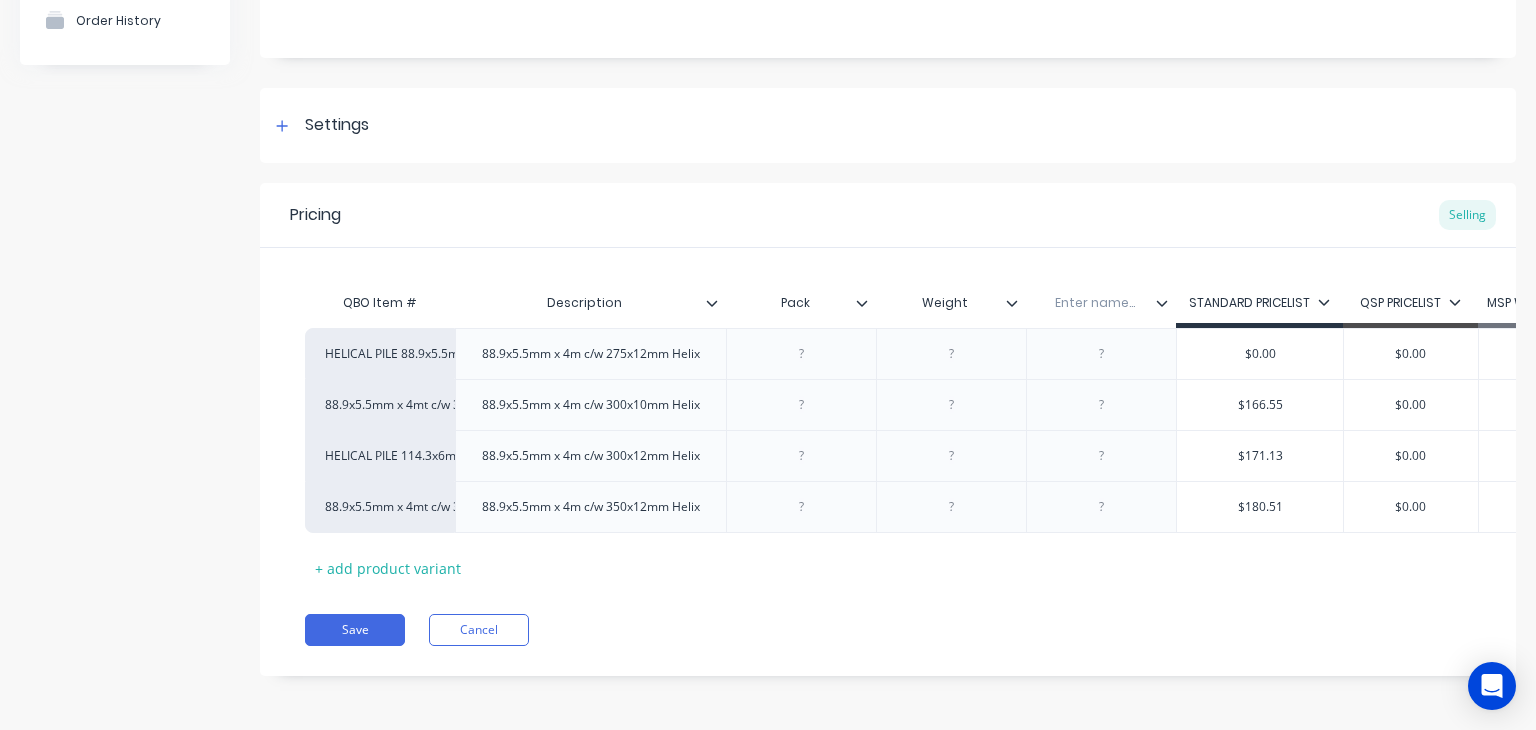 click at bounding box center [1095, 303] 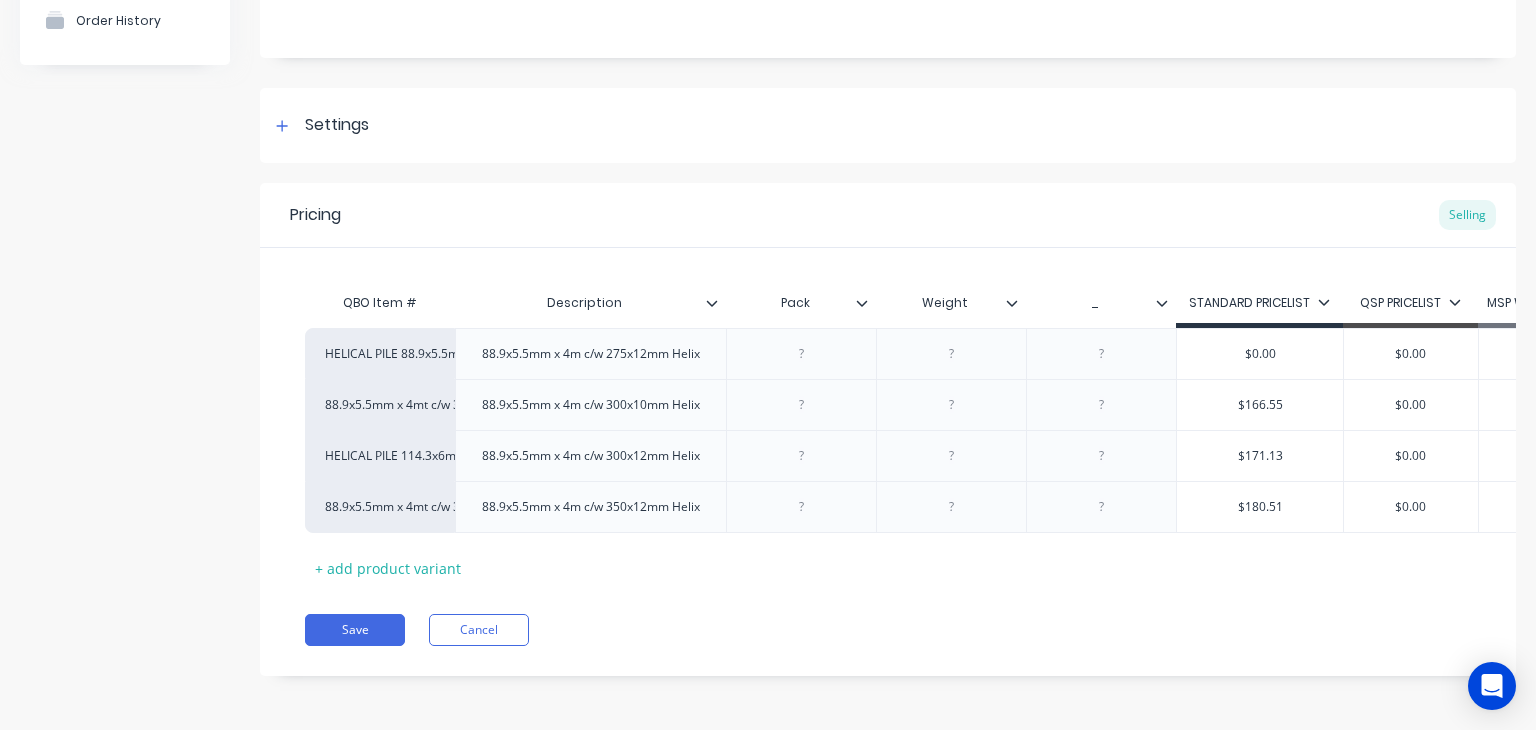 click on "Pricing Selling" at bounding box center [888, 215] 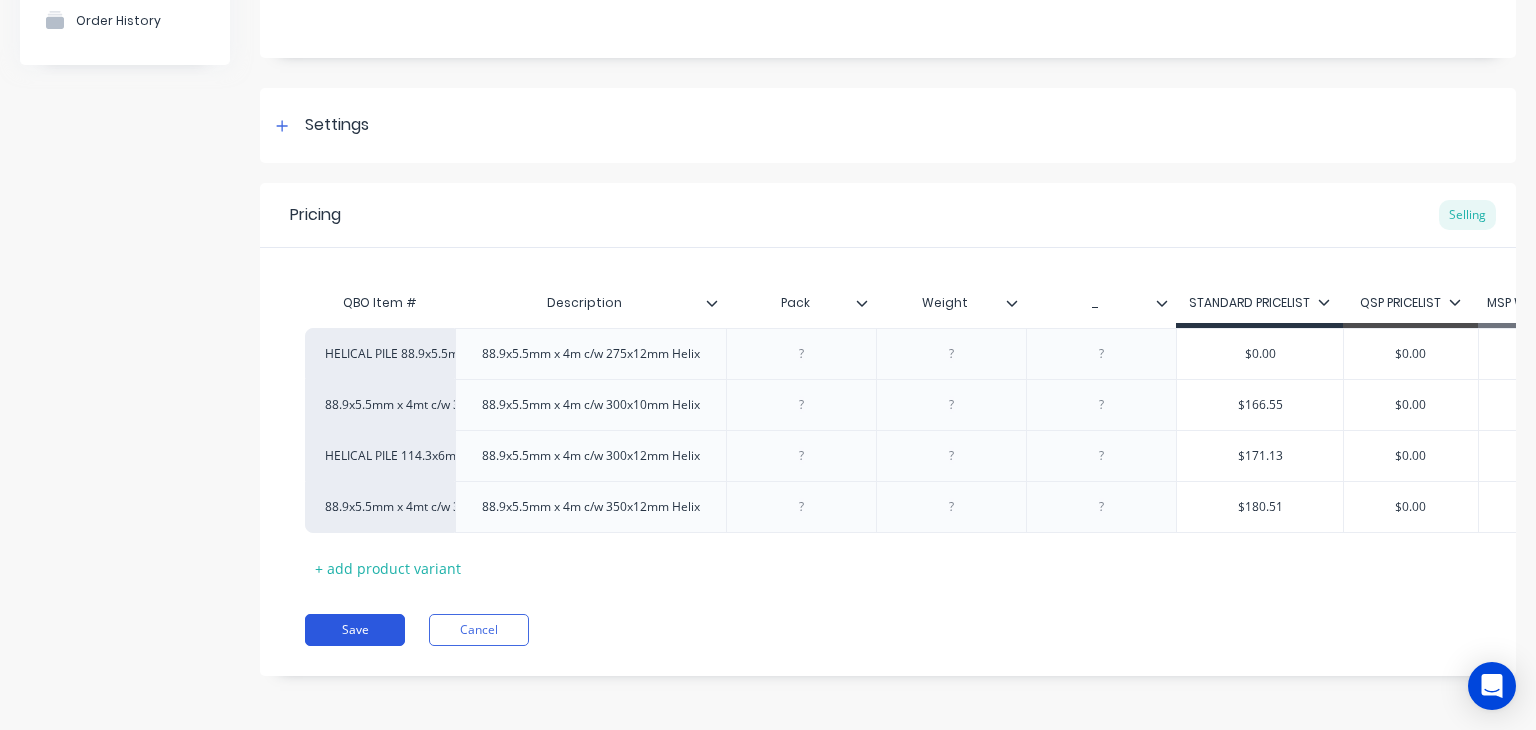 click on "Save" at bounding box center [355, 630] 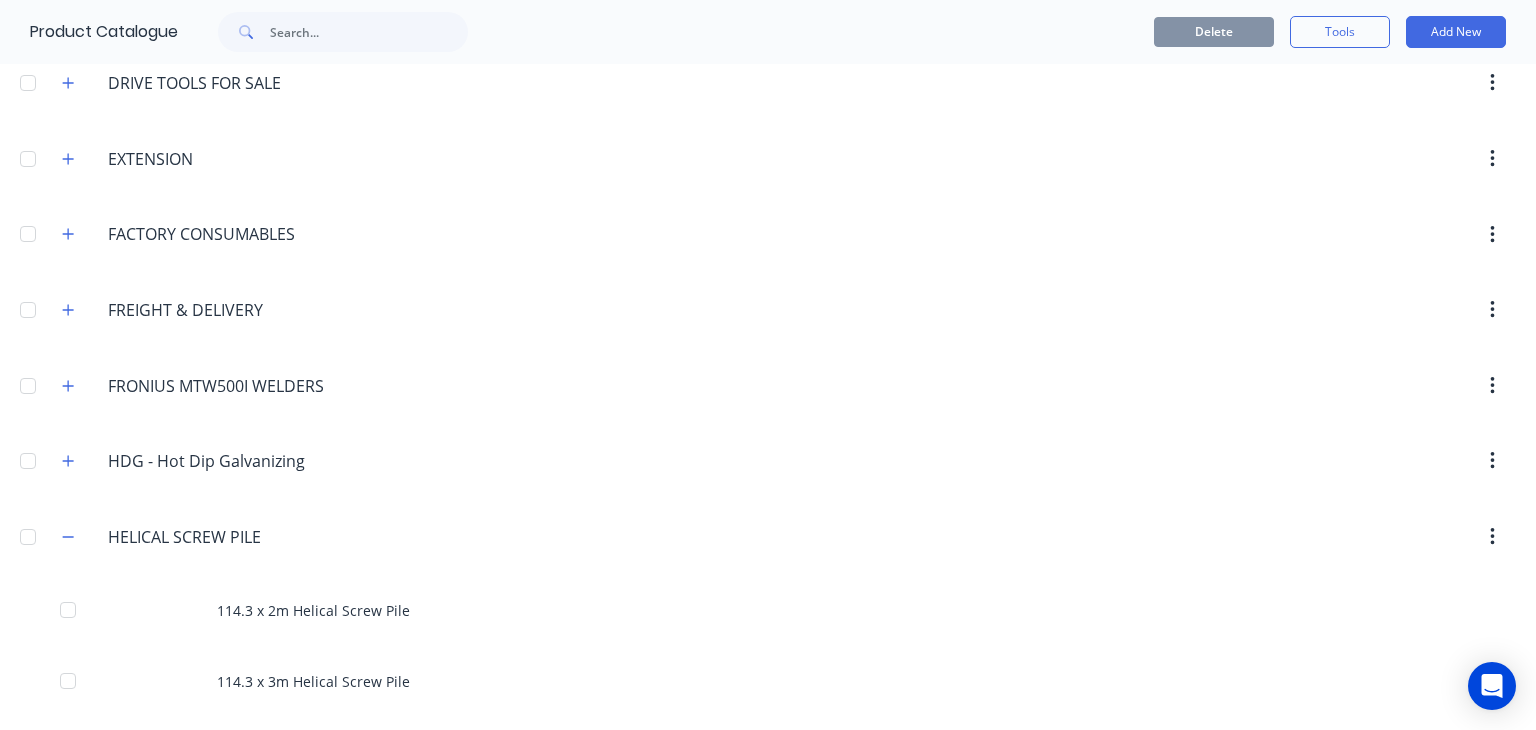 scroll, scrollTop: 468, scrollLeft: 0, axis: vertical 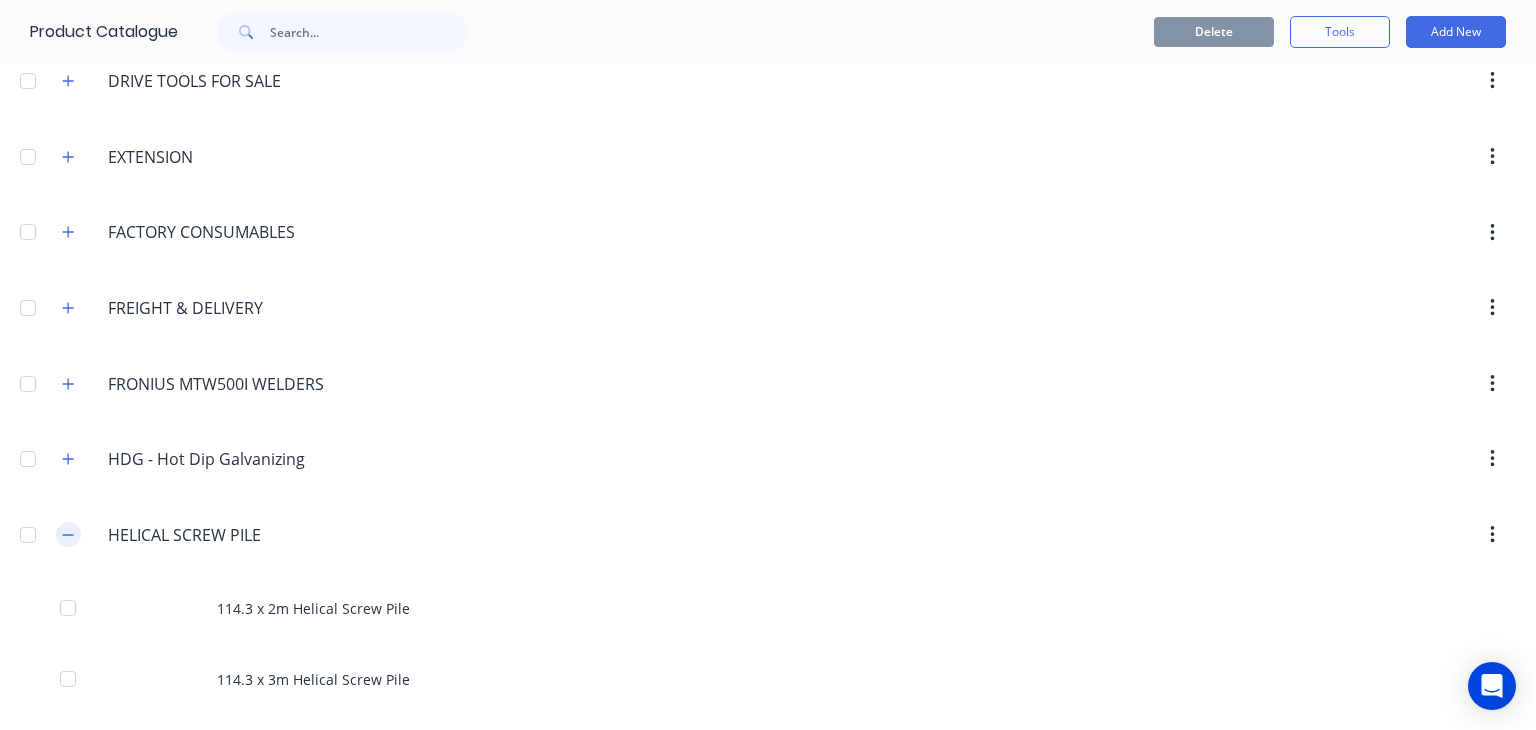 click at bounding box center (68, 534) 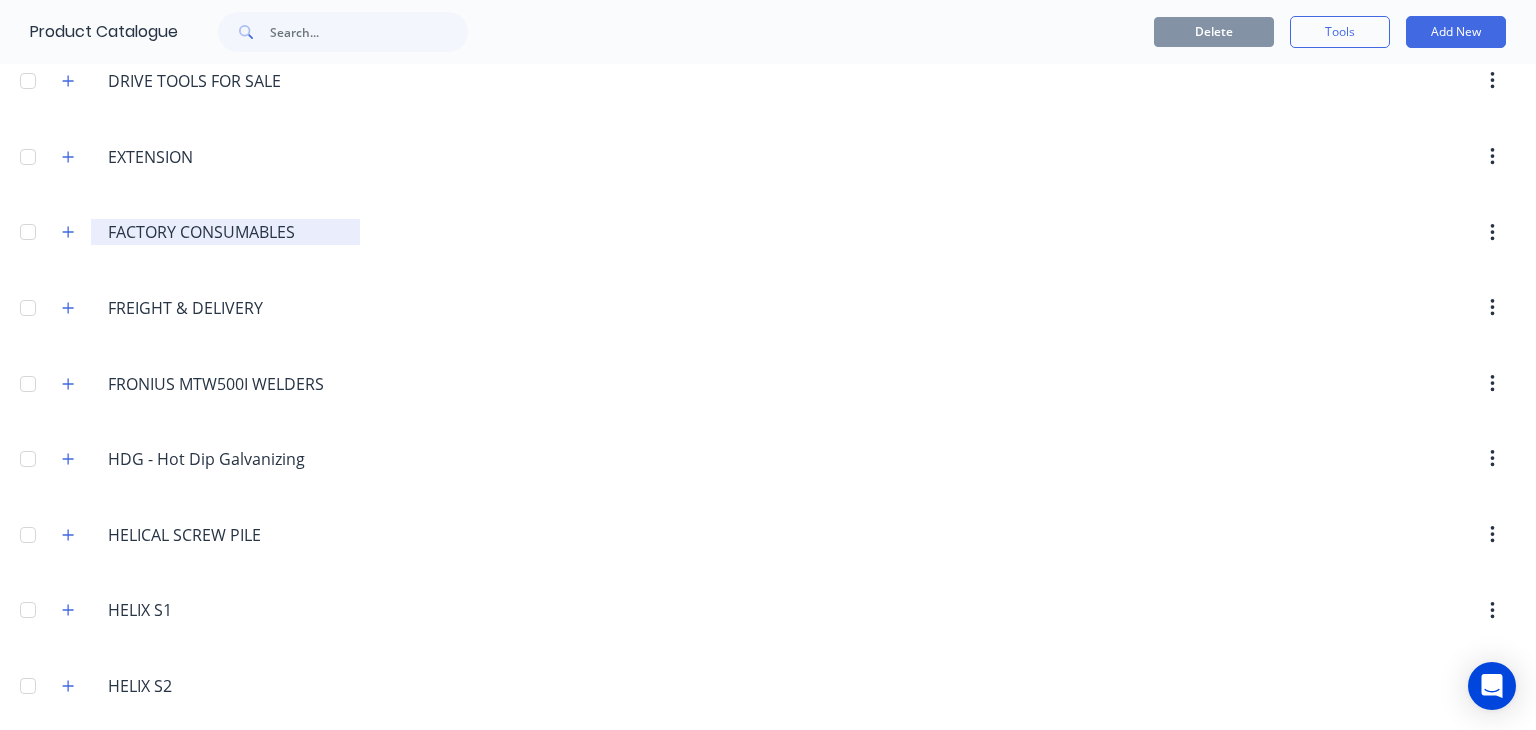 scroll, scrollTop: 400, scrollLeft: 0, axis: vertical 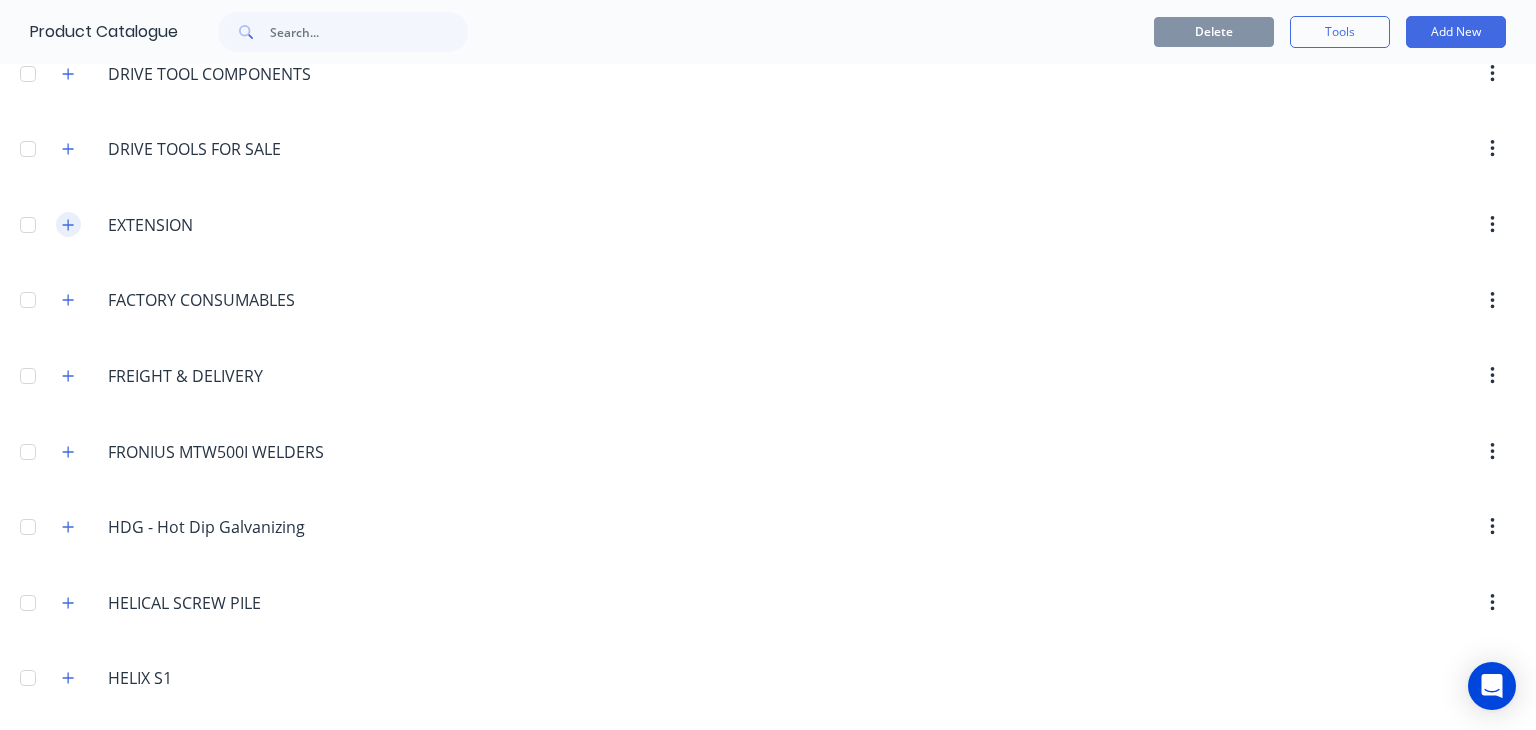 click at bounding box center (68, 224) 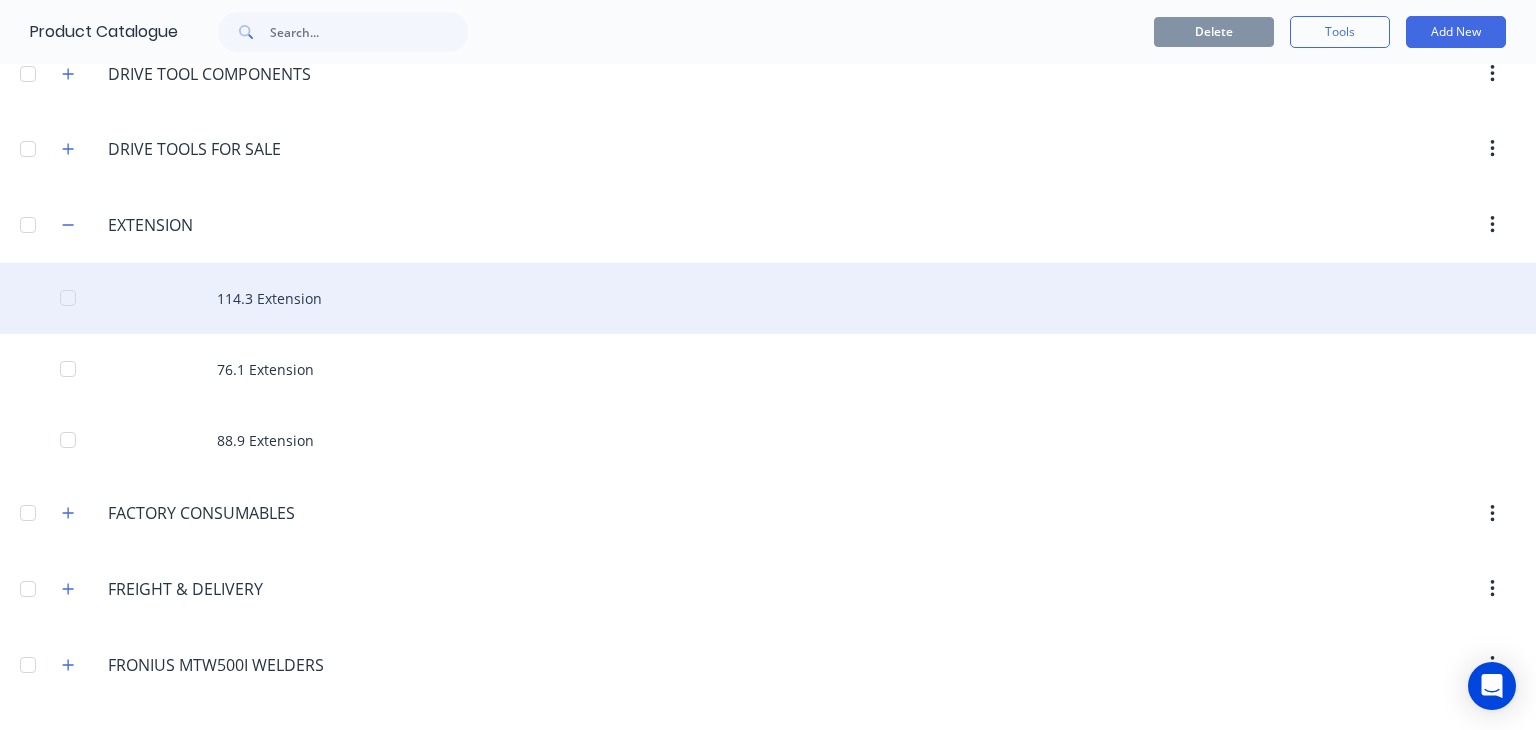 click on "114.3 Extension" at bounding box center (768, 298) 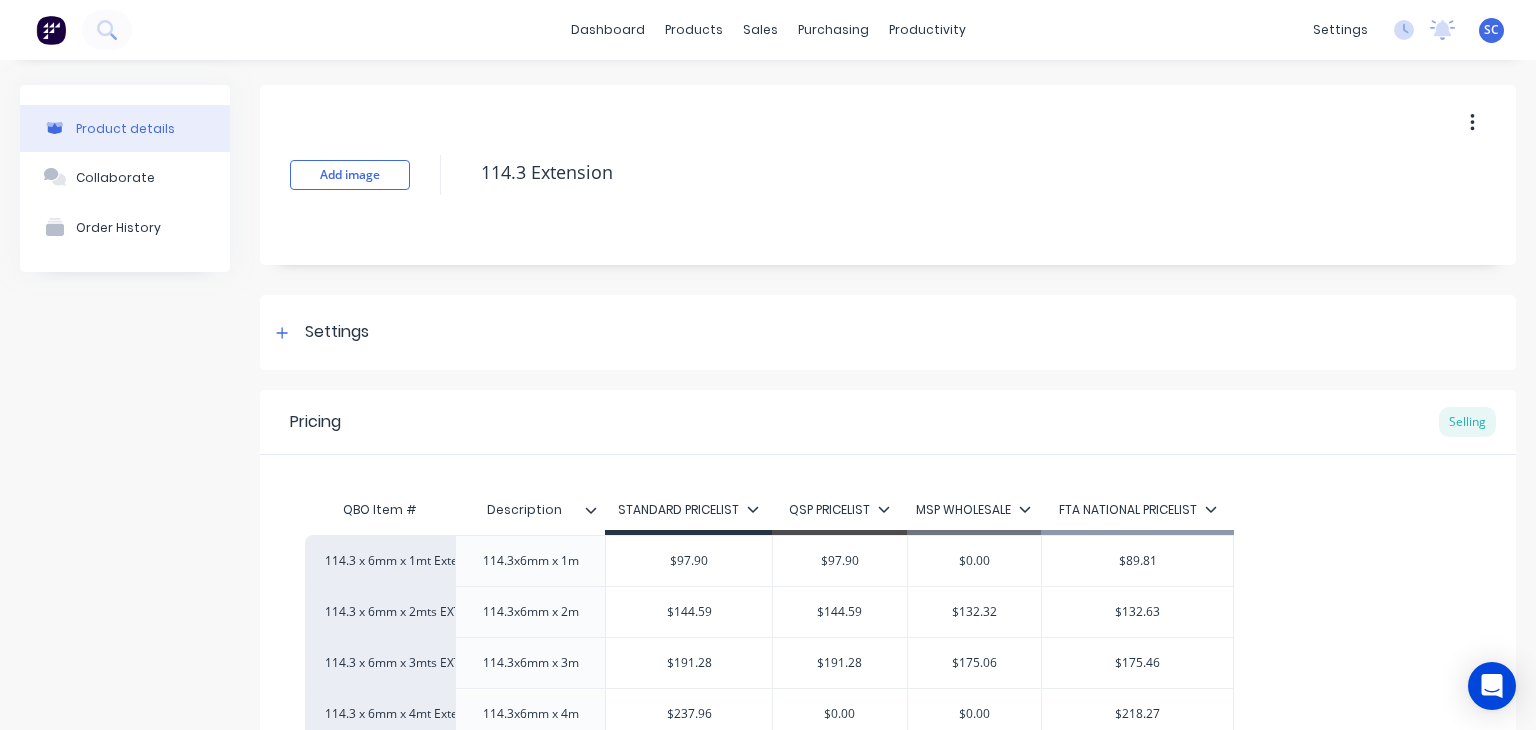 click 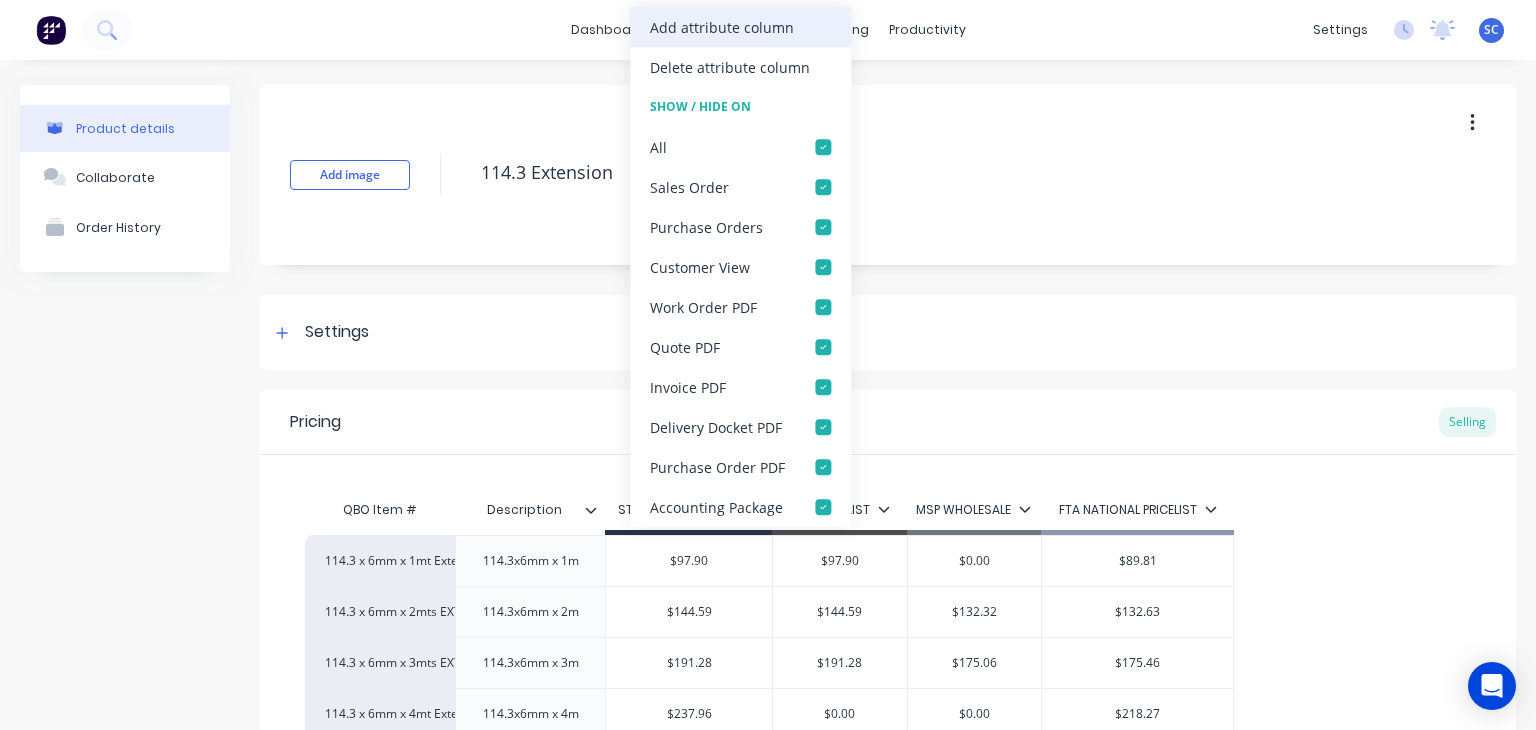 click on "Add attribute column" at bounding box center (722, 27) 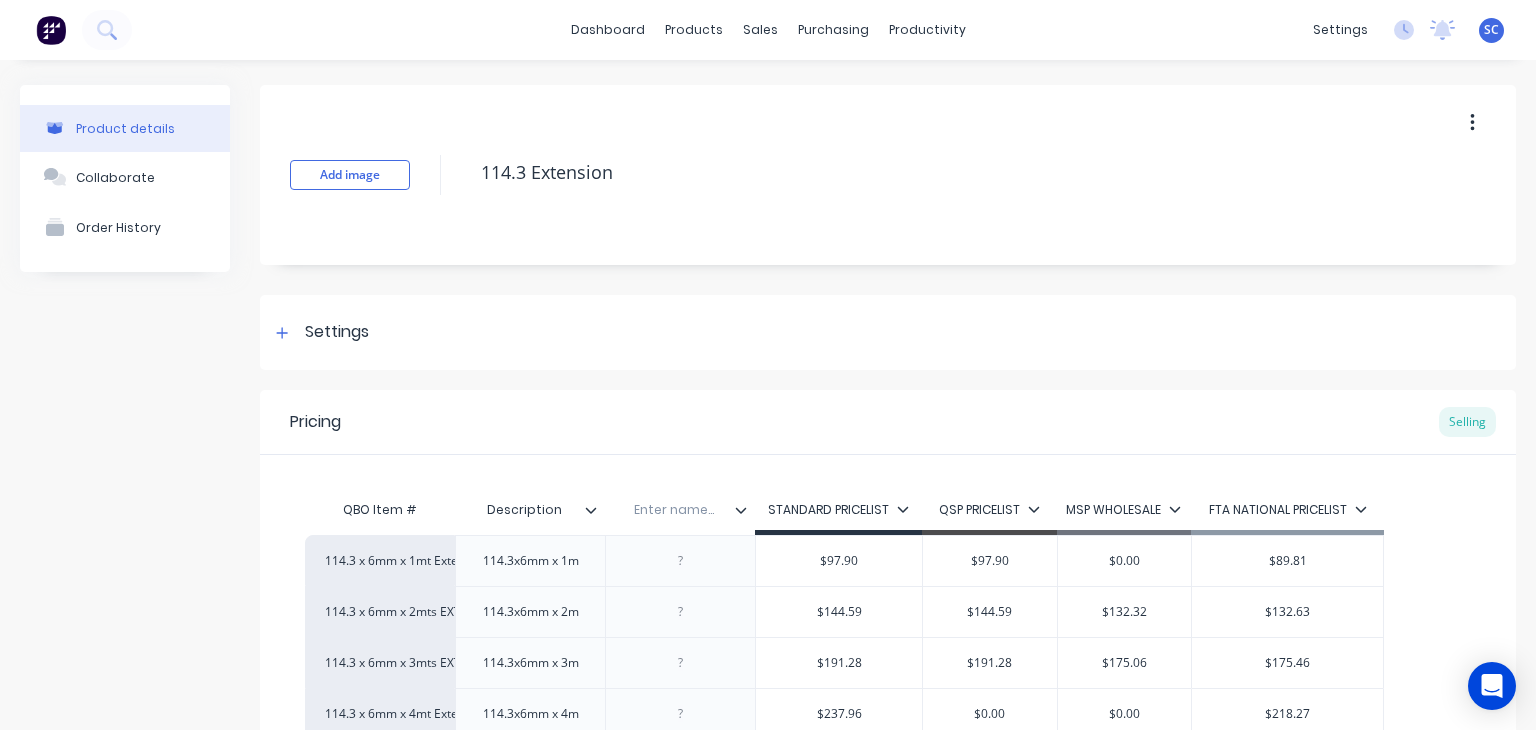 click 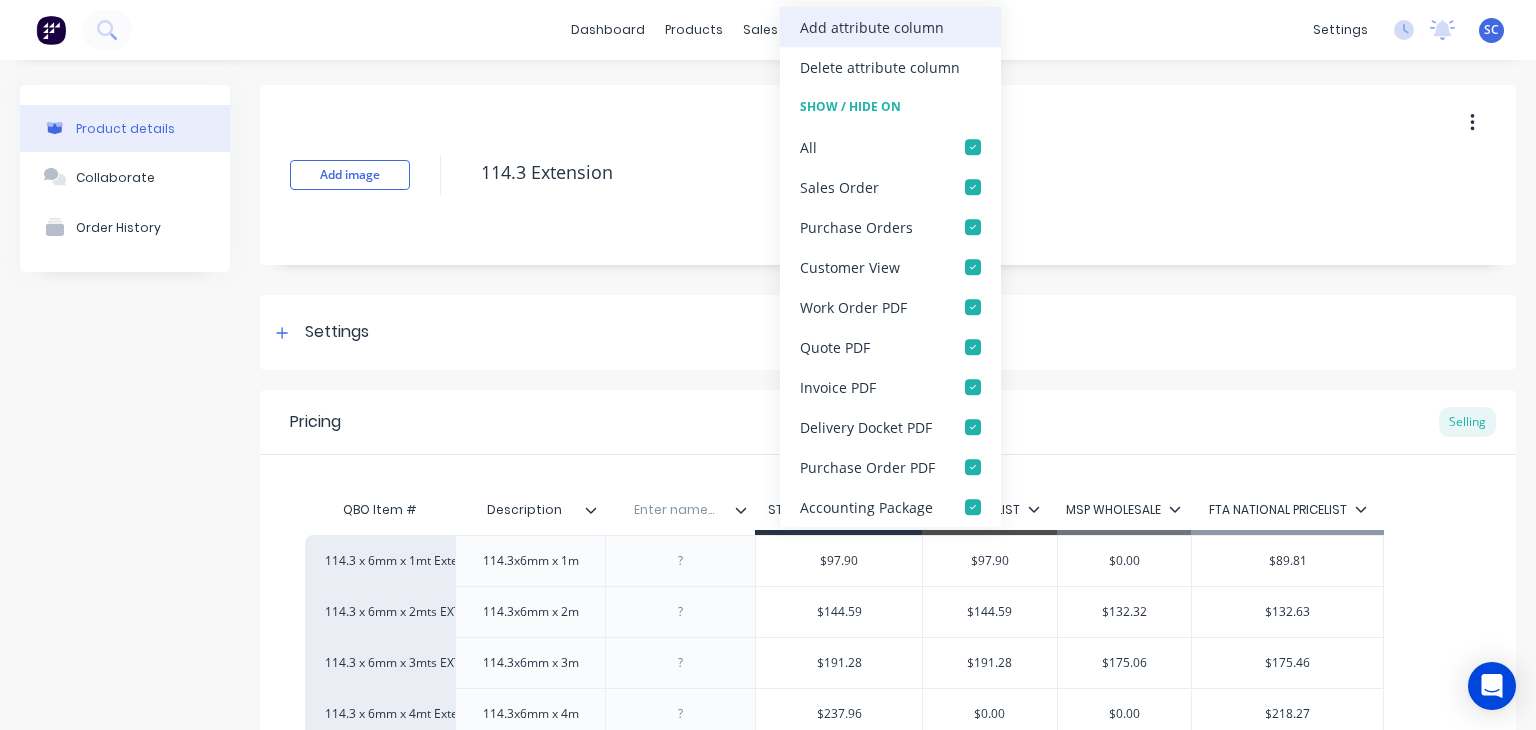 click on "Add attribute column" at bounding box center (872, 27) 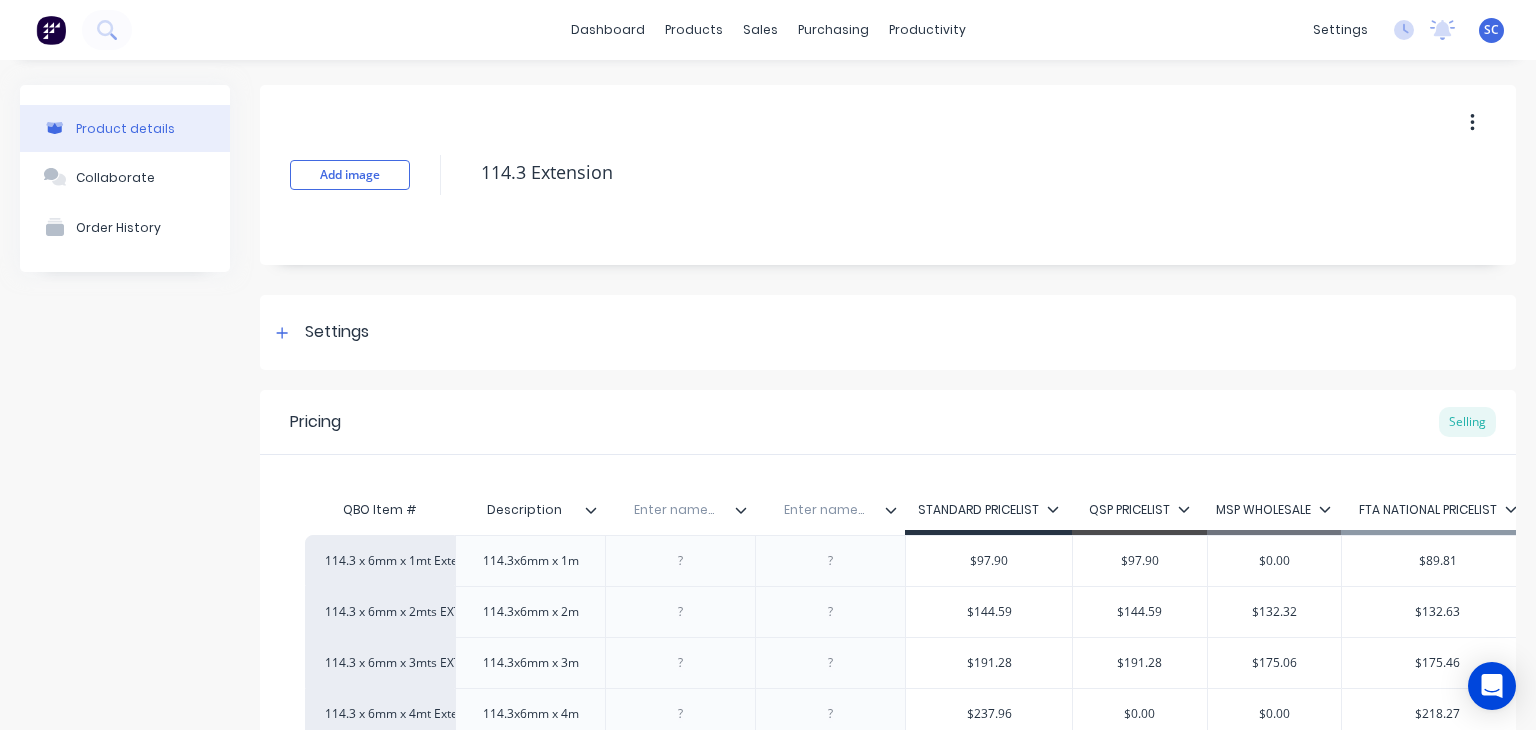 click 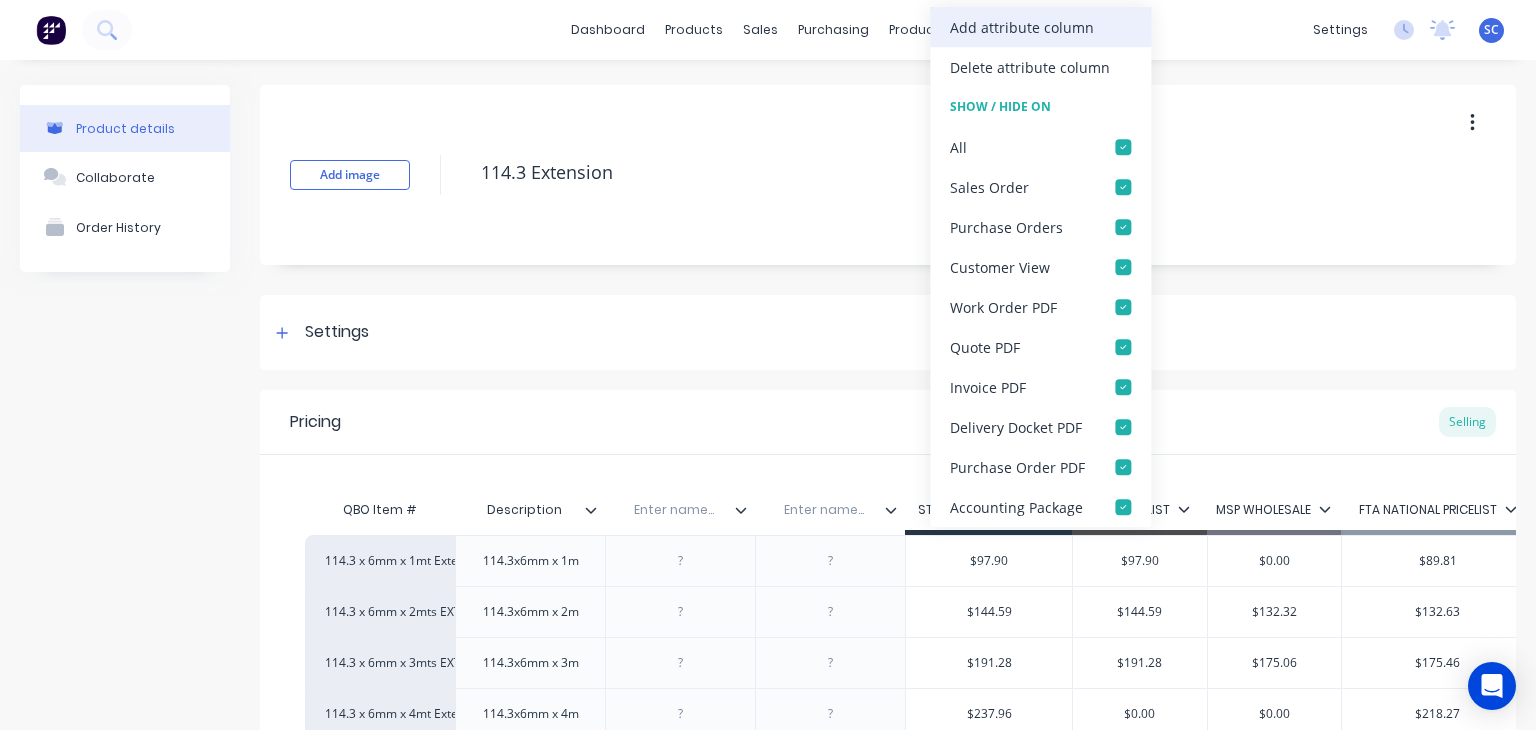 click on "Add attribute column" at bounding box center (1022, 27) 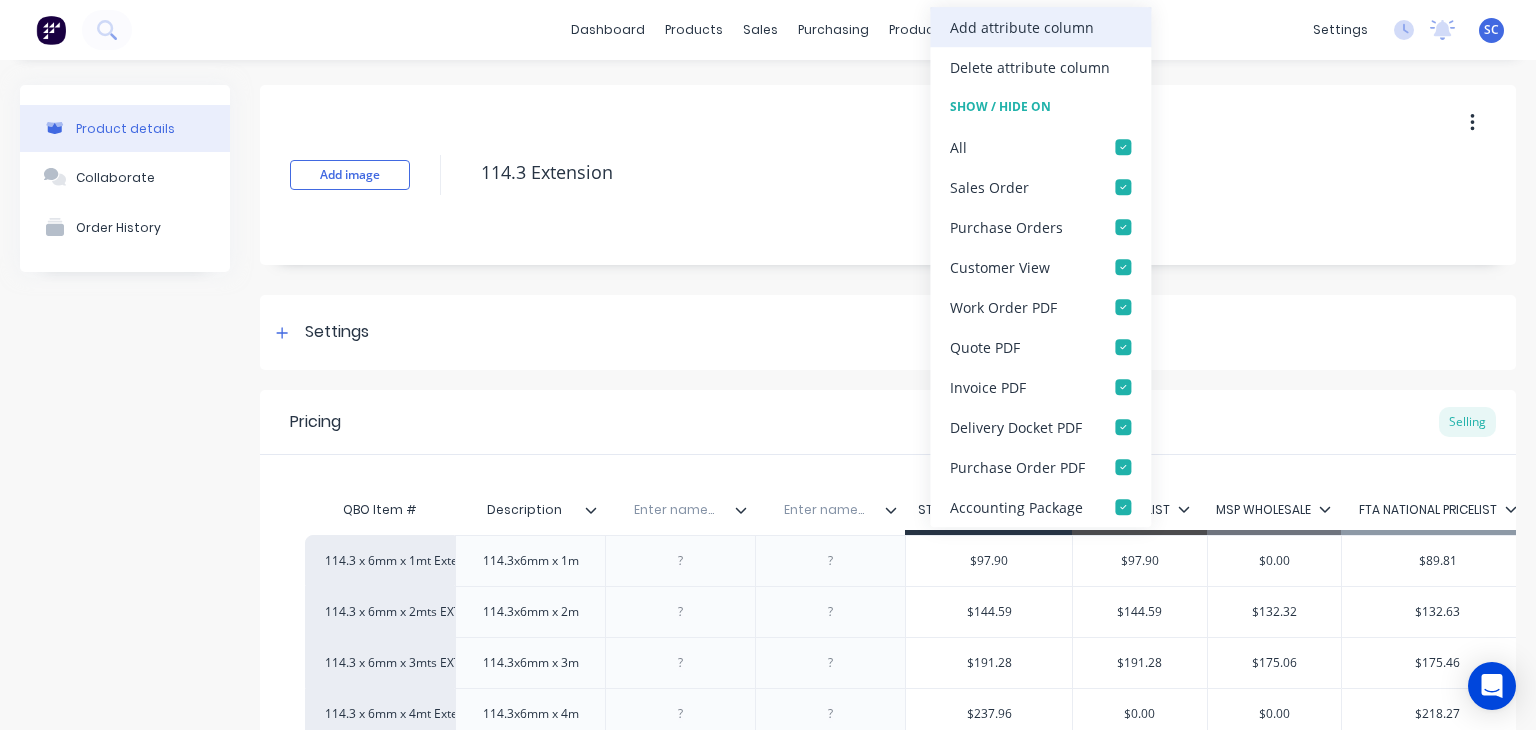 type on "x" 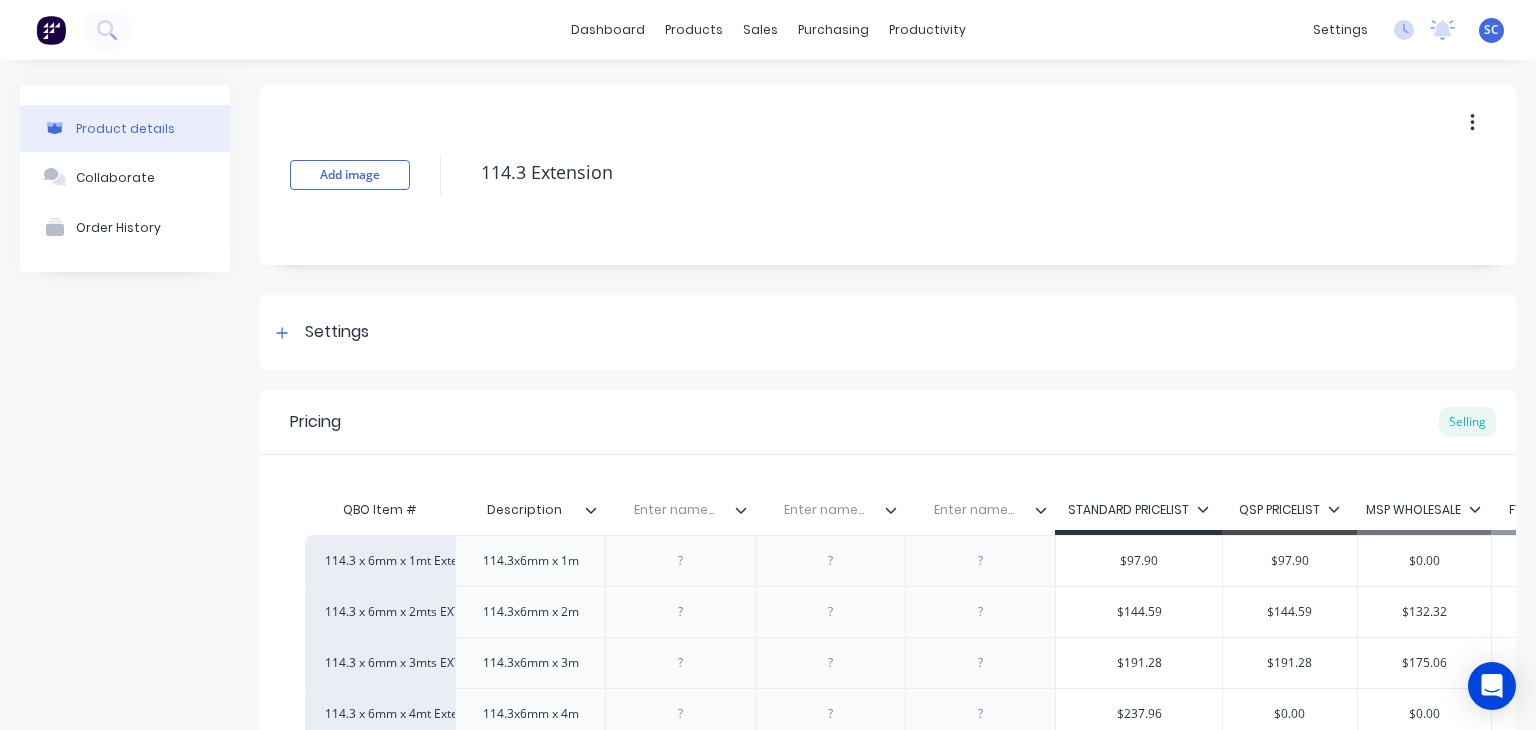 click at bounding box center [674, 510] 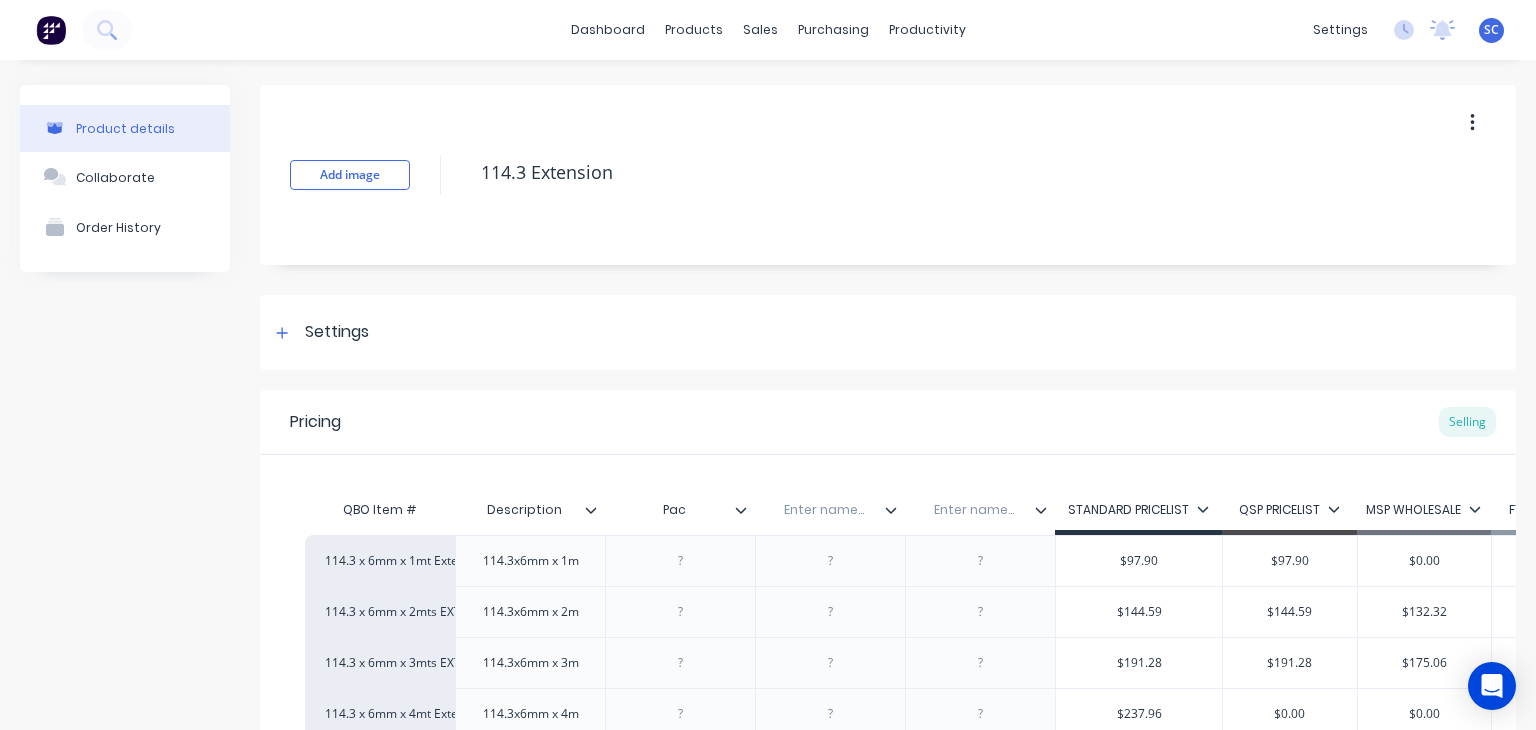 type on "Pack" 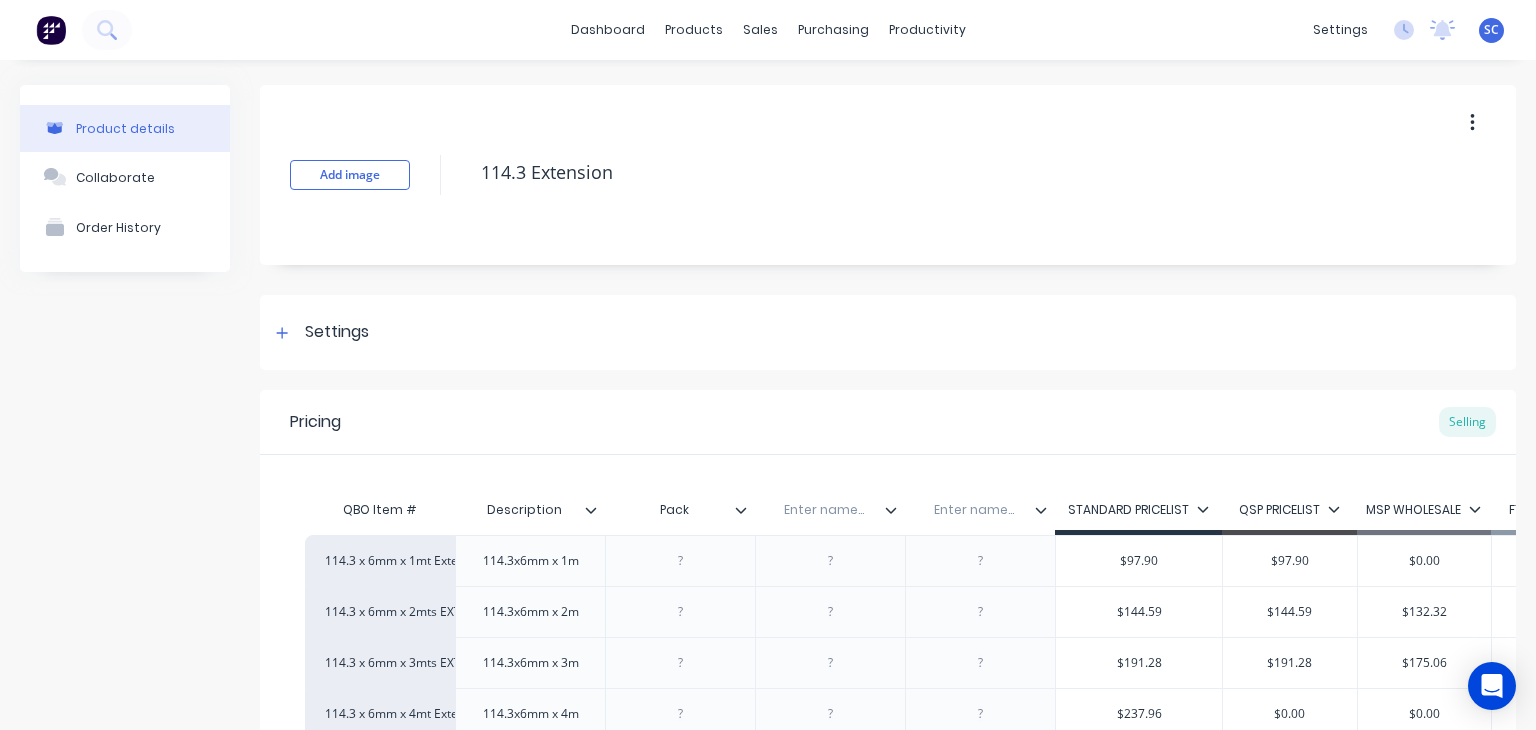 type on "x" 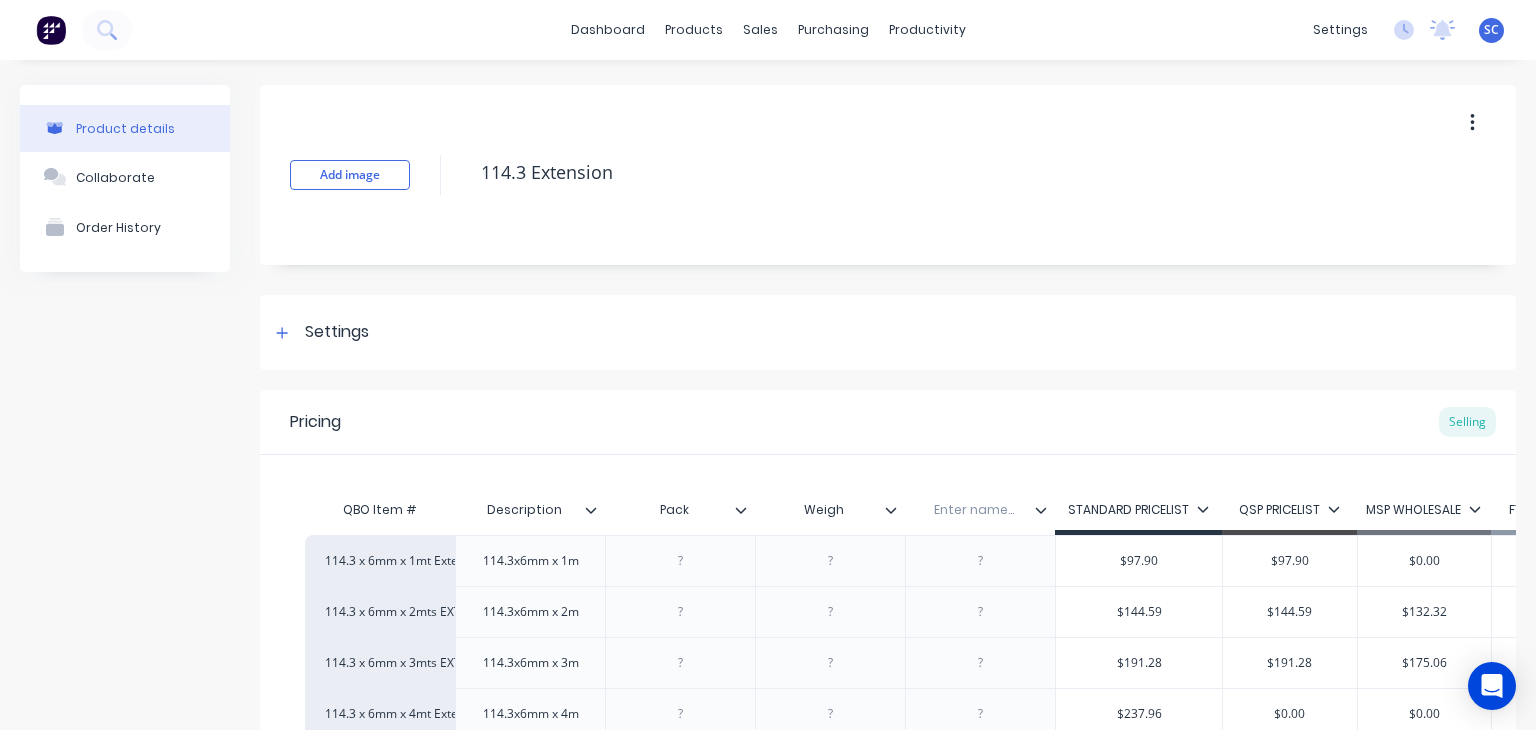 type on "Weight" 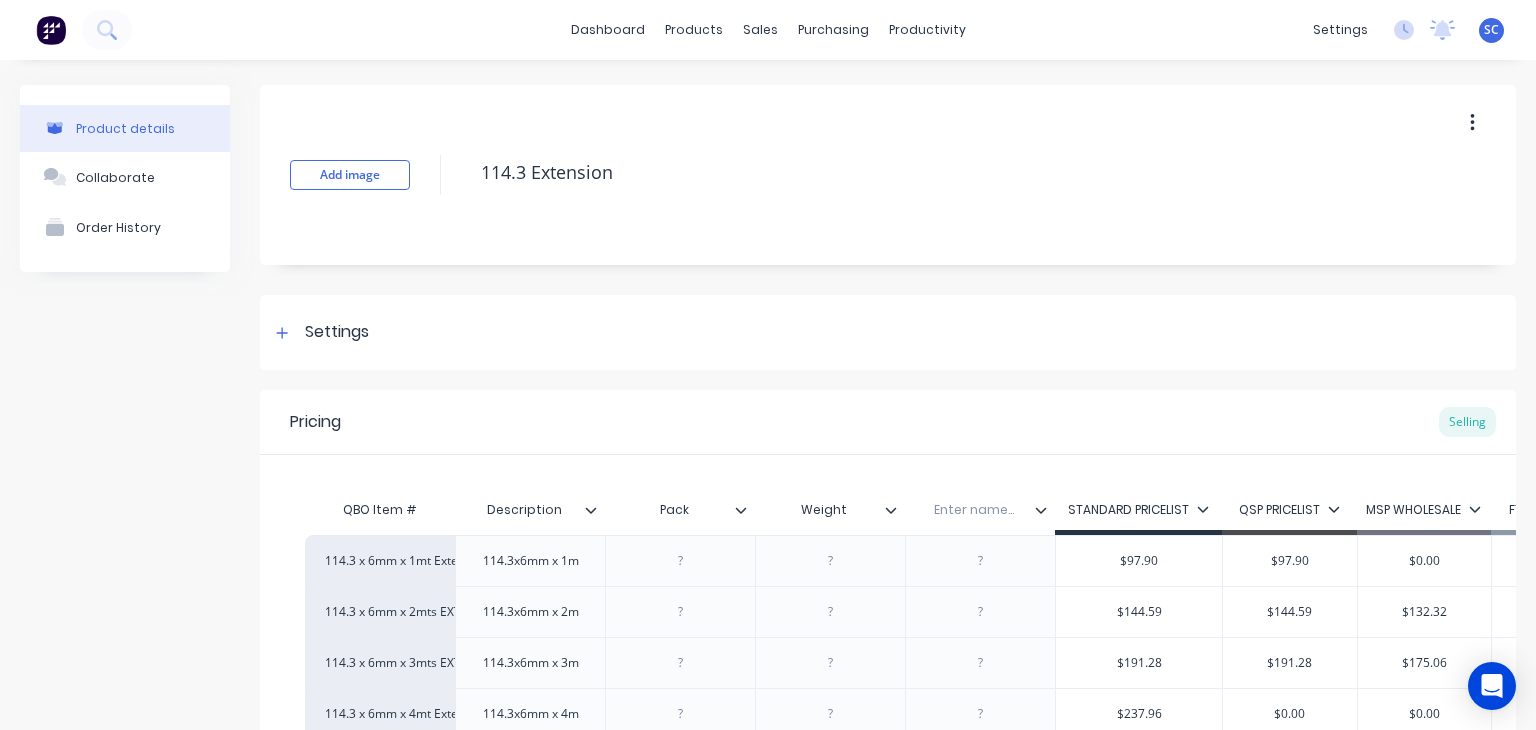 type on "x" 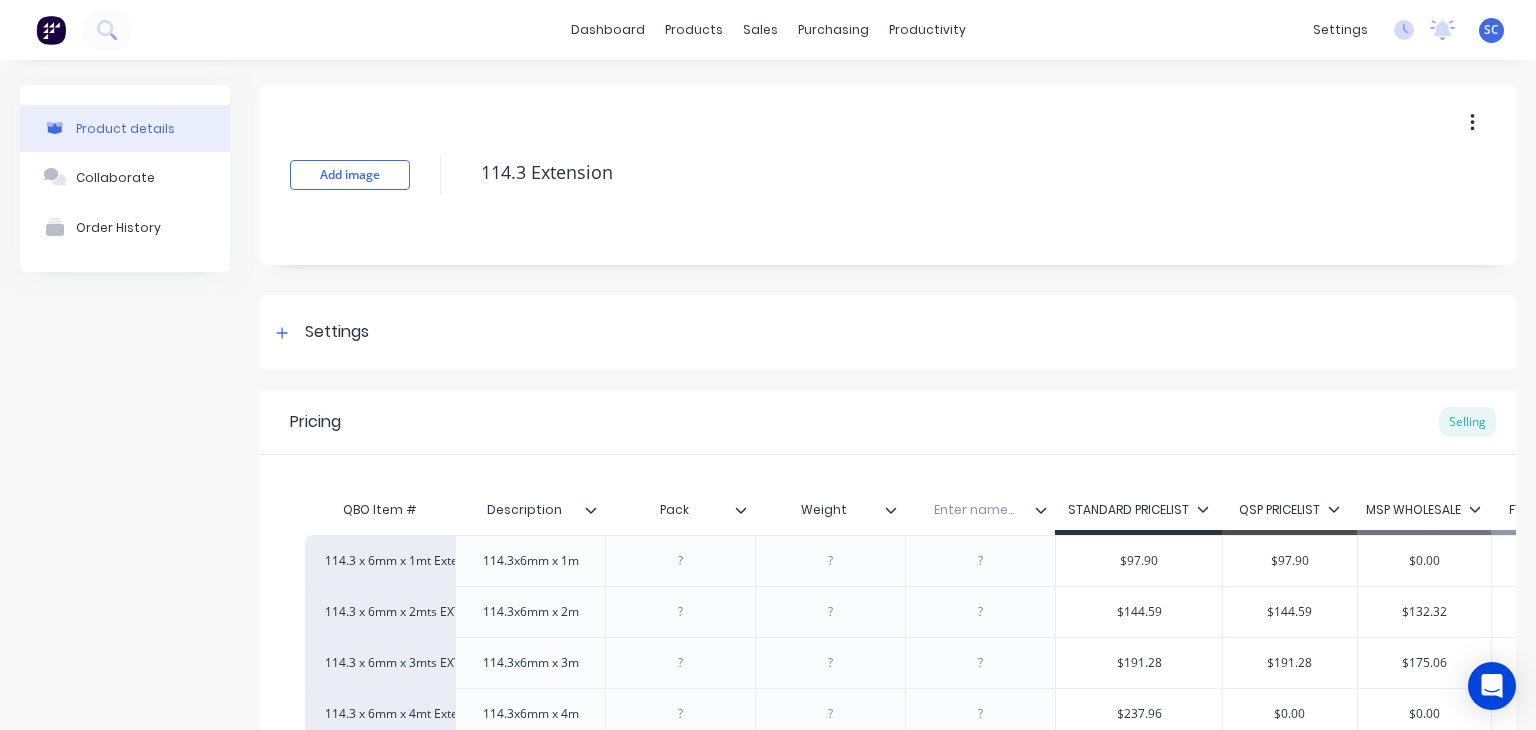 click at bounding box center (974, 510) 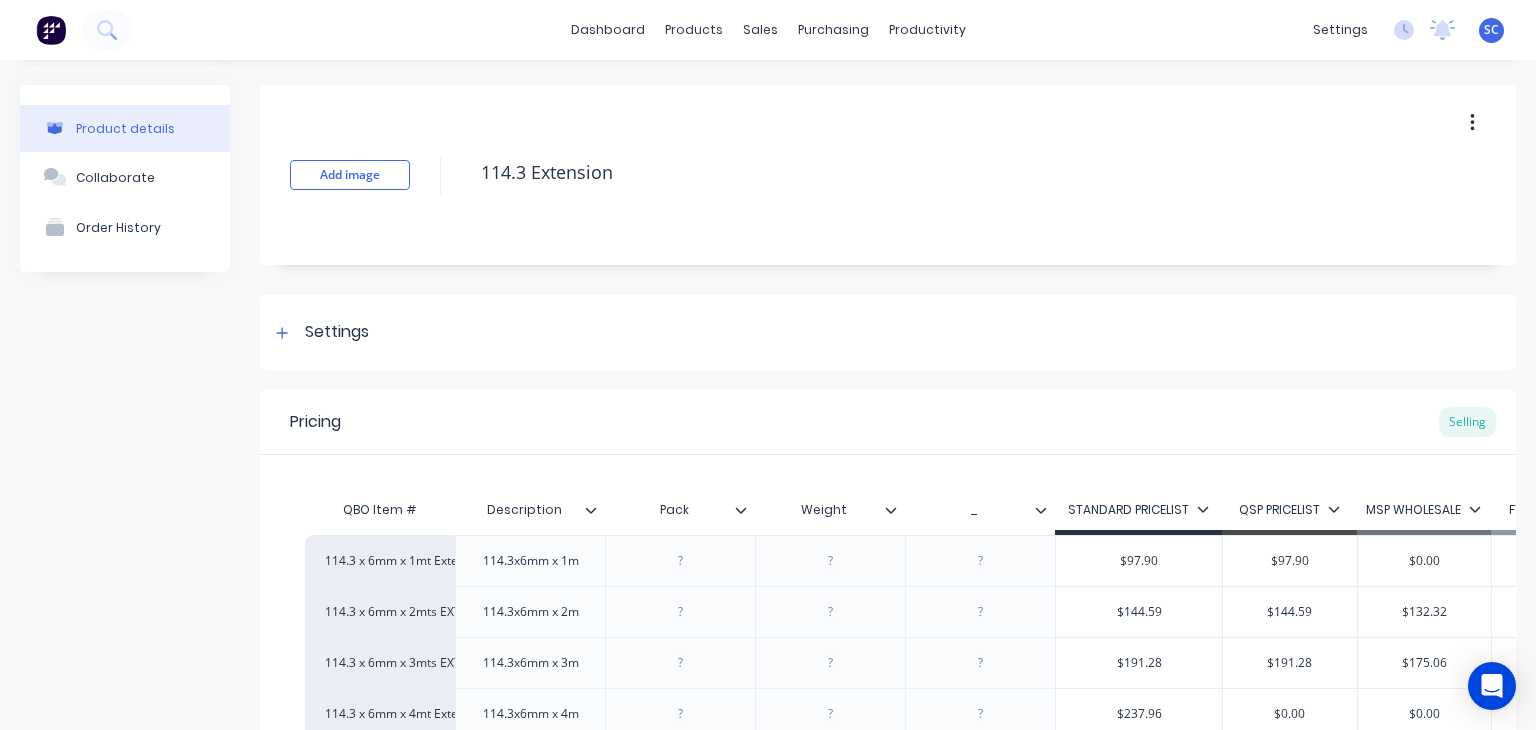 click on "Pricing Selling" at bounding box center [888, 422] 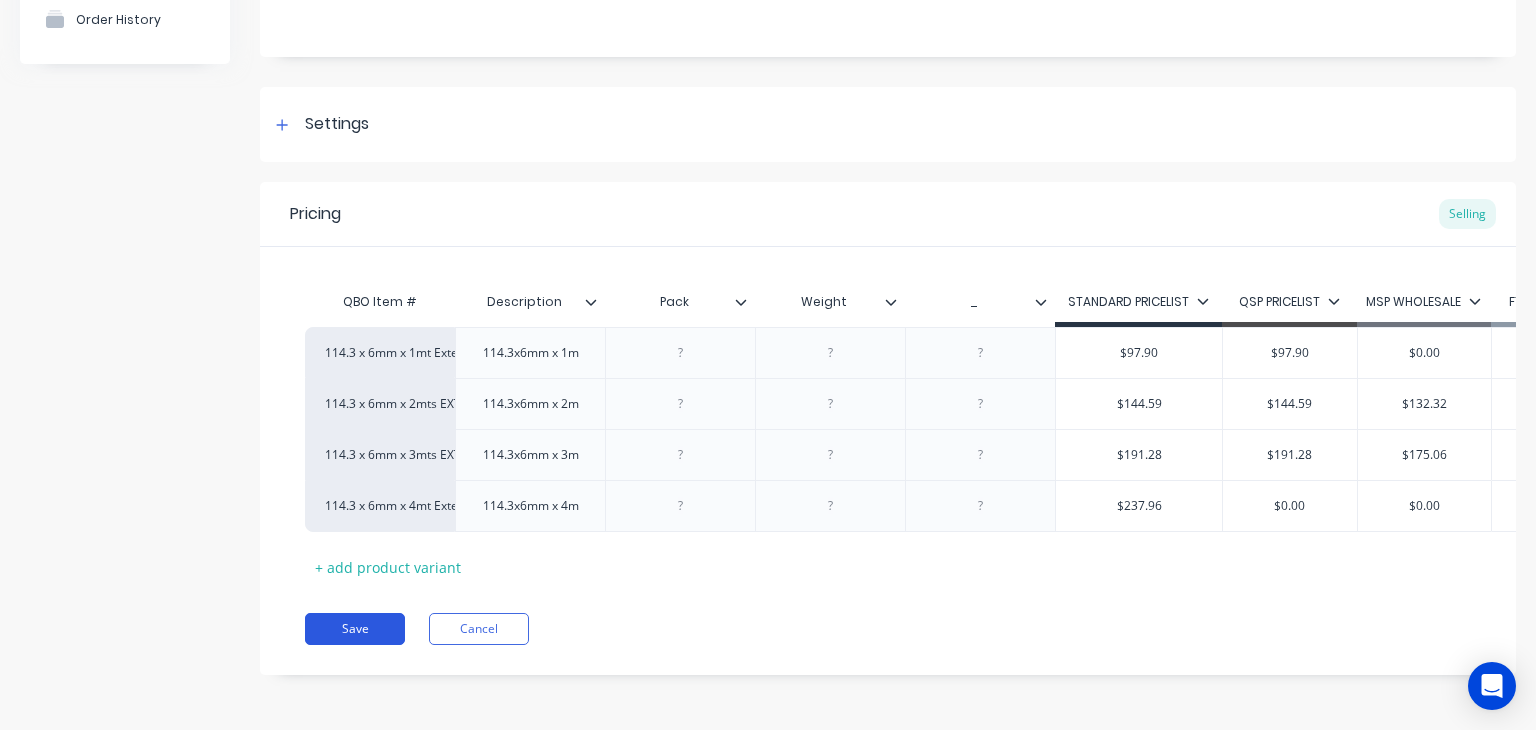 click on "Save" at bounding box center (355, 629) 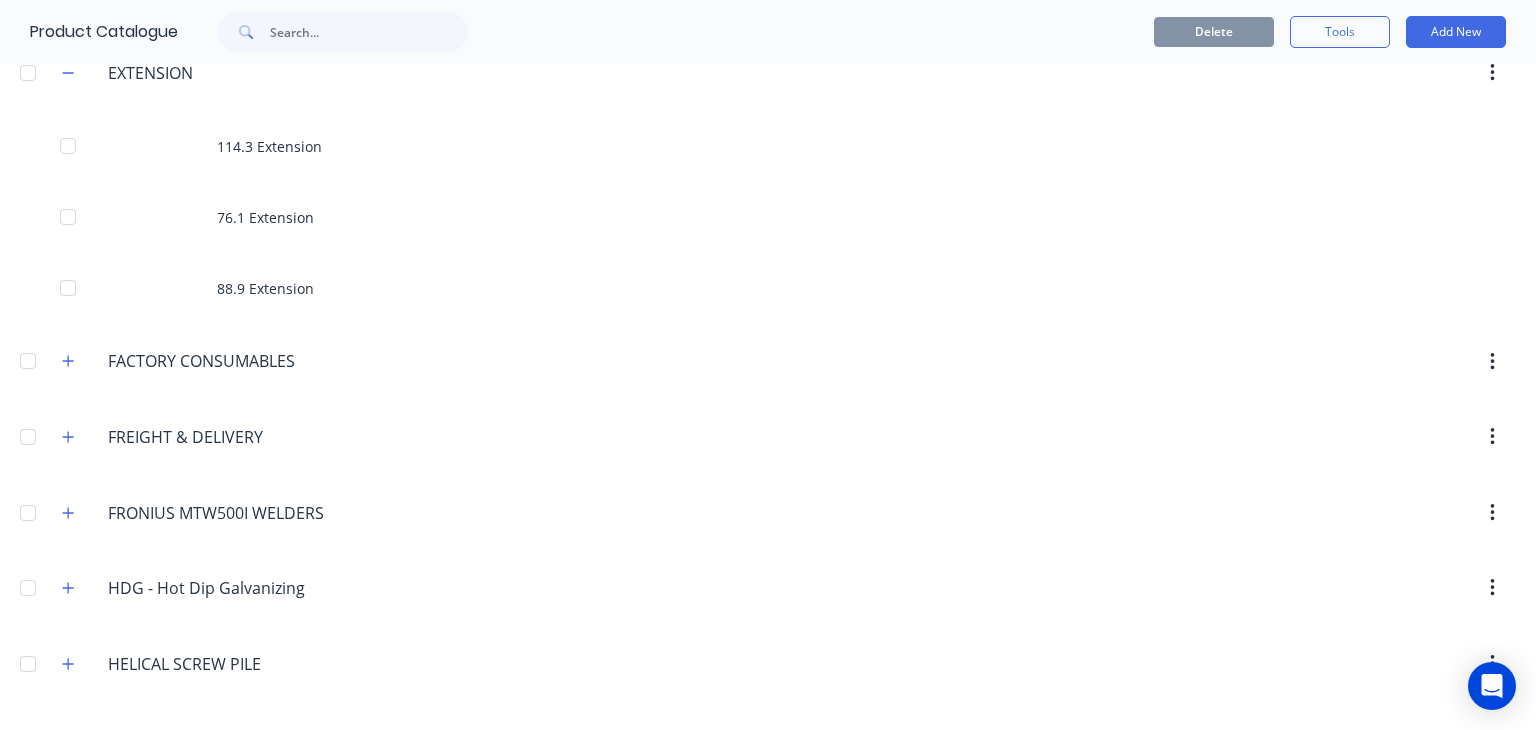 scroll, scrollTop: 428, scrollLeft: 0, axis: vertical 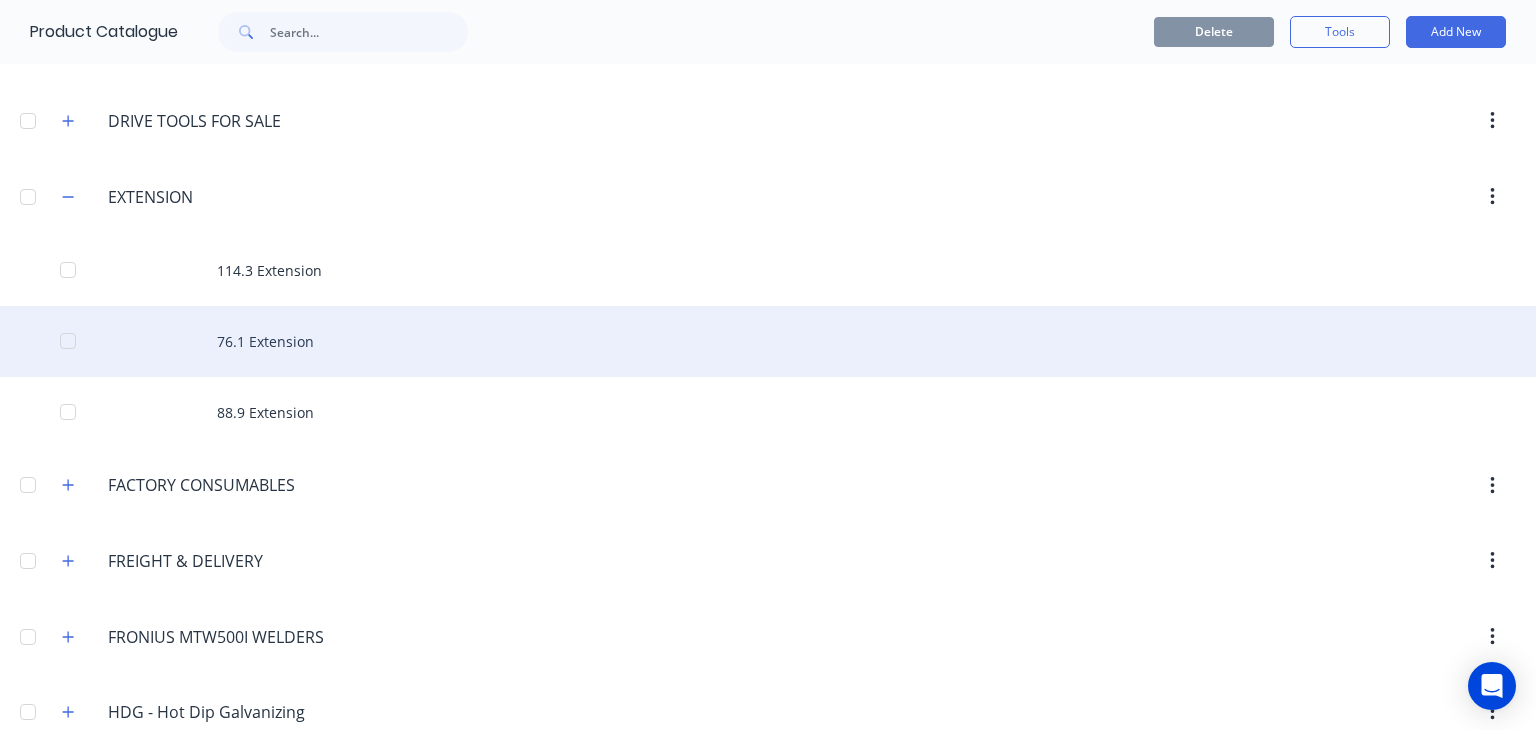 click on "76.1 Extension" at bounding box center [768, 341] 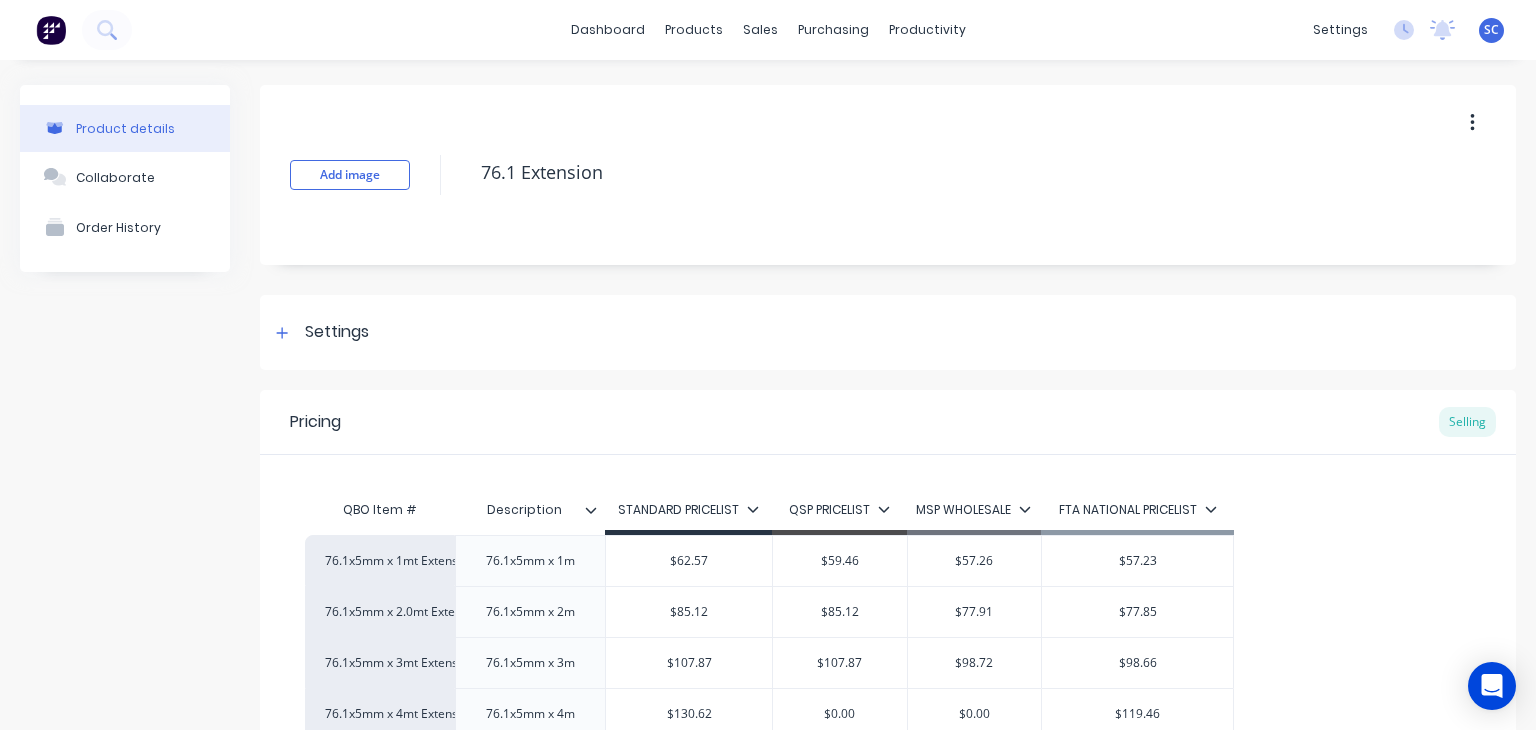 type on "x" 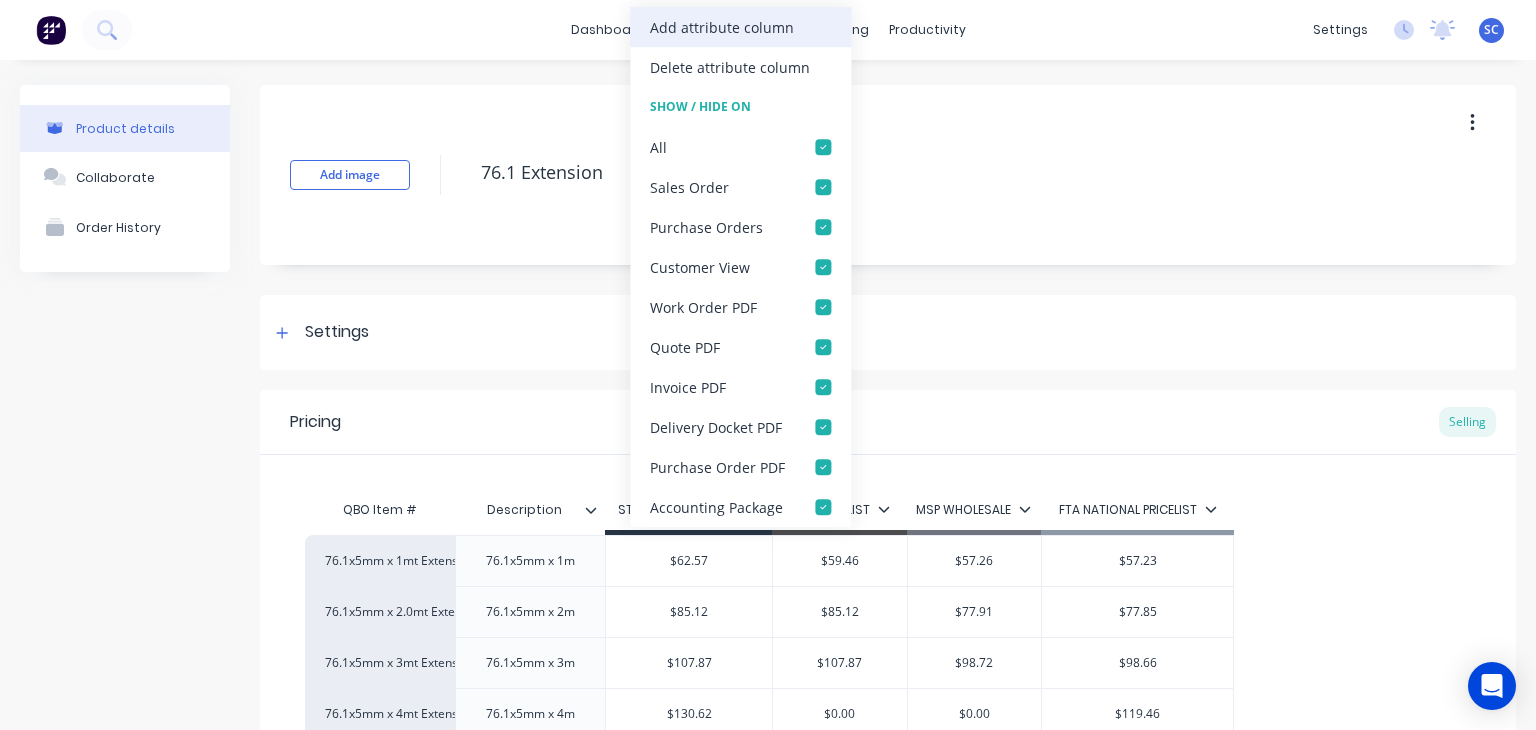 click on "Add attribute column" at bounding box center [740, 27] 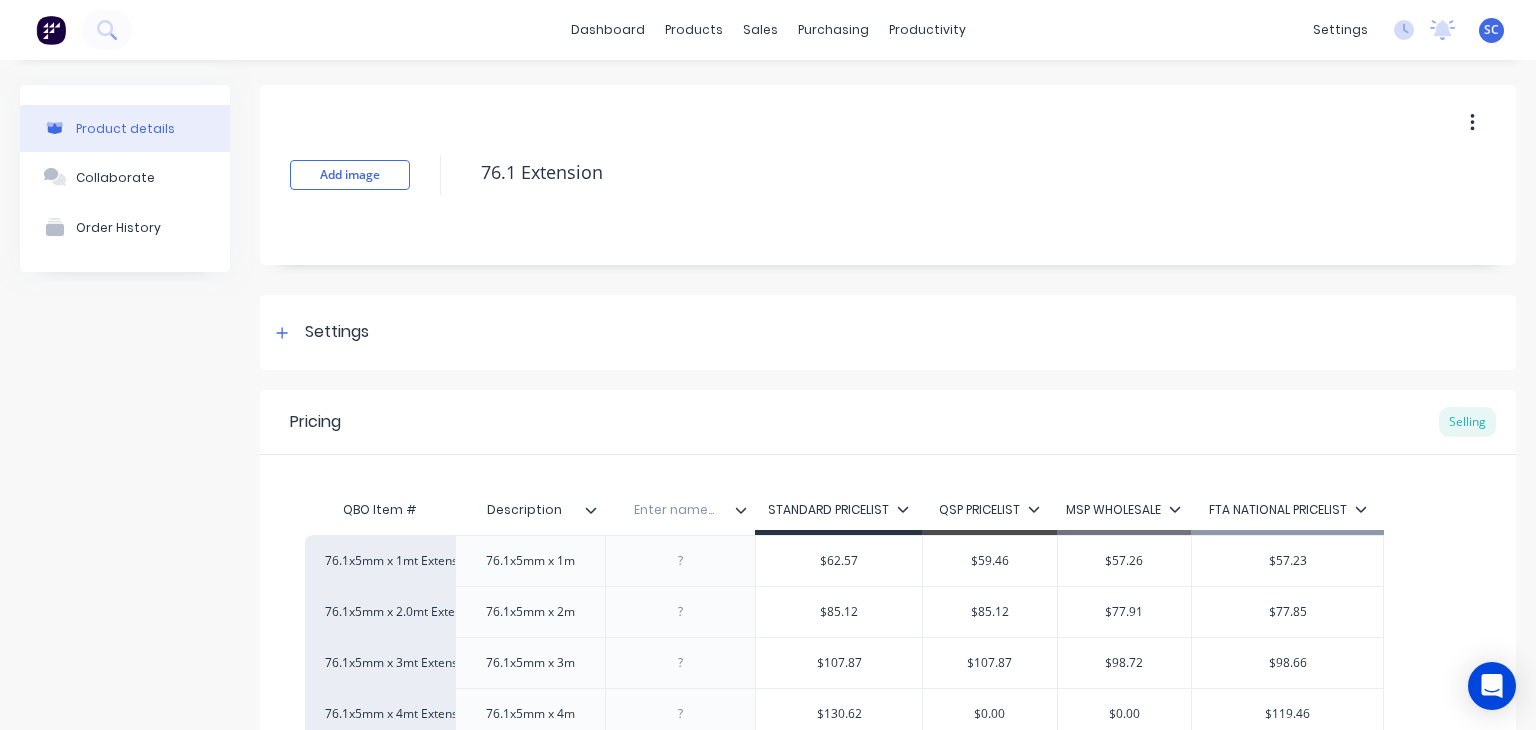 click 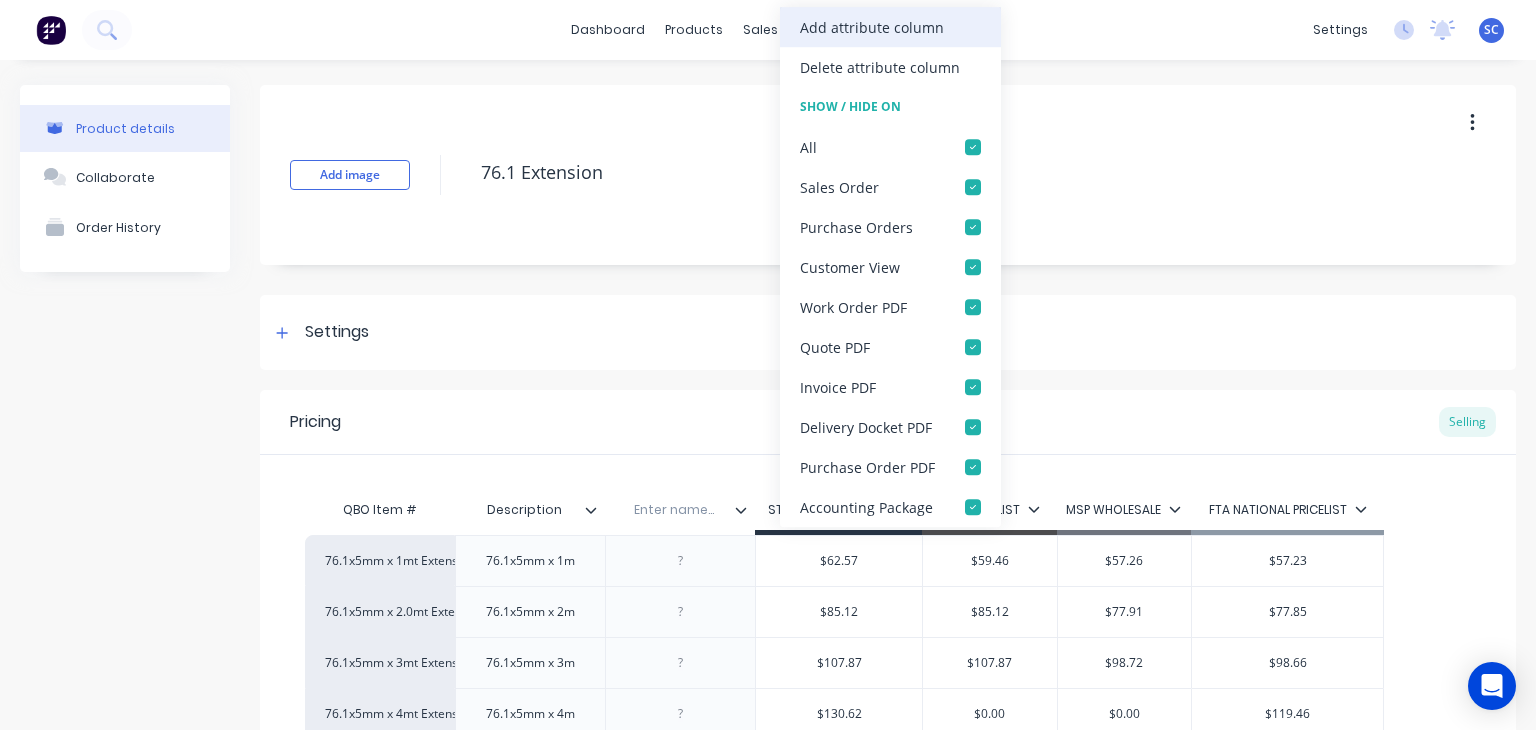 click on "Add attribute column" at bounding box center [872, 27] 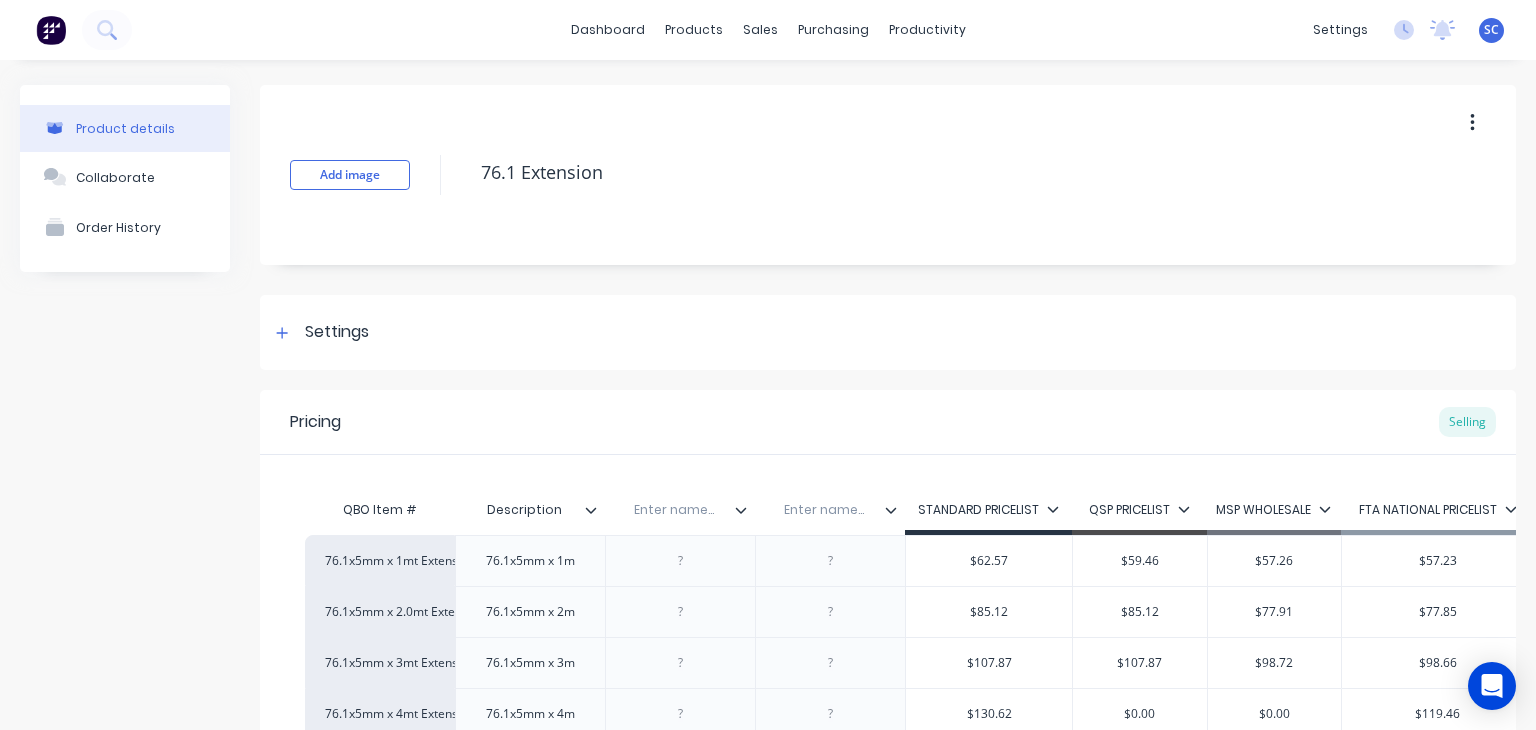 click at bounding box center [899, 510] 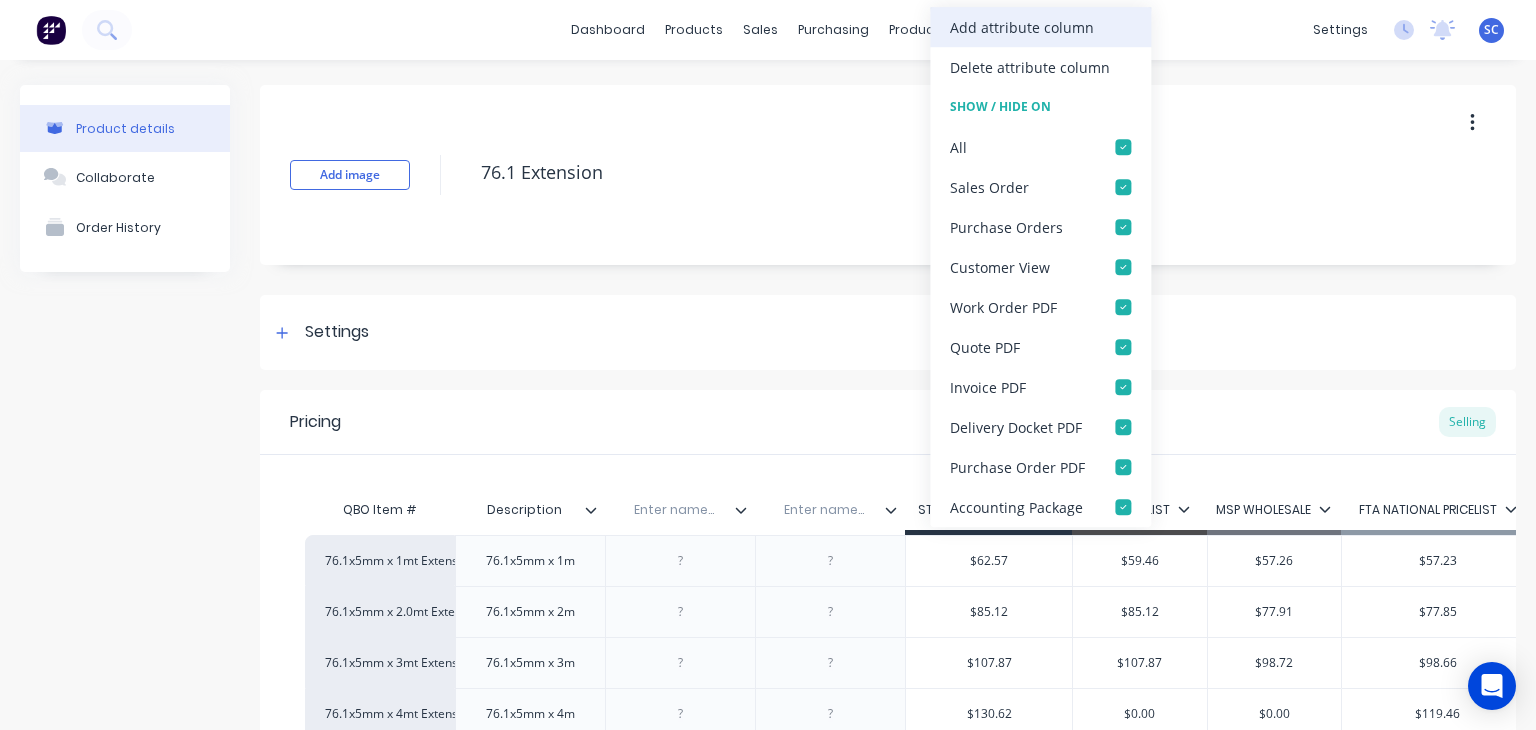 click on "Add attribute column" at bounding box center [1022, 27] 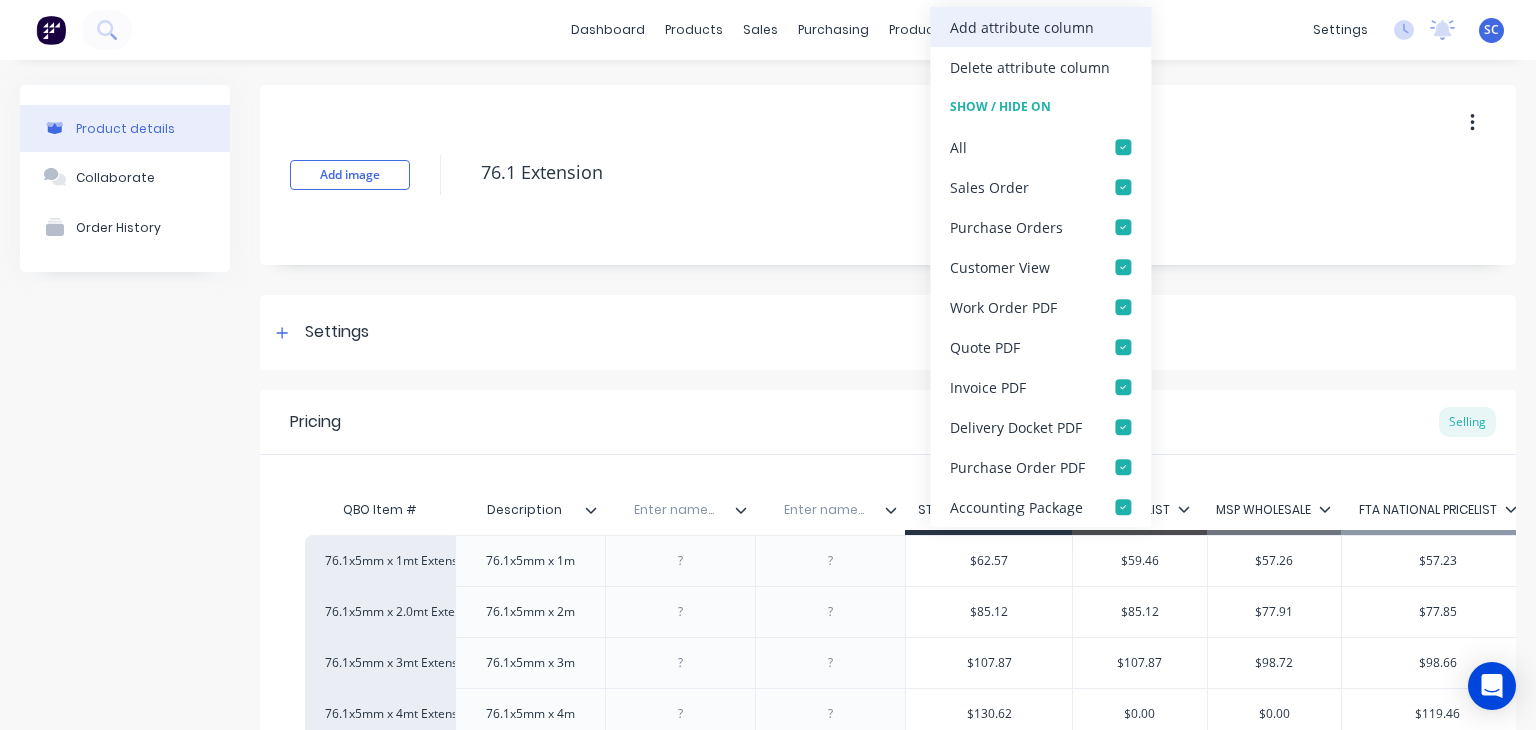 type on "x" 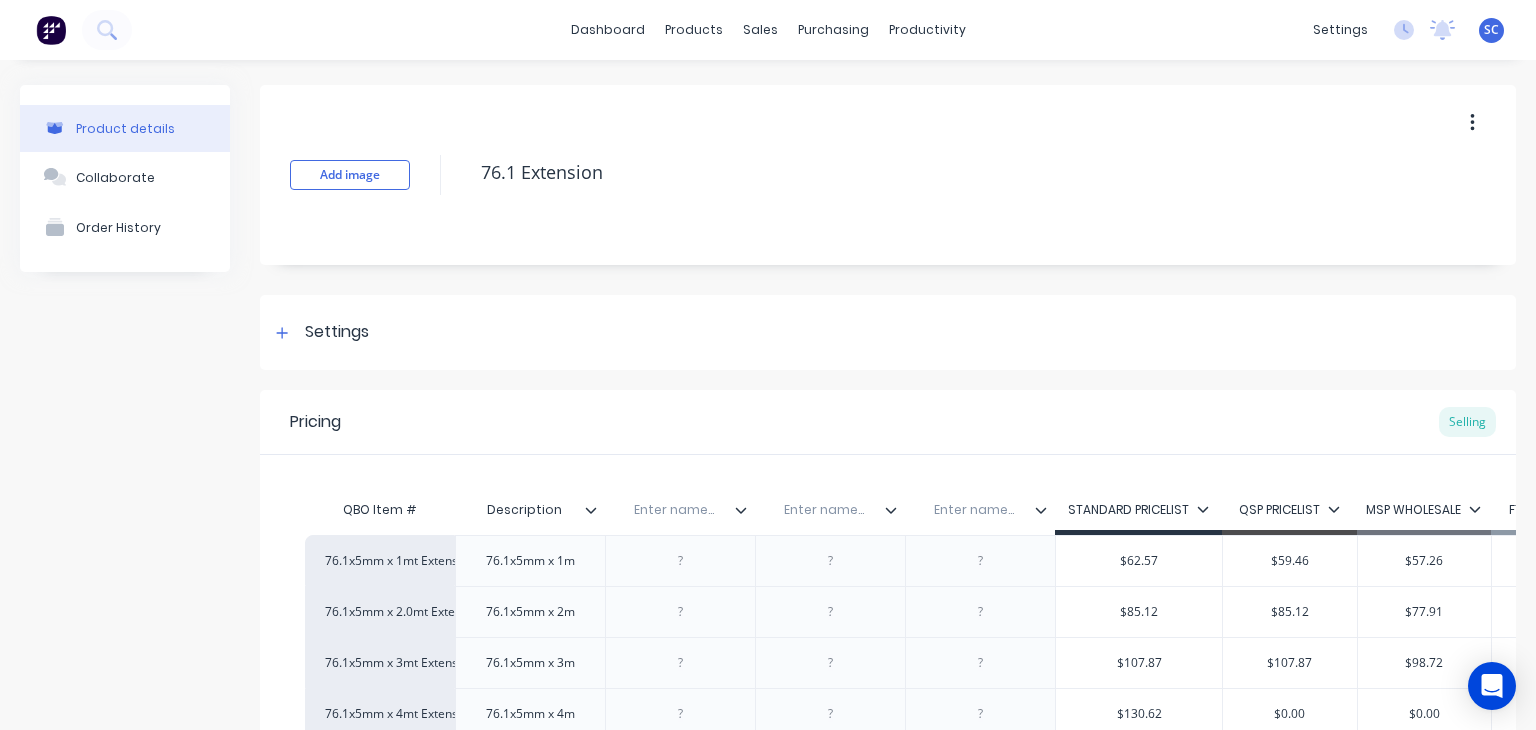 click at bounding box center (674, 510) 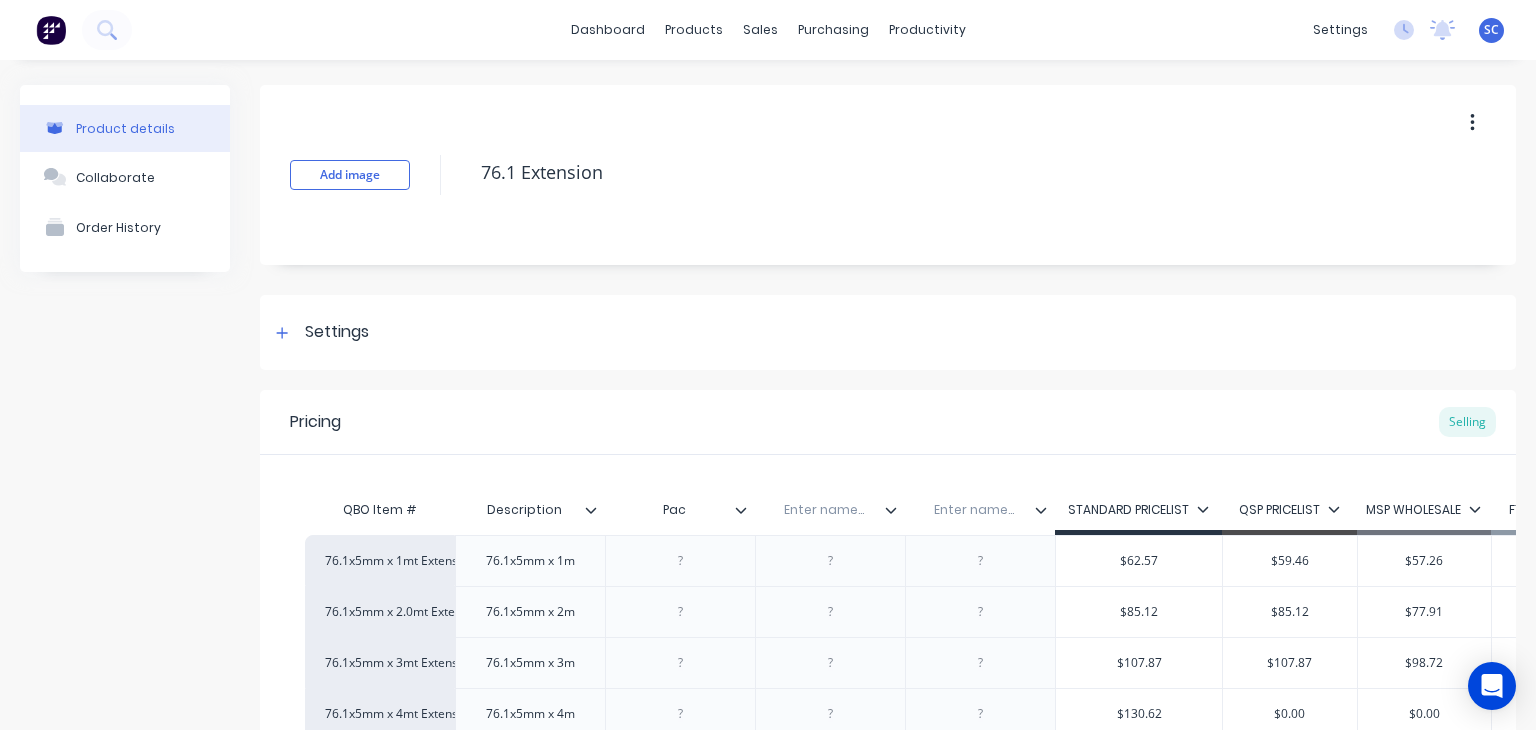 type on "Pack" 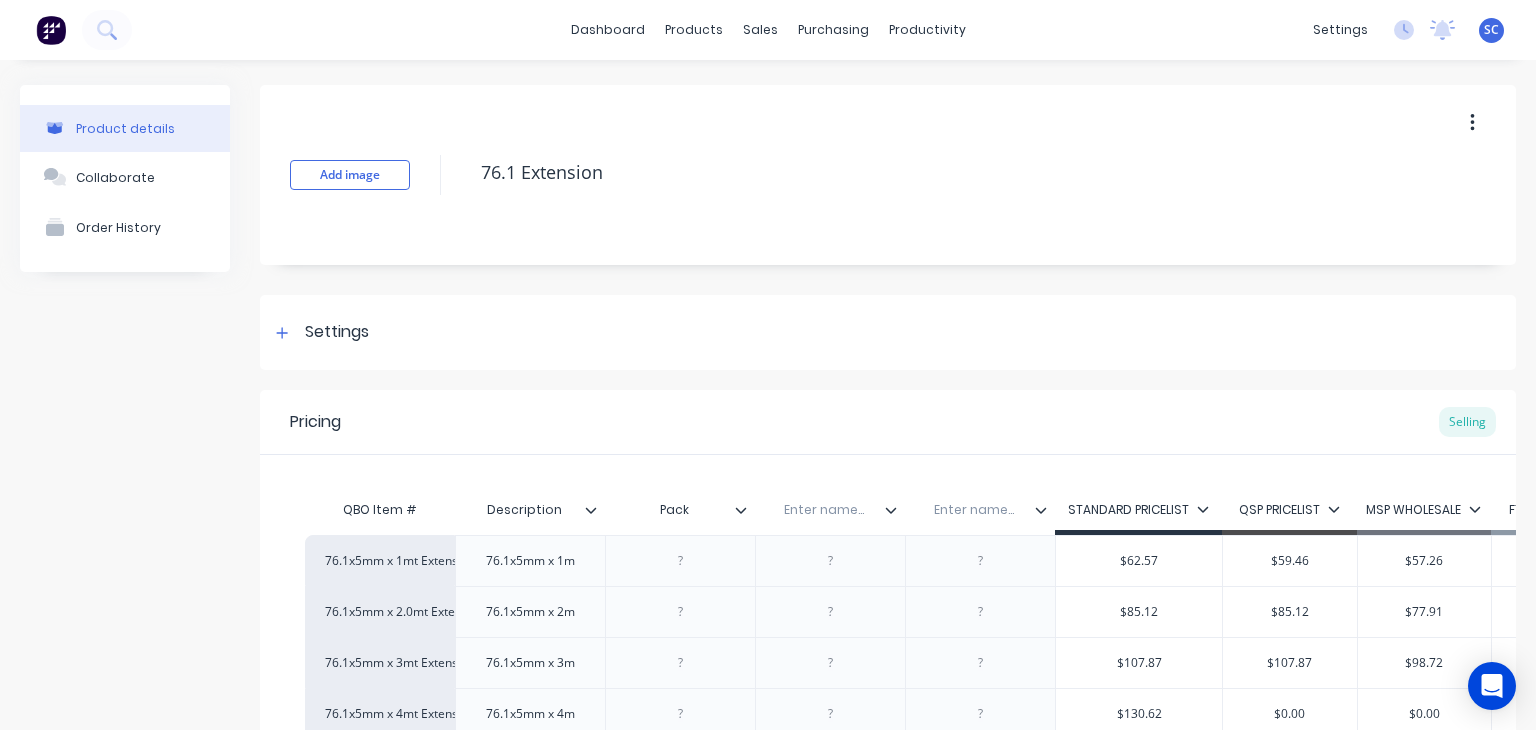 type on "x" 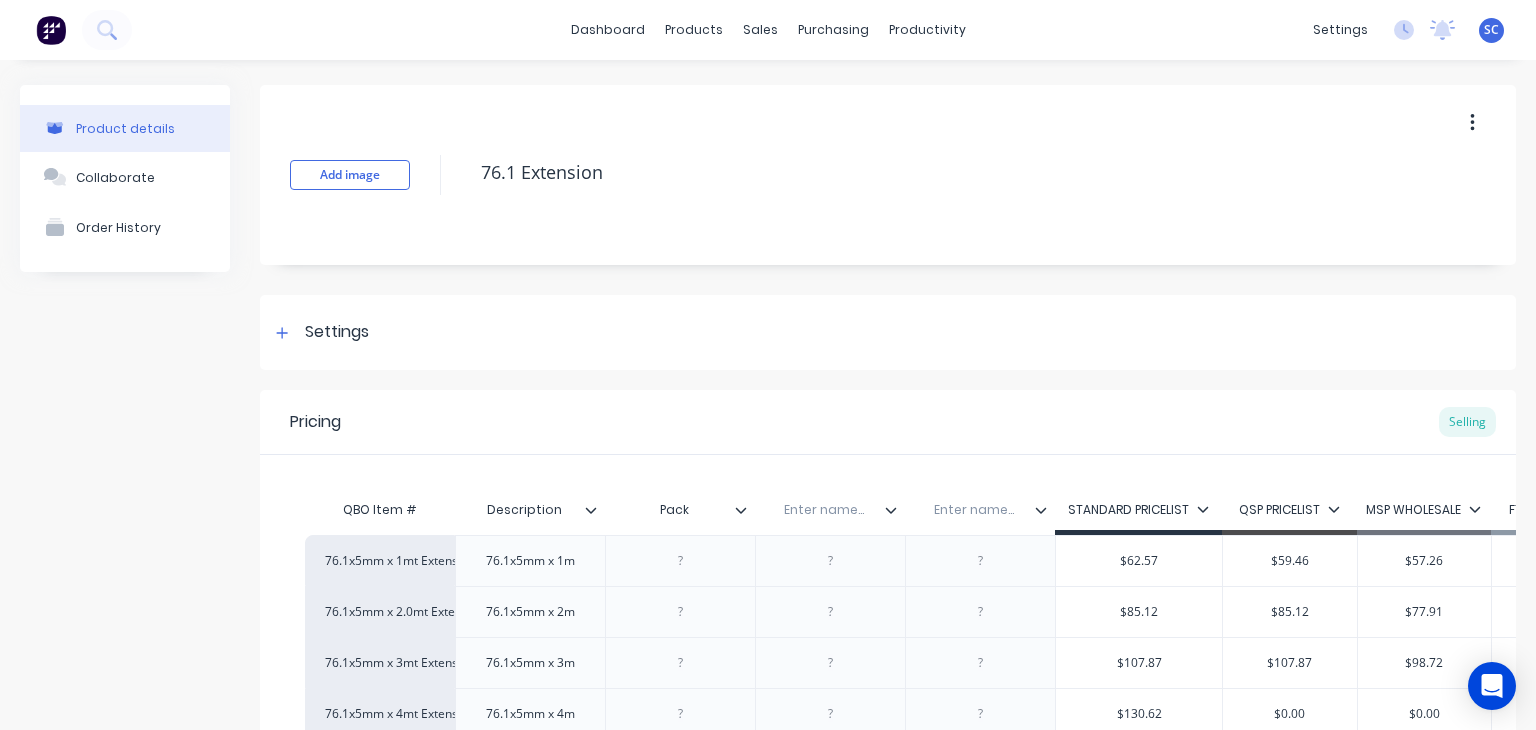 click at bounding box center [824, 510] 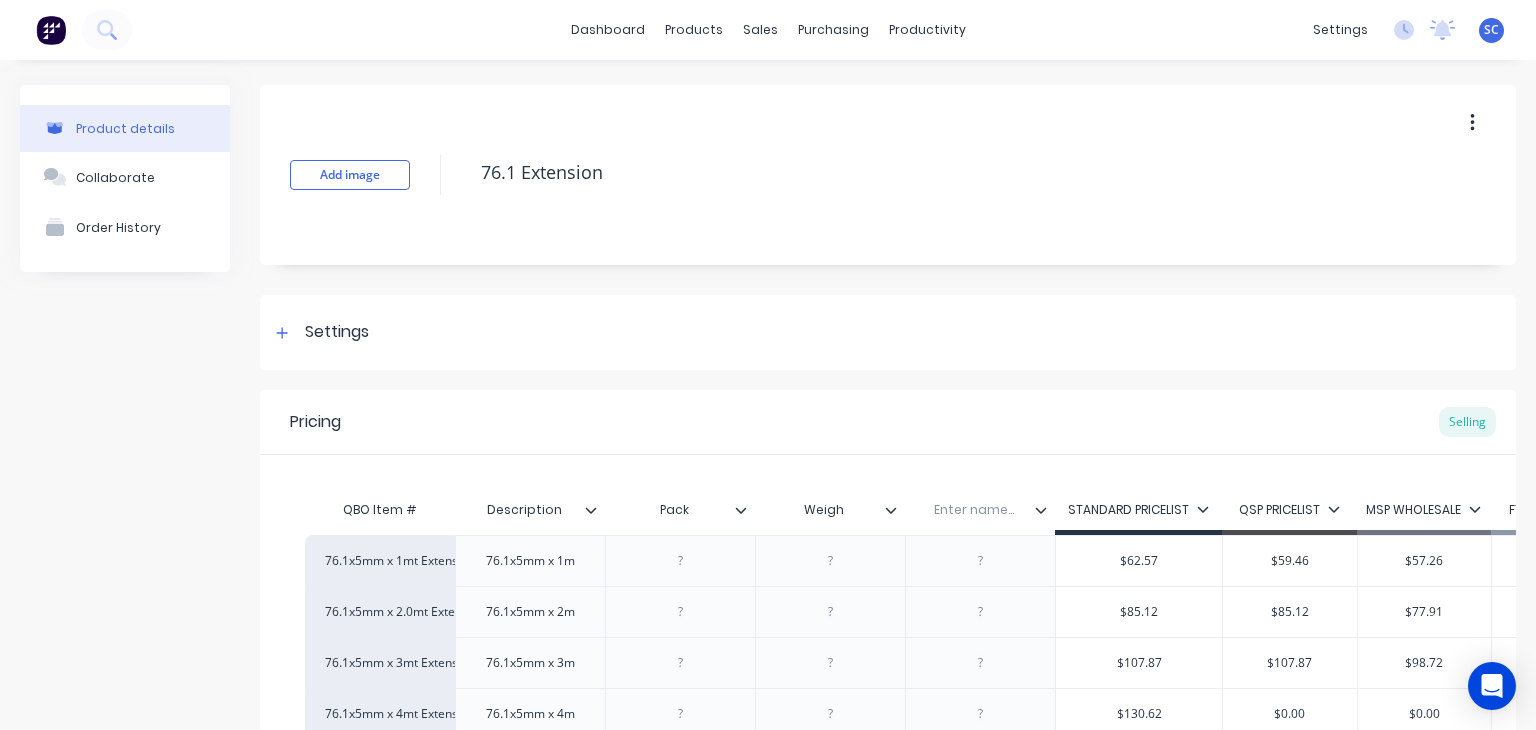 type on "Weight" 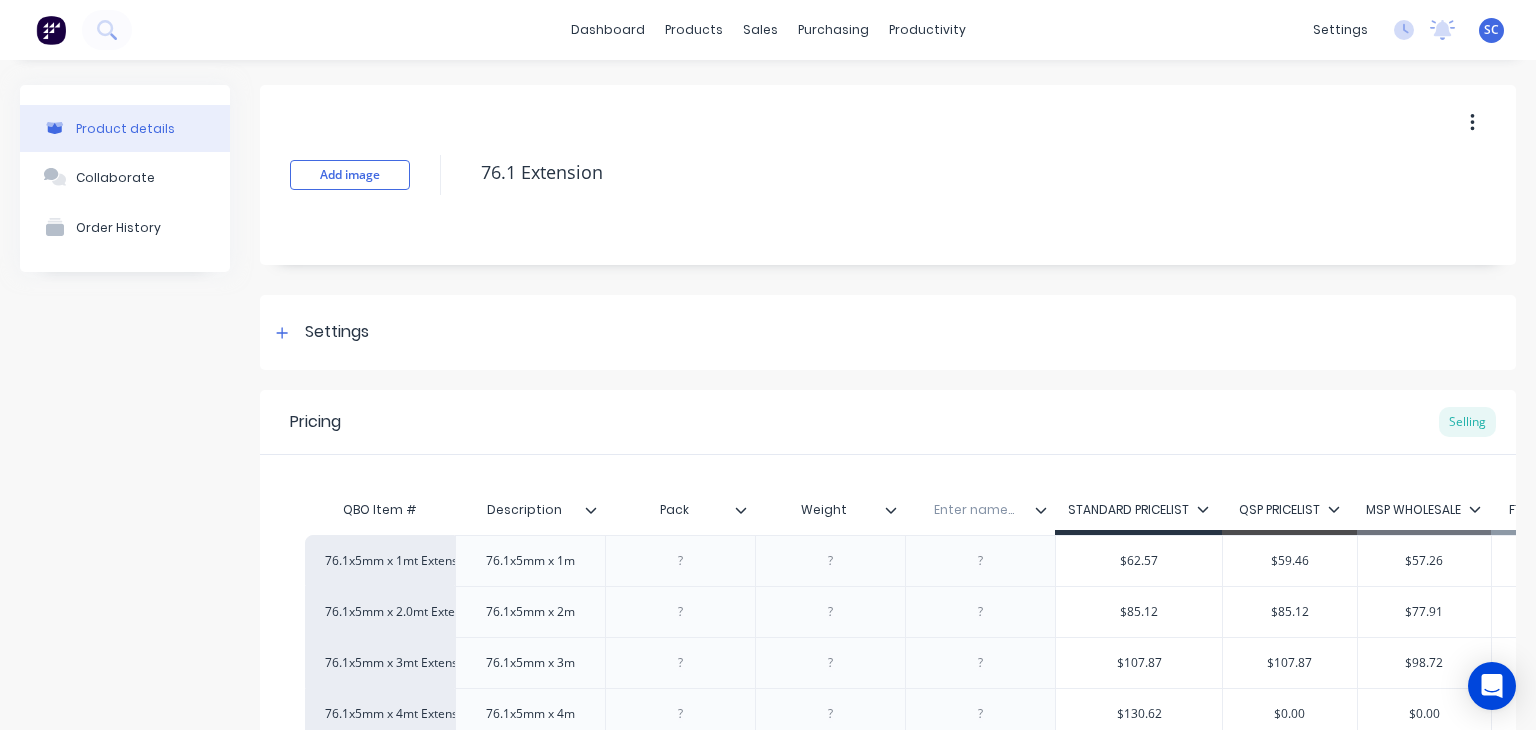type on "x" 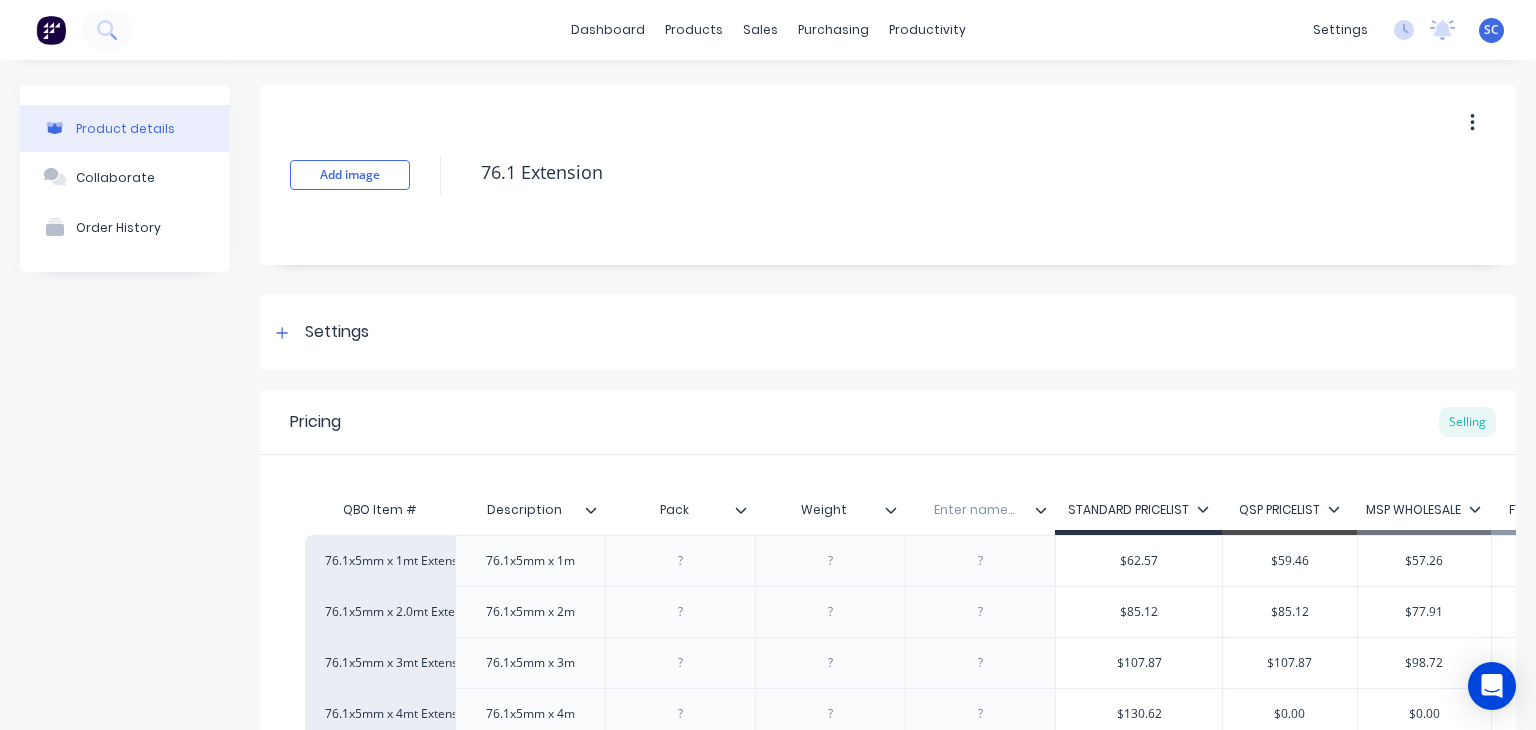 click at bounding box center (974, 510) 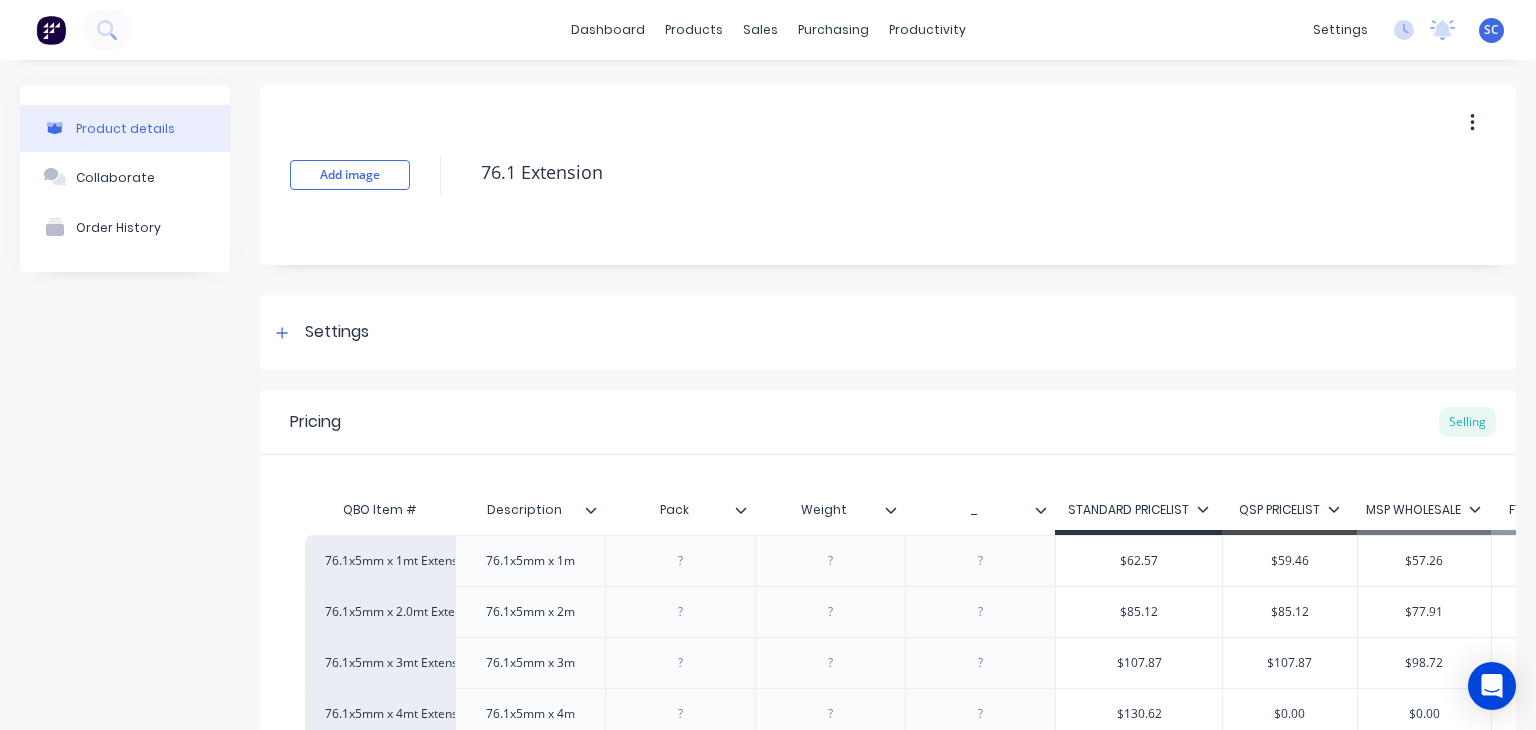 scroll, scrollTop: 222, scrollLeft: 0, axis: vertical 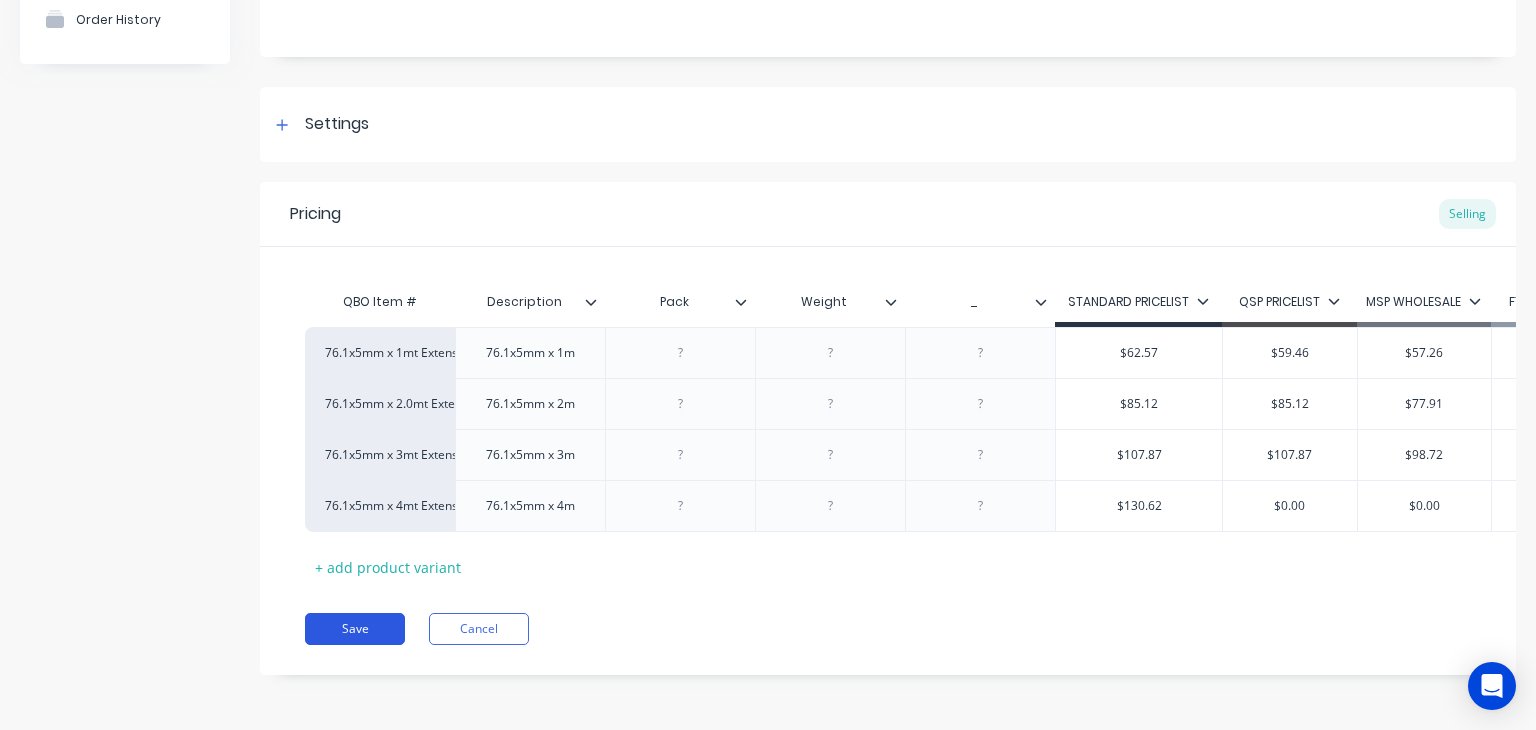 click on "Save" at bounding box center [355, 629] 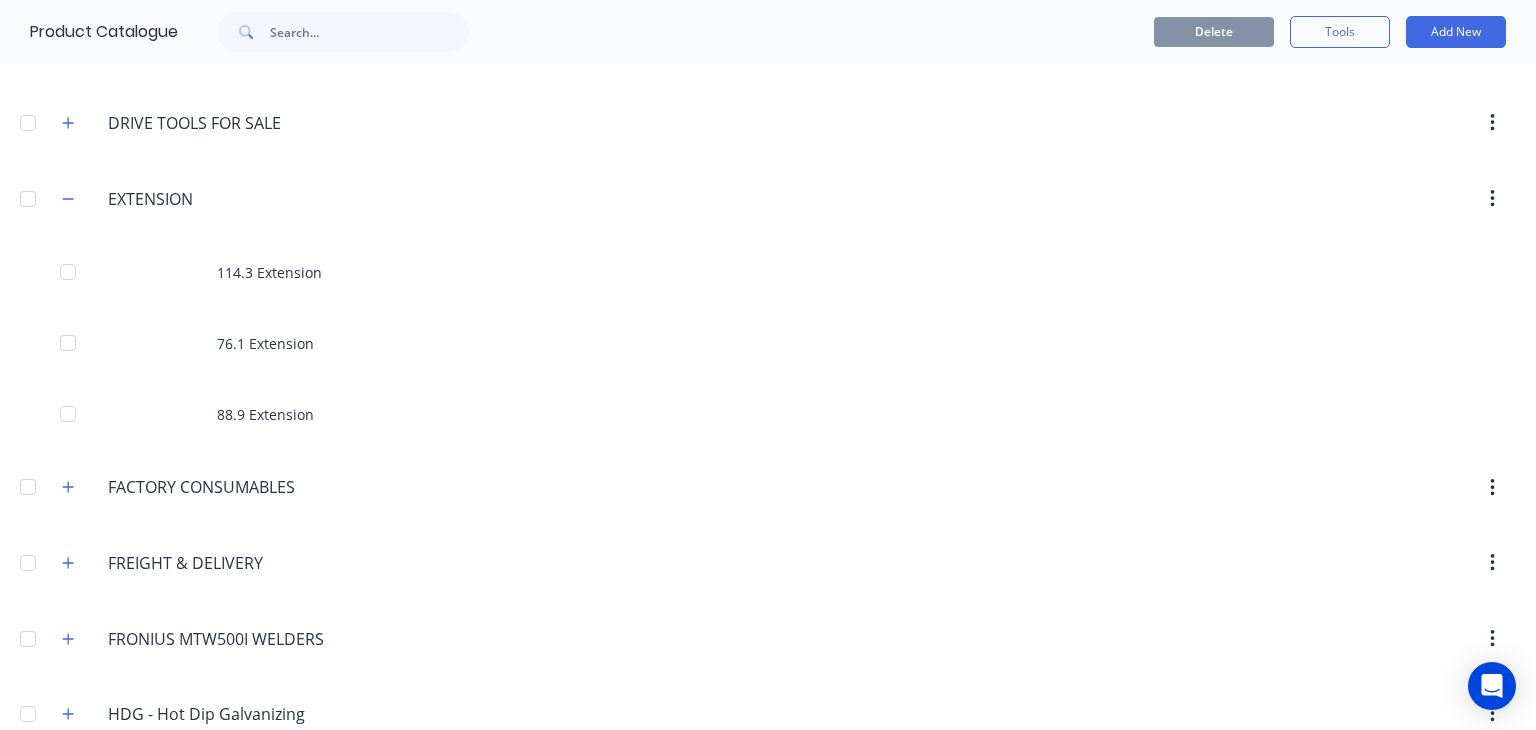 scroll, scrollTop: 428, scrollLeft: 0, axis: vertical 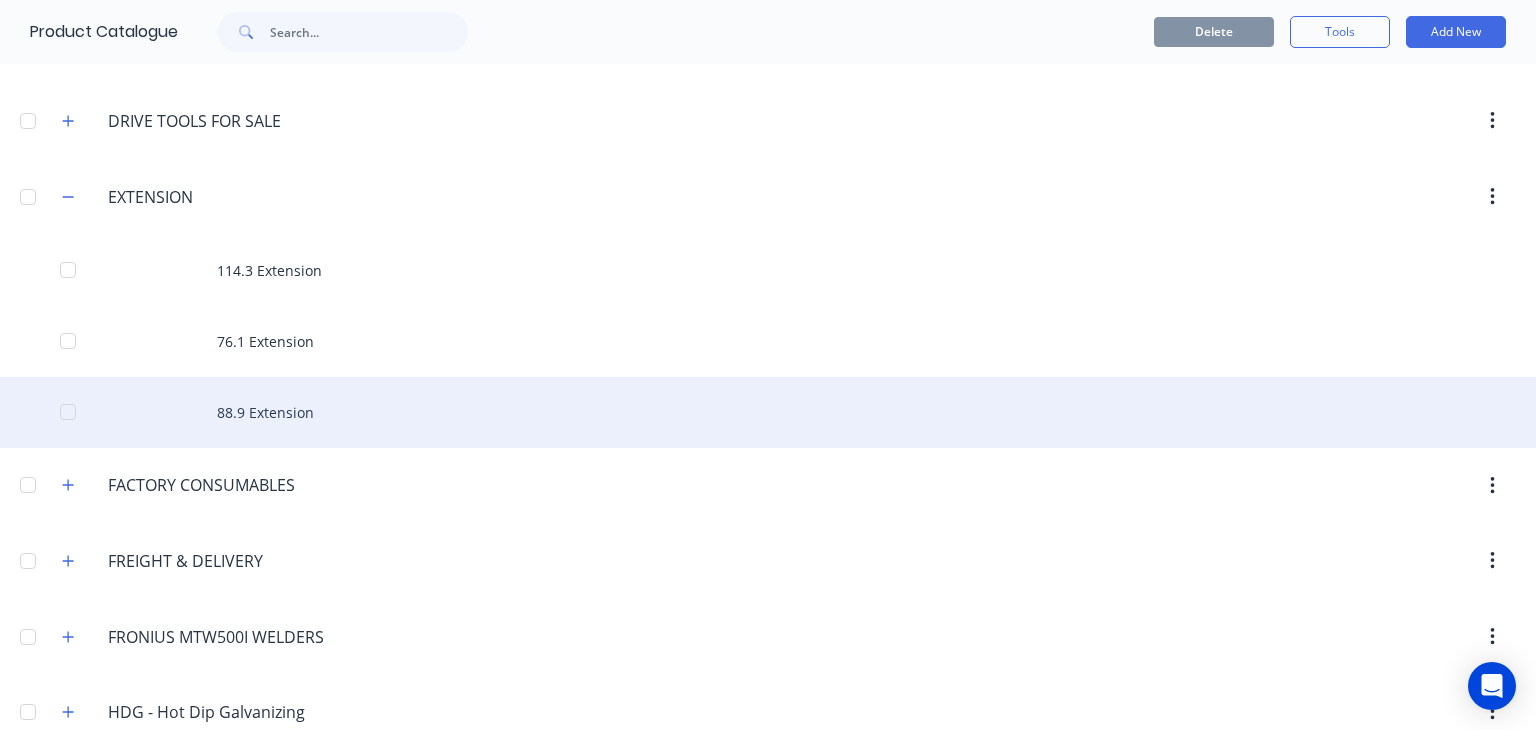 click on "88.9 Extension" at bounding box center [768, 412] 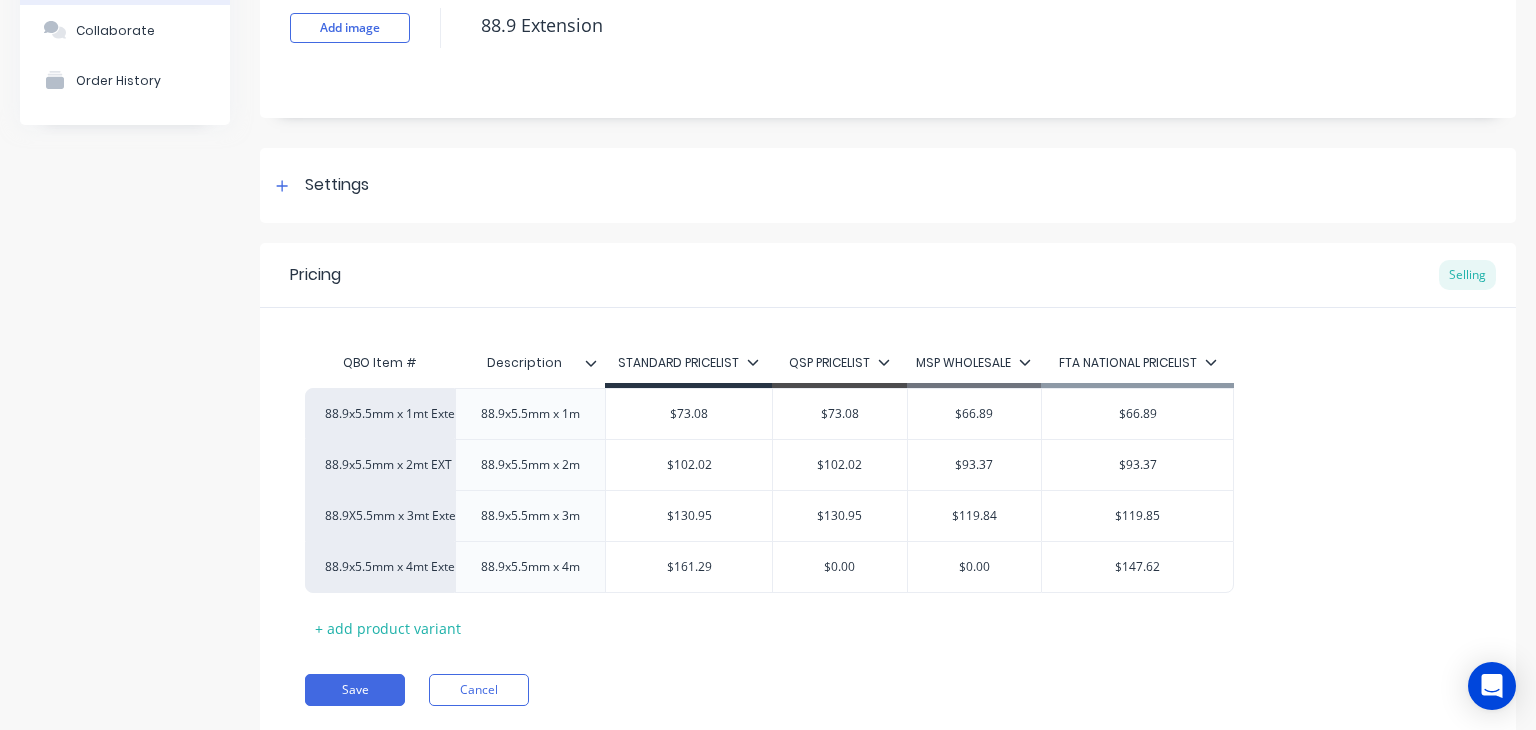 scroll, scrollTop: 148, scrollLeft: 0, axis: vertical 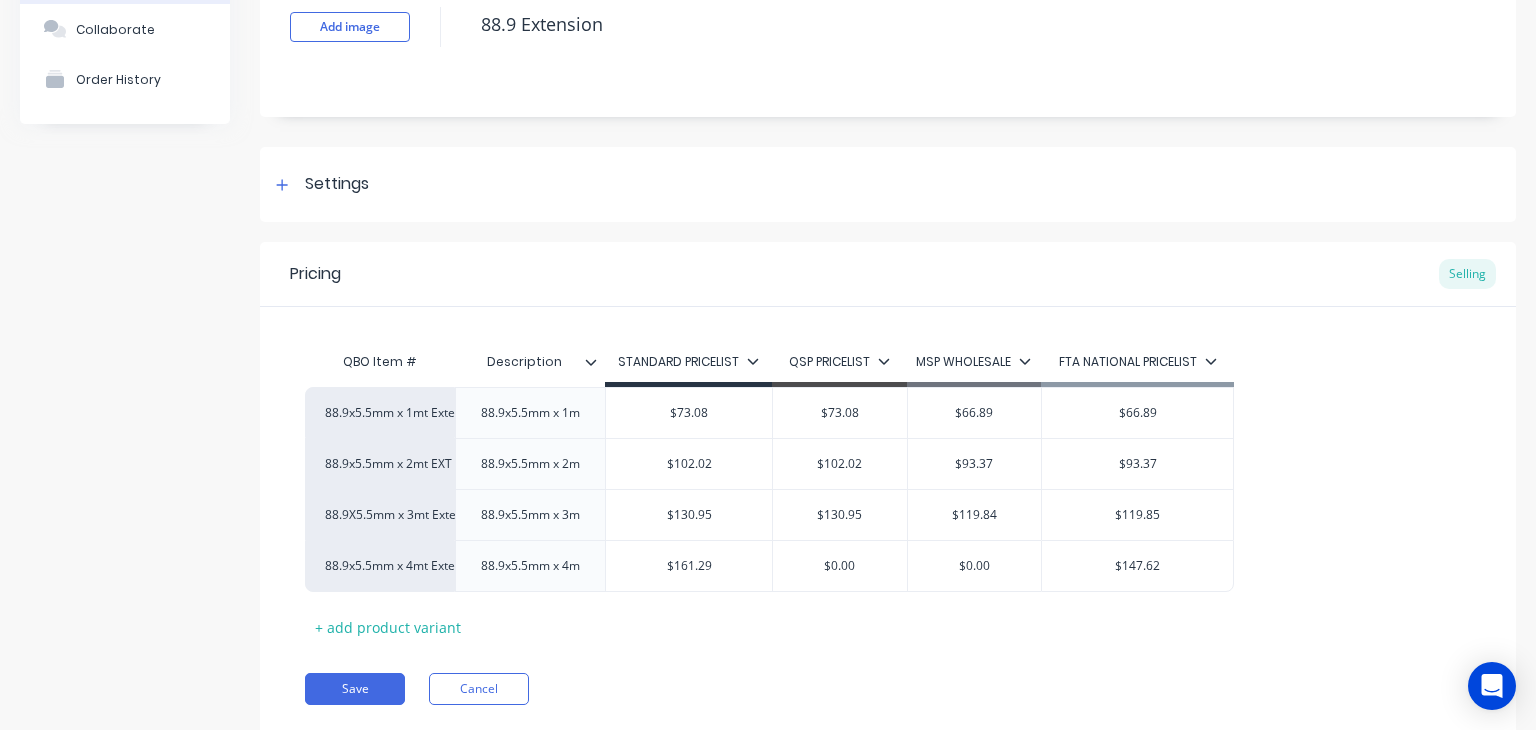 click 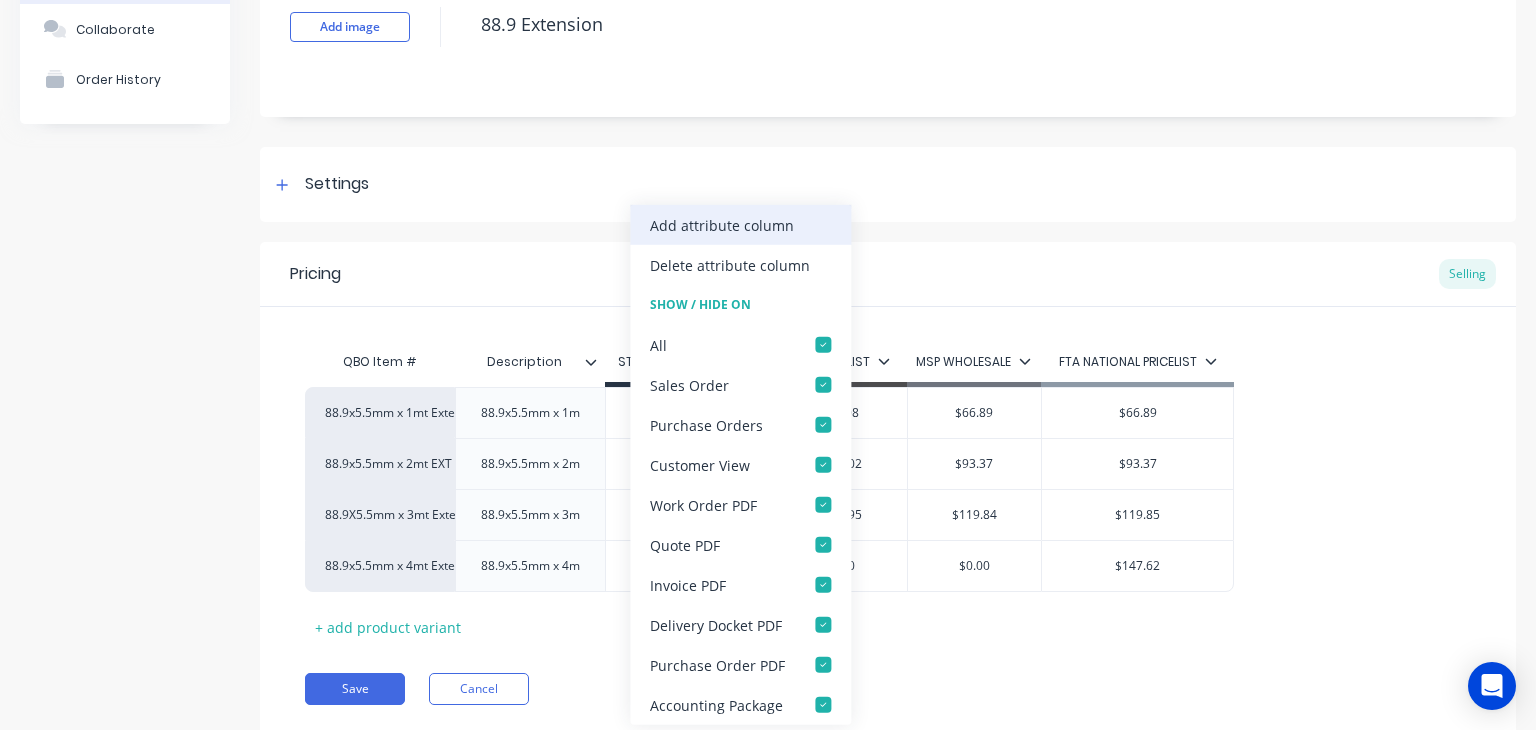 click on "Add attribute column" at bounding box center [722, 224] 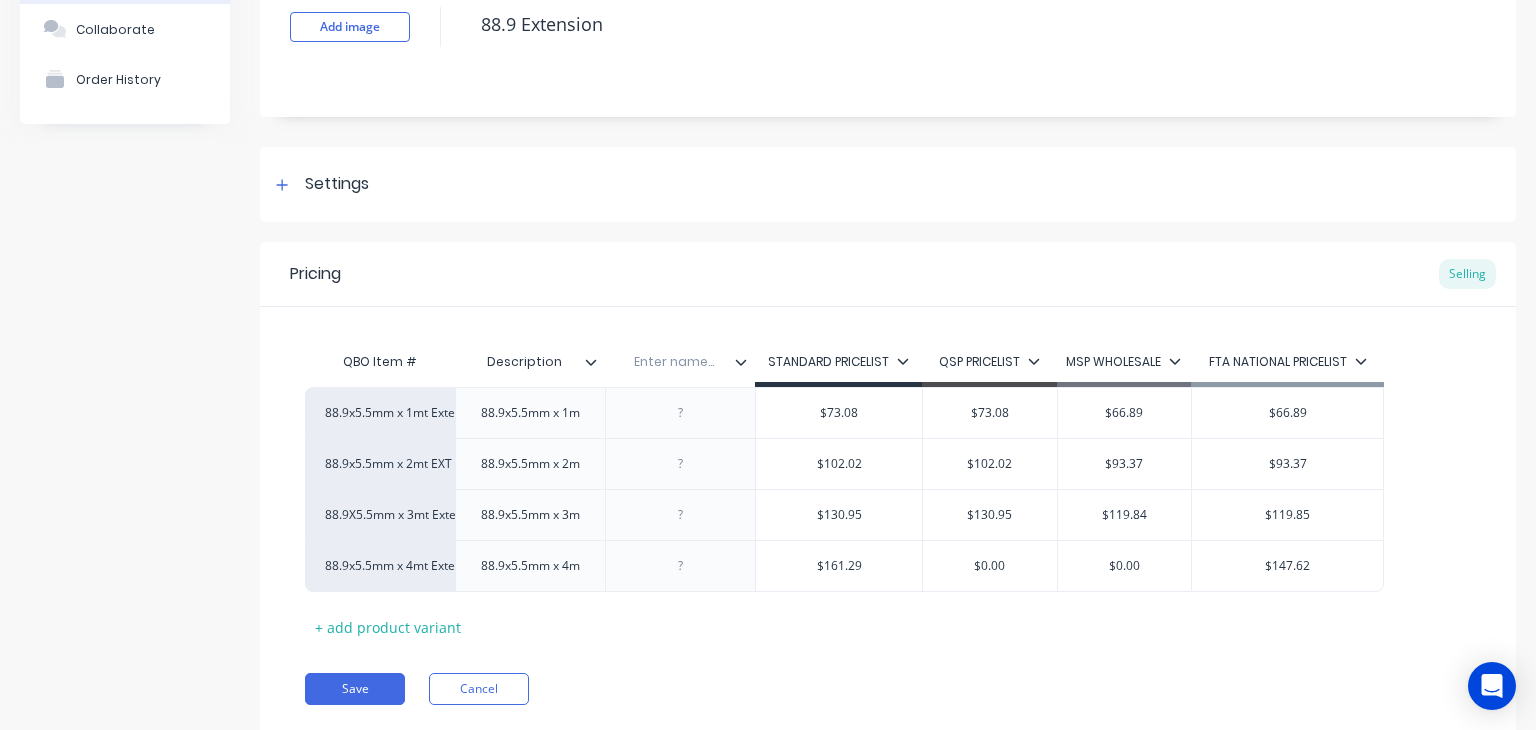 click 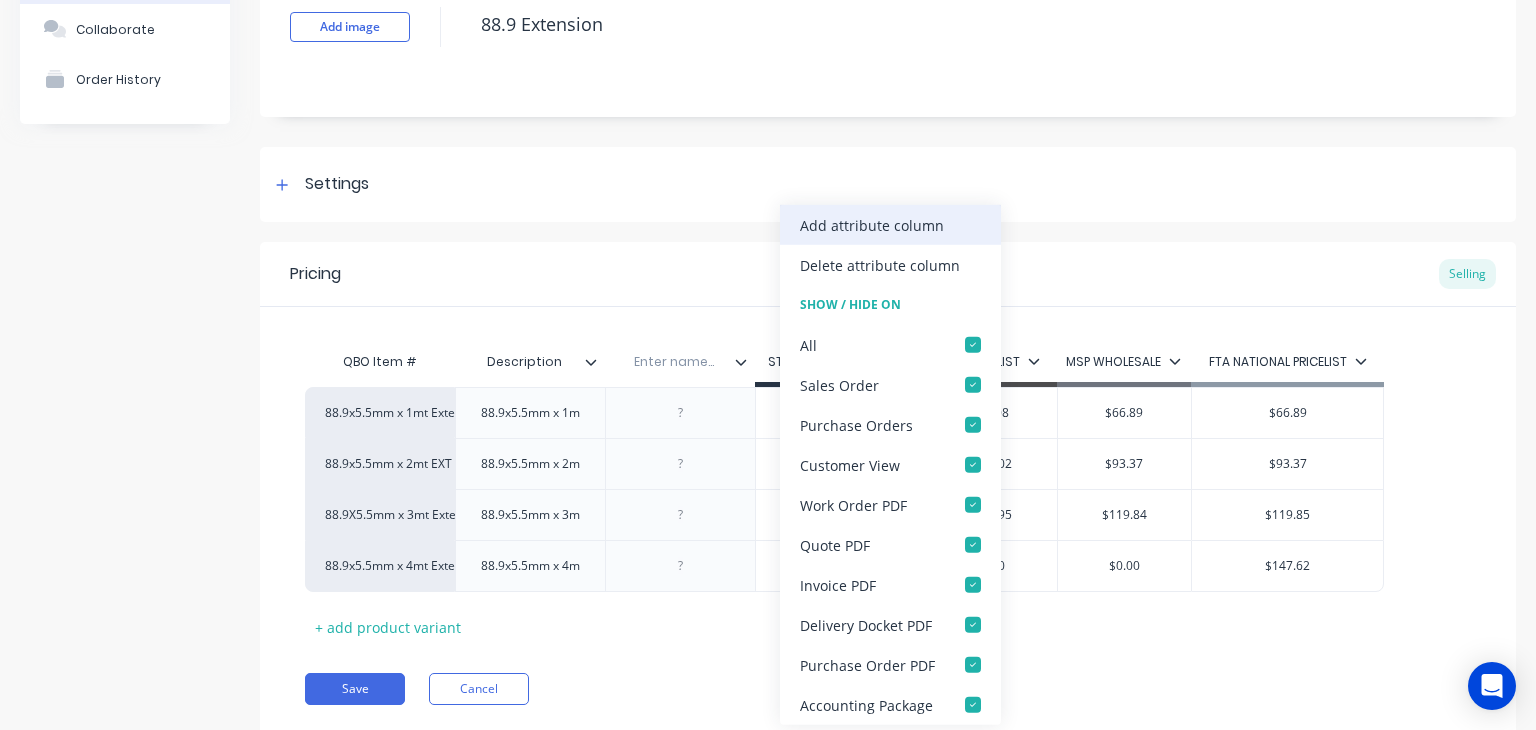 click on "Add attribute column" at bounding box center (890, 225) 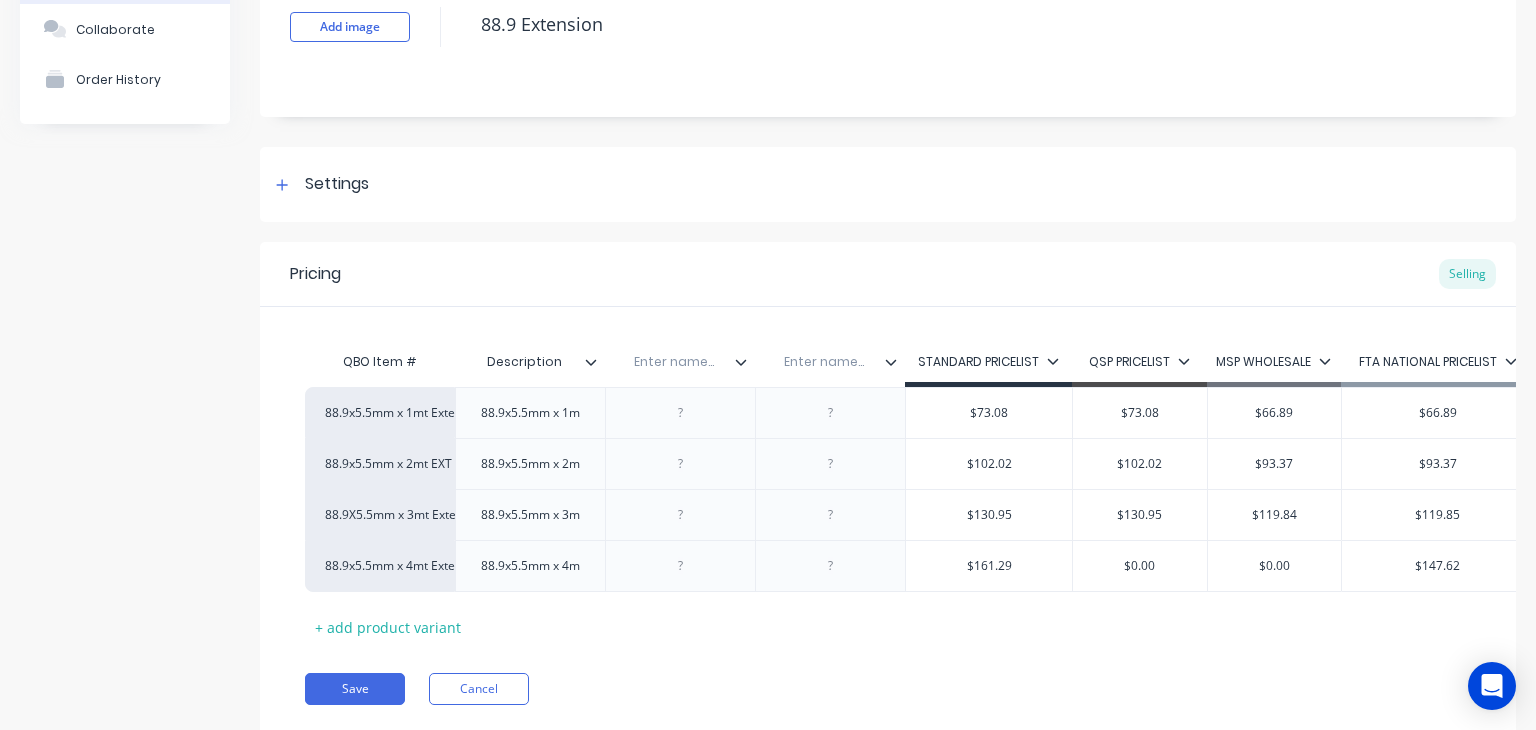 click 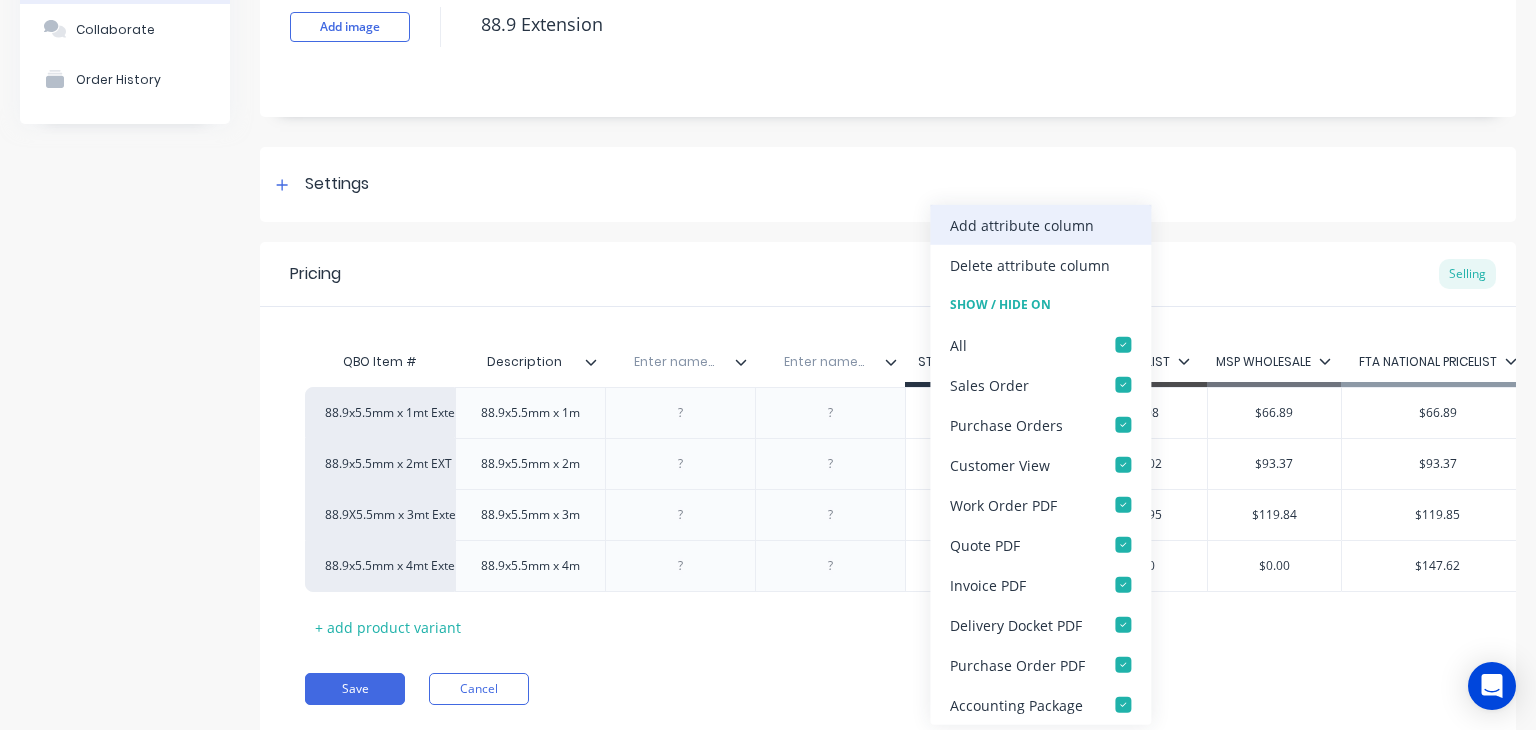 click on "Add attribute column" at bounding box center [1022, 224] 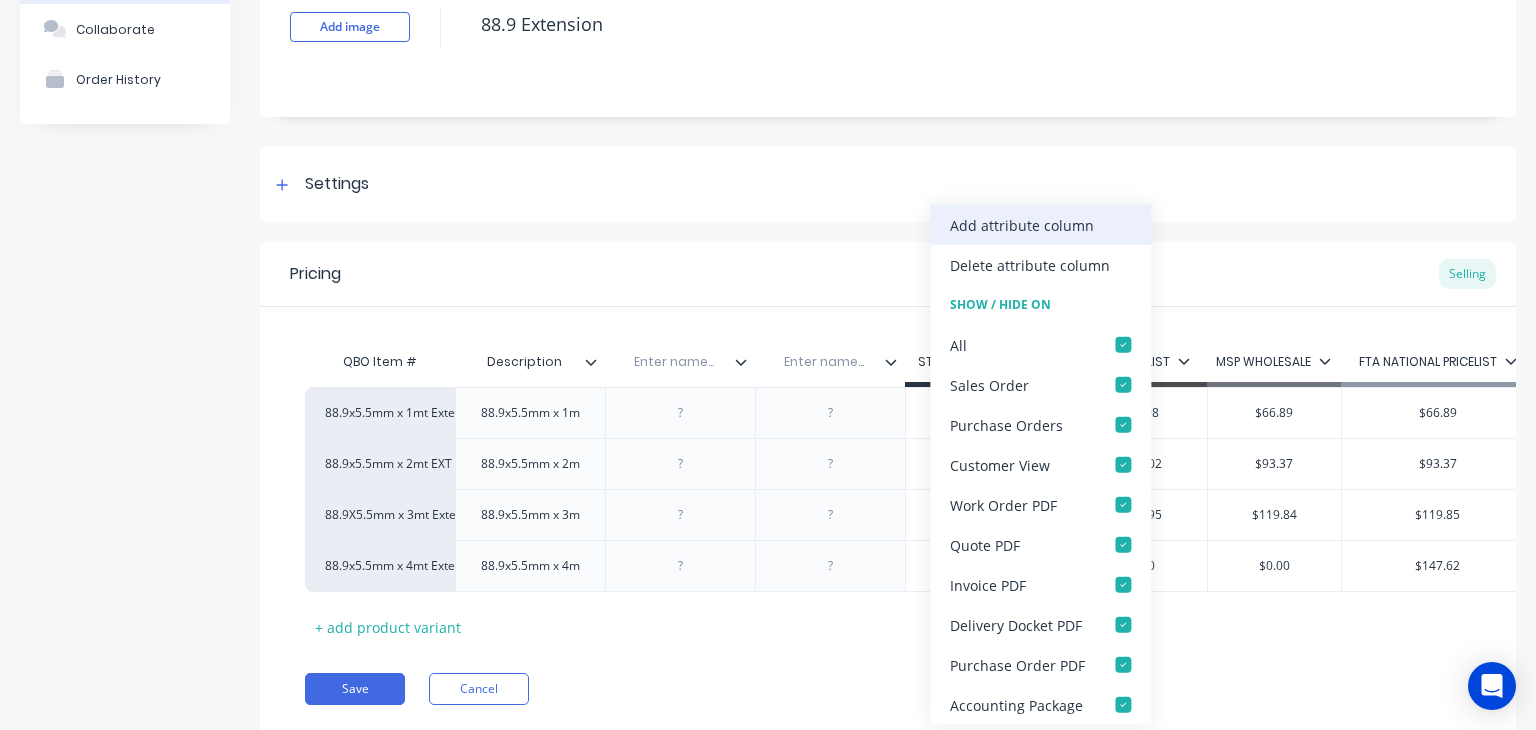 type on "x" 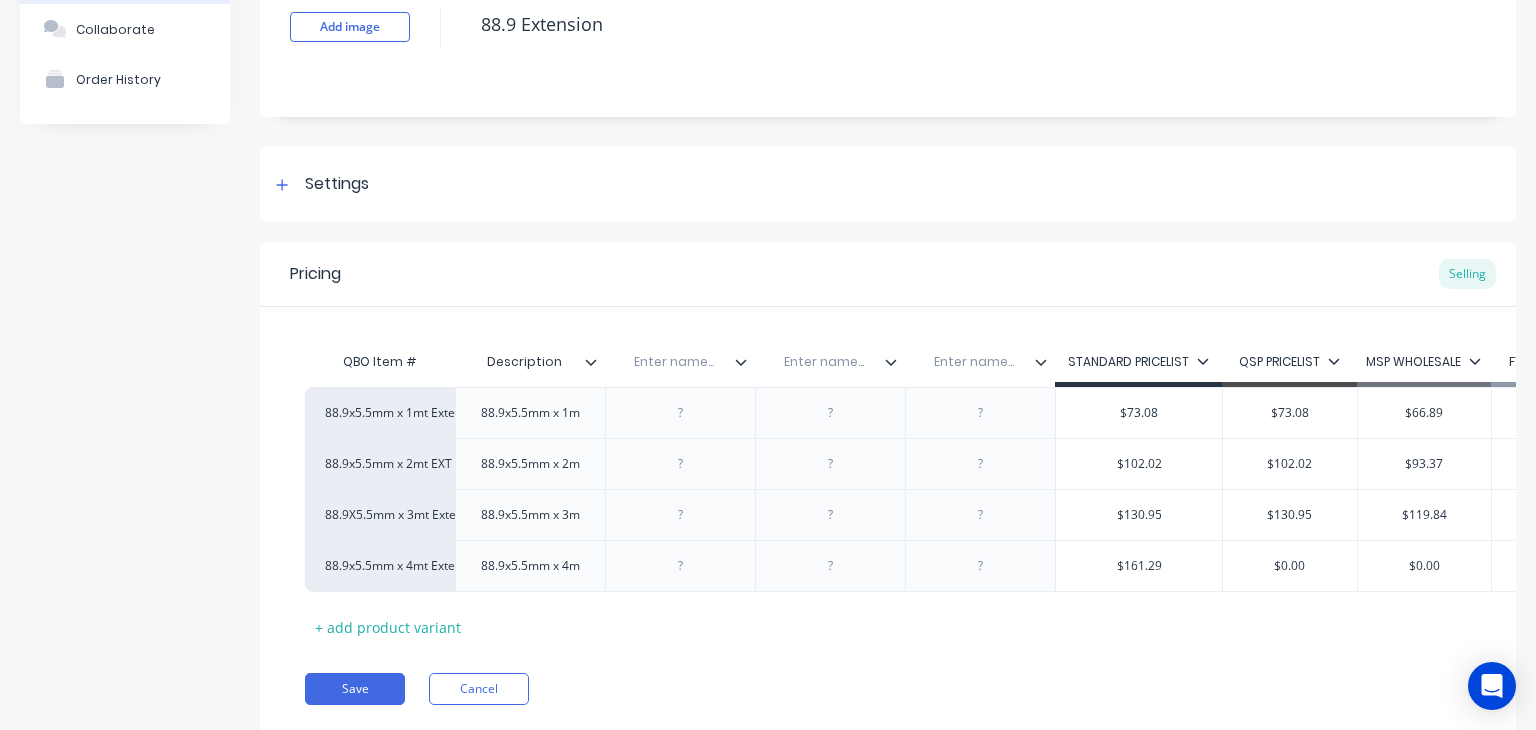 click at bounding box center [674, 362] 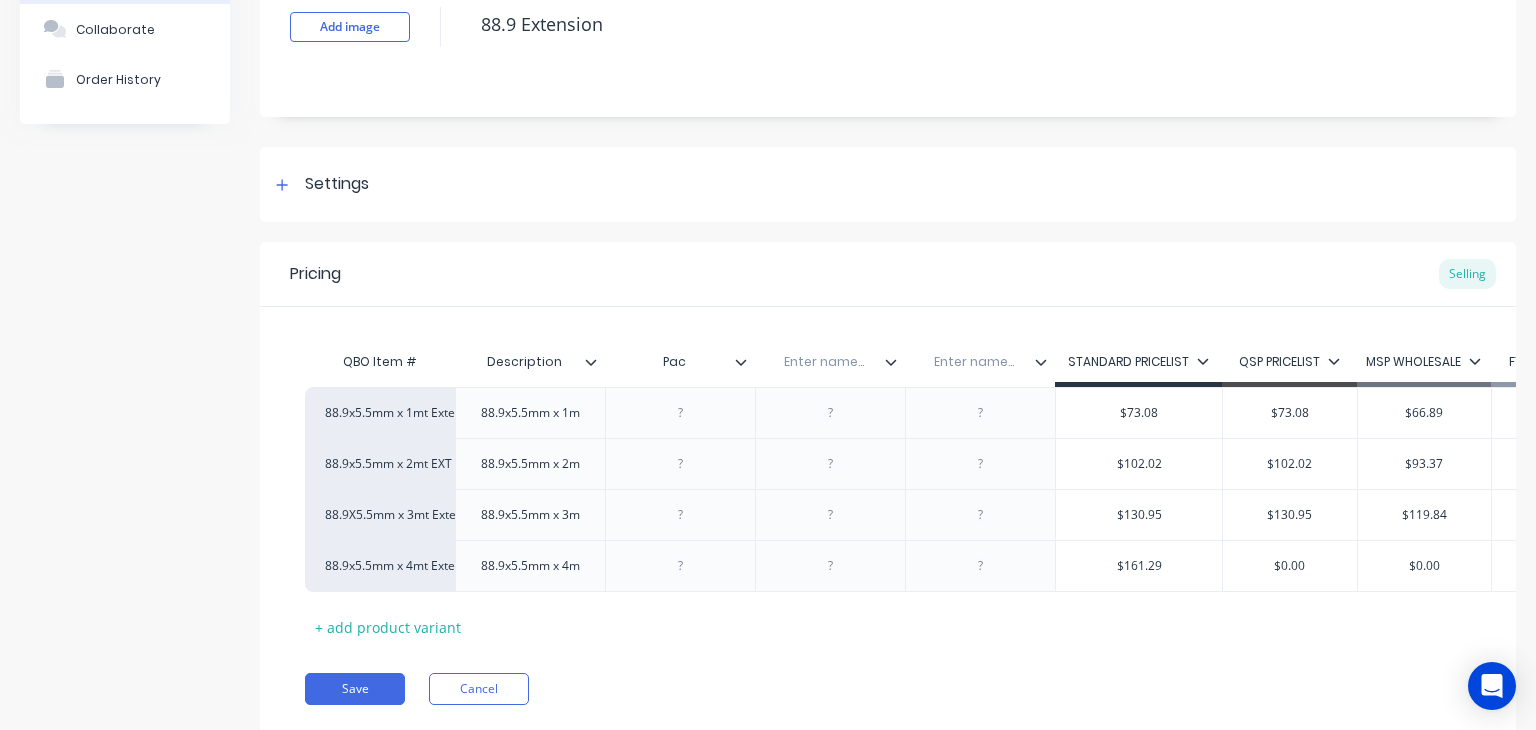 type on "Pack" 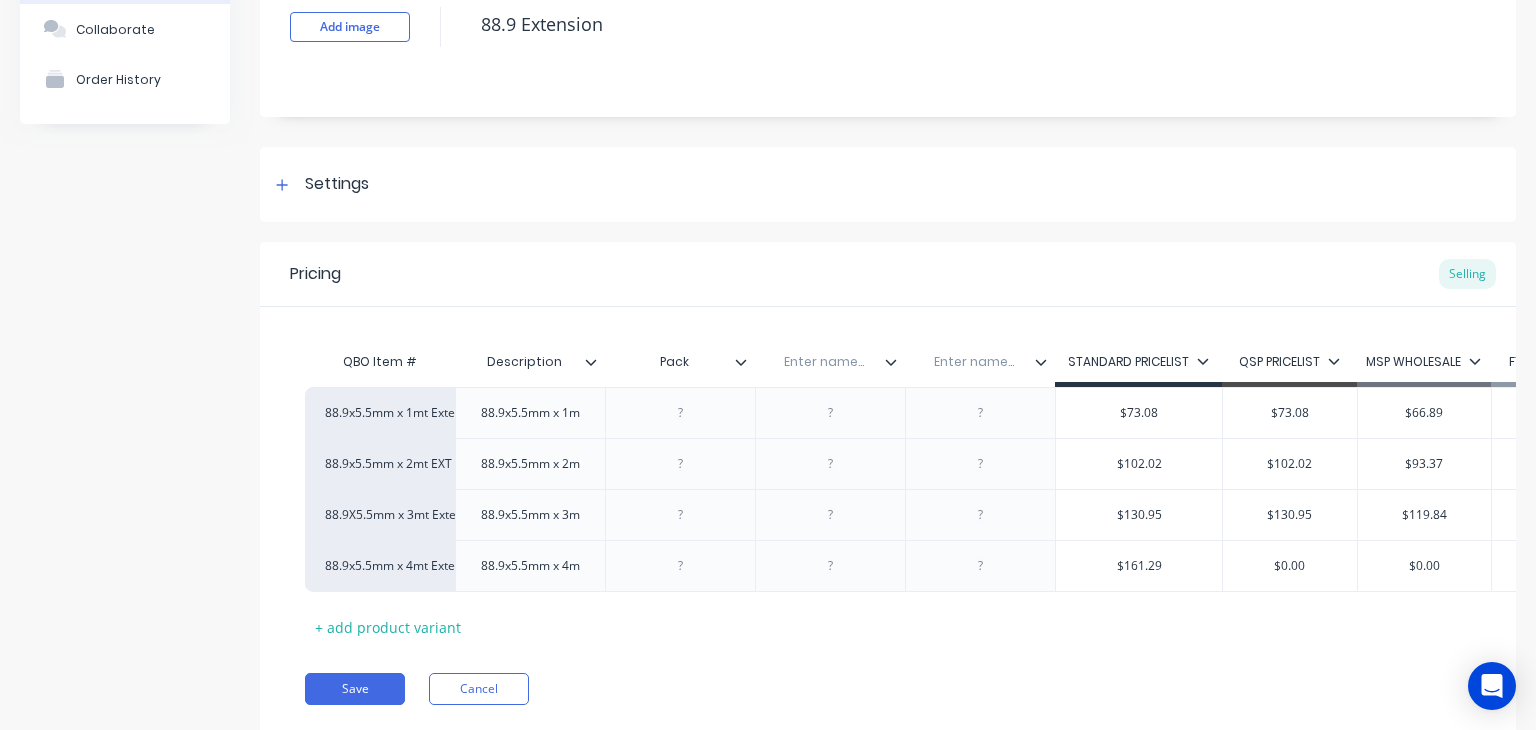 type on "x" 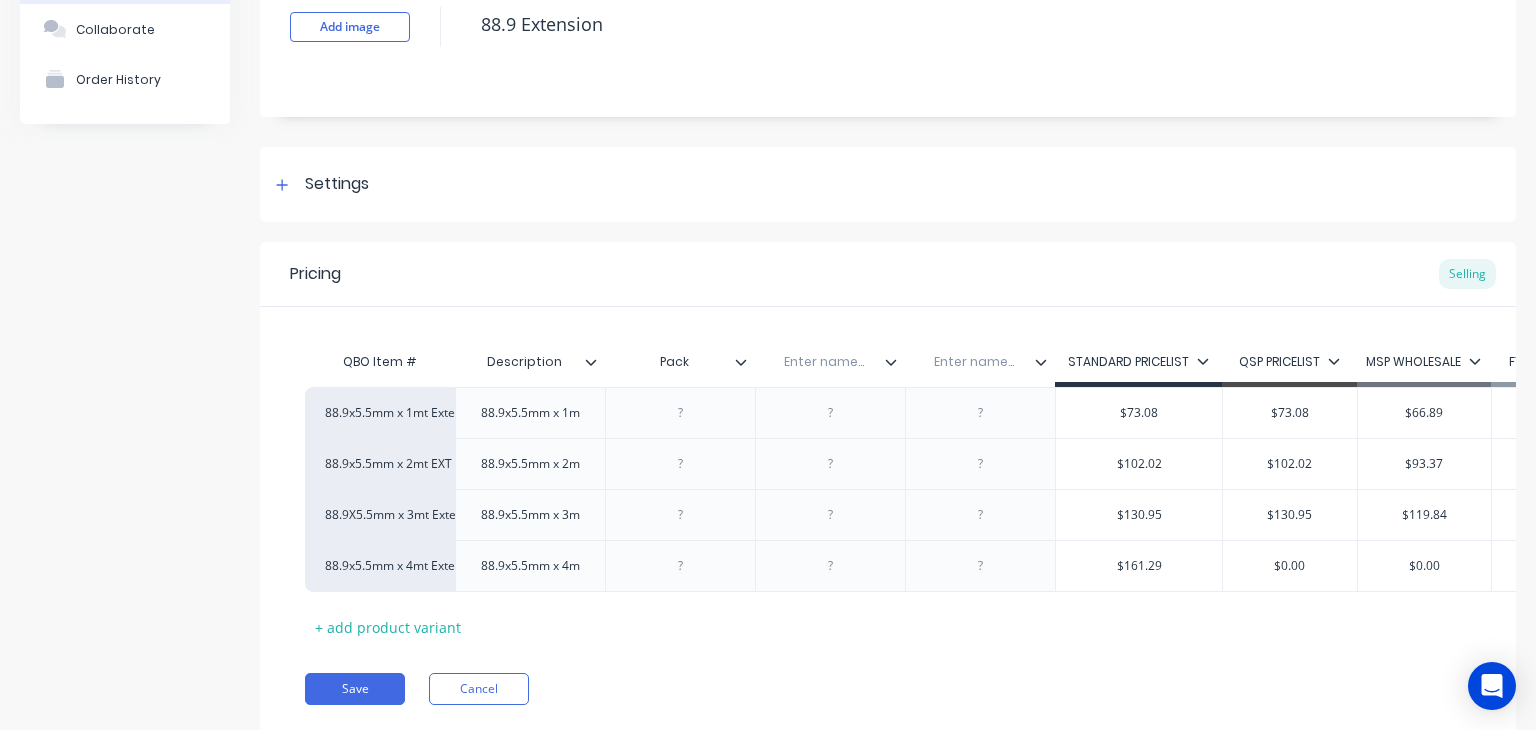 click at bounding box center [824, 362] 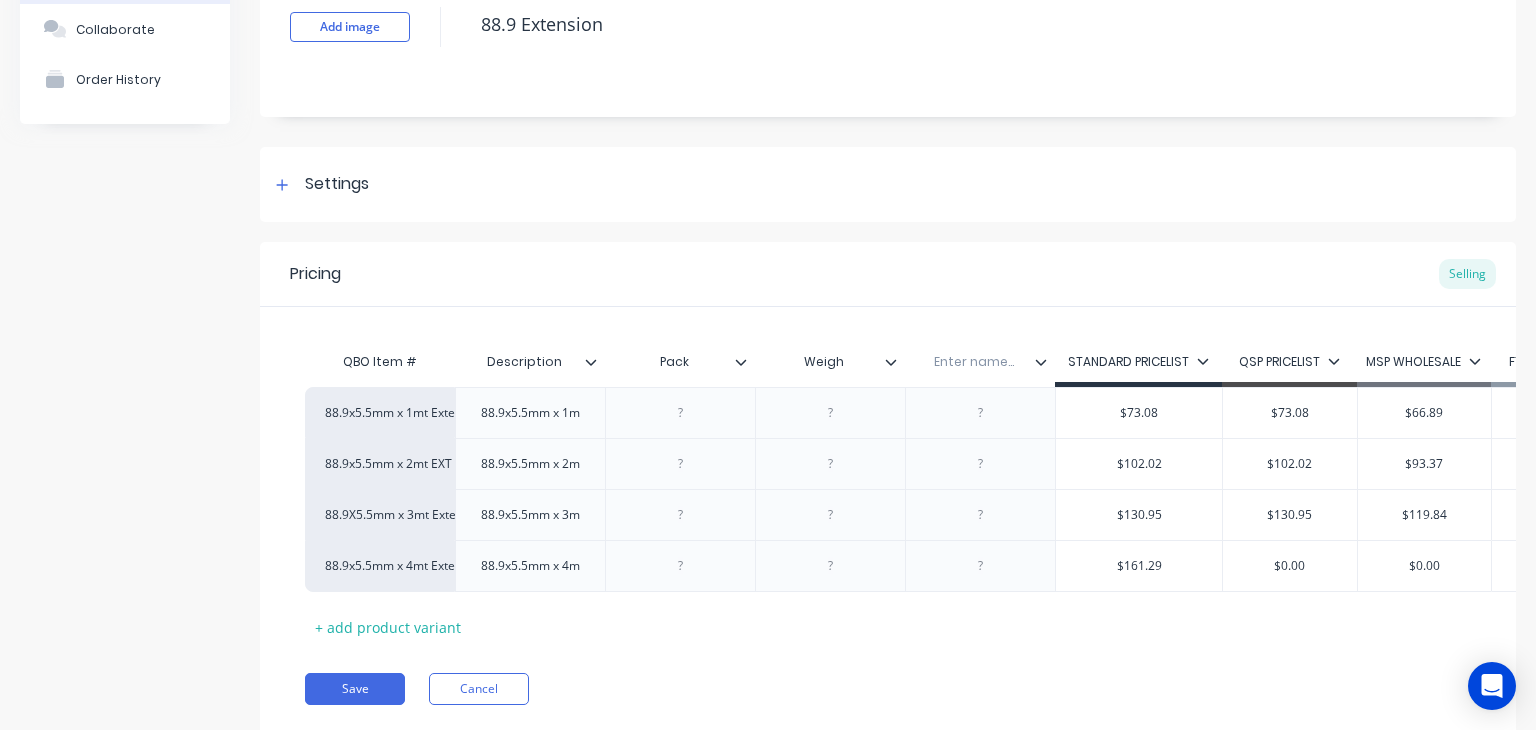 type on "Weight" 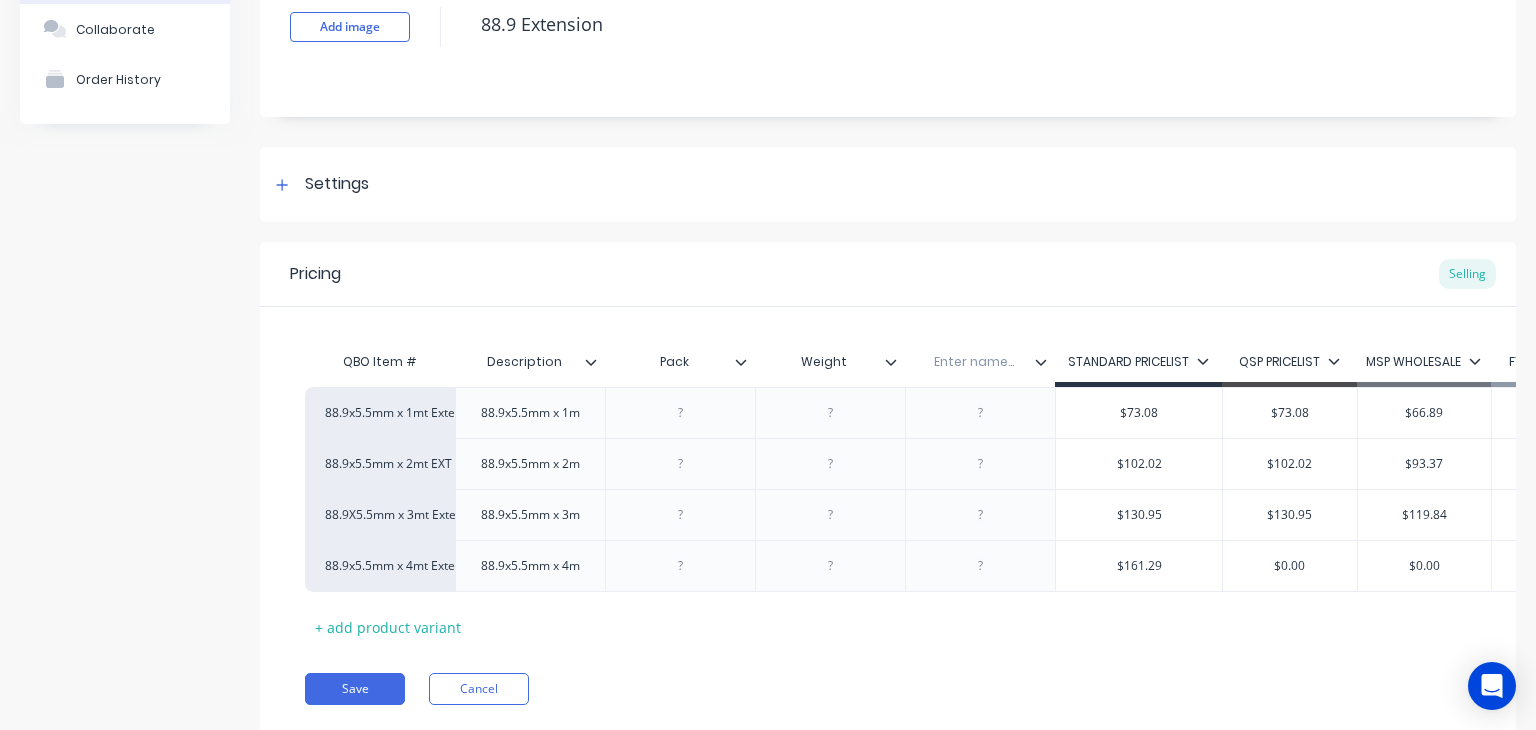 type on "x" 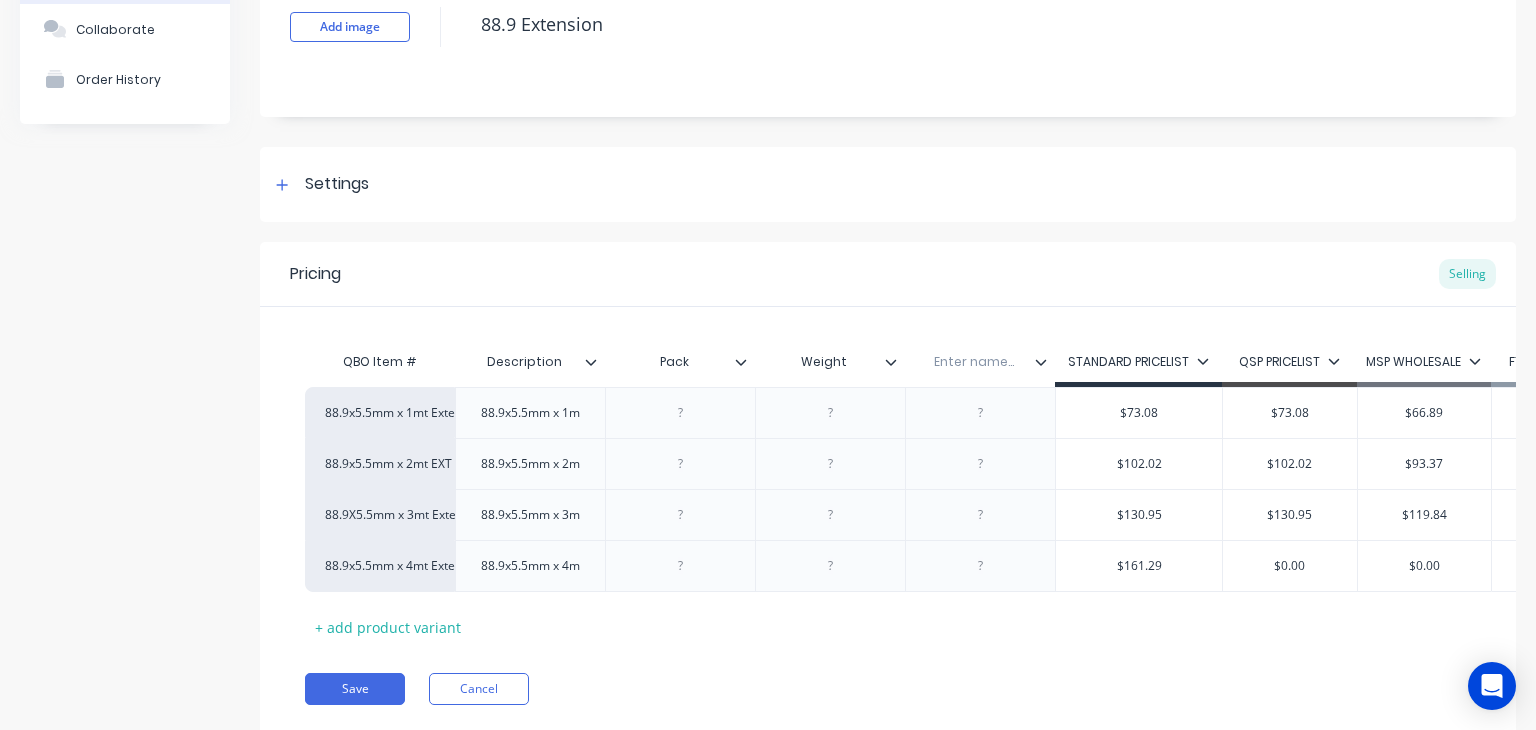 click at bounding box center [974, 362] 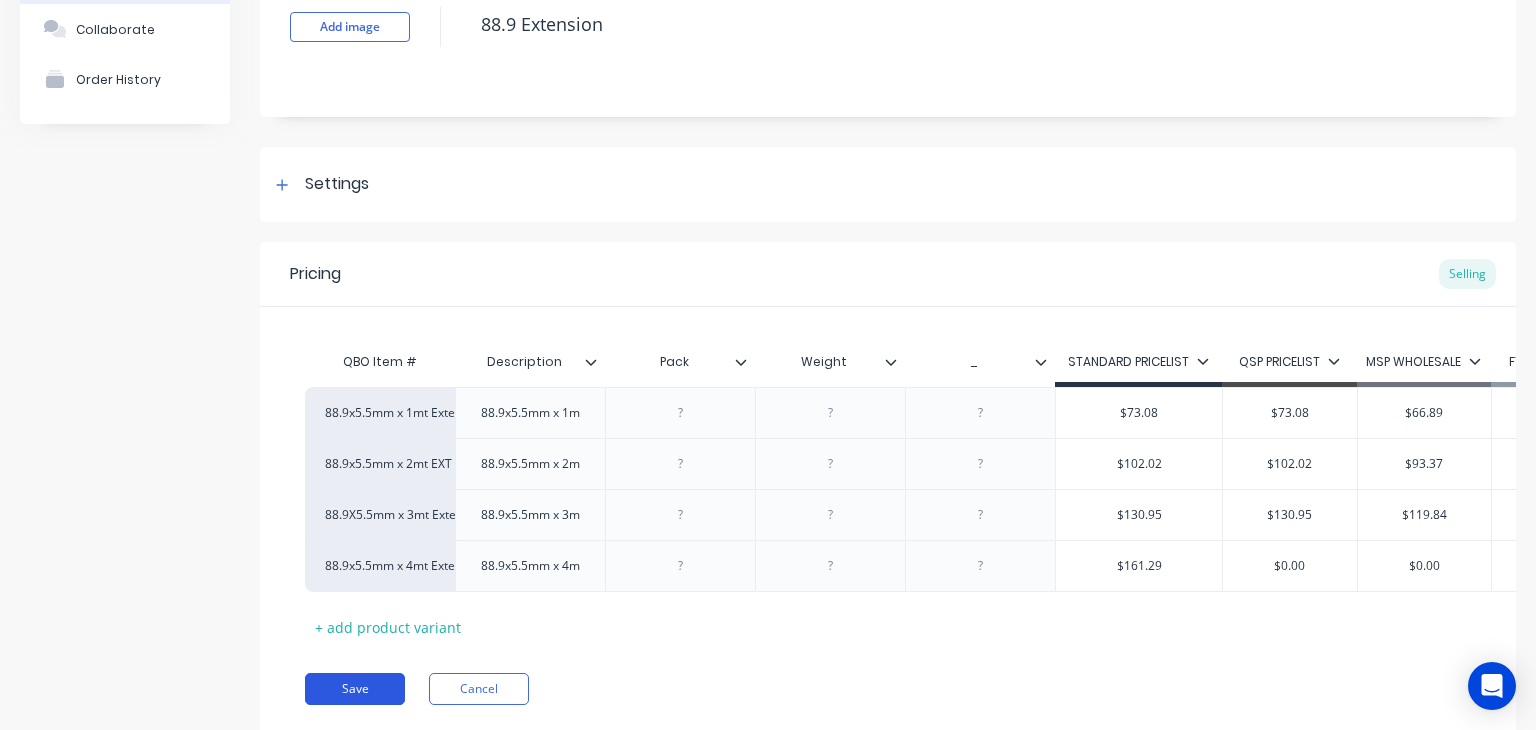 click on "Save" at bounding box center [355, 689] 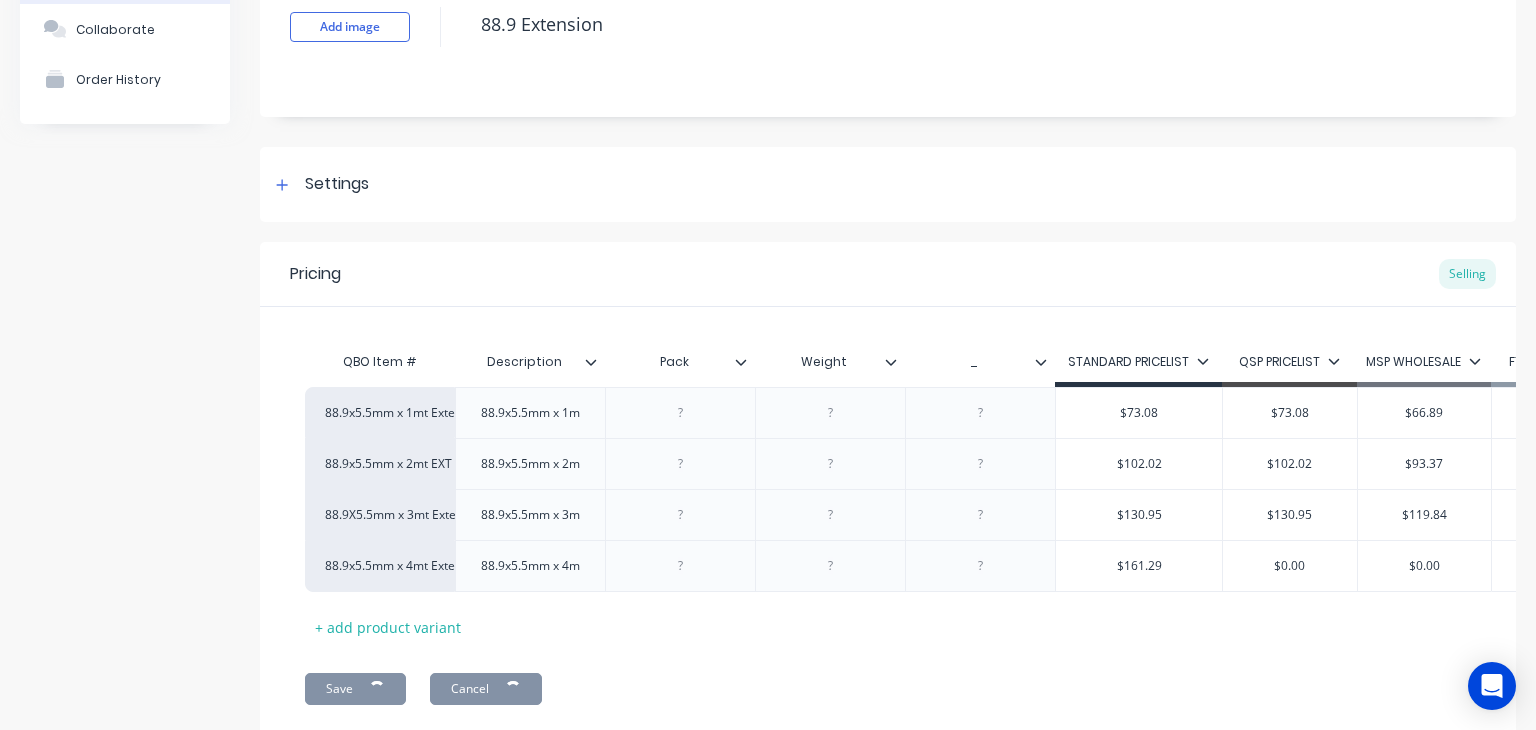 type on "x" 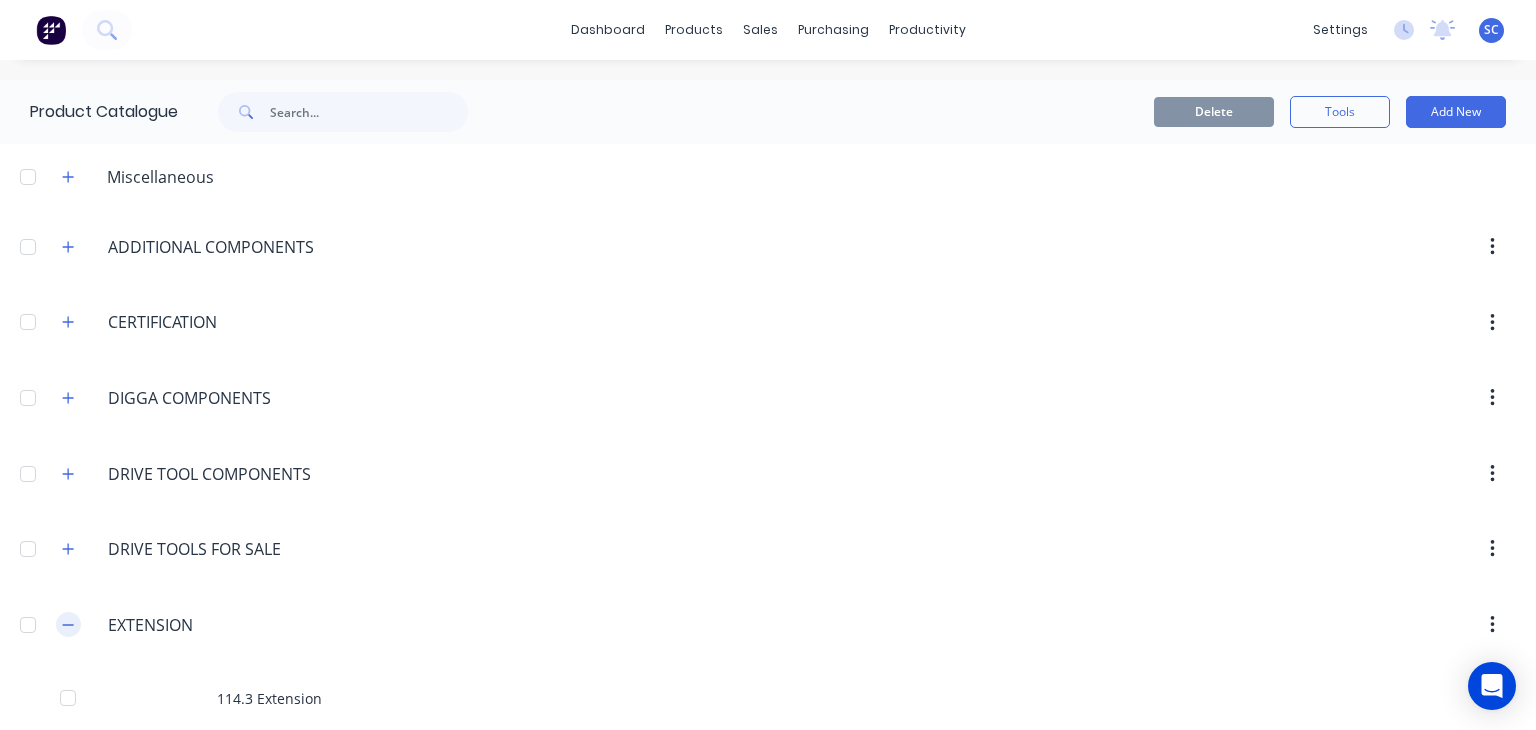 click at bounding box center [68, 624] 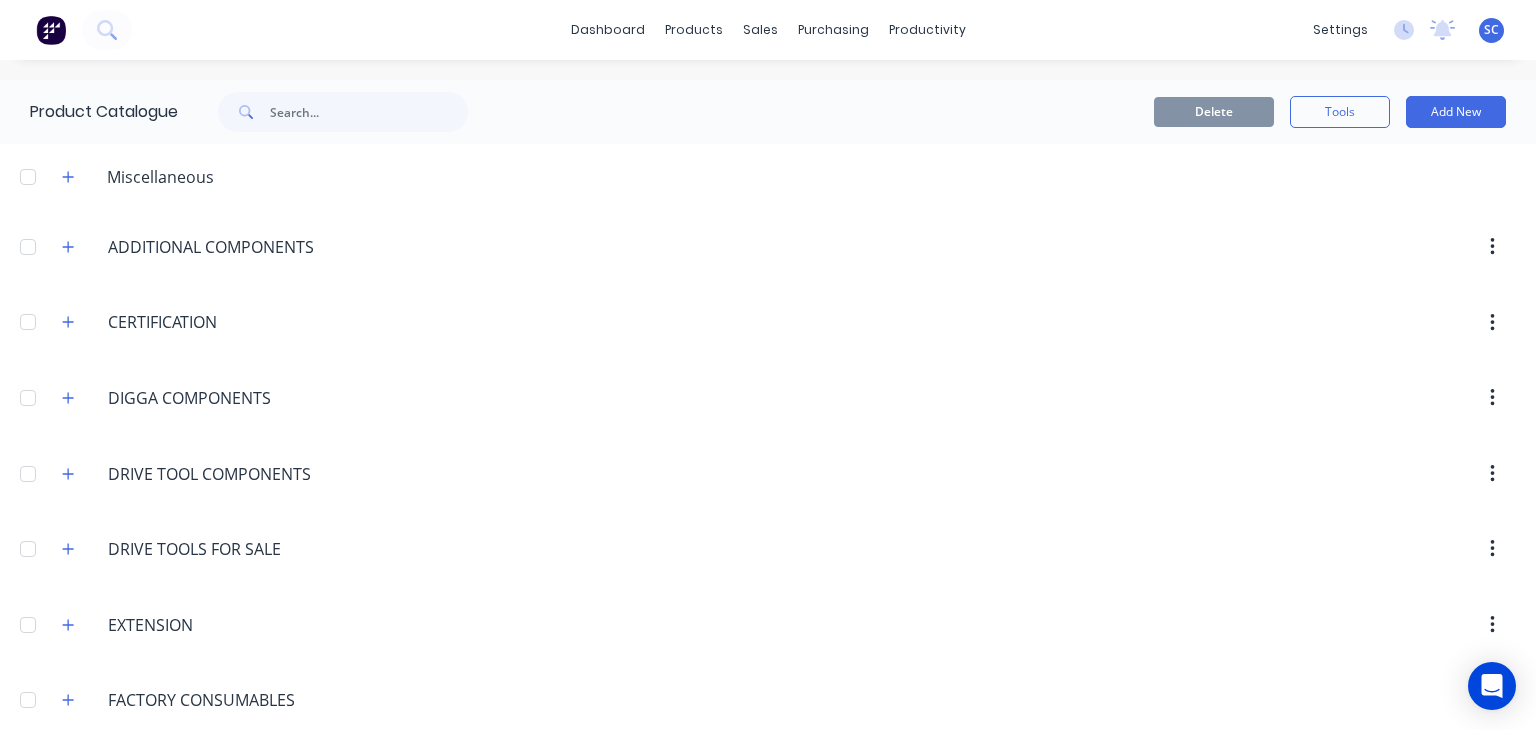 type 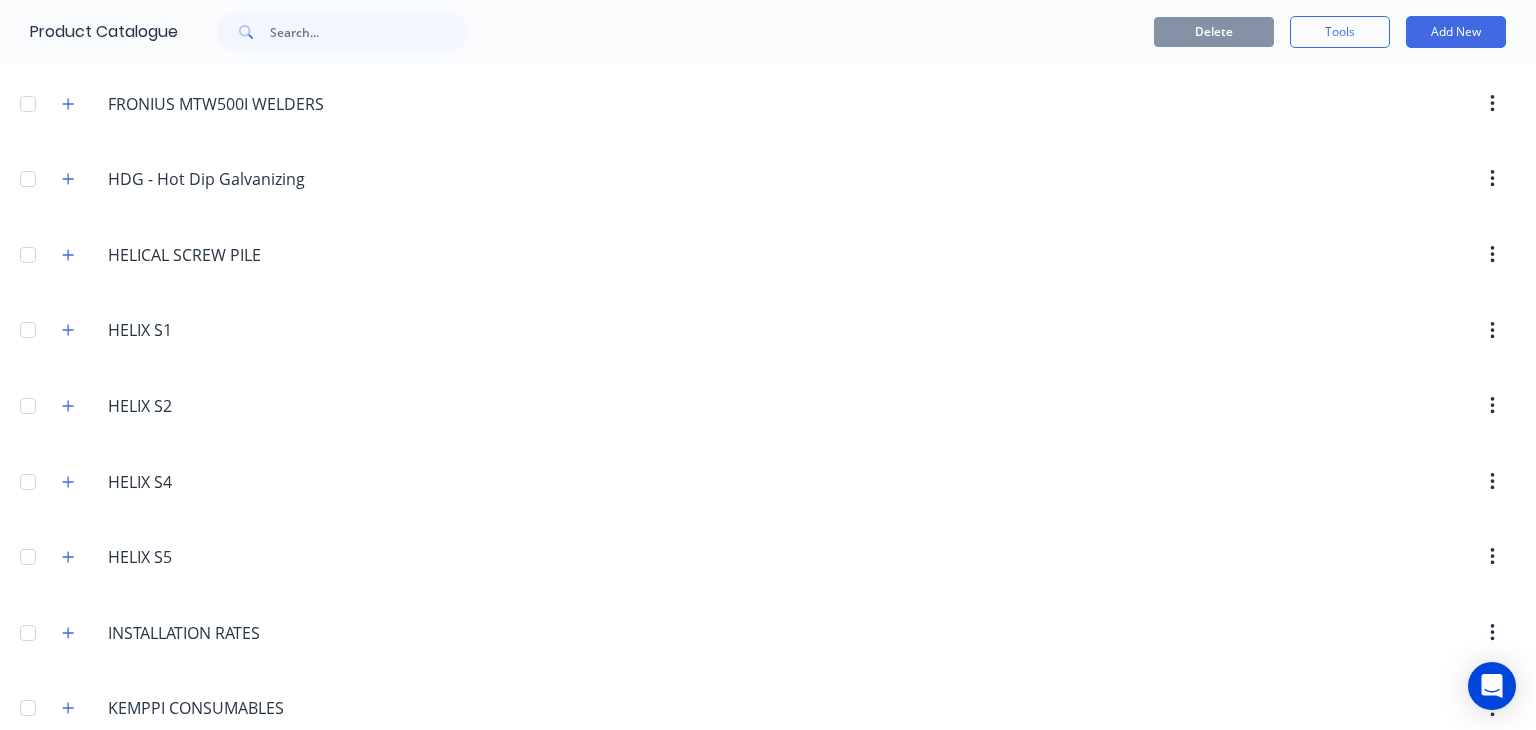 scroll, scrollTop: 750, scrollLeft: 0, axis: vertical 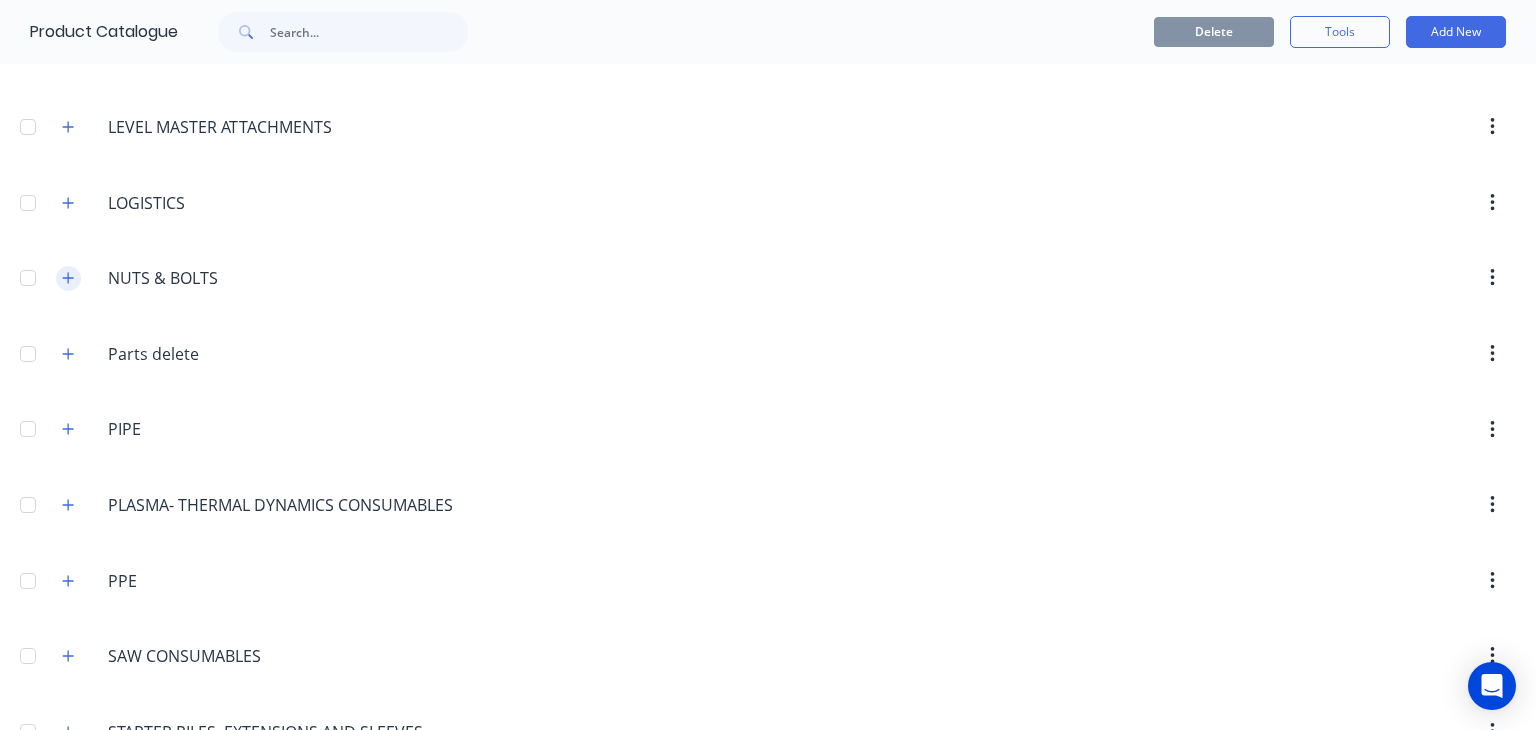 click on "NUTS.&.BOLTS NUTS & BOLTS" at bounding box center [203, 278] 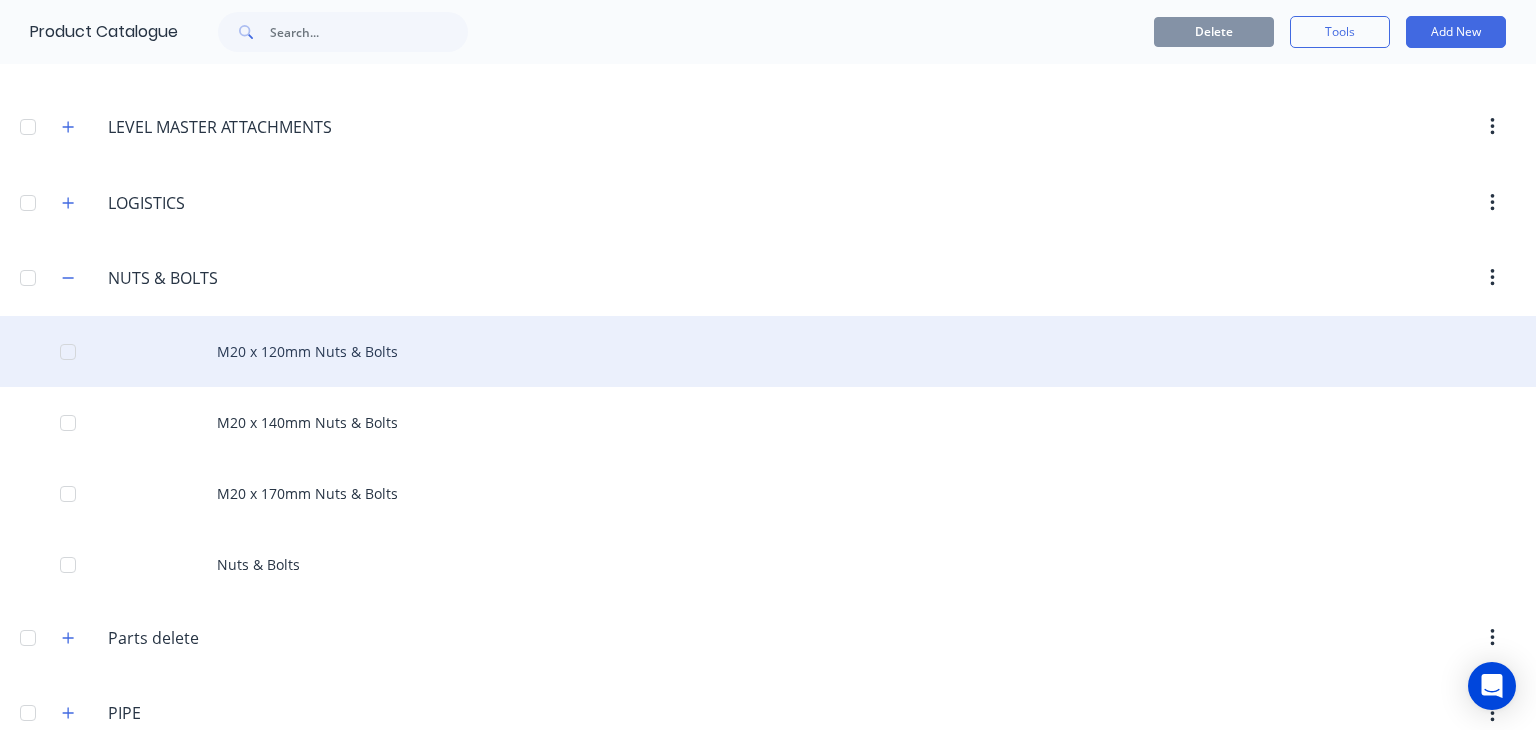 click on "M20 x 120mm Nuts & Bolts" at bounding box center [768, 351] 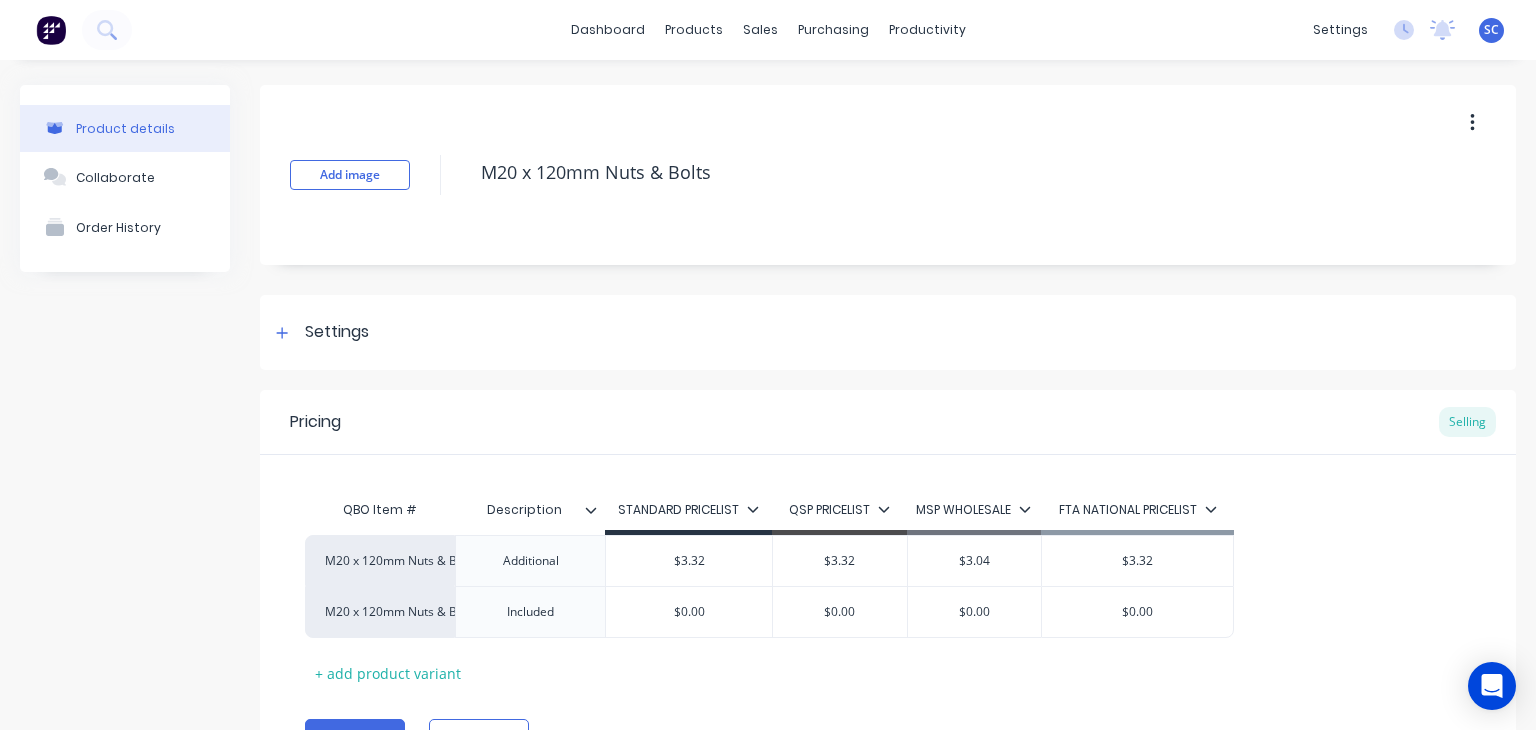 click 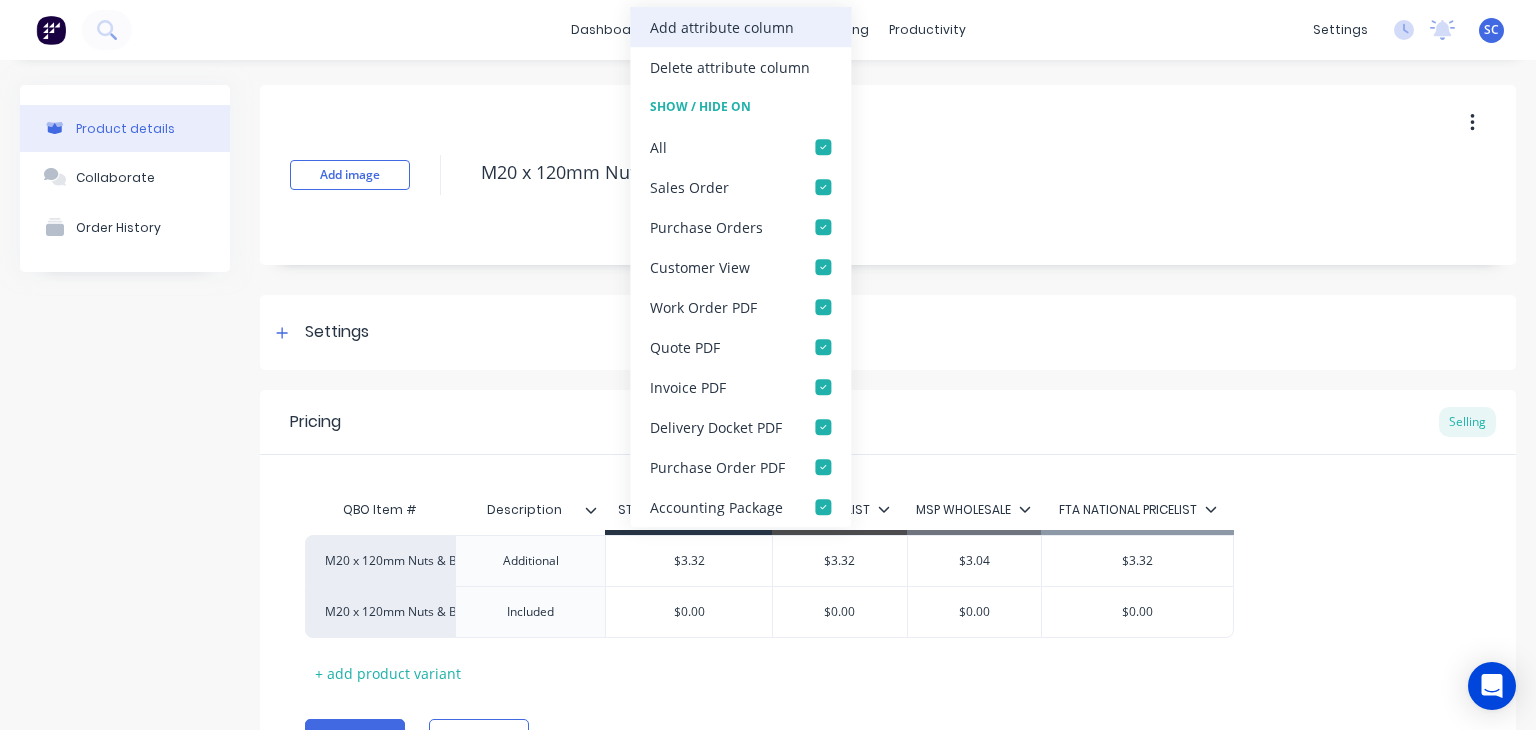 click on "Add attribute column" at bounding box center [722, 27] 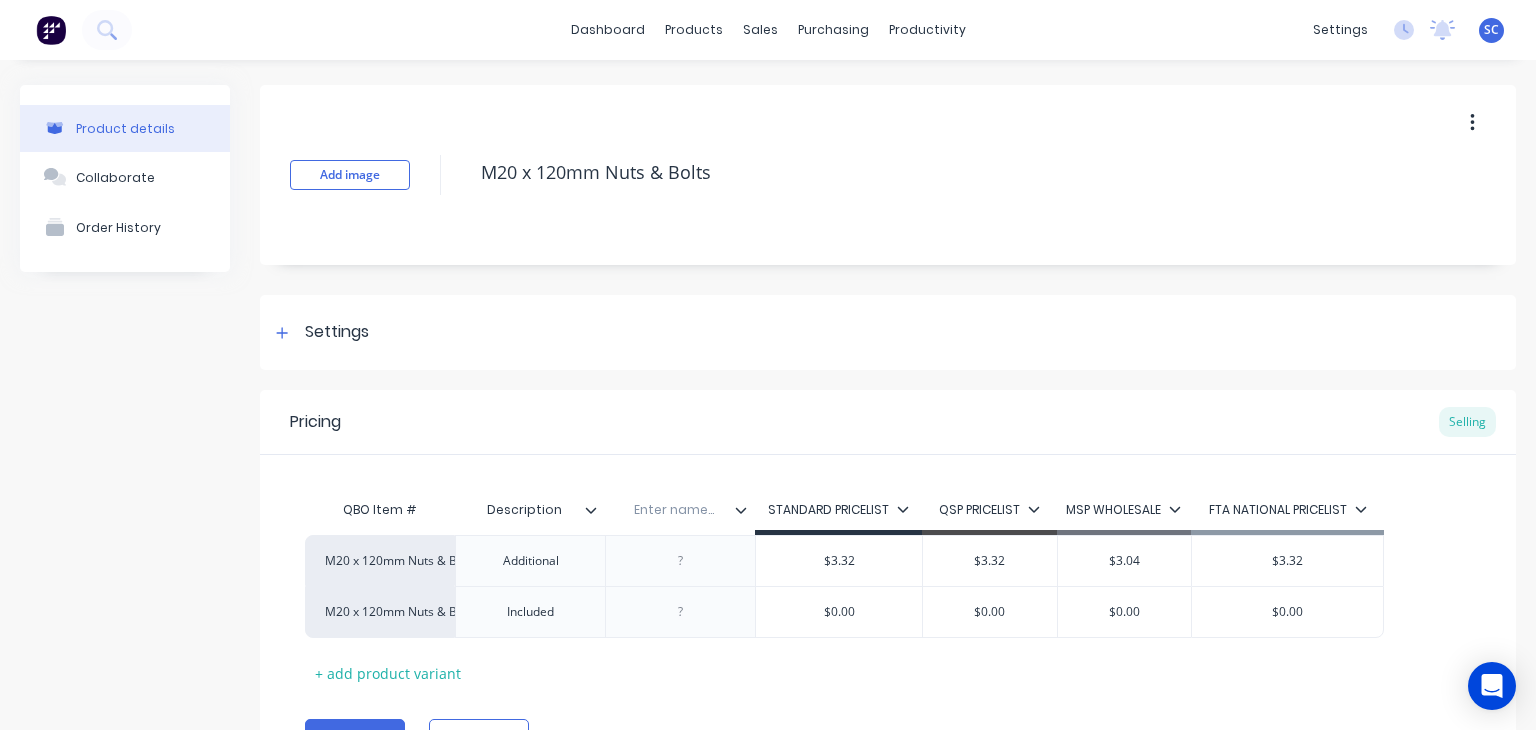 click at bounding box center [749, 510] 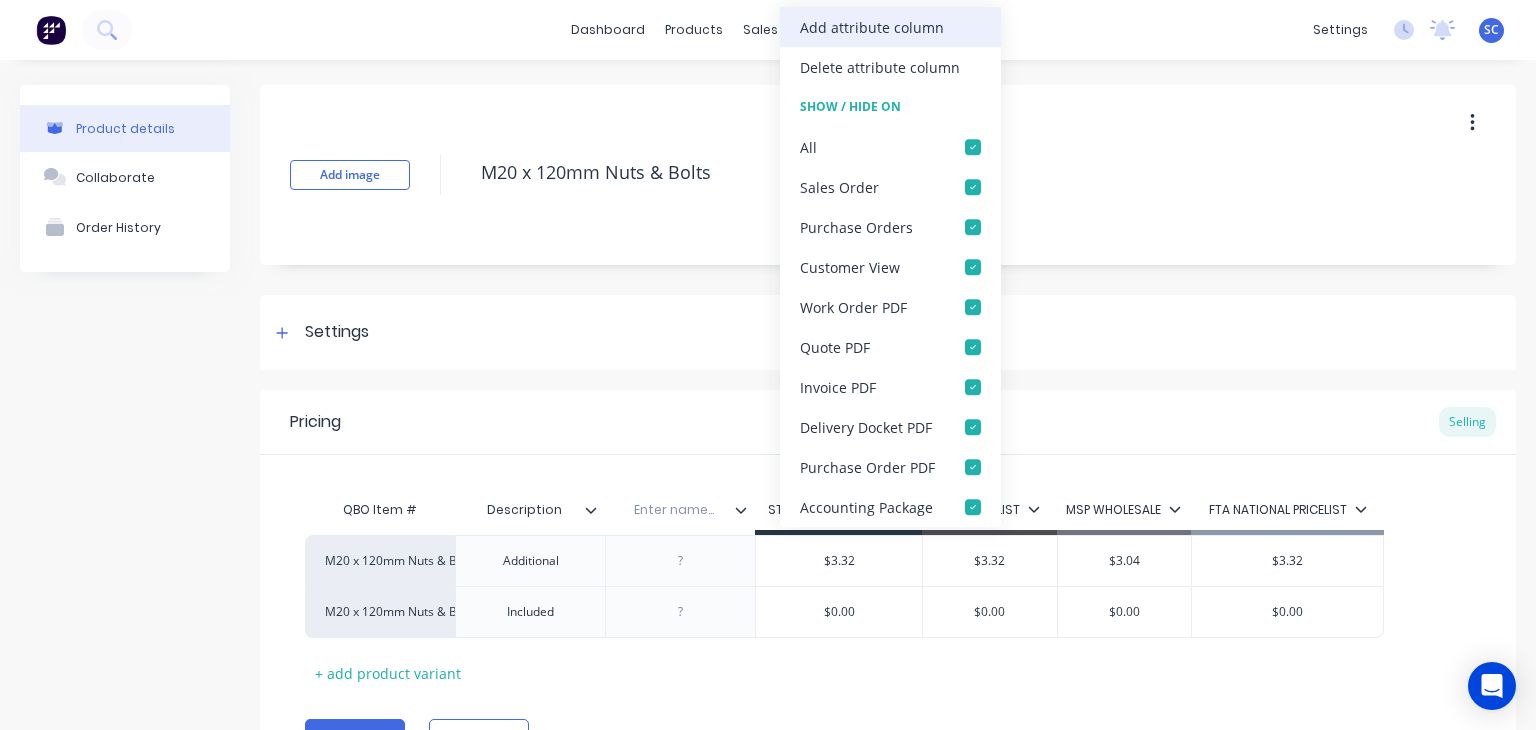 click on "Add attribute column" at bounding box center (890, 27) 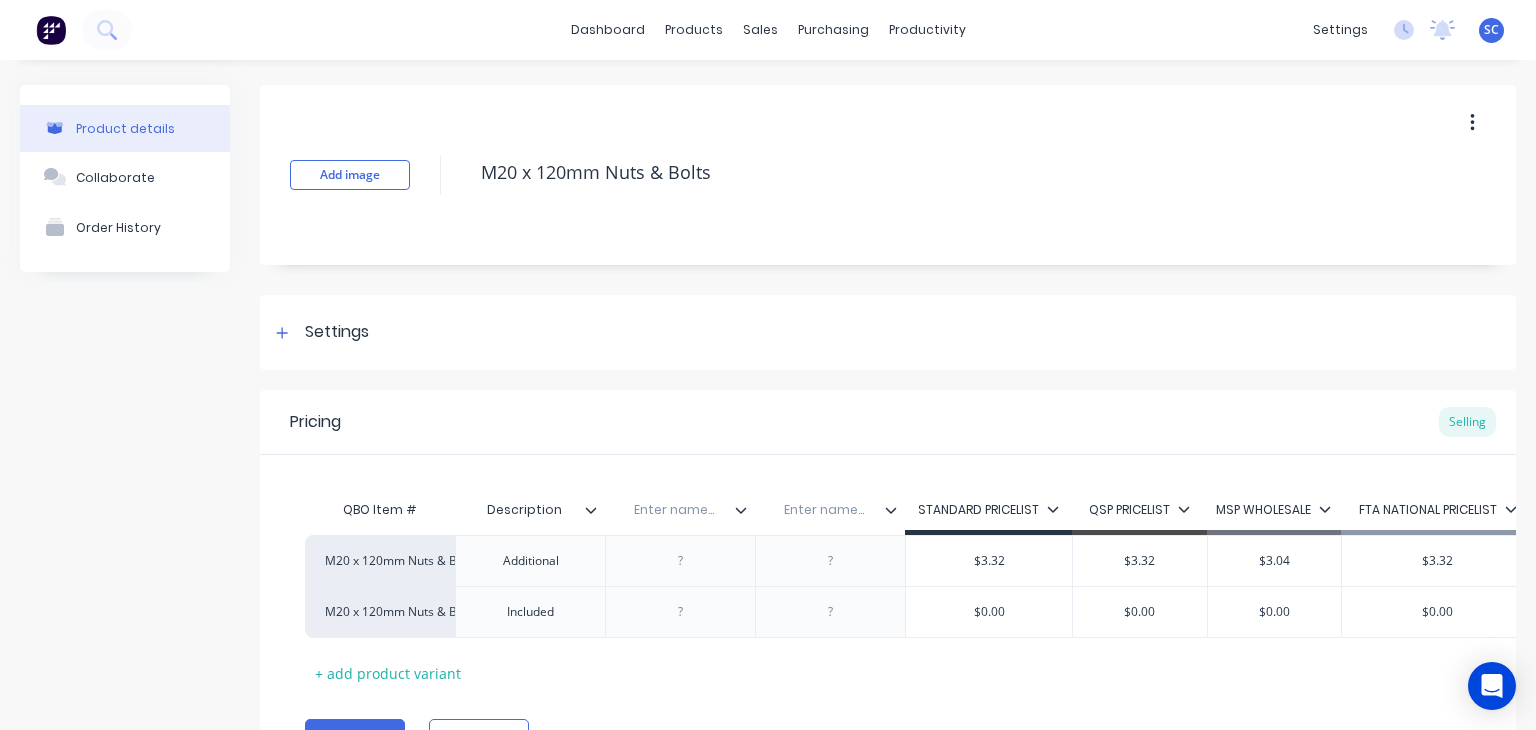 click 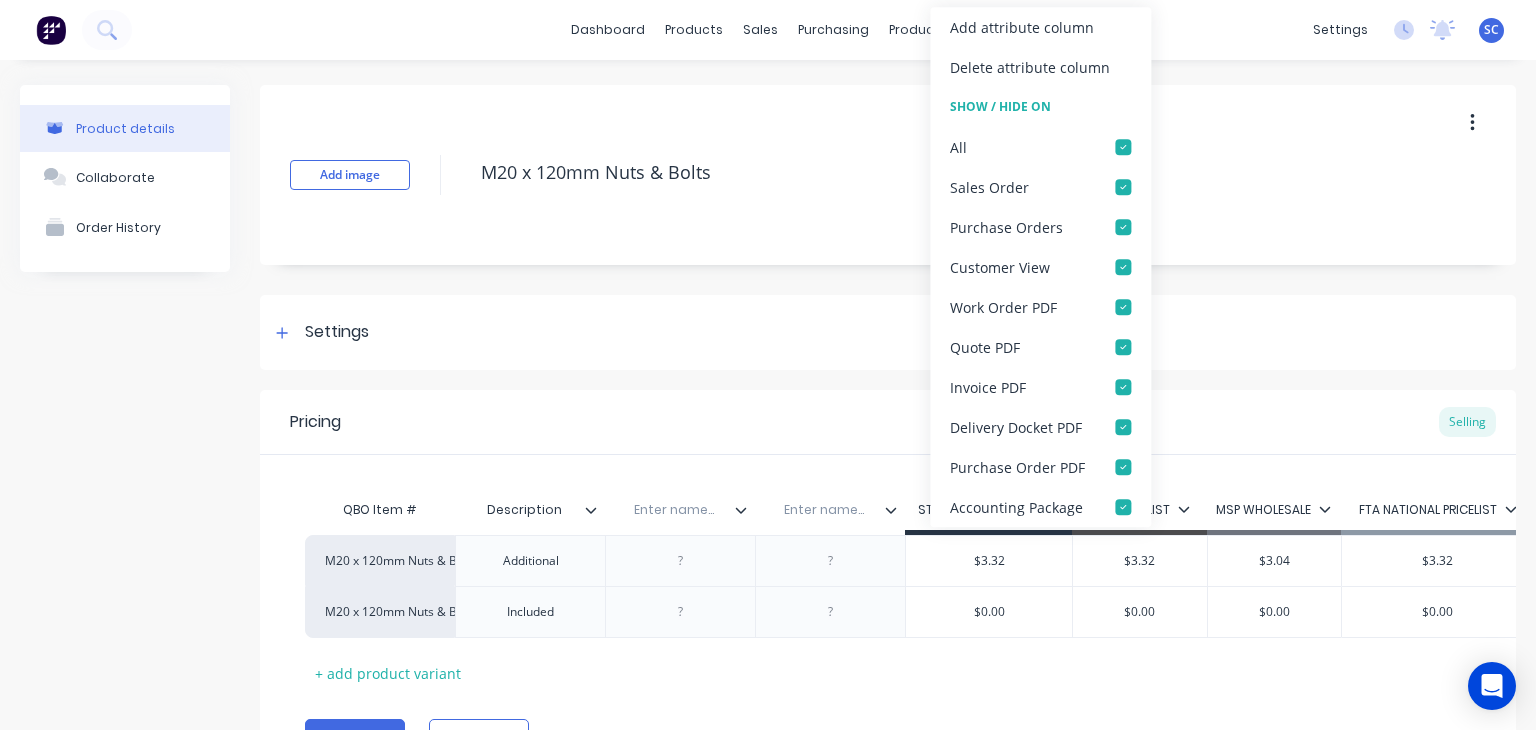 click 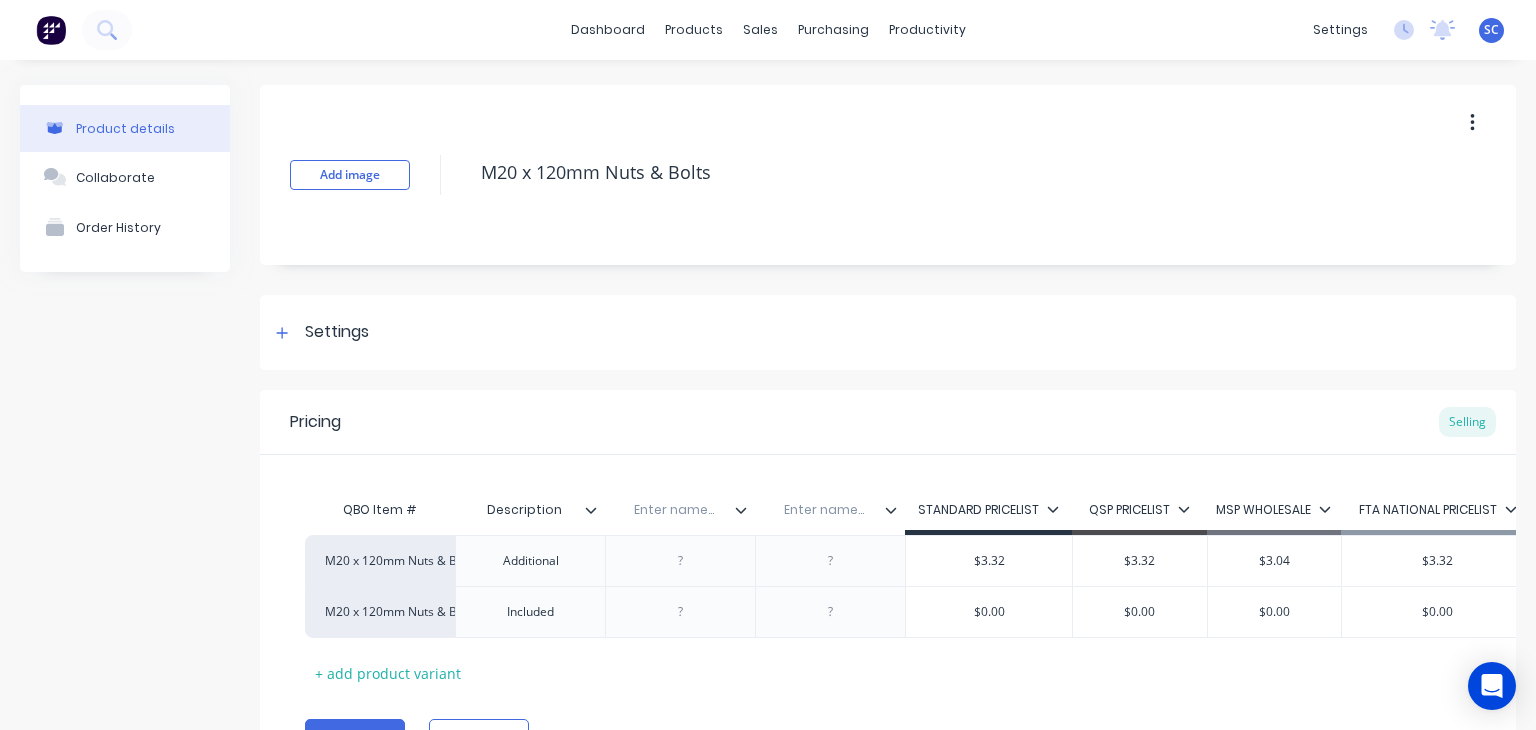 click at bounding box center [899, 510] 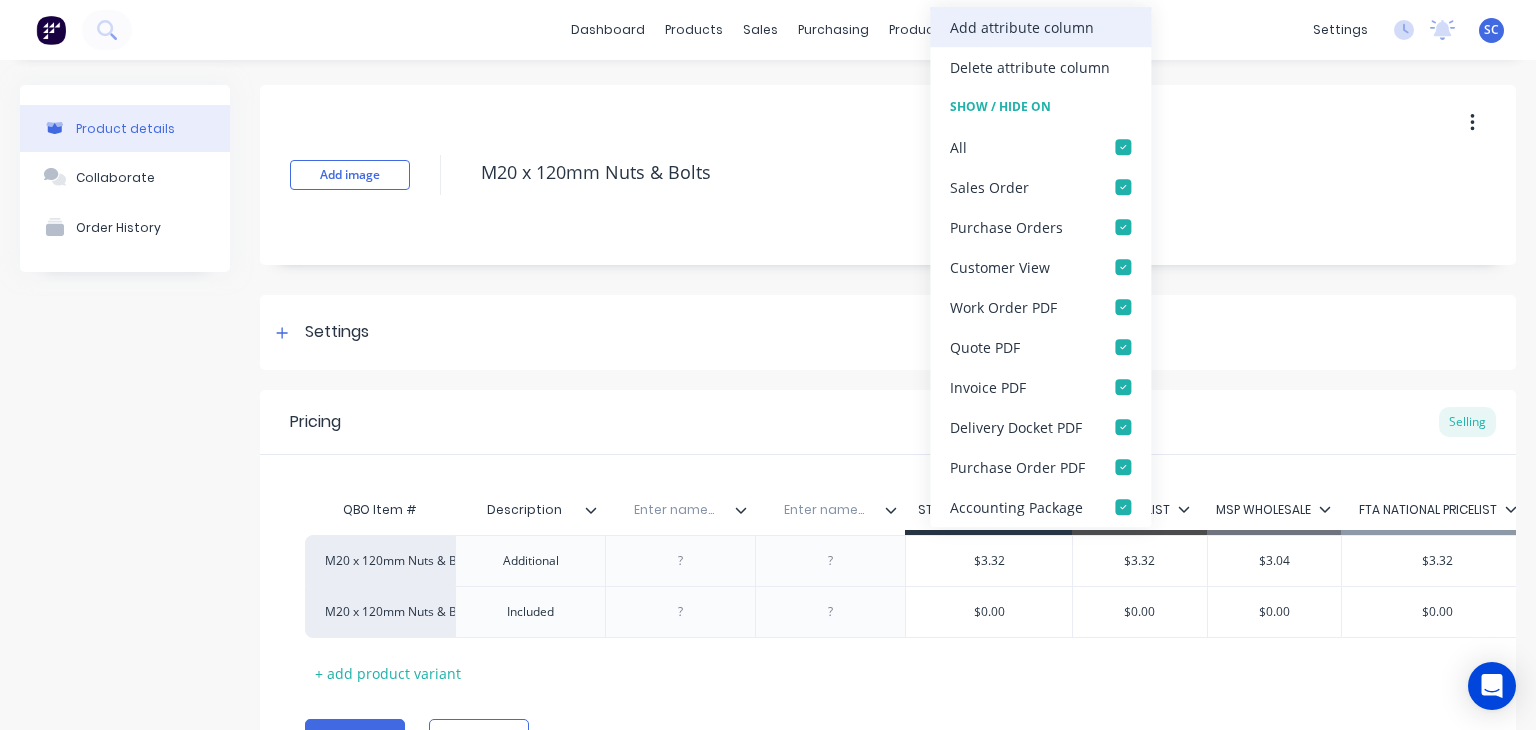 click on "Add attribute column" at bounding box center (1040, 27) 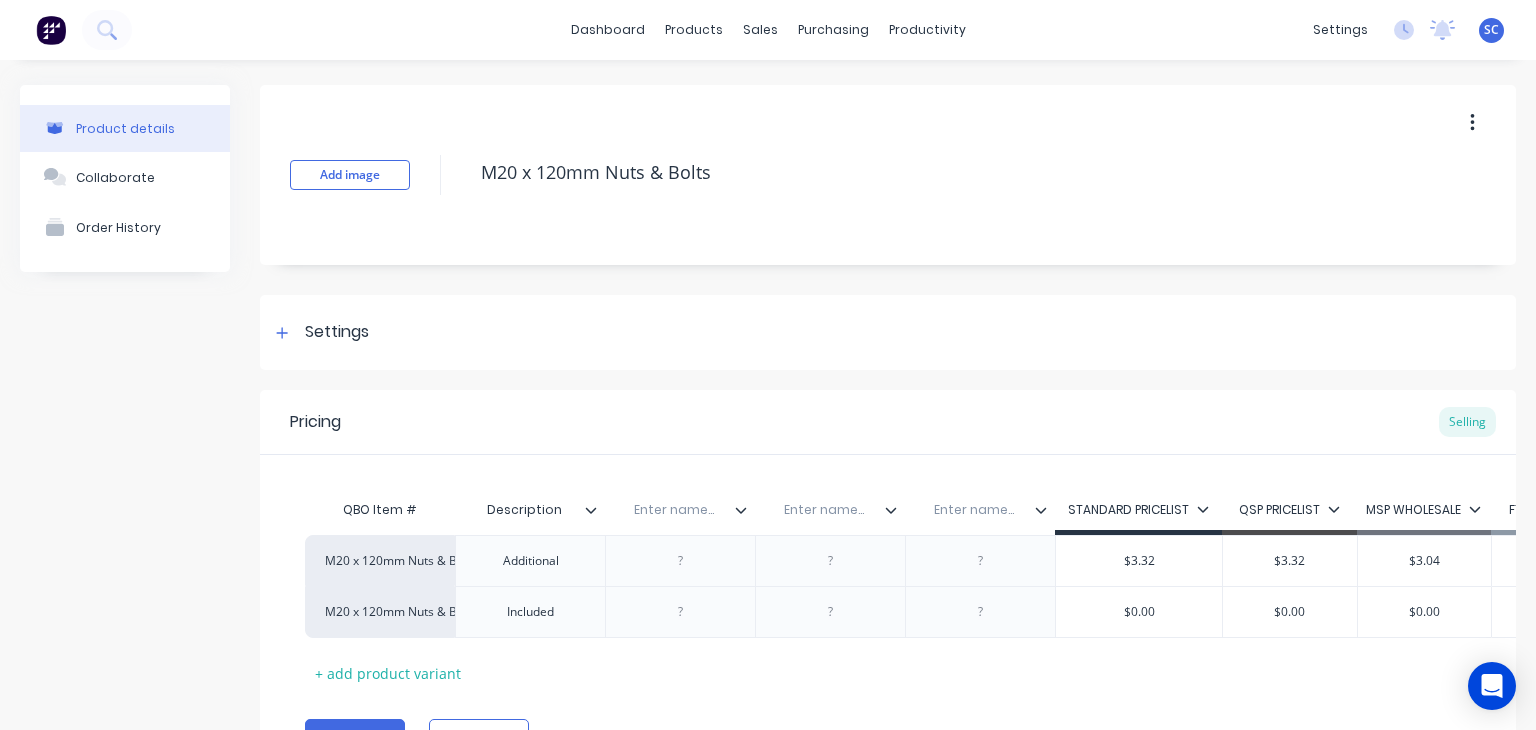 click at bounding box center [674, 510] 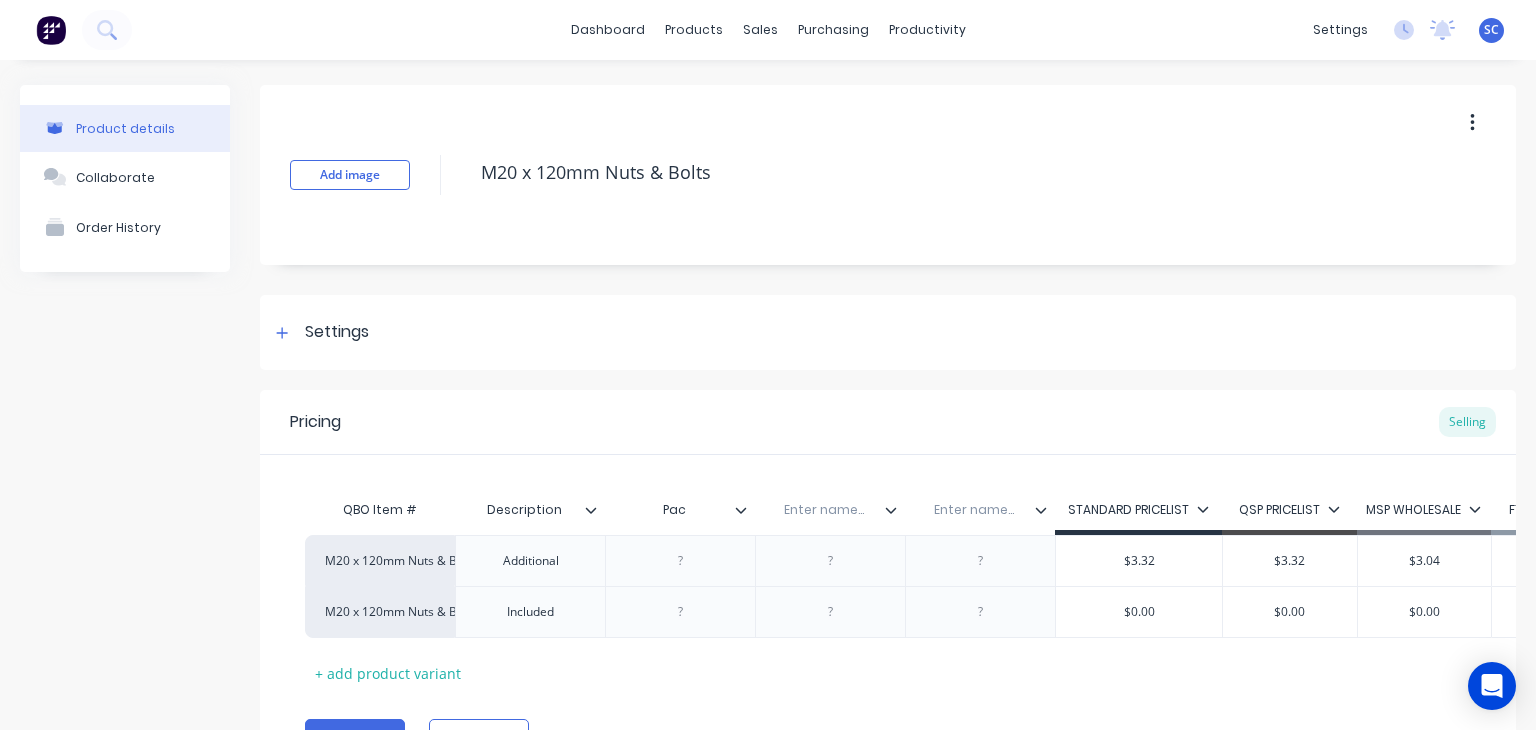 type on "Pack" 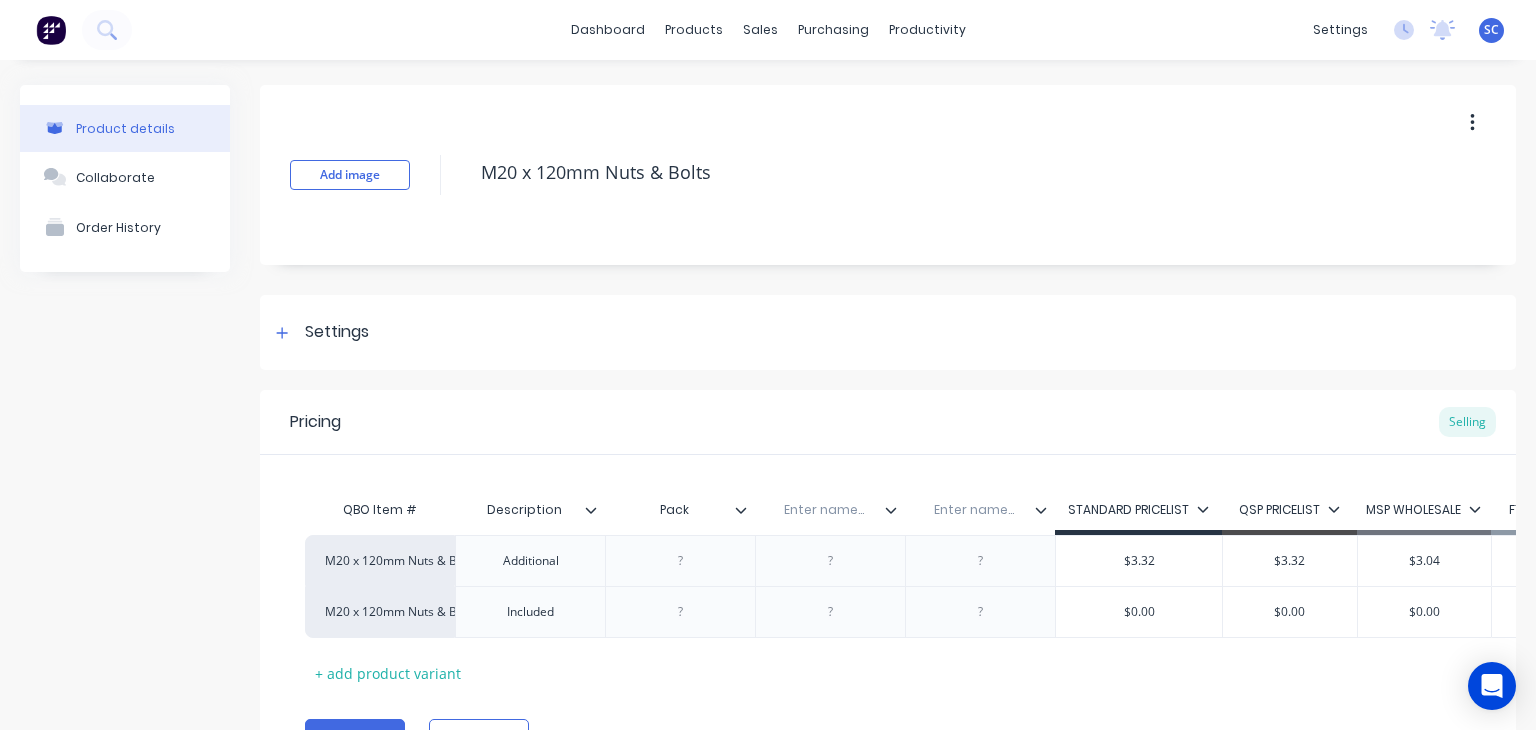 type on "x" 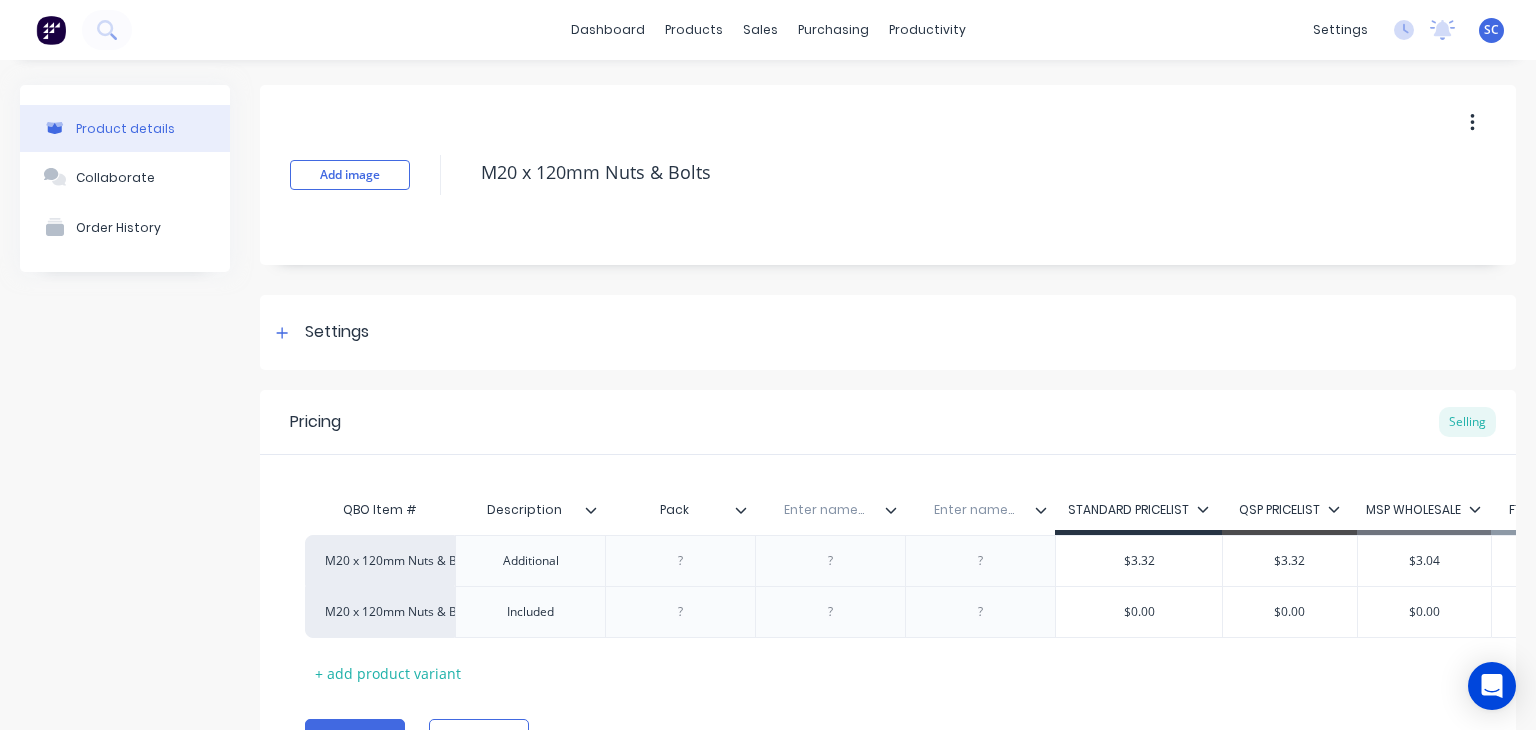 click at bounding box center [824, 510] 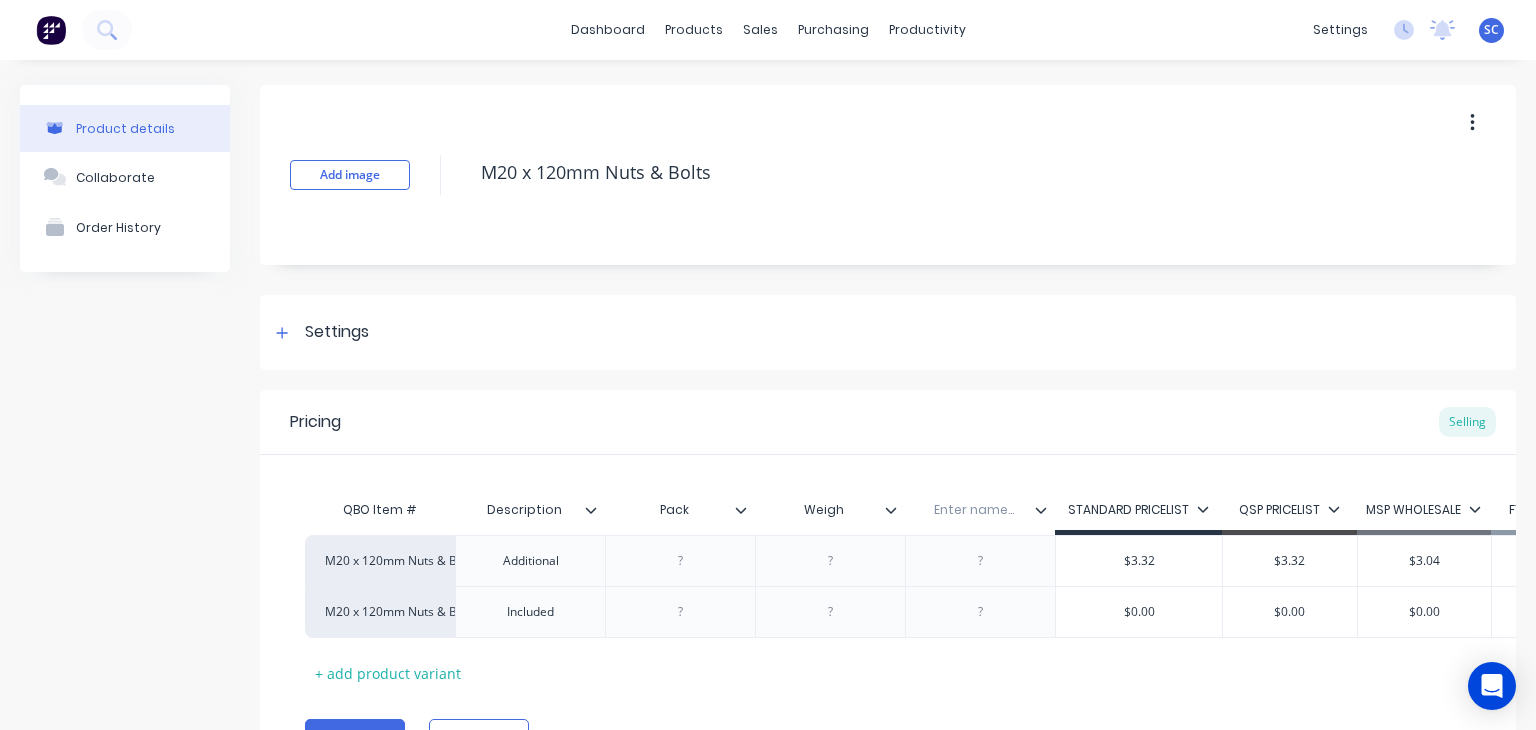 type on "Weight" 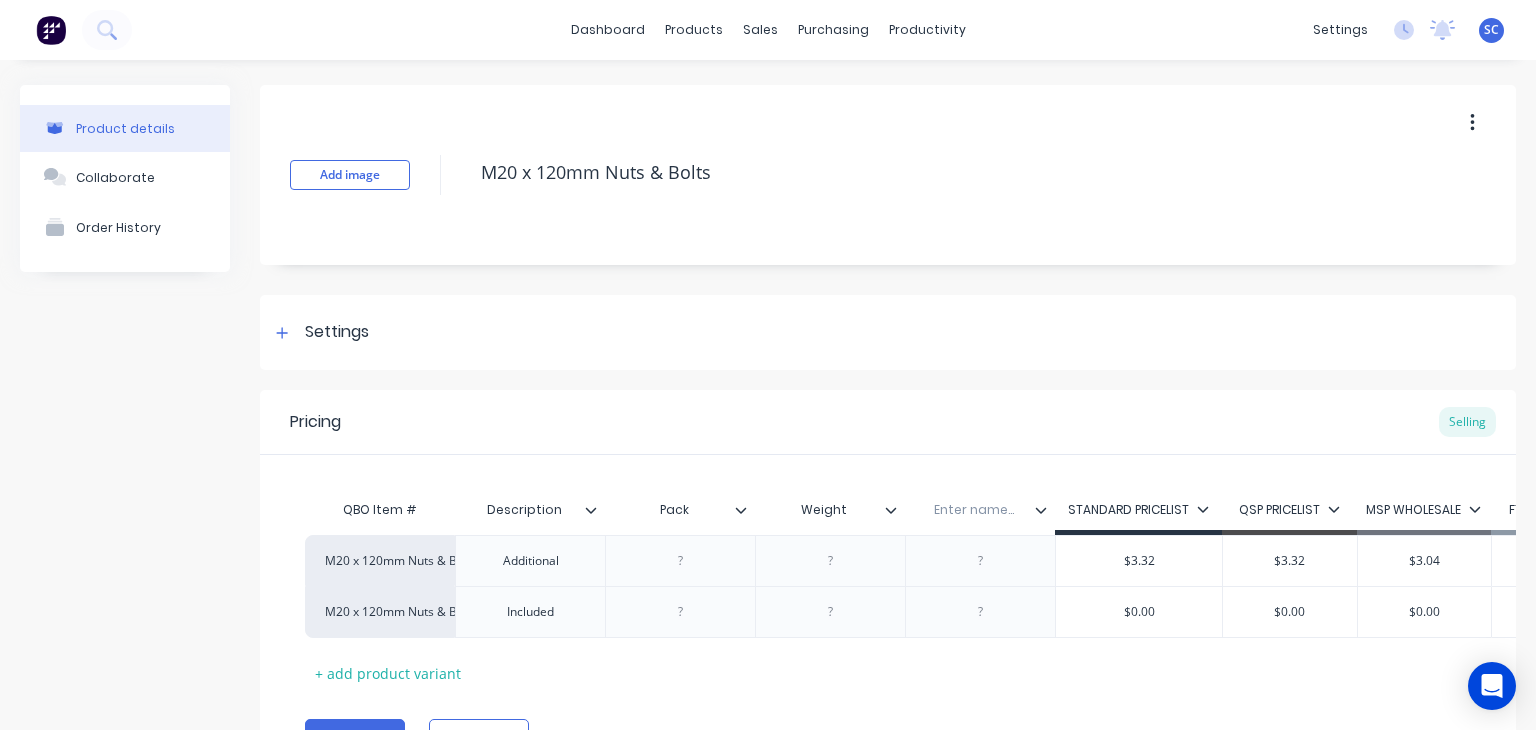 click on "Enter name..." at bounding box center (974, 510) 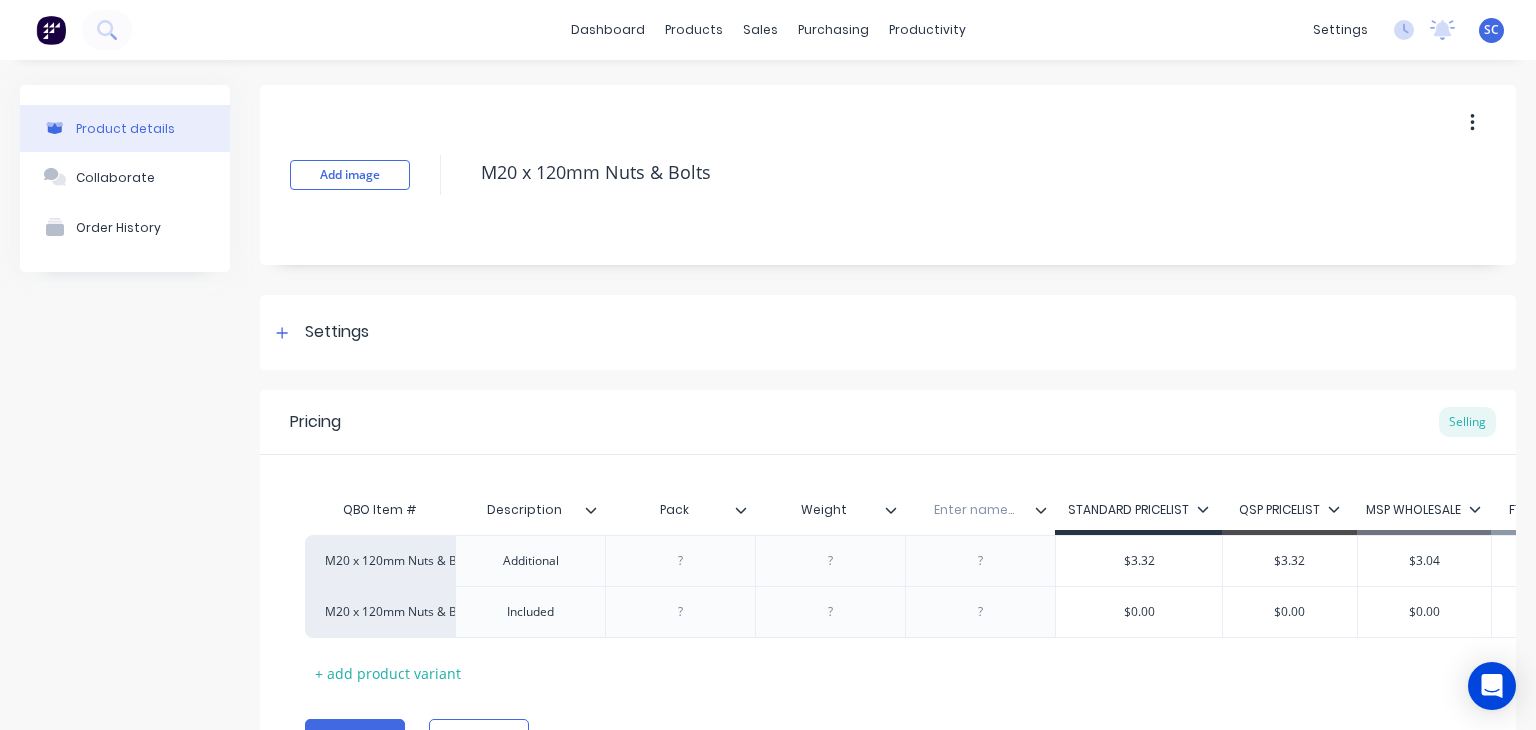click at bounding box center [974, 510] 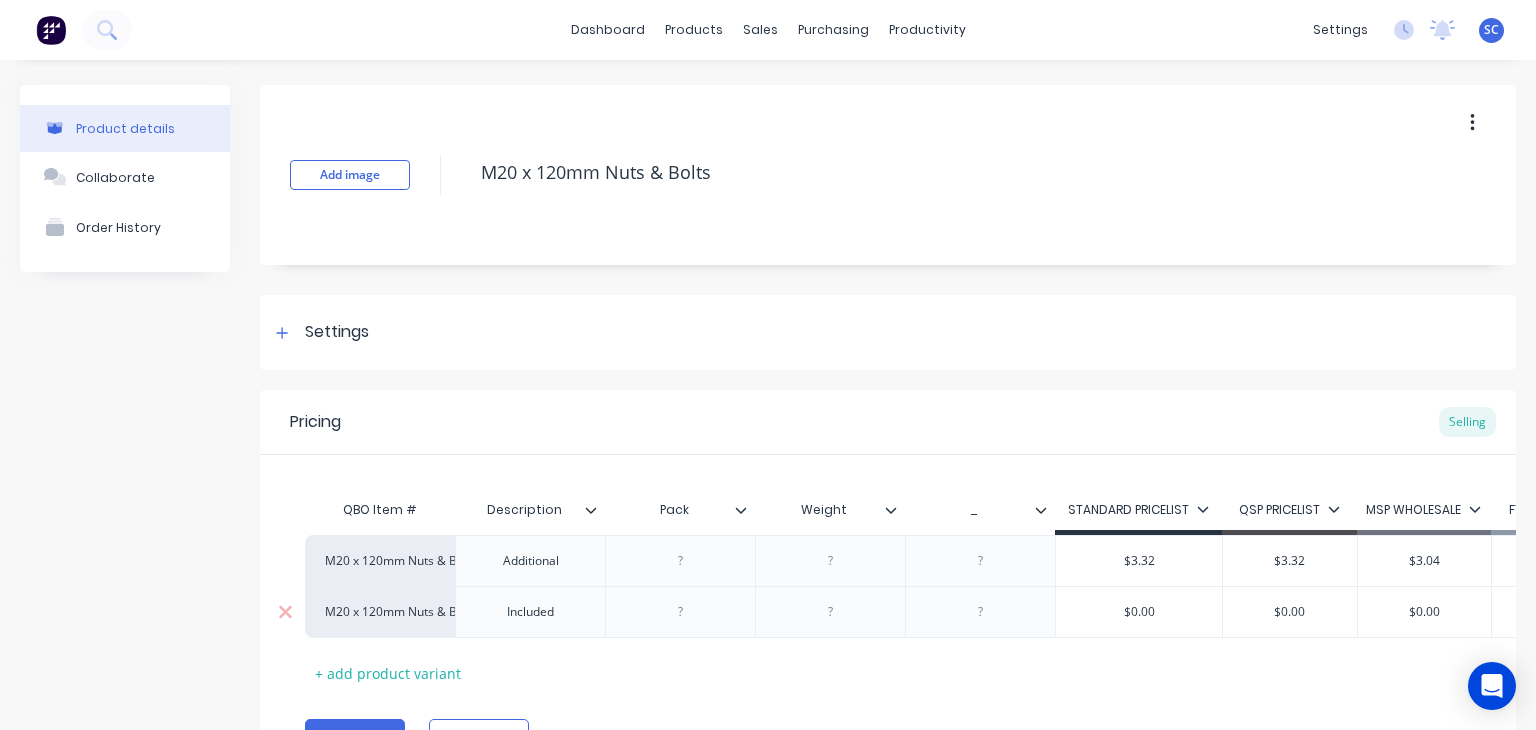 scroll, scrollTop: 120, scrollLeft: 0, axis: vertical 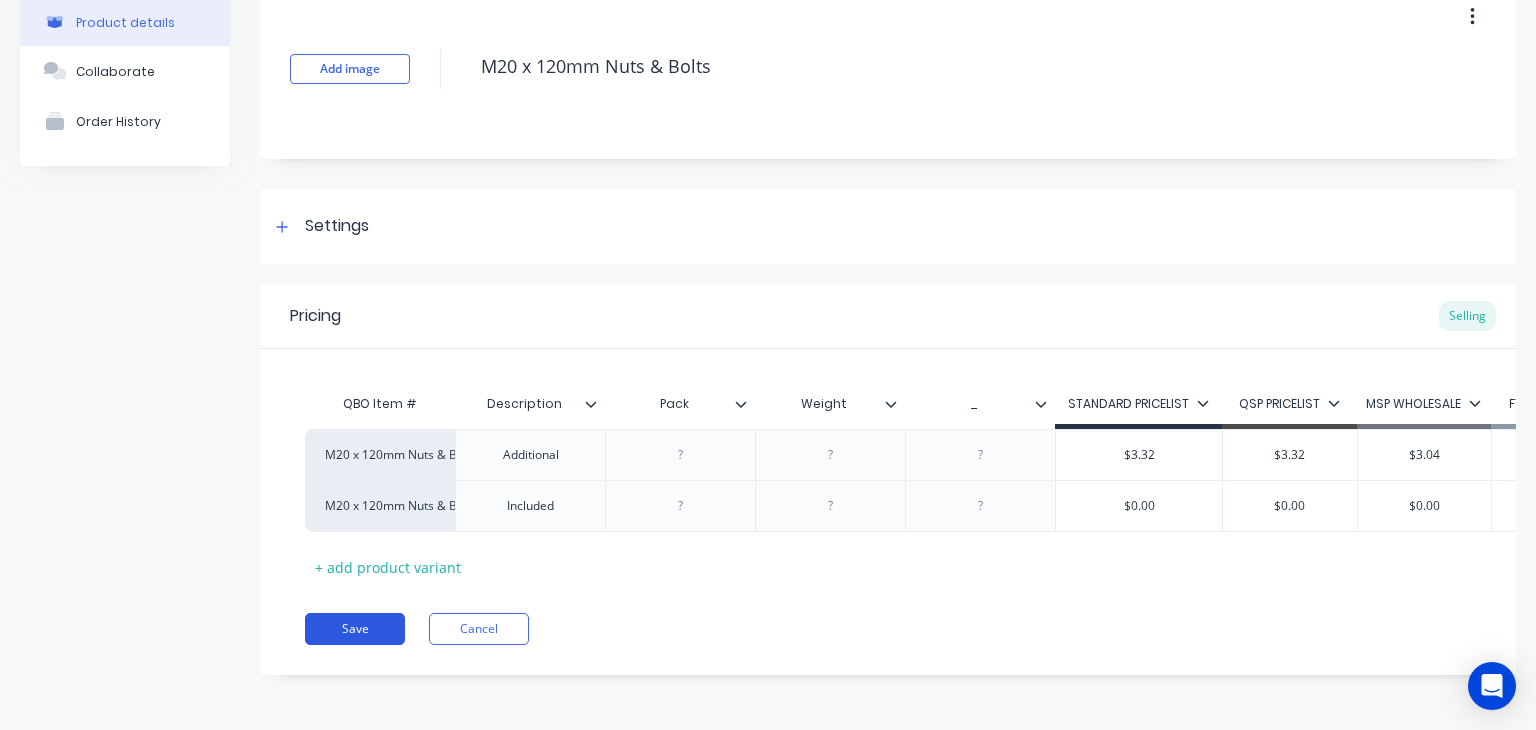 click on "Save" at bounding box center (355, 629) 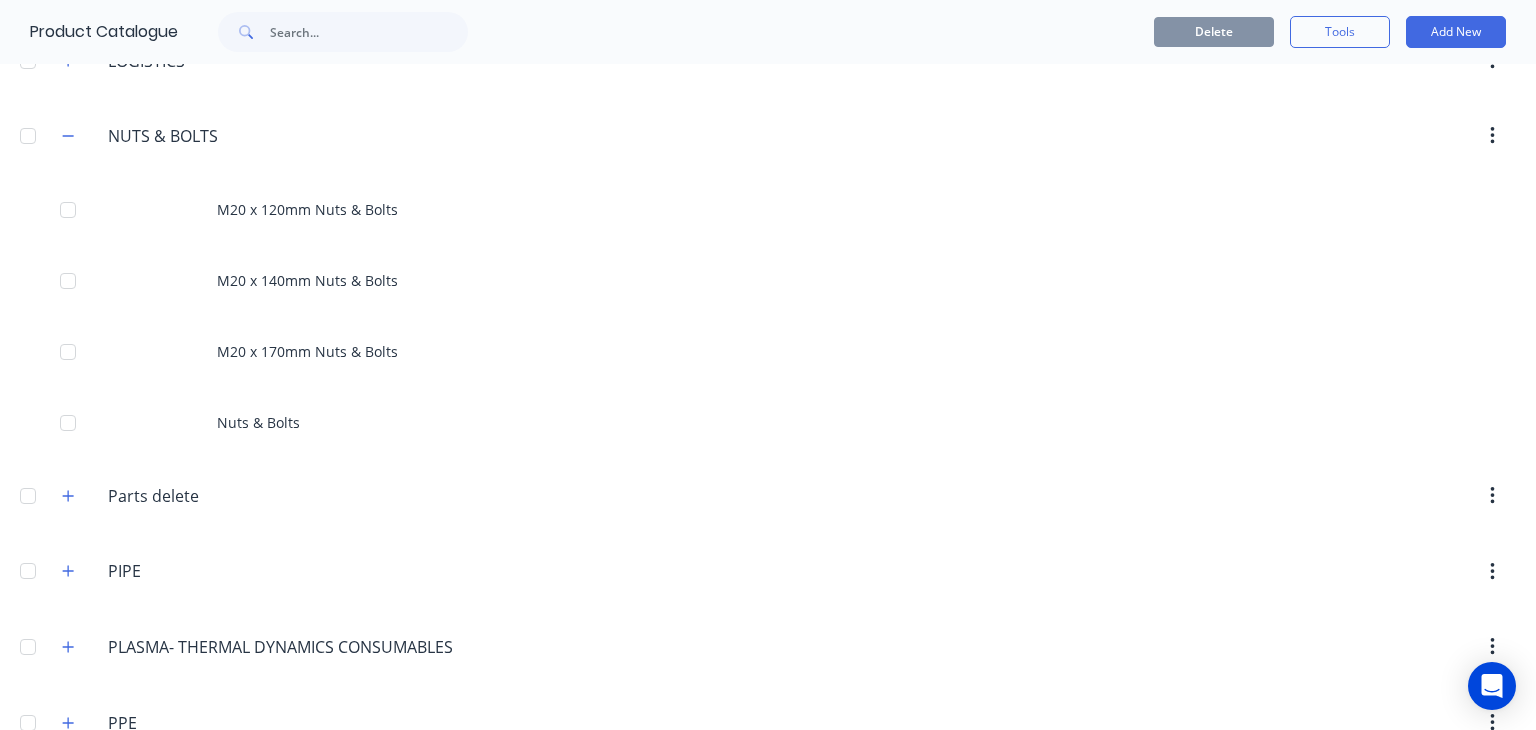 scroll, scrollTop: 1702, scrollLeft: 0, axis: vertical 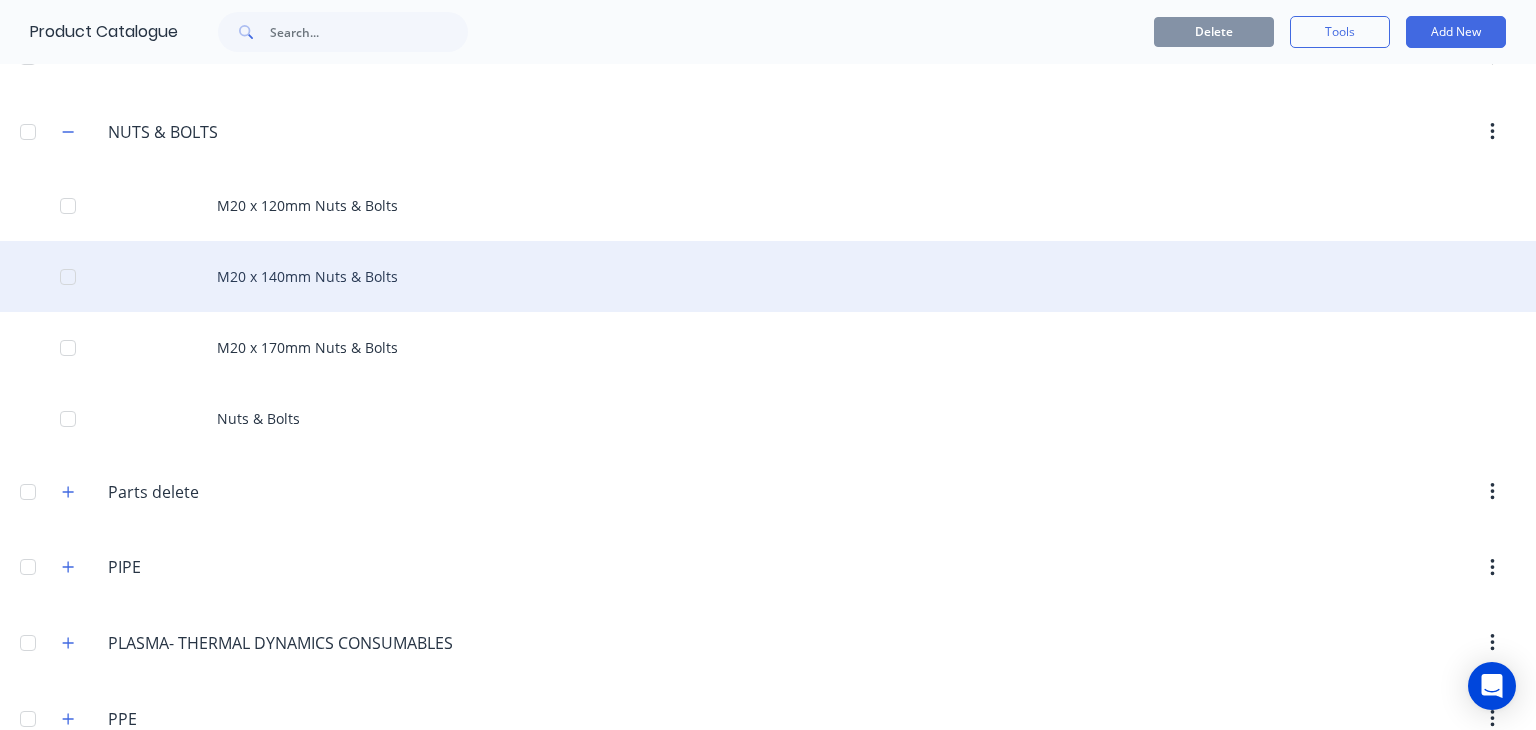 click on "M20 x 140mm Nuts & Bolts" at bounding box center [768, 276] 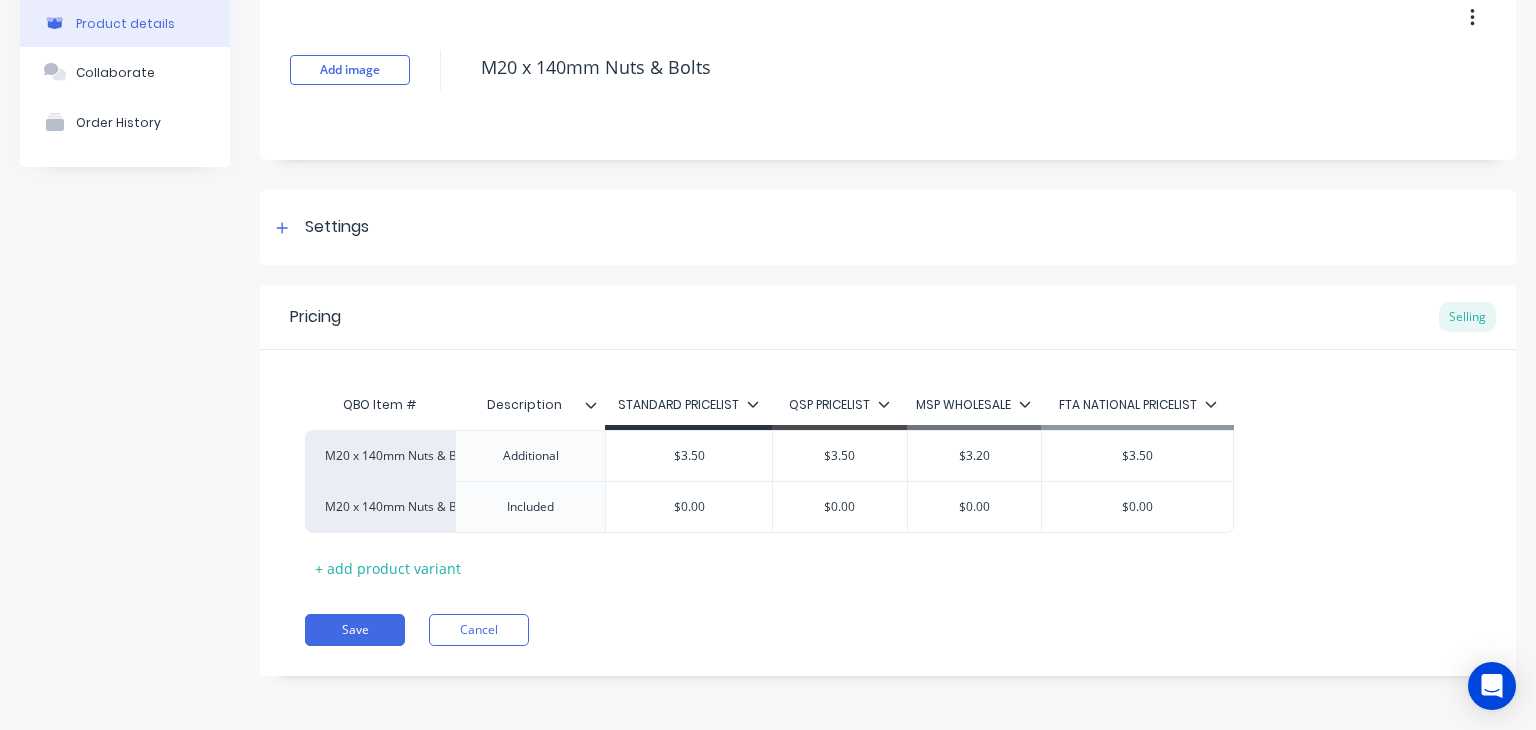 scroll, scrollTop: 104, scrollLeft: 0, axis: vertical 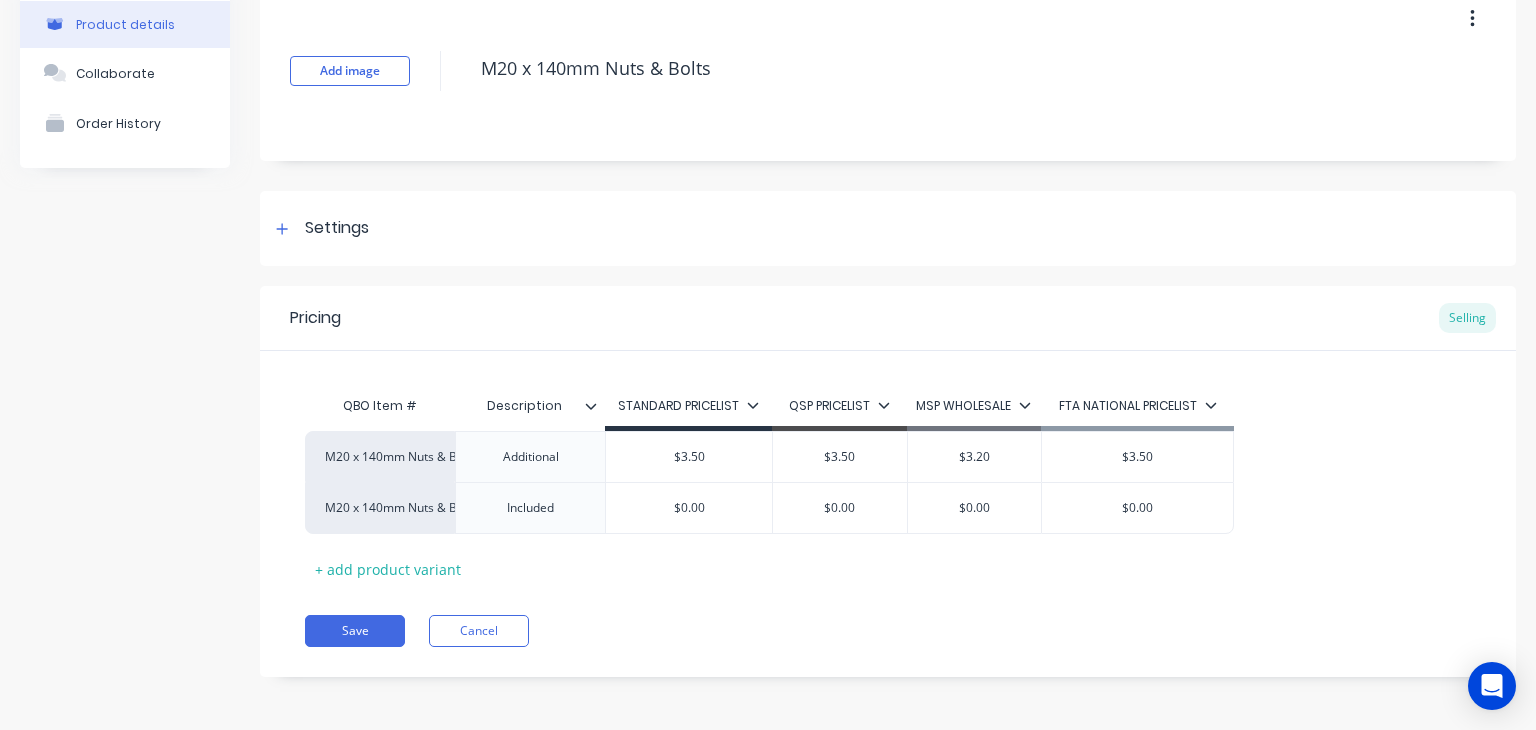 click at bounding box center [599, 406] 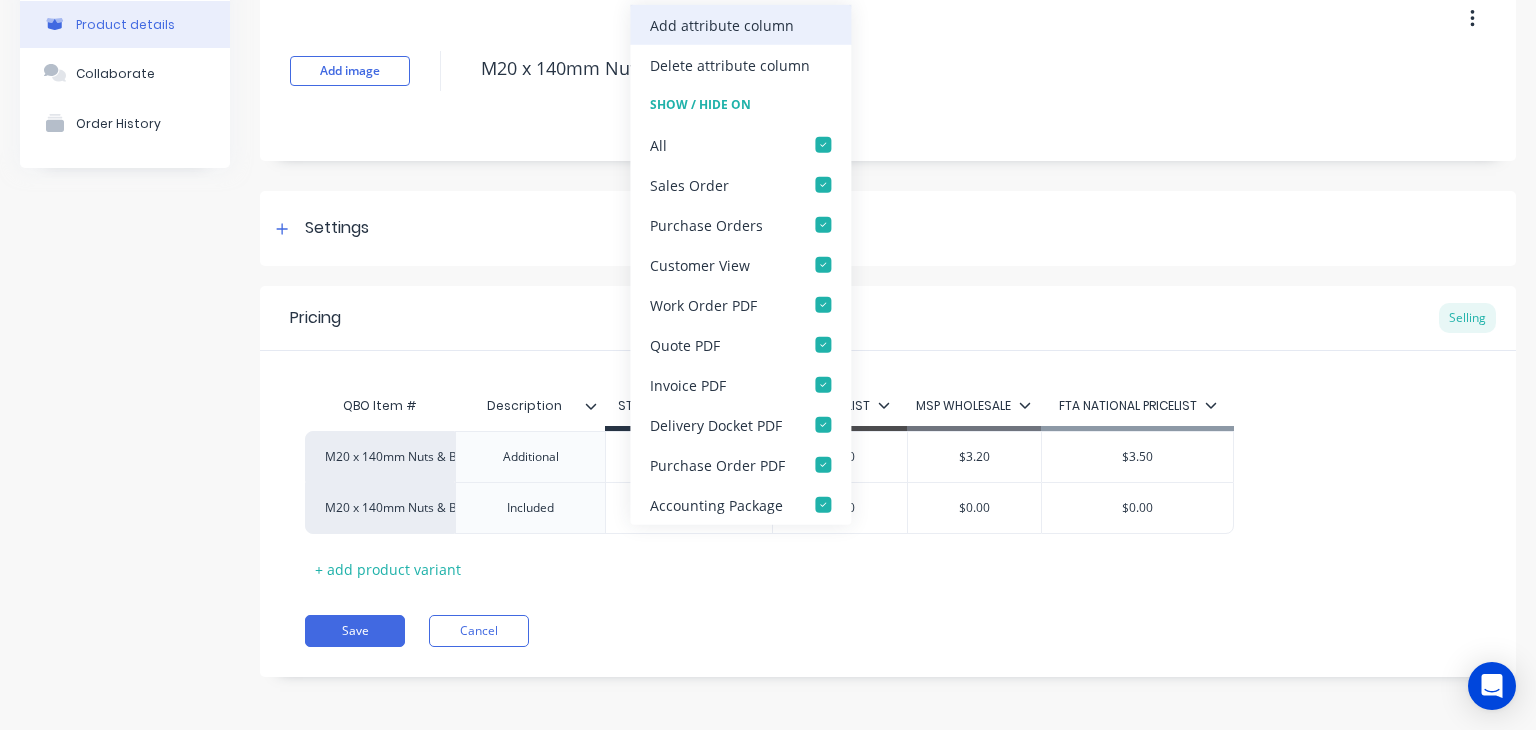 click on "Add attribute column" at bounding box center (722, 24) 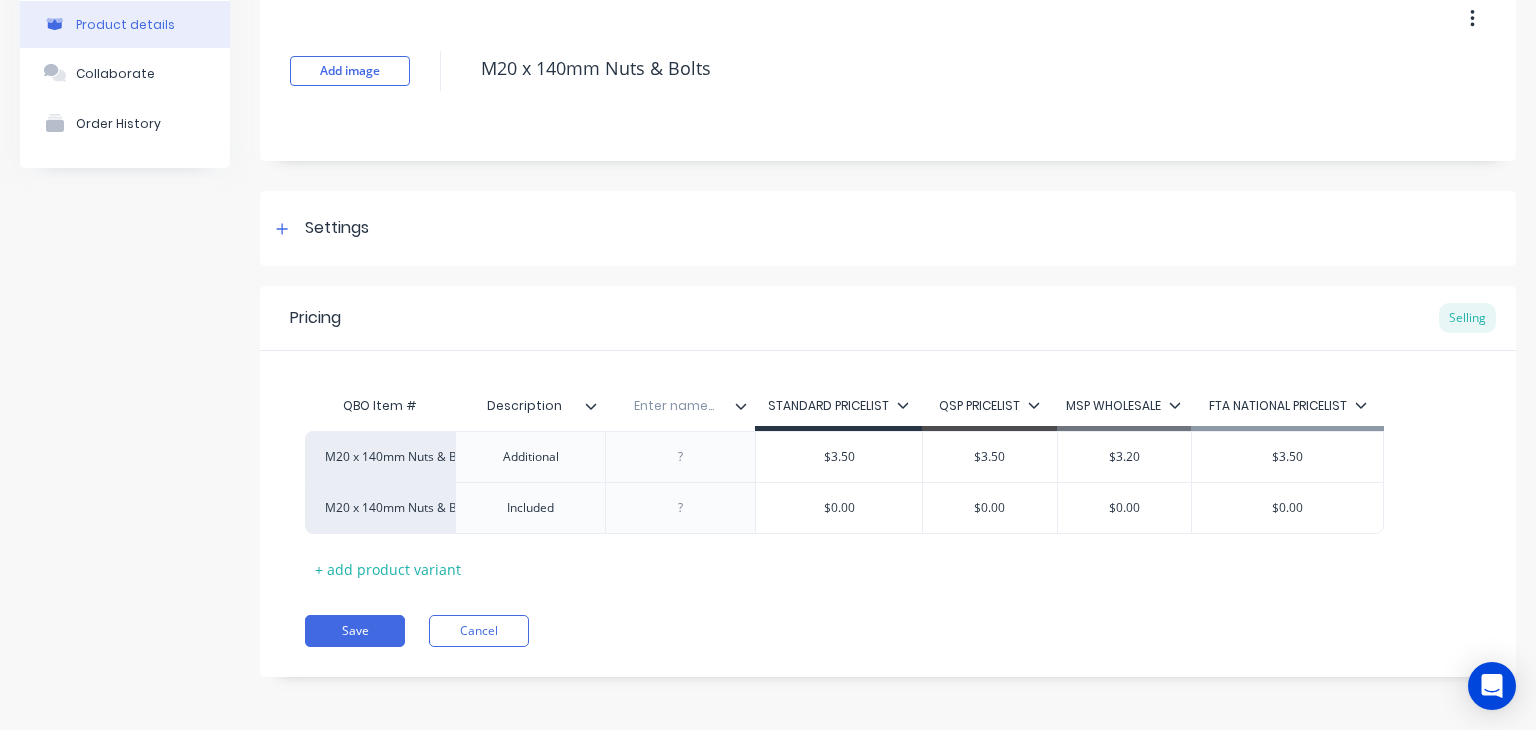 click at bounding box center [749, 406] 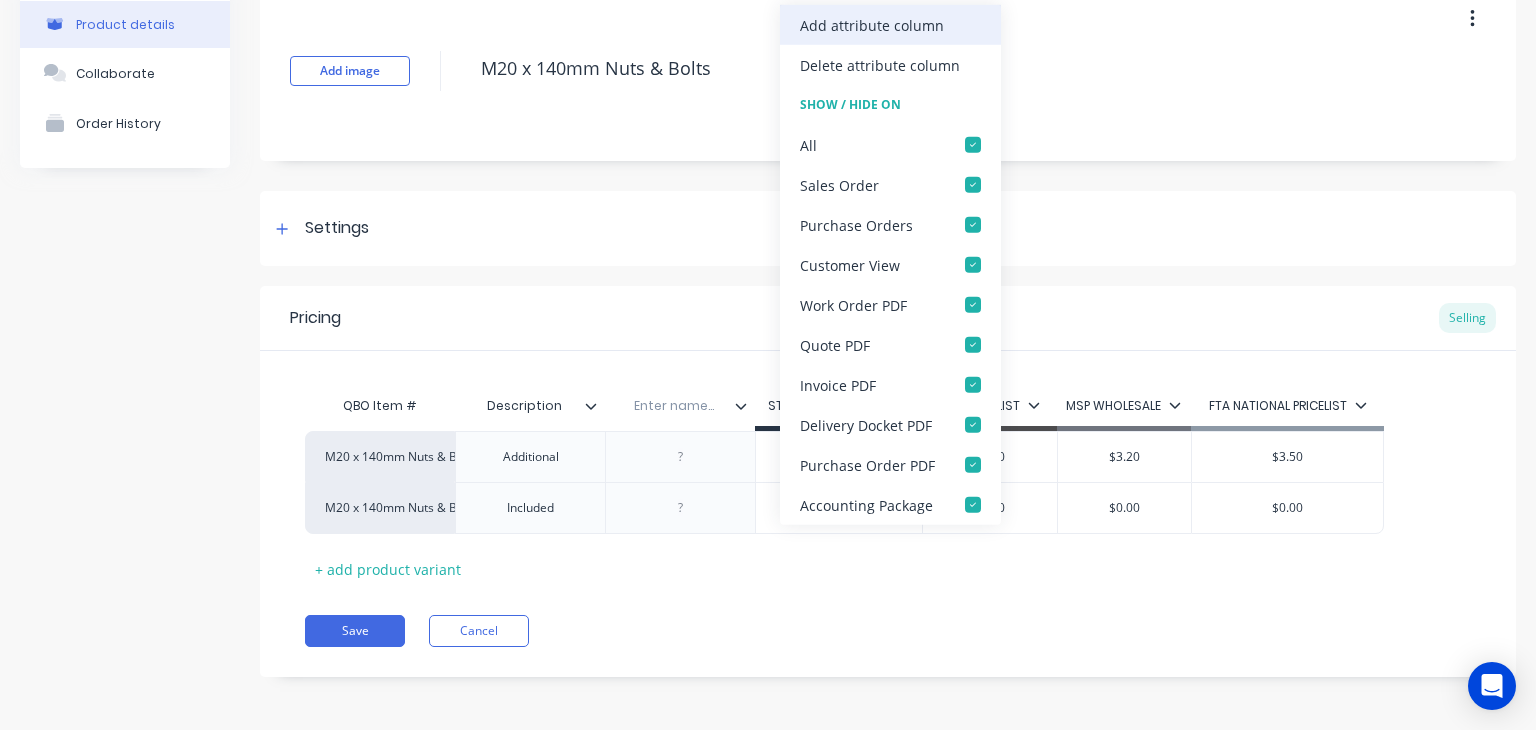 click on "Add attribute column" at bounding box center [872, 24] 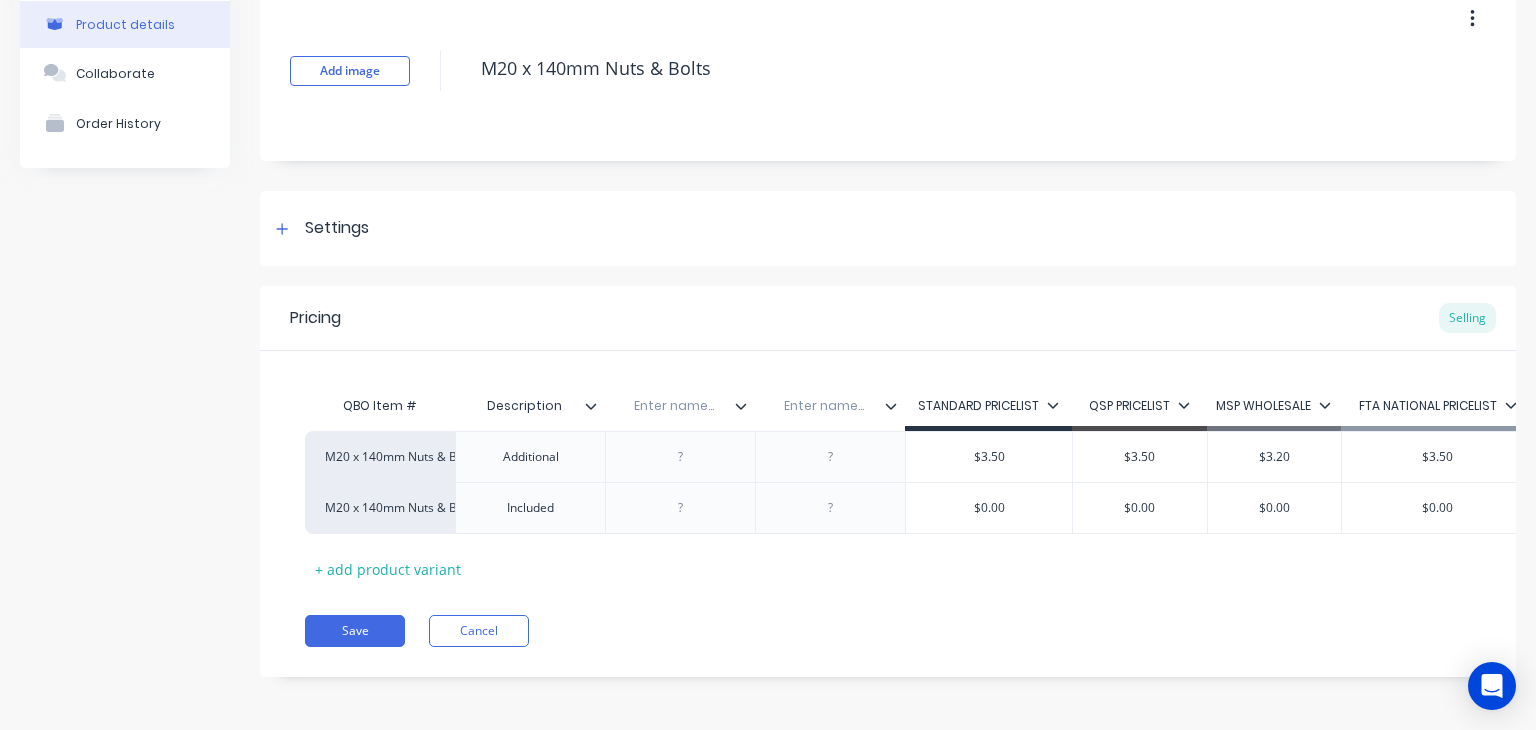 click 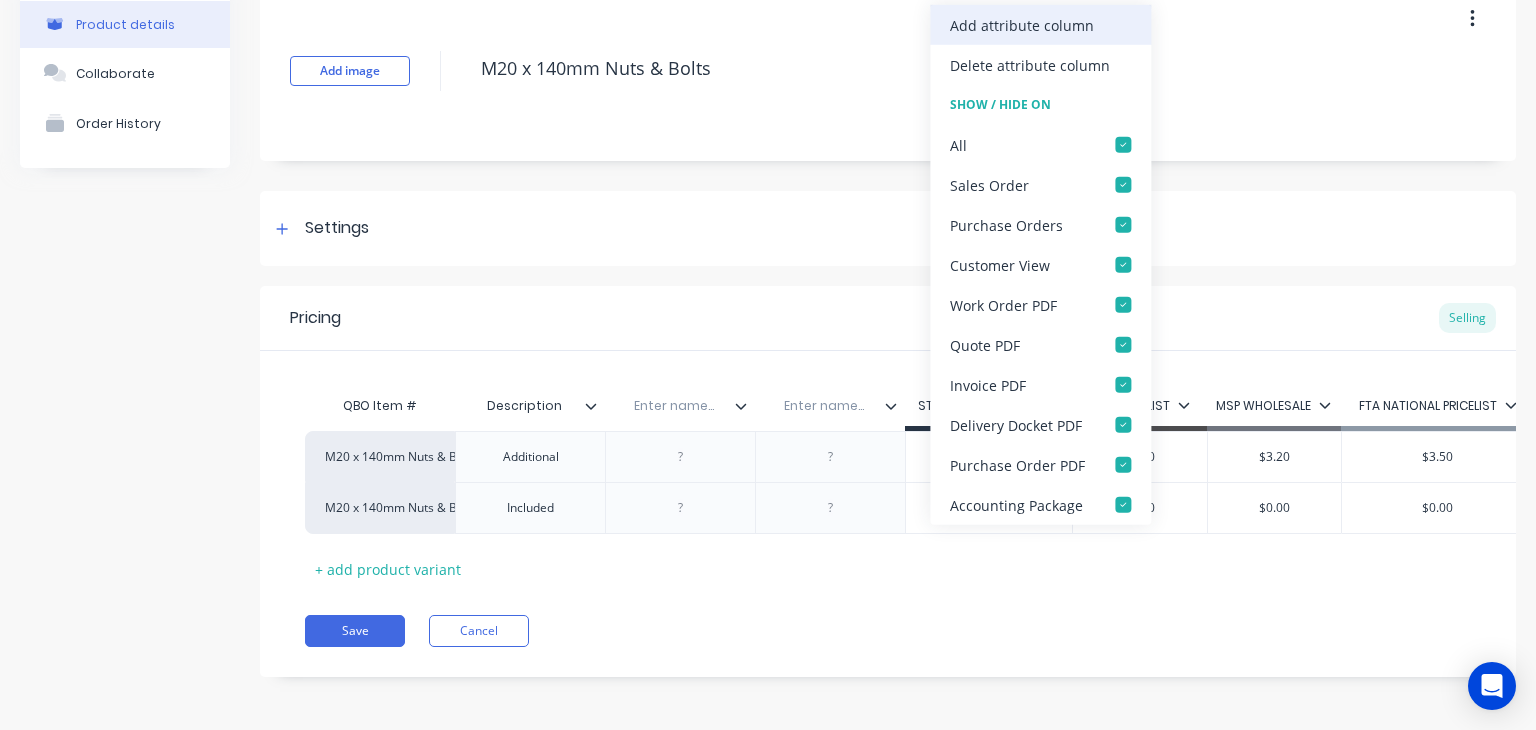 click on "Add attribute column" at bounding box center [1022, 24] 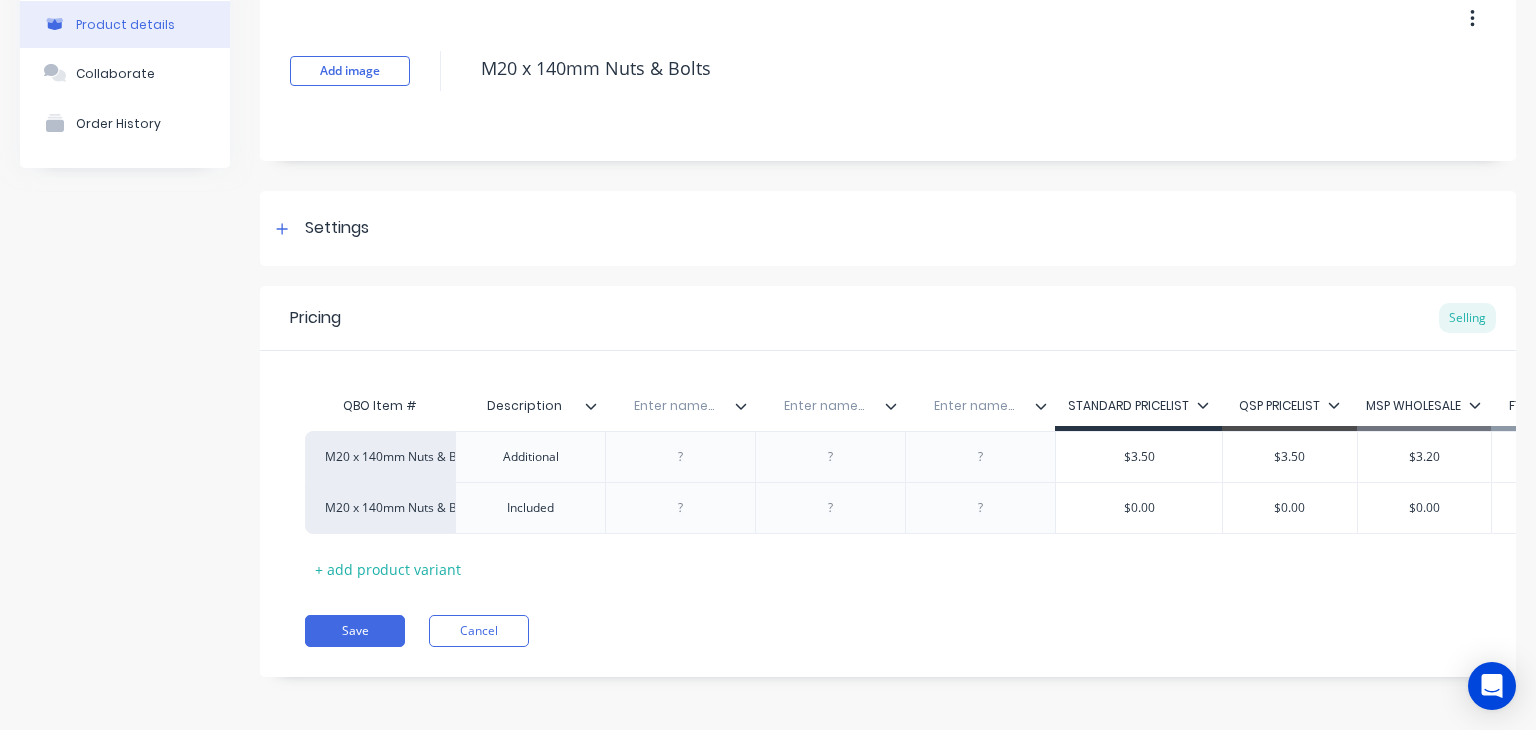 click at bounding box center (674, 406) 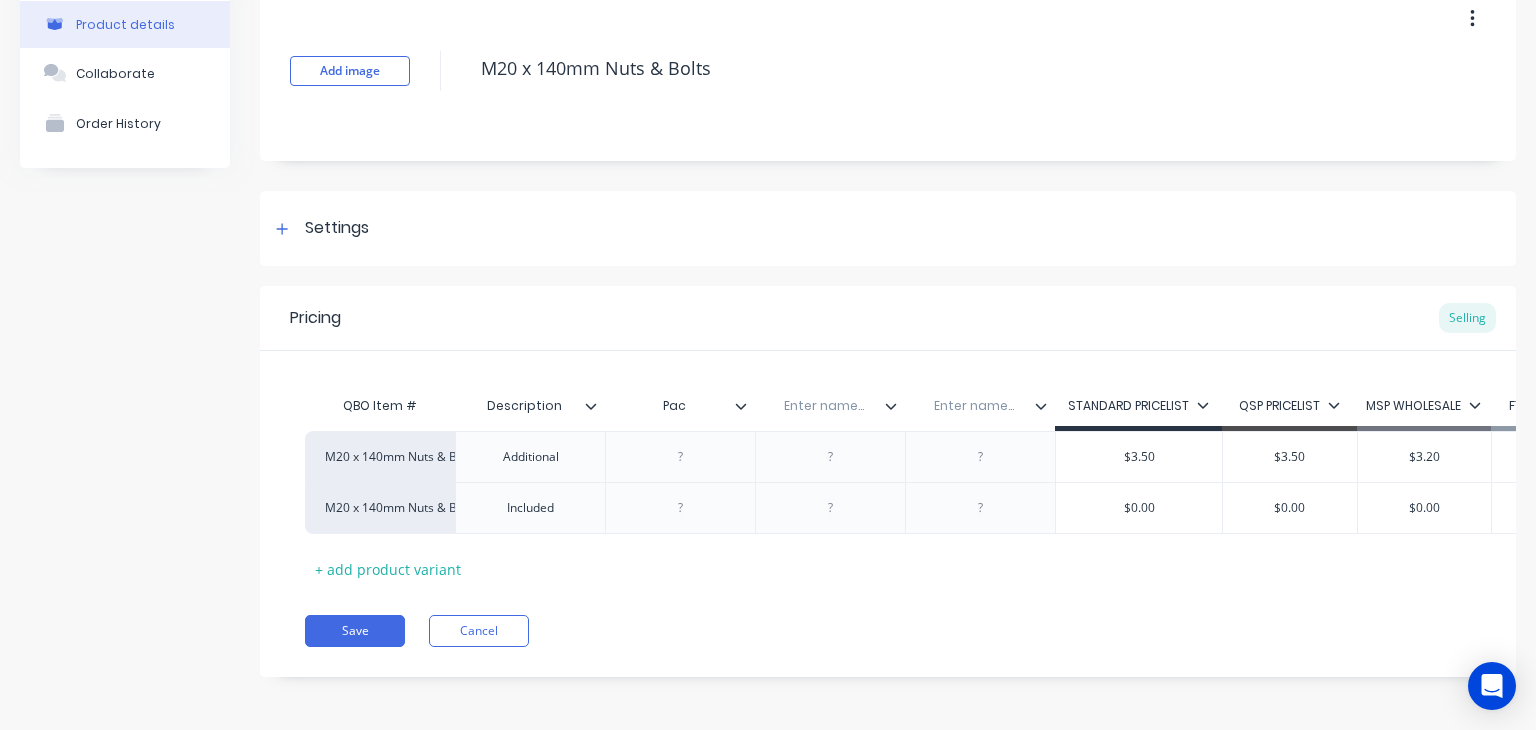 type on "Pack" 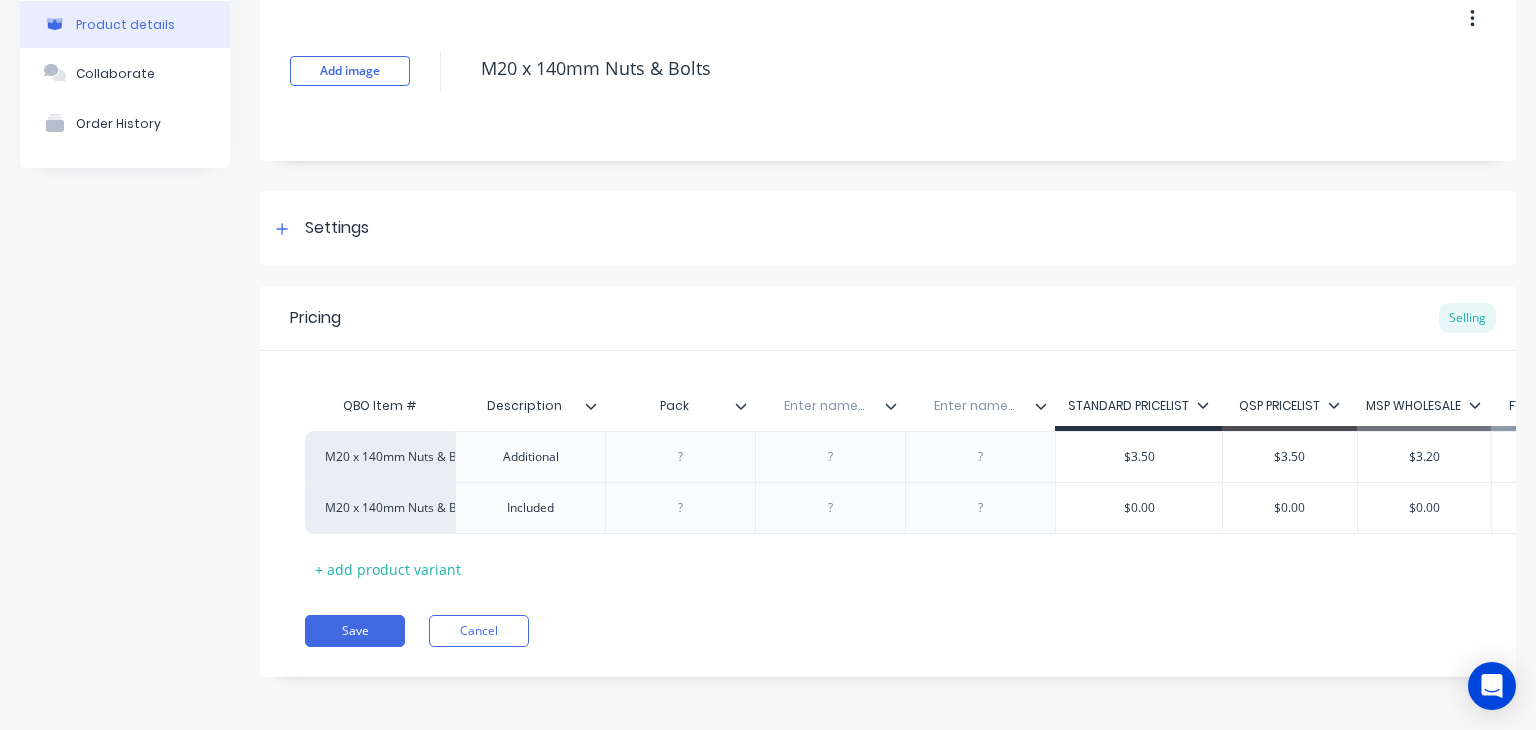 type on "x" 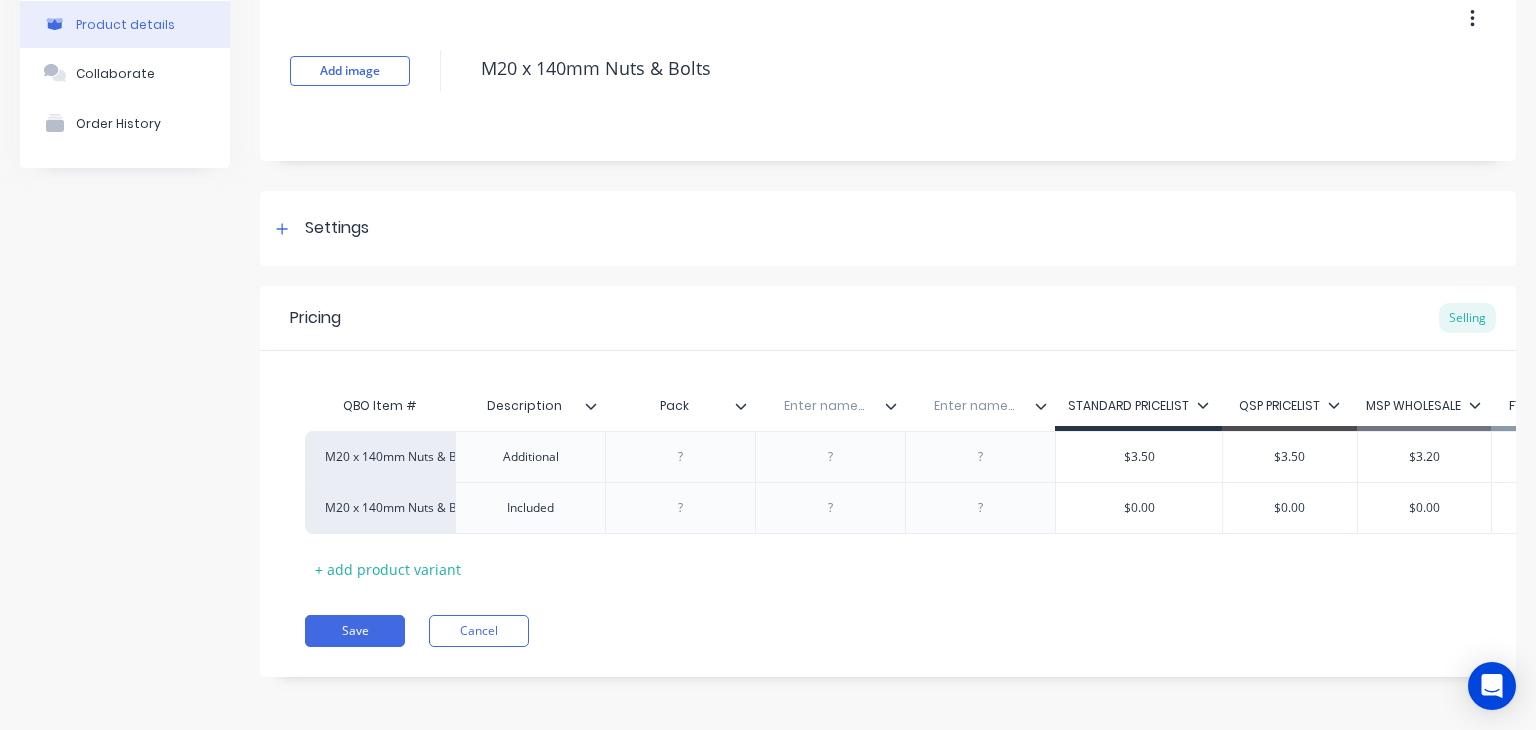 click at bounding box center (824, 406) 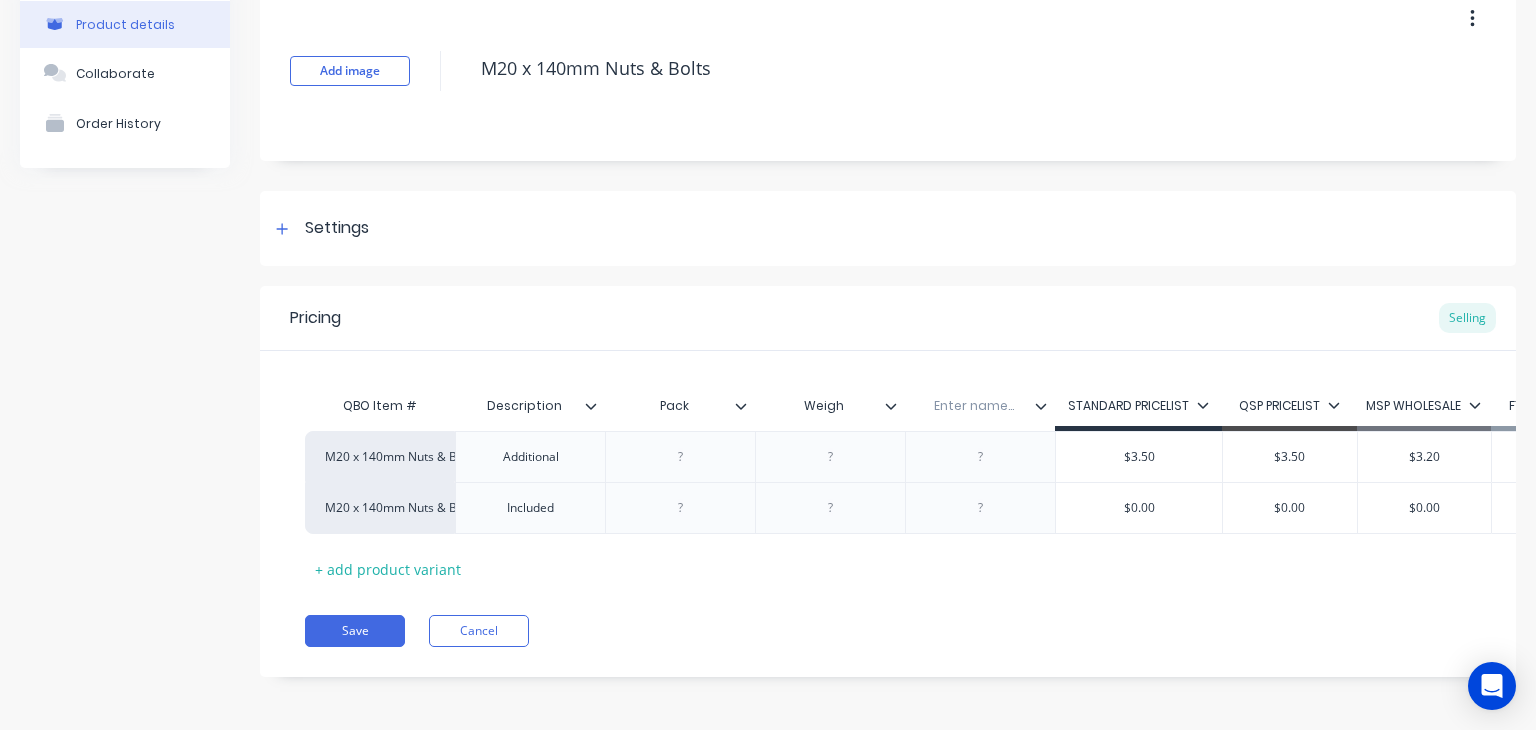 type on "Weight" 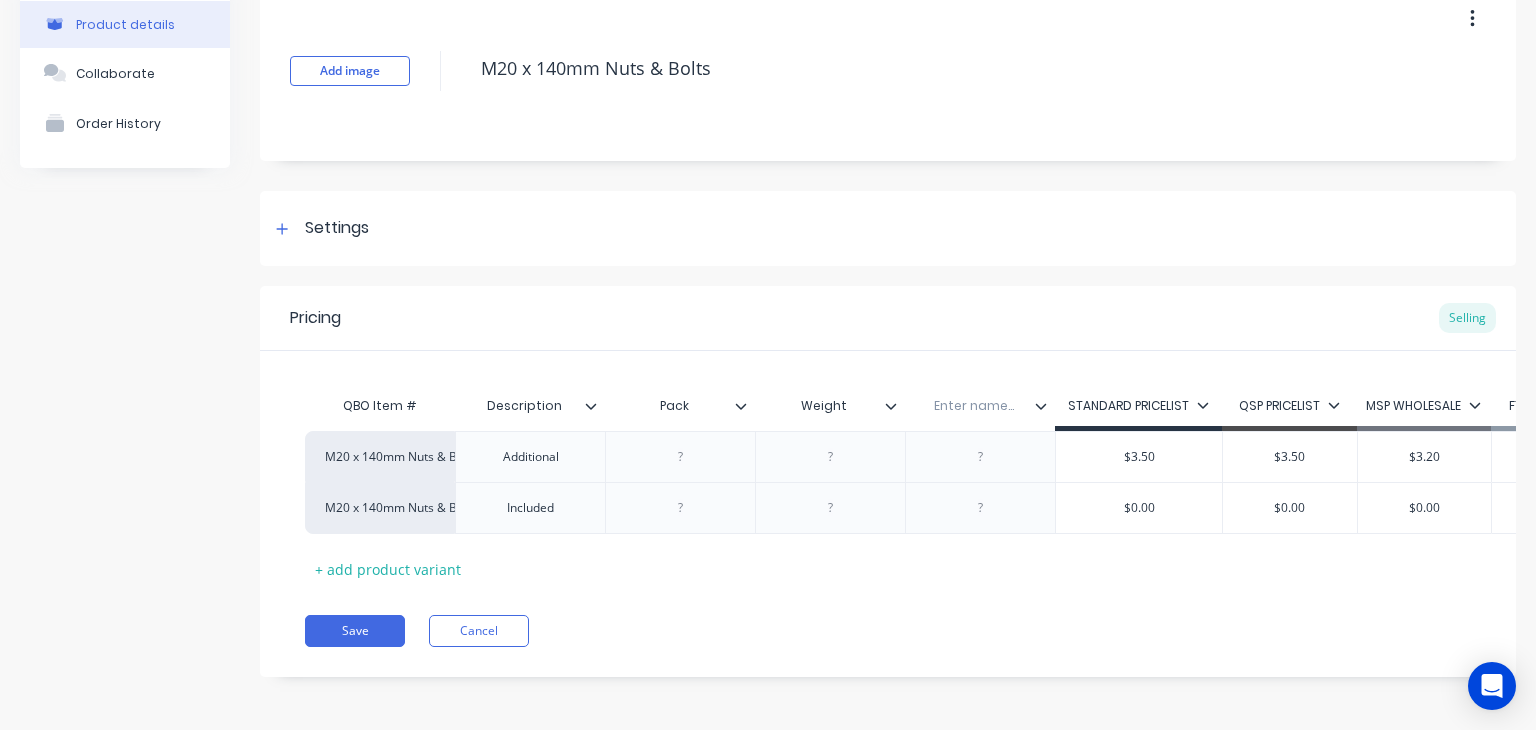 type on "x" 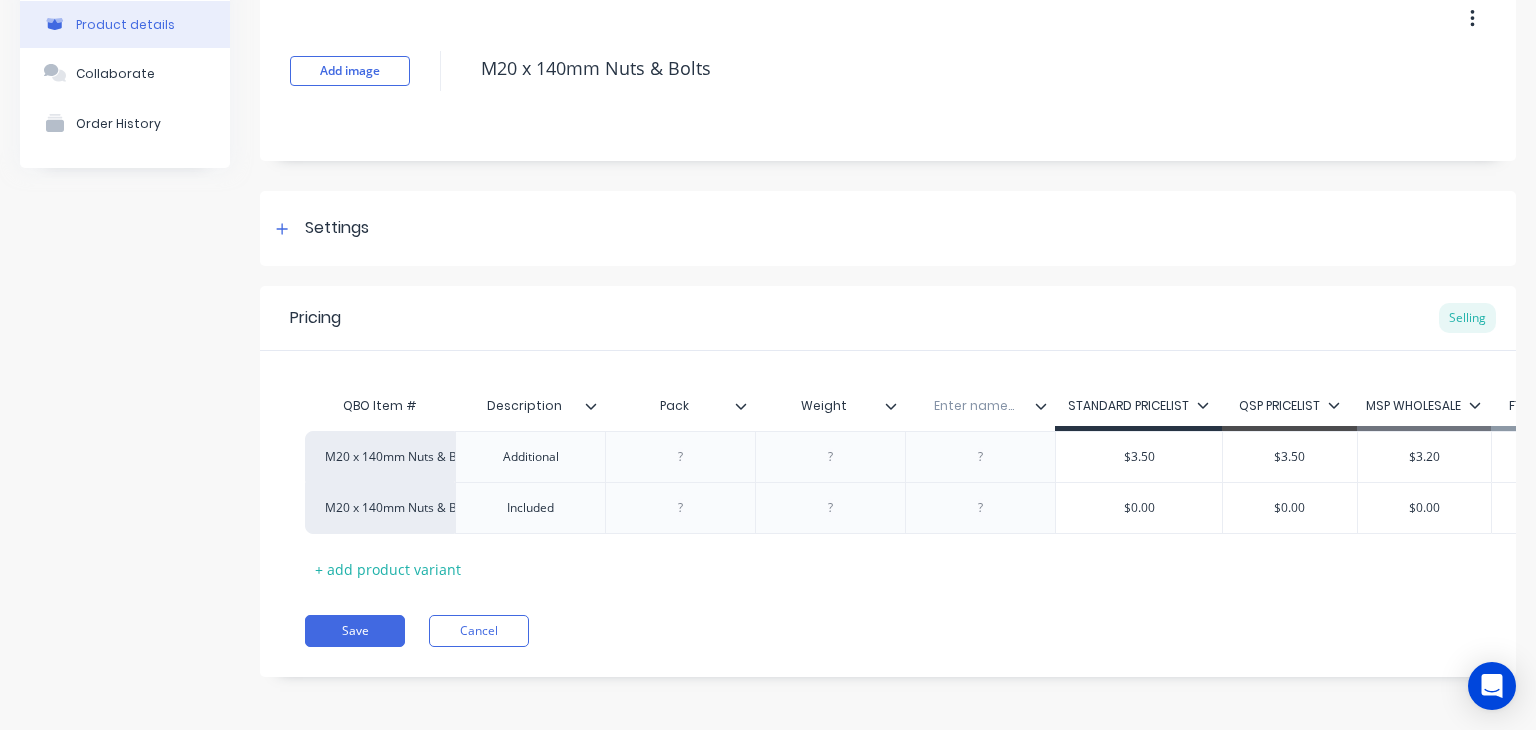 click at bounding box center (974, 406) 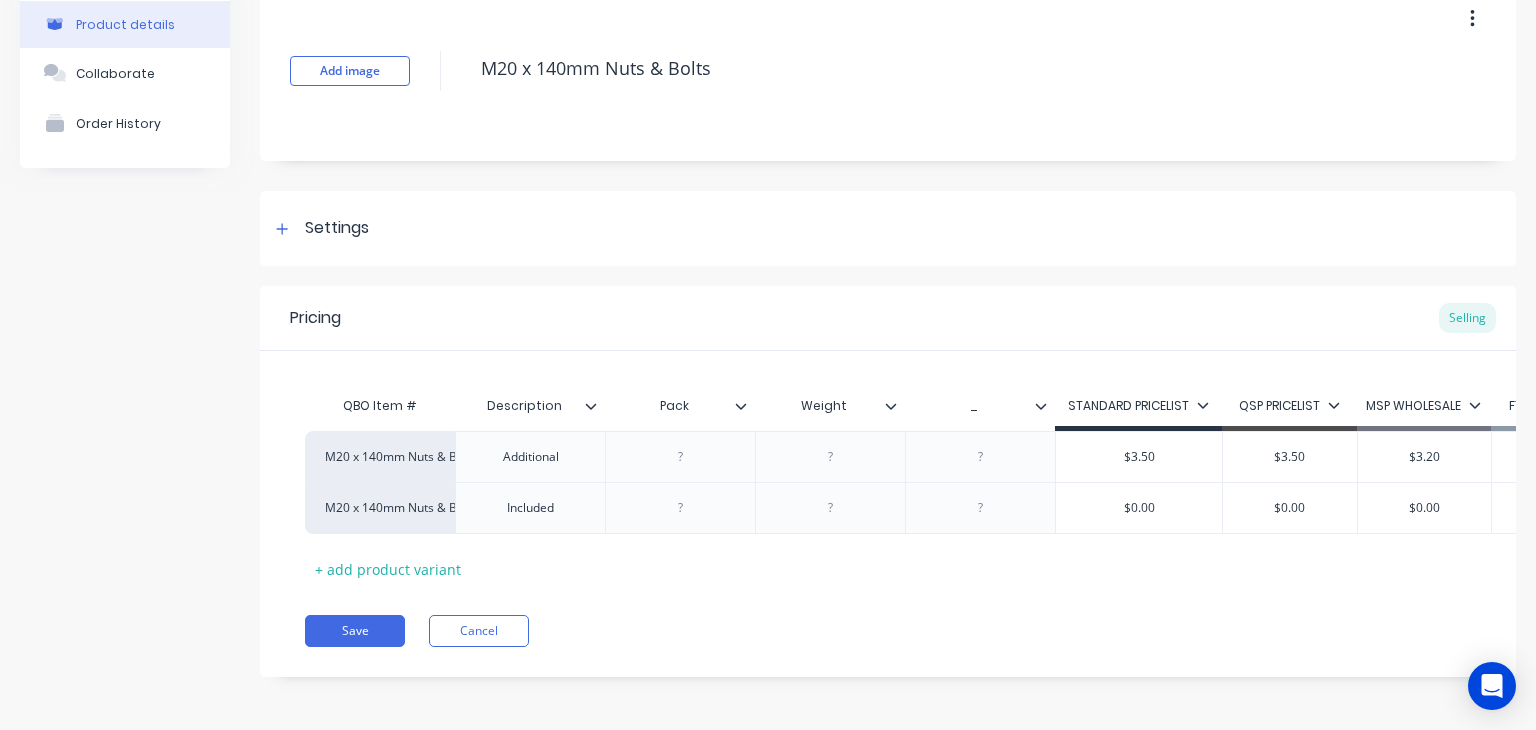 click on "Pricing Selling QBO Item # Description Pack Weight _ STANDARD PRICELIST QSP PRICELIST MSP WHOLESALE FTA NATIONAL PRICELIST M20 x 140mm Nuts & Bolts Additional $[PRICE] $[PRICE] $[PRICE] $[PRICE] M20 x 140mm Nuts & Bolts Included $[PRICE] $[PRICE] $[PRICE] $[PRICE] + add product variant Save   Cancel" at bounding box center (888, 481) 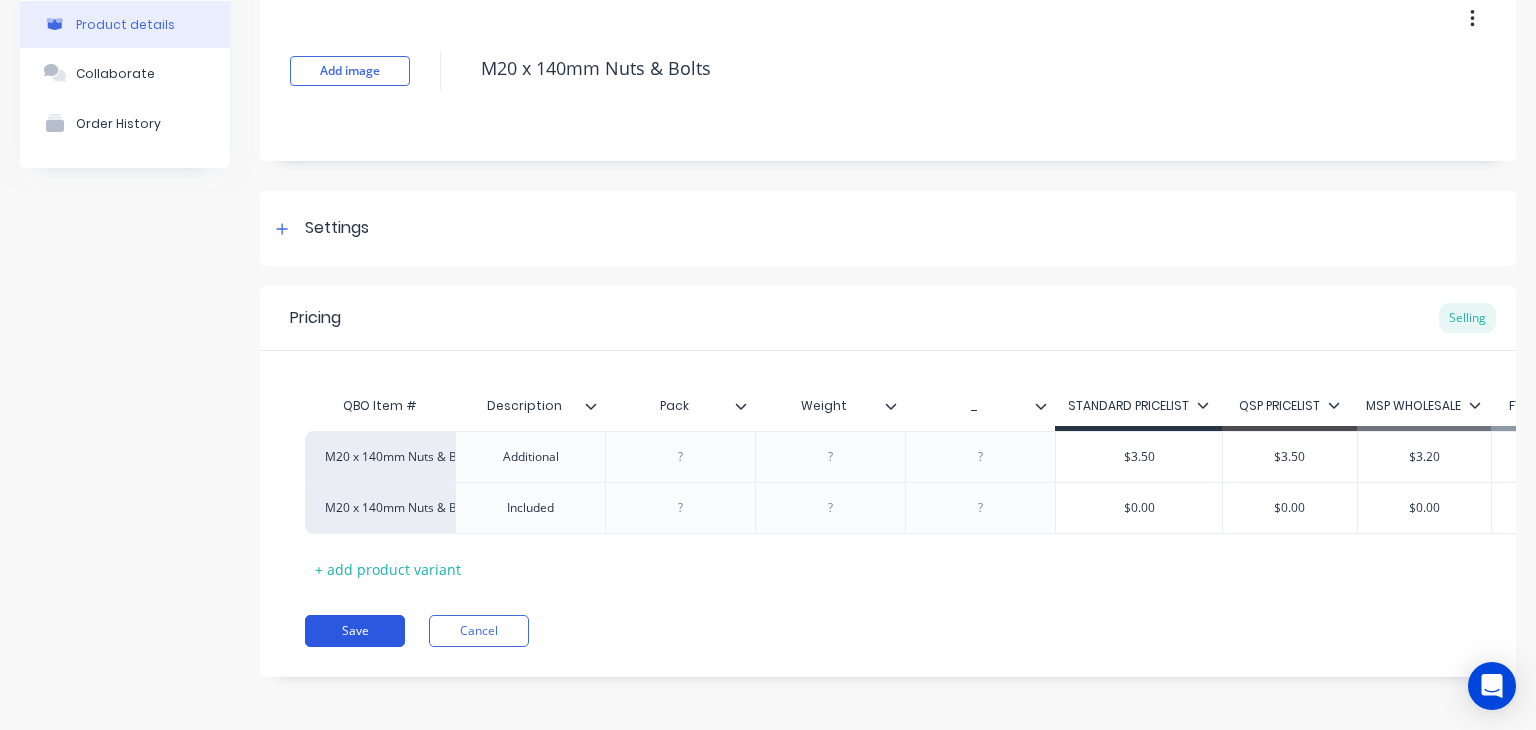 click on "Save" at bounding box center (355, 631) 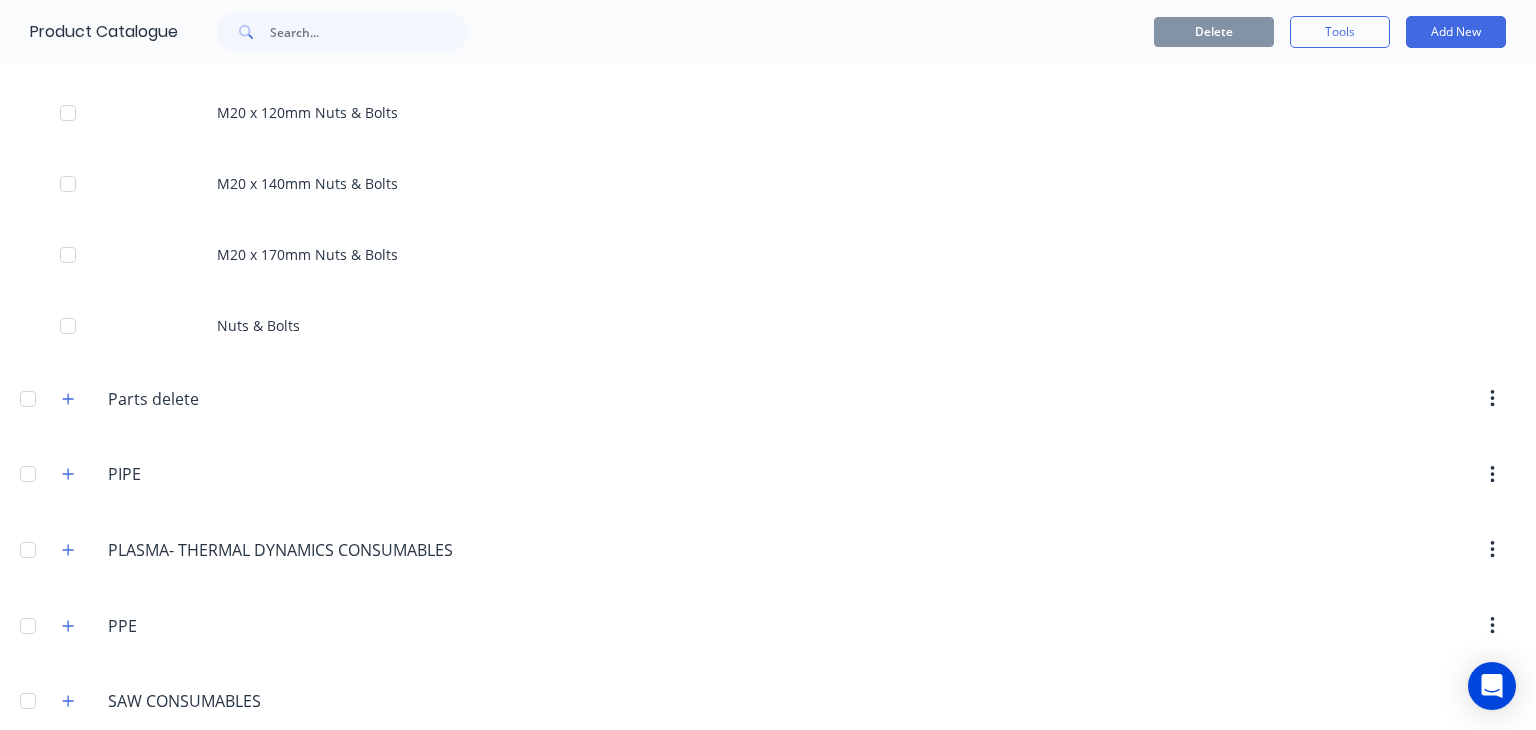 scroll, scrollTop: 1796, scrollLeft: 0, axis: vertical 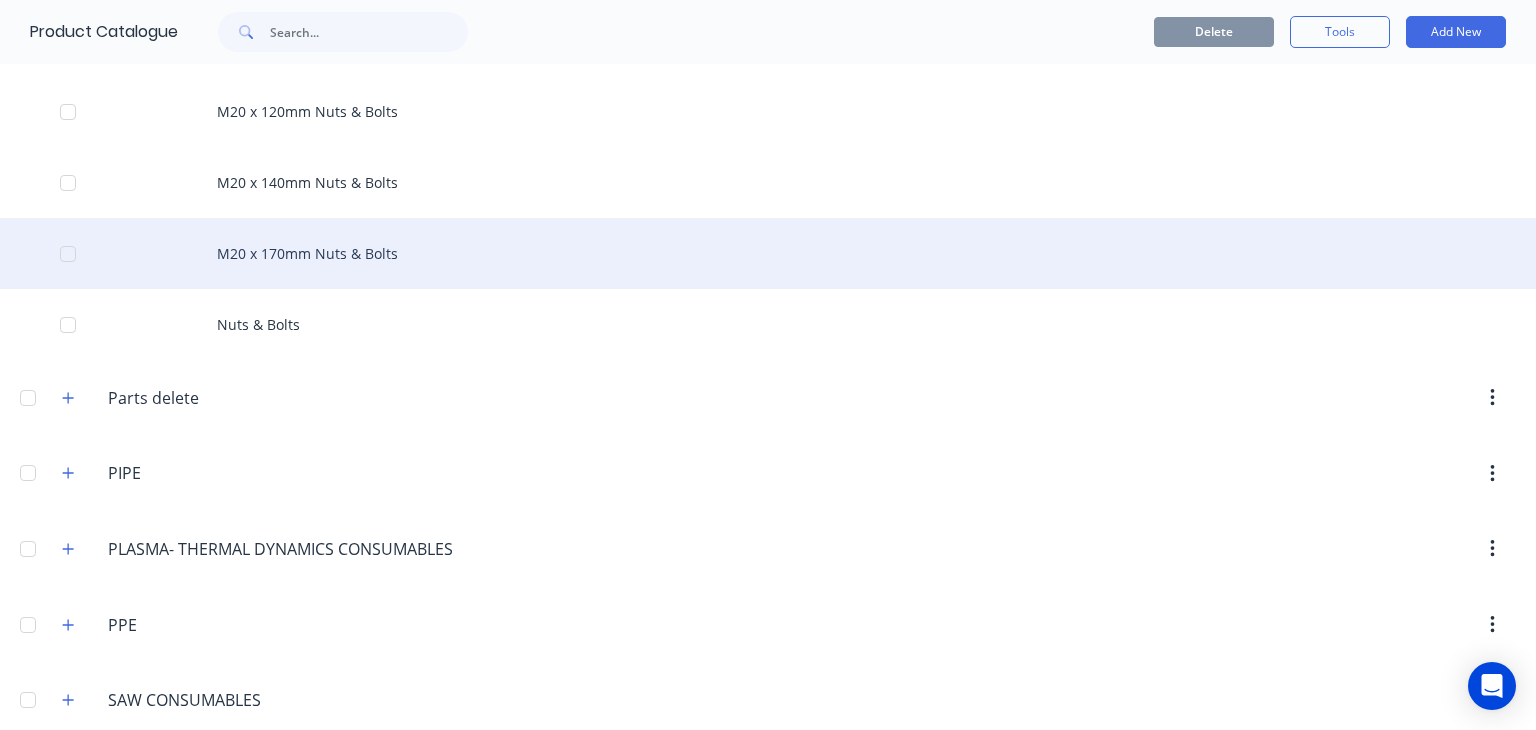 click on "M20 x 170mm Nuts & Bolts" at bounding box center [768, 253] 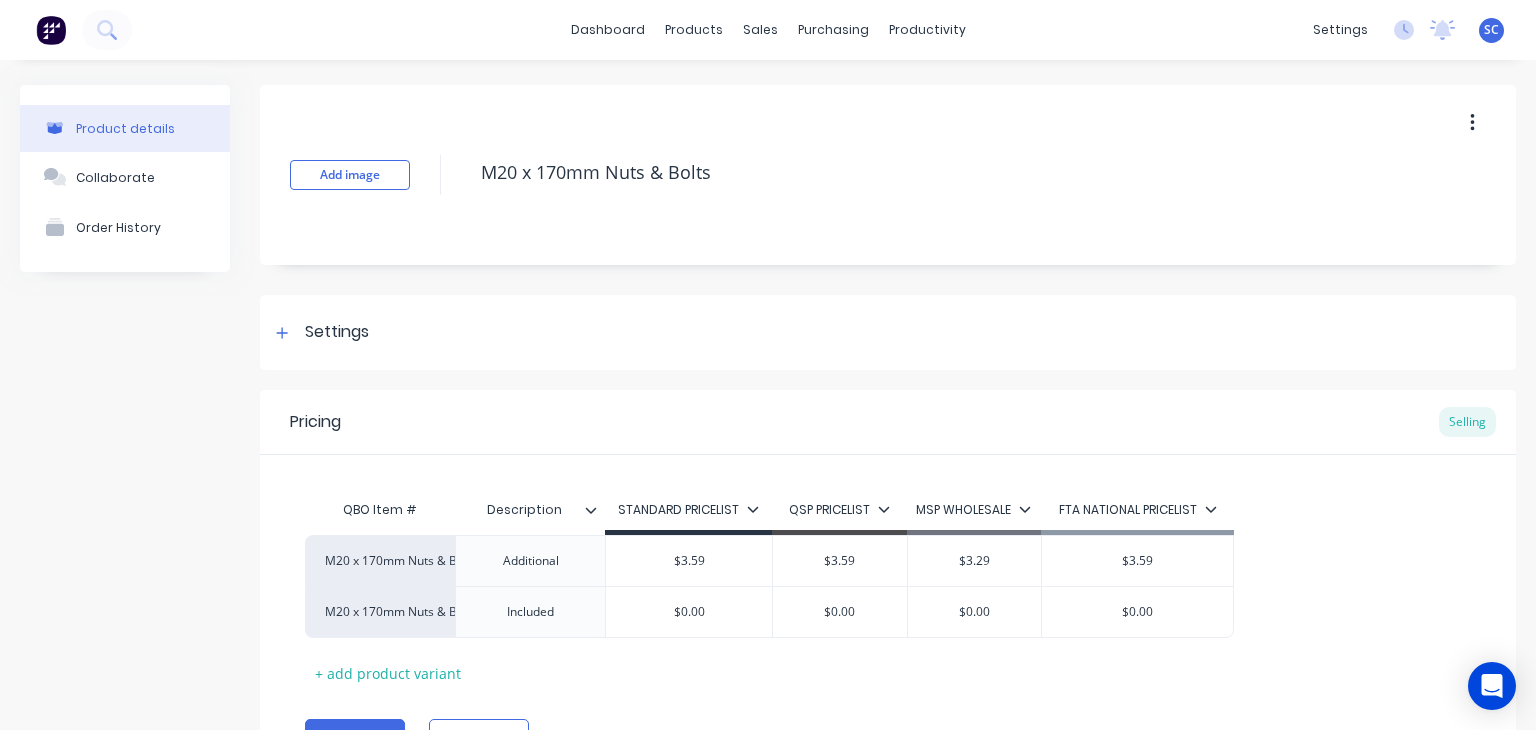 click 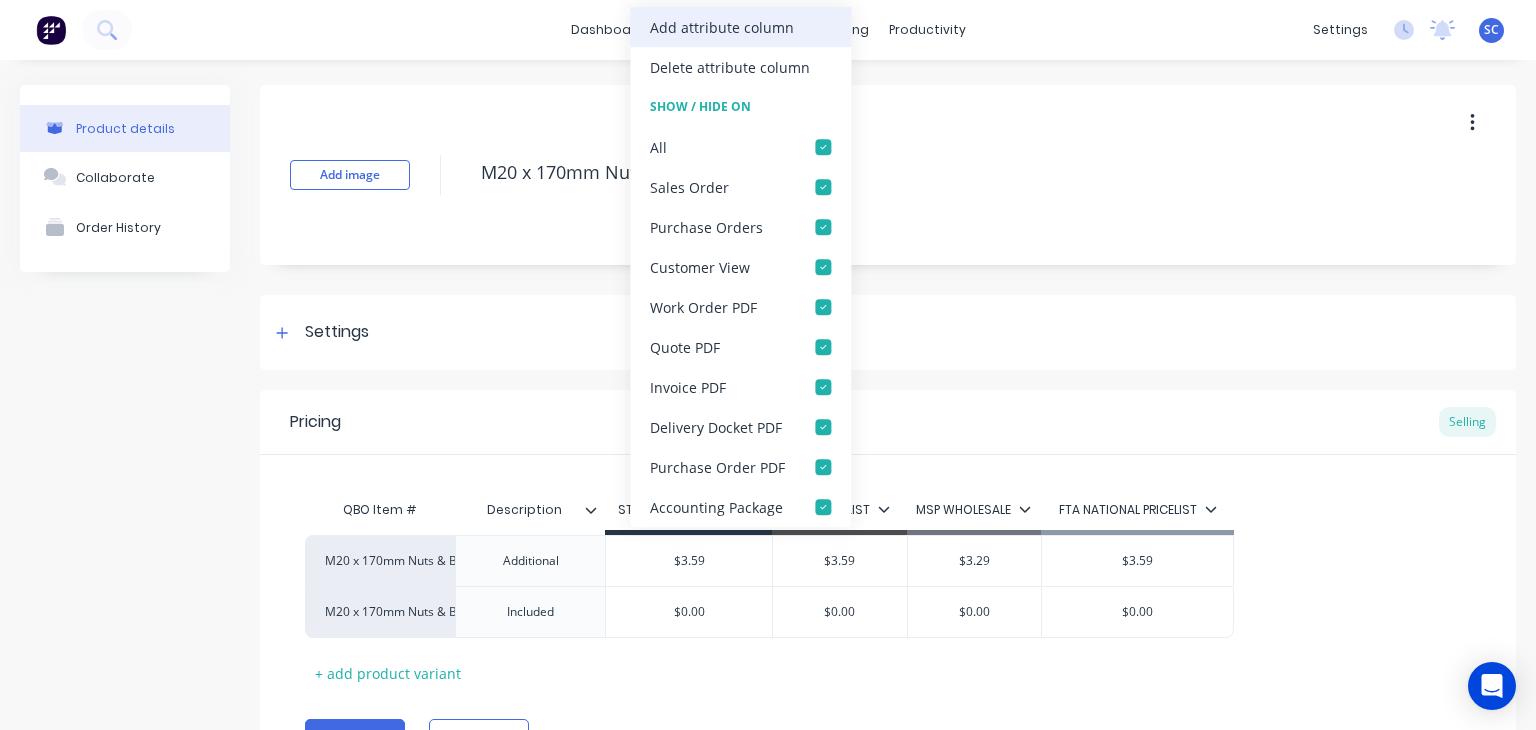 click on "Add attribute column" at bounding box center (722, 27) 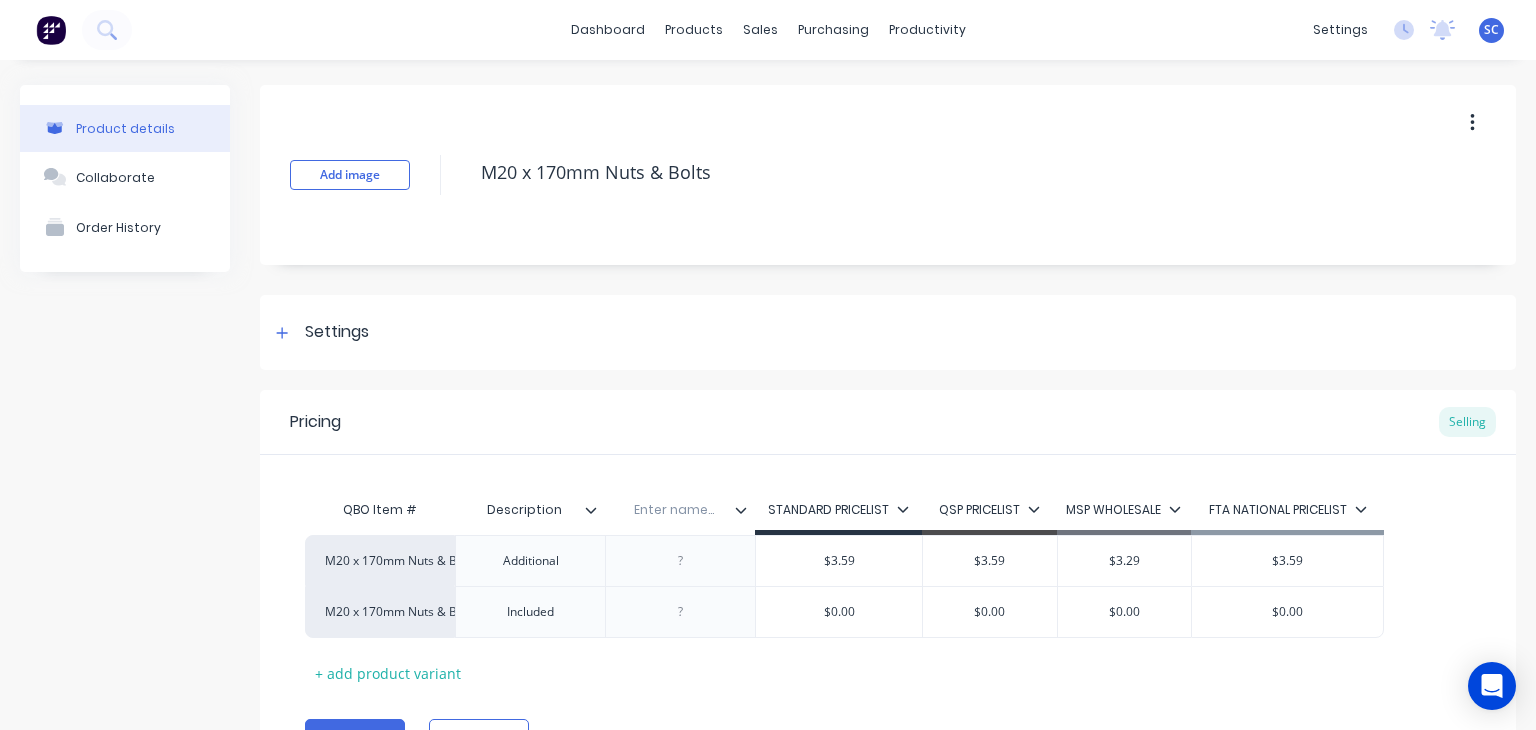 click 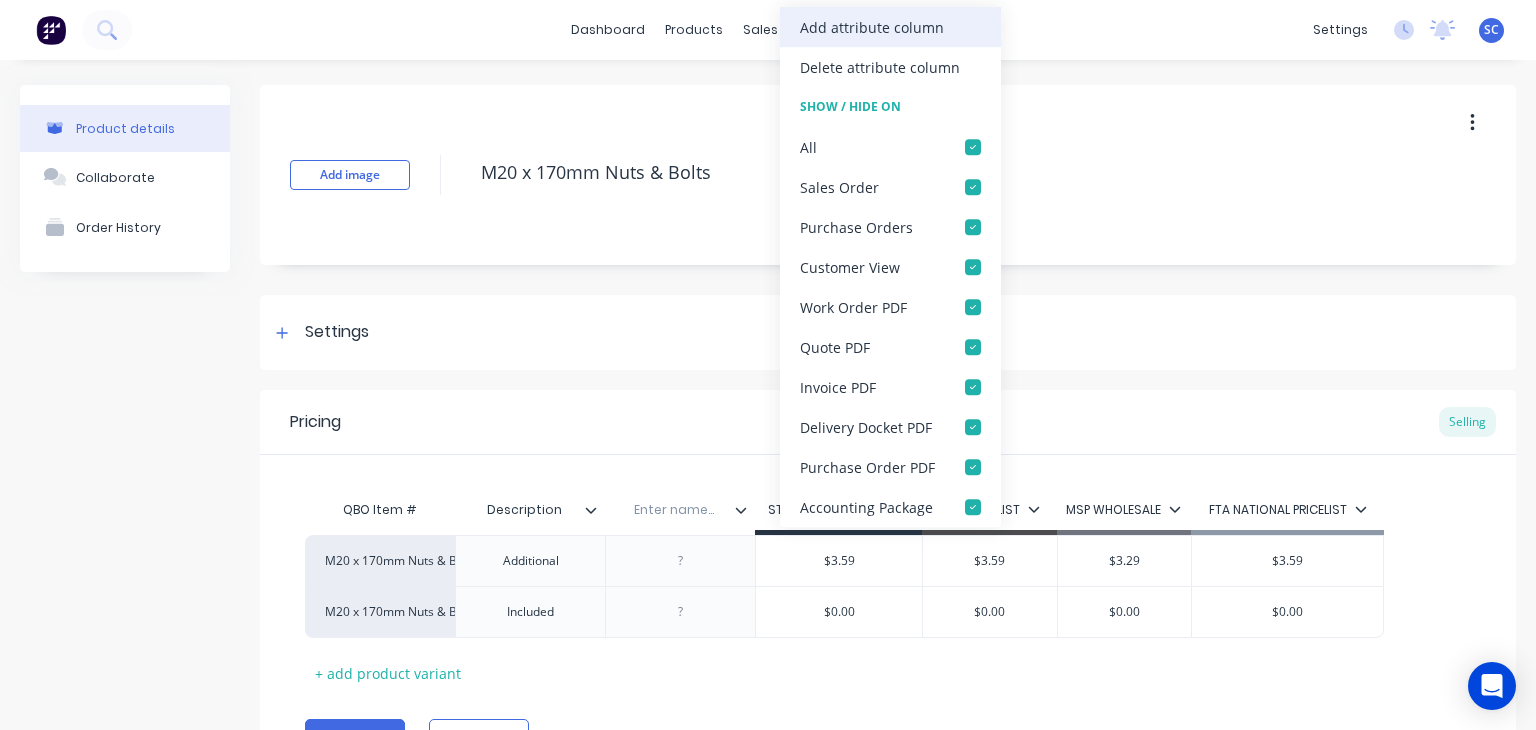 click on "Add attribute column" at bounding box center (872, 27) 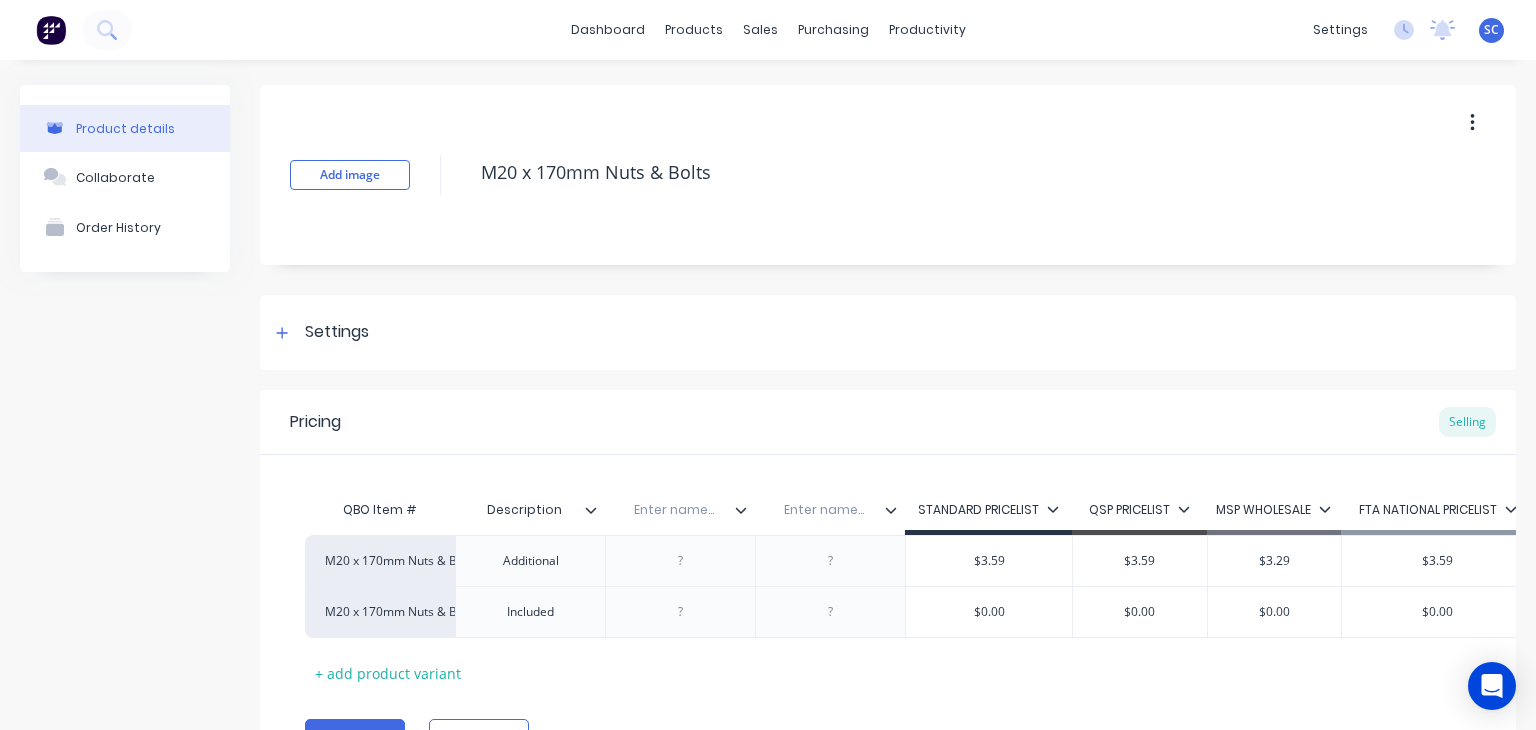 click at bounding box center (899, 510) 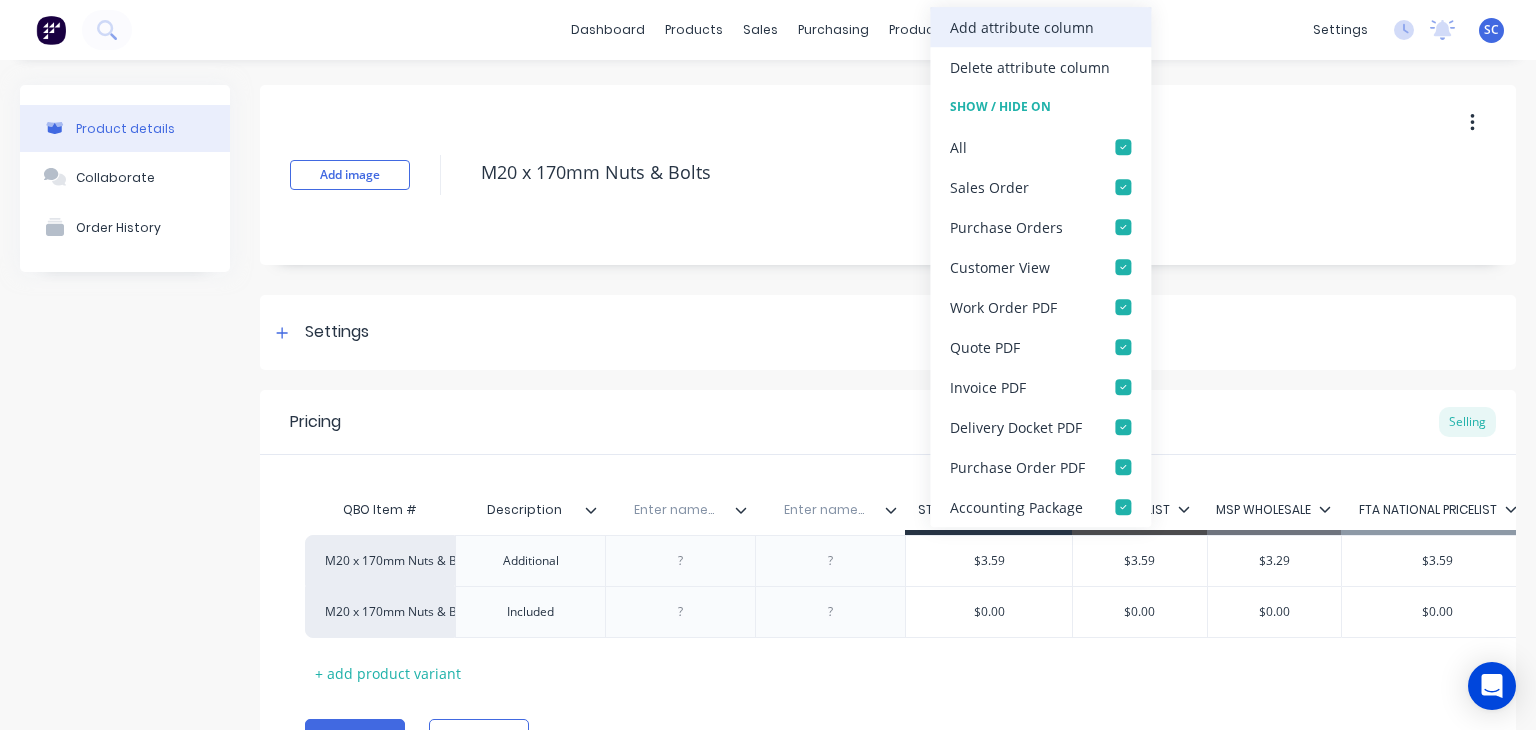 click on "Add attribute column" at bounding box center (1022, 27) 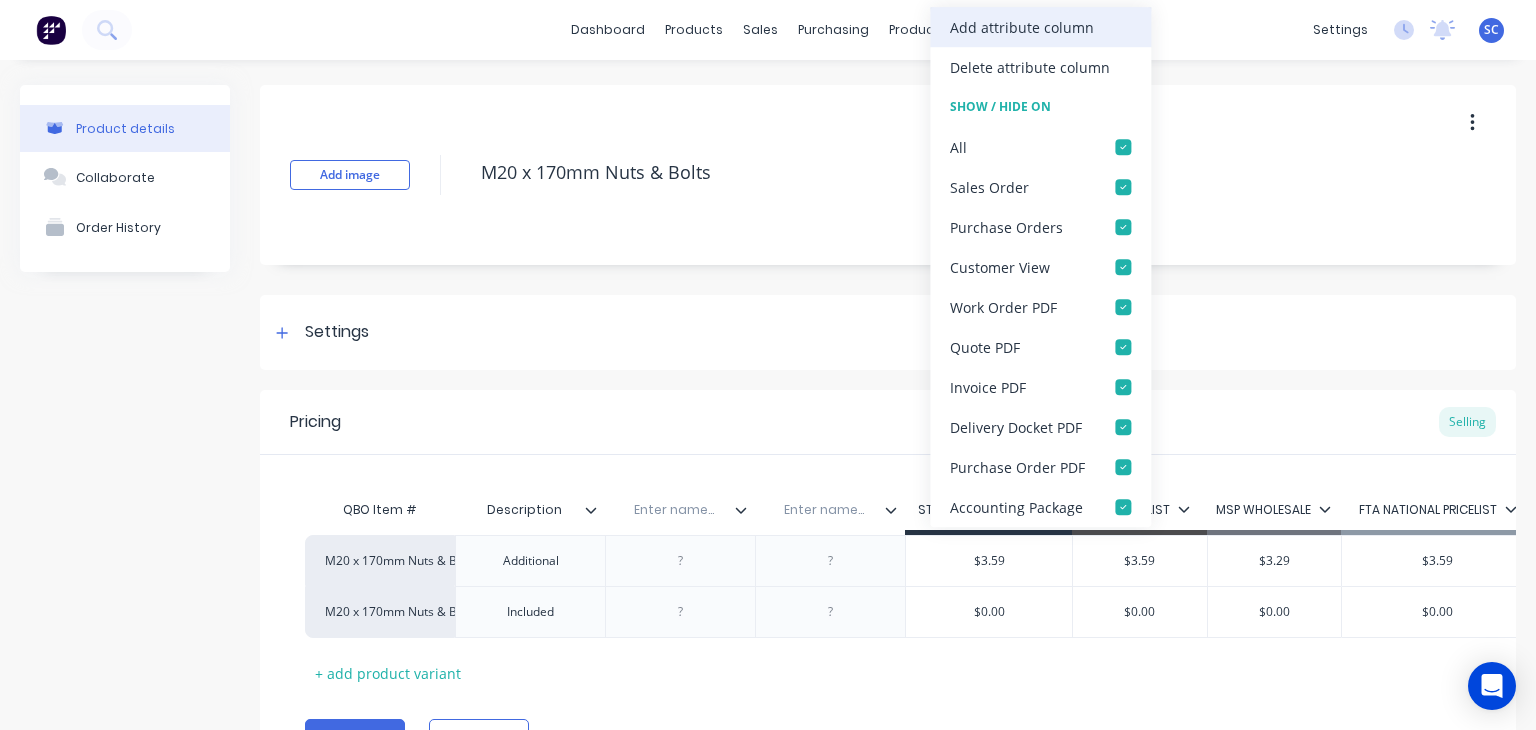 type on "x" 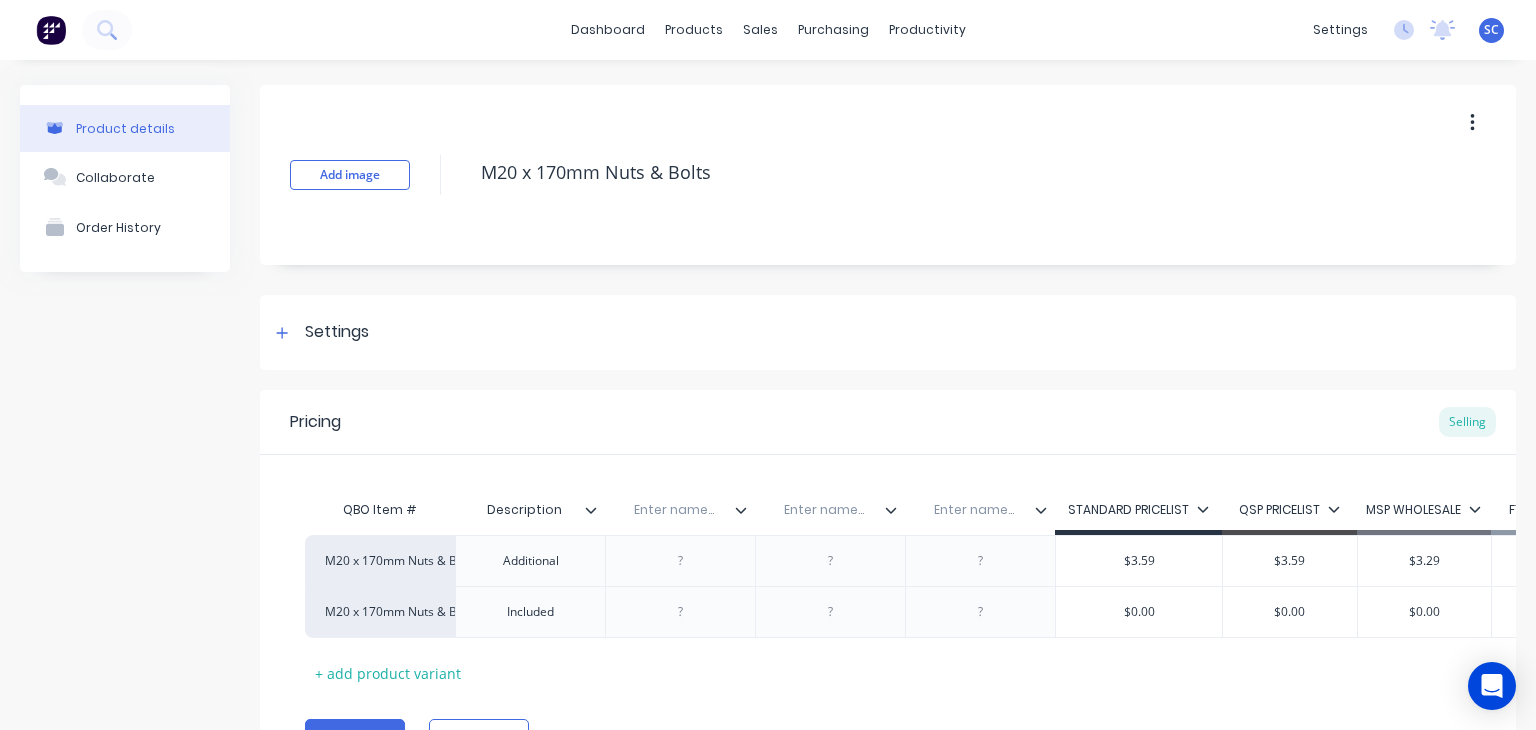 click at bounding box center [674, 510] 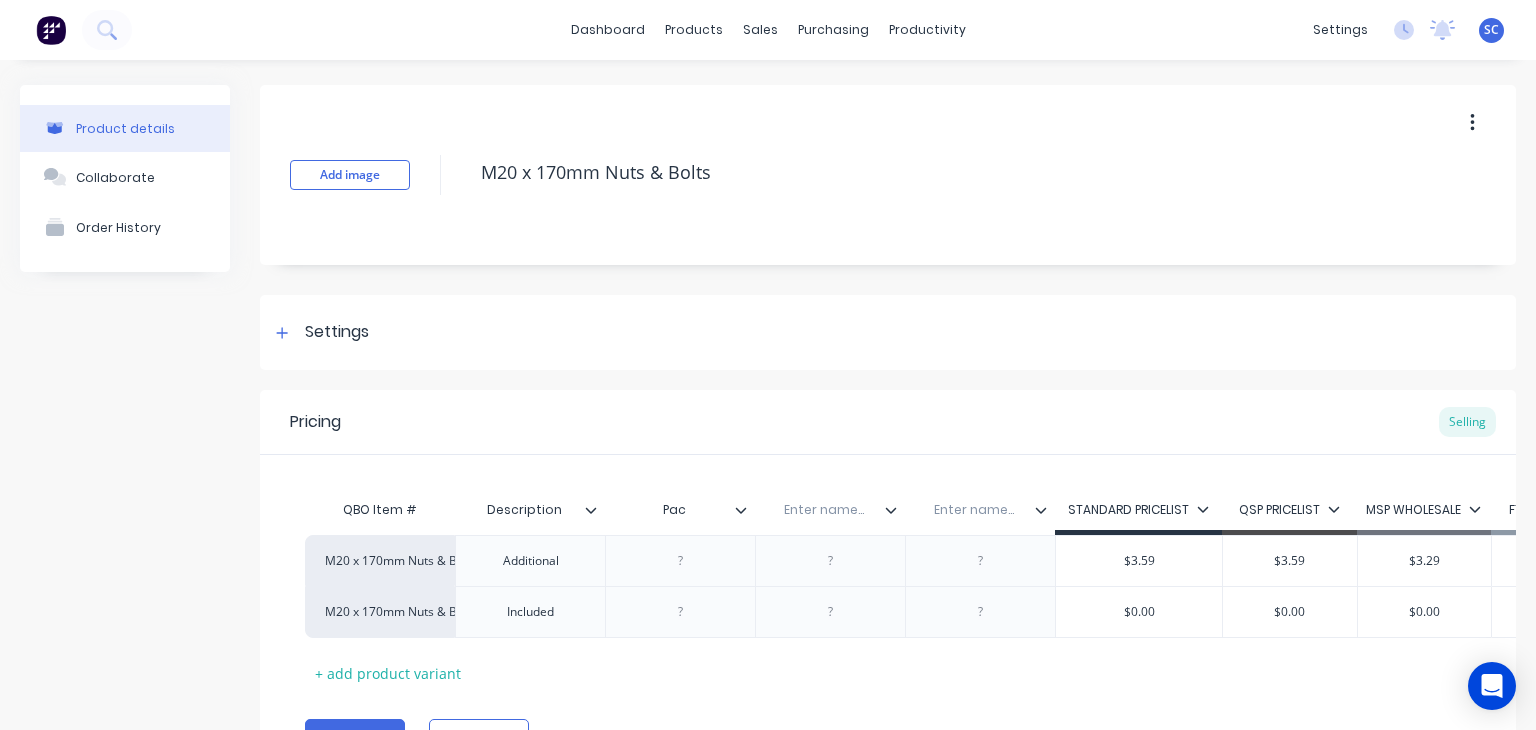 type on "Pack" 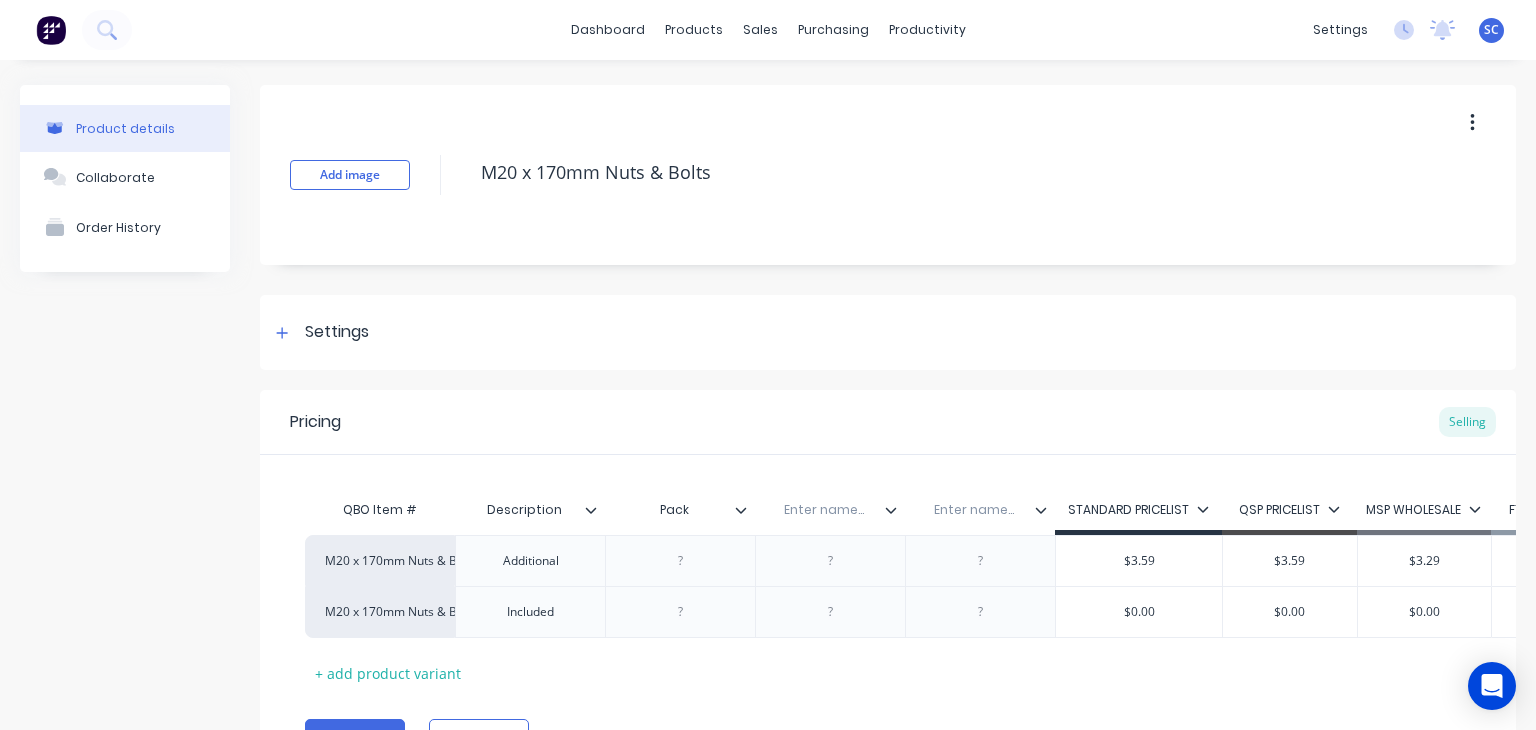 type on "x" 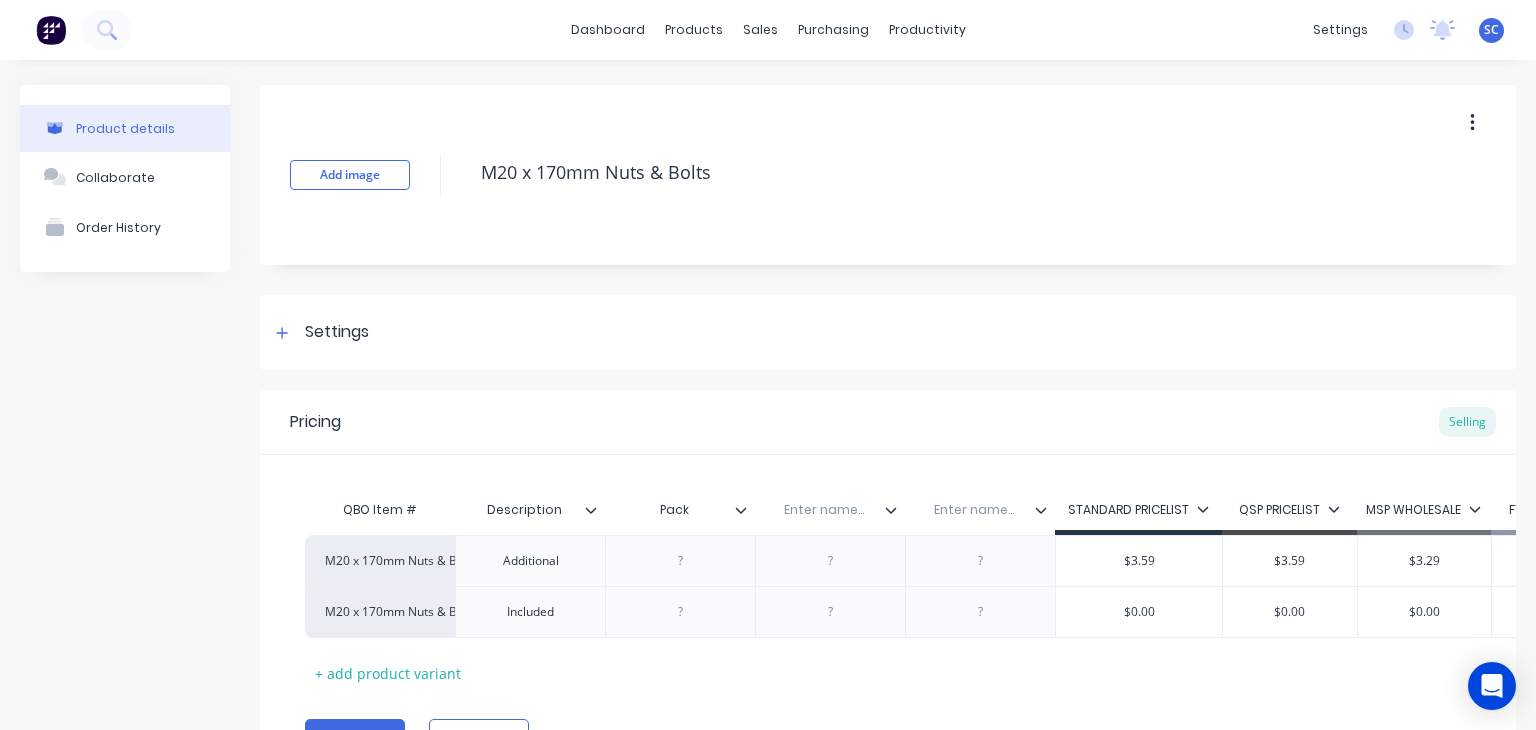 click at bounding box center [824, 510] 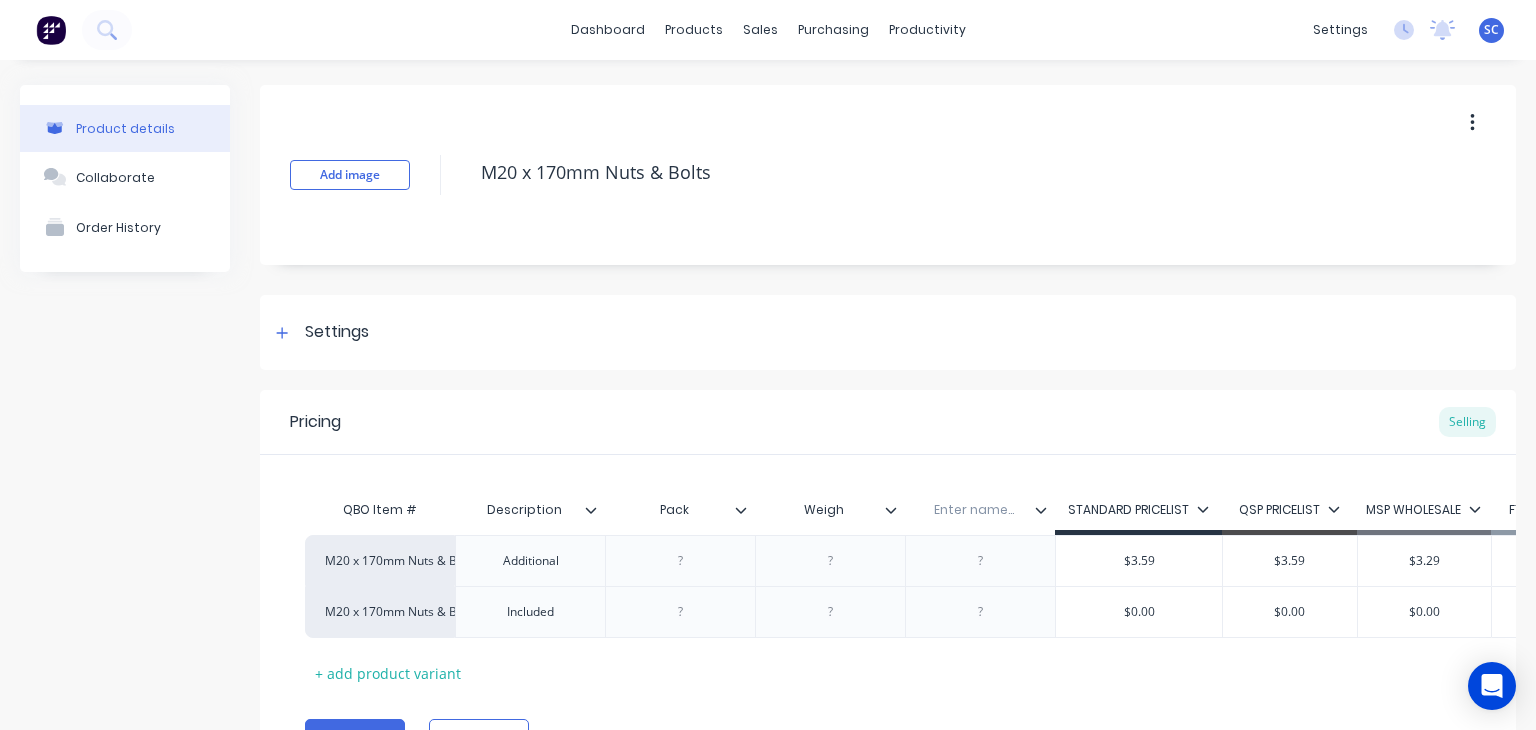 type on "Weight" 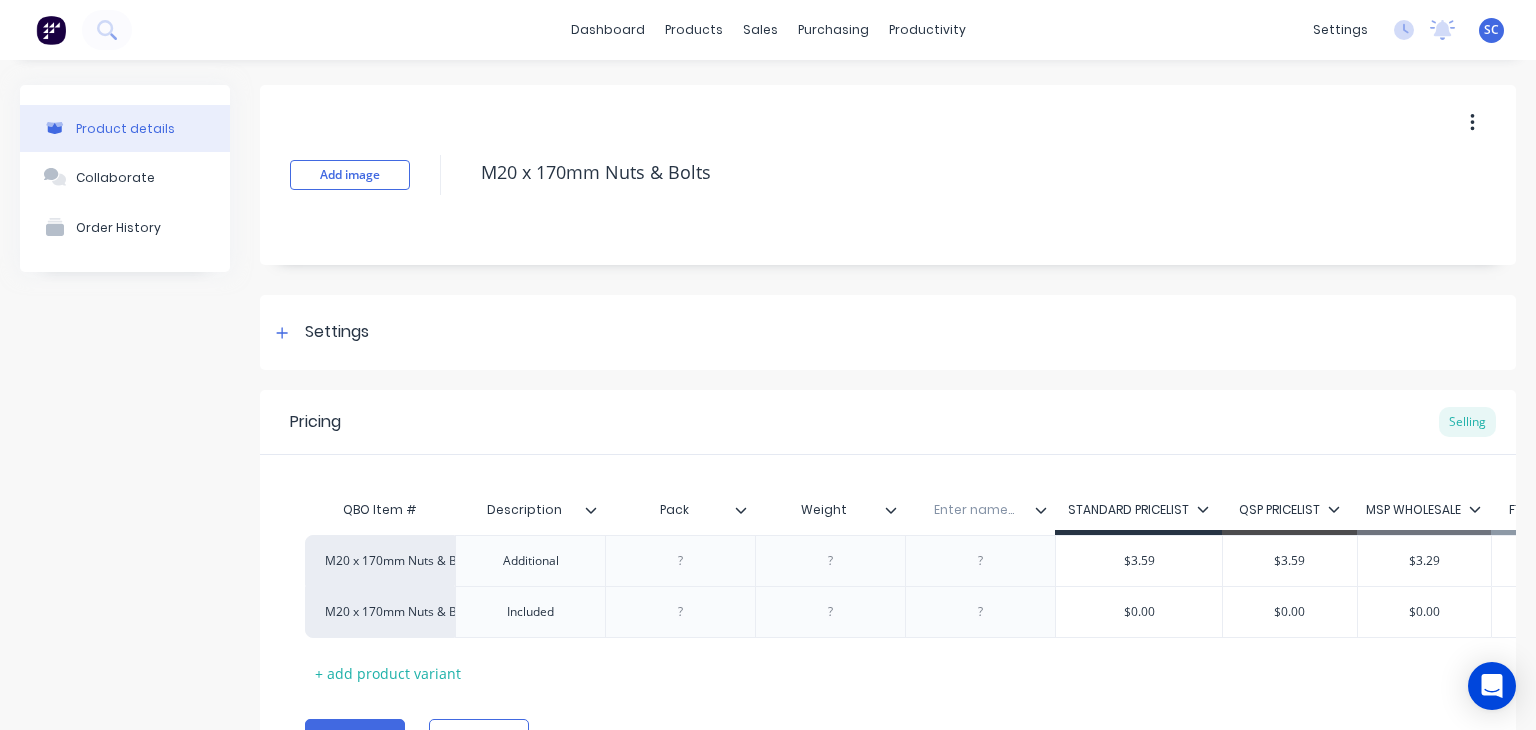 type on "x" 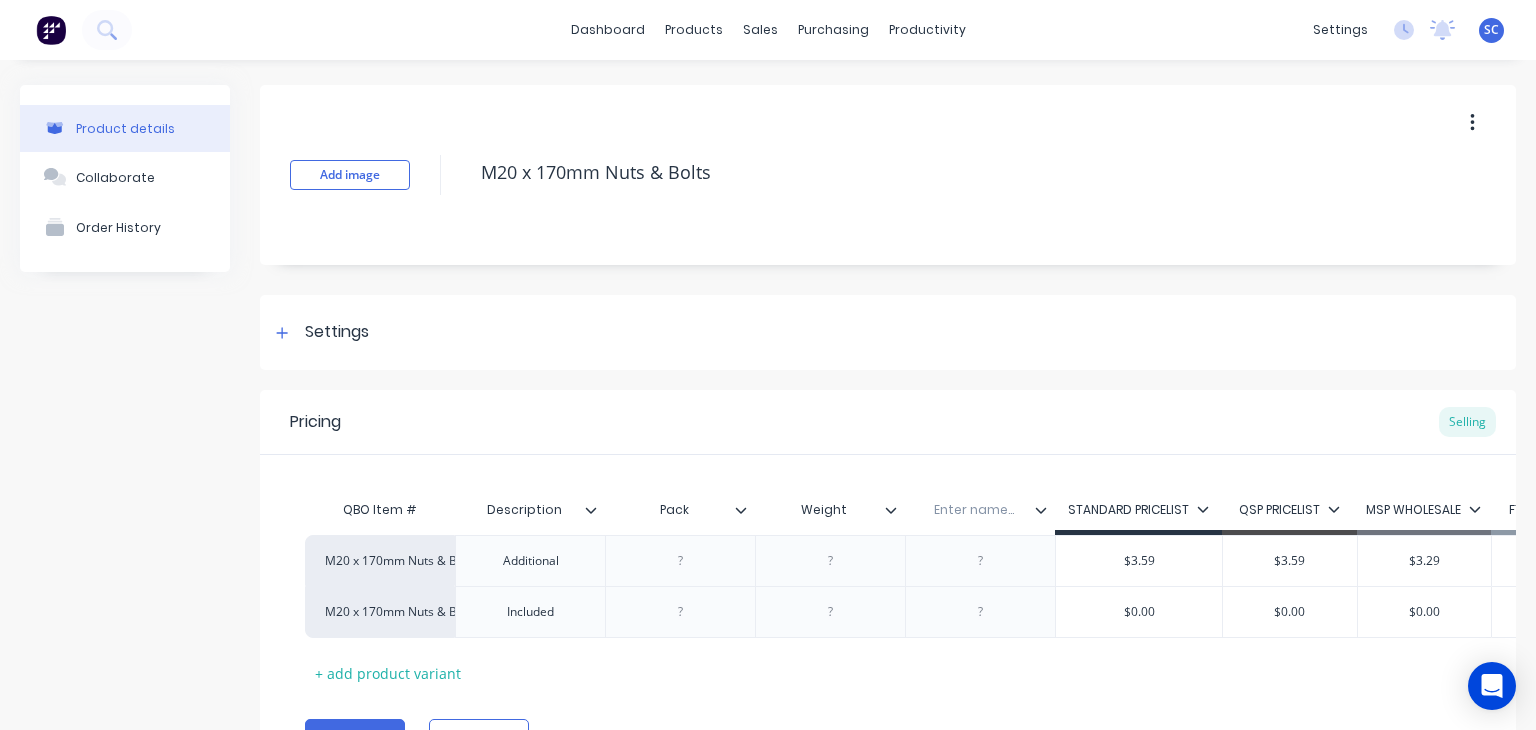 click at bounding box center [974, 510] 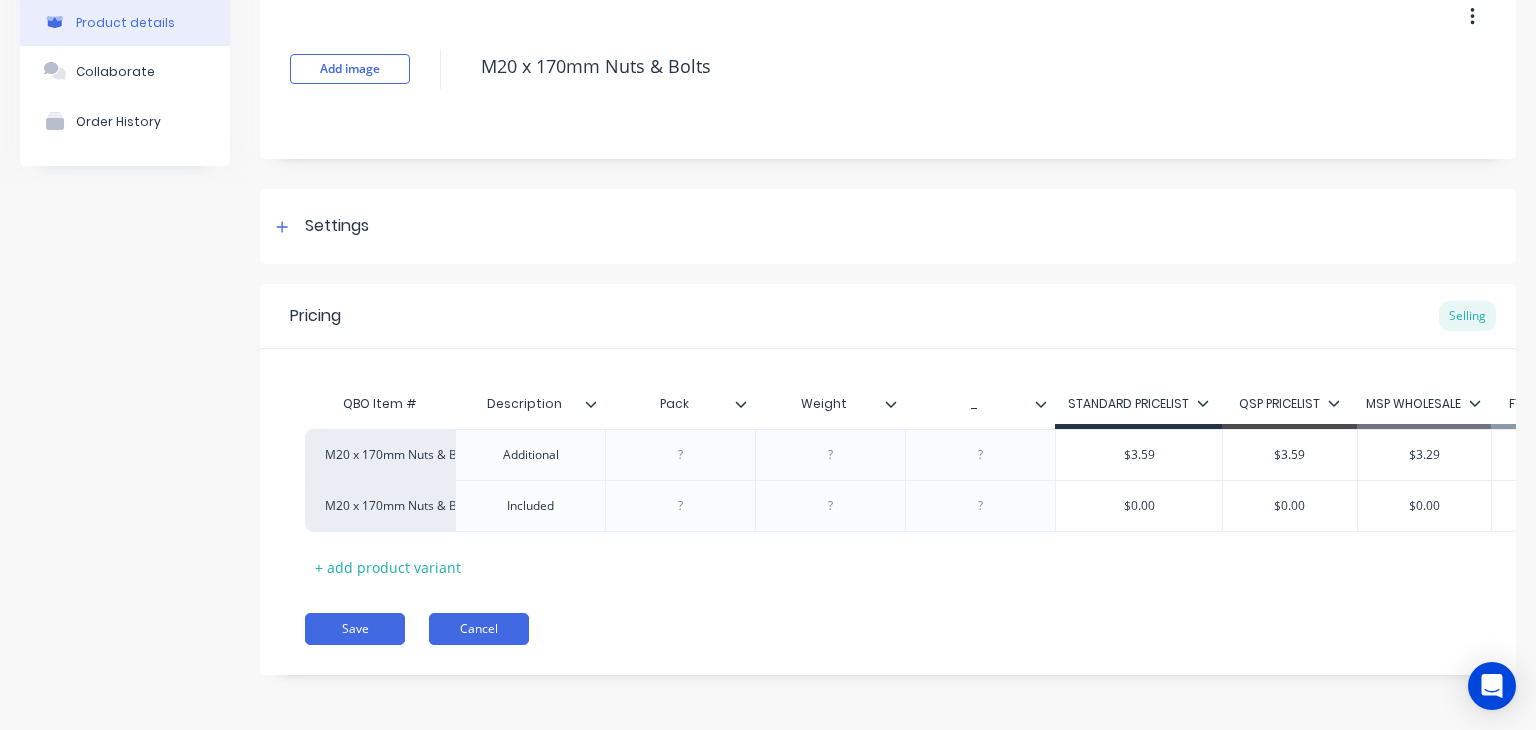 scroll, scrollTop: 120, scrollLeft: 0, axis: vertical 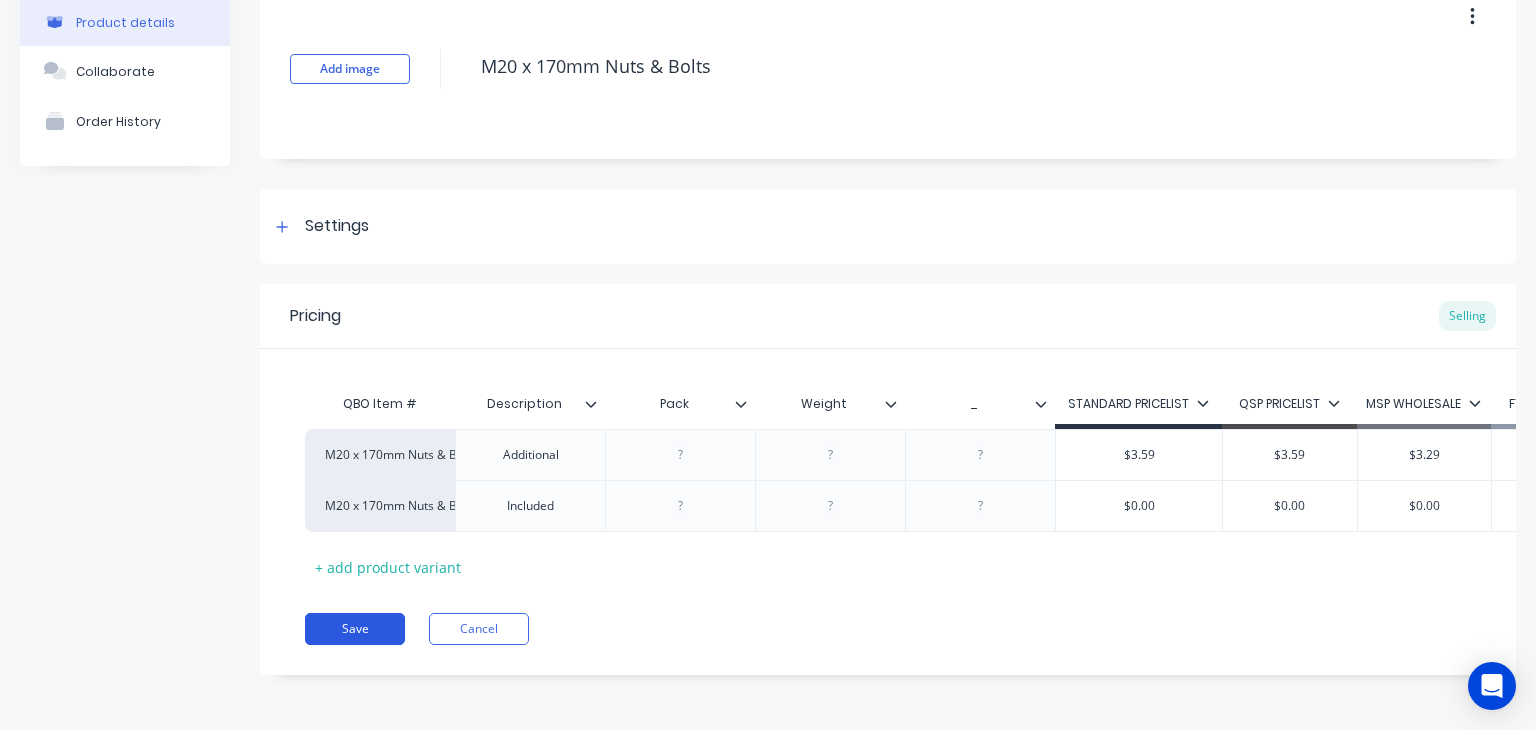 click on "Save" at bounding box center [355, 629] 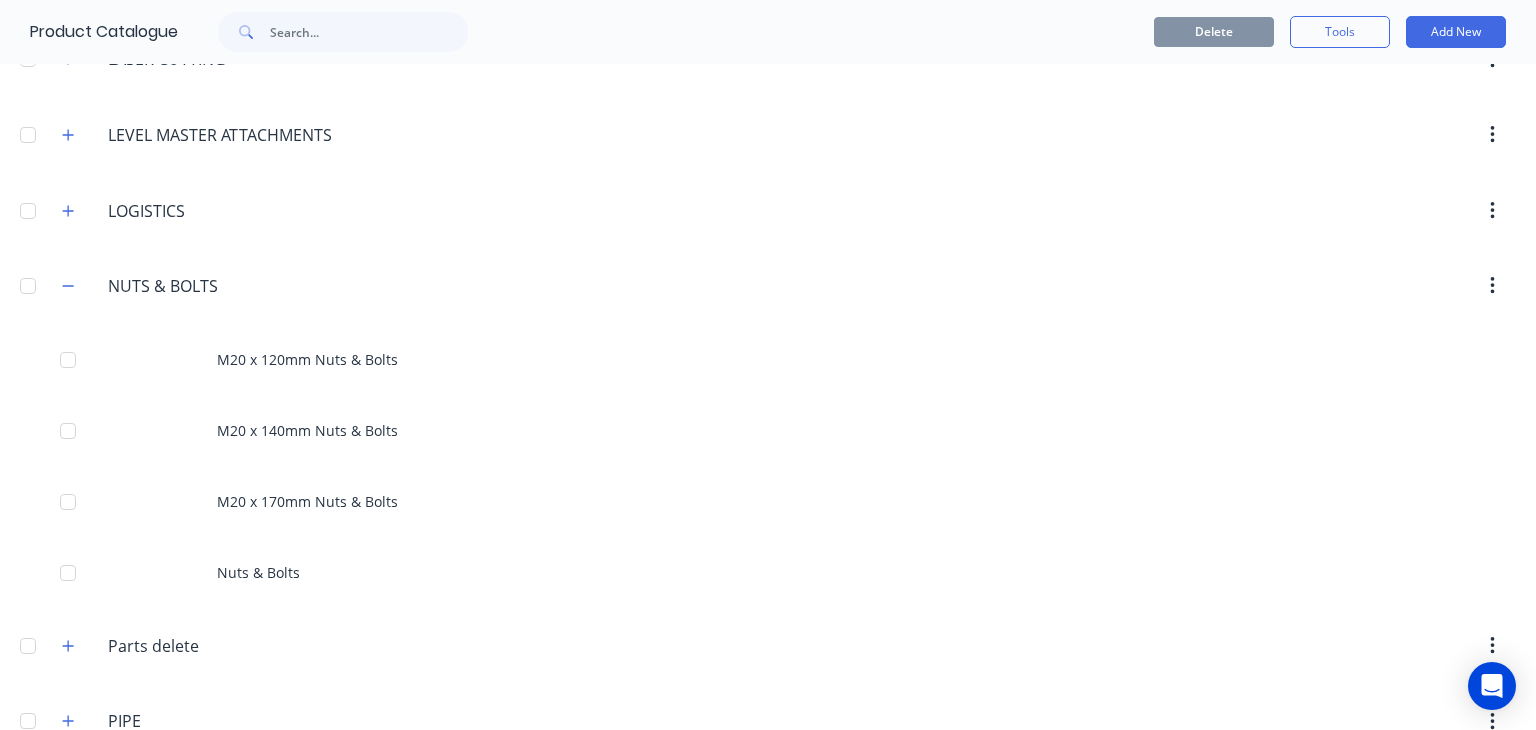 scroll, scrollTop: 1555, scrollLeft: 0, axis: vertical 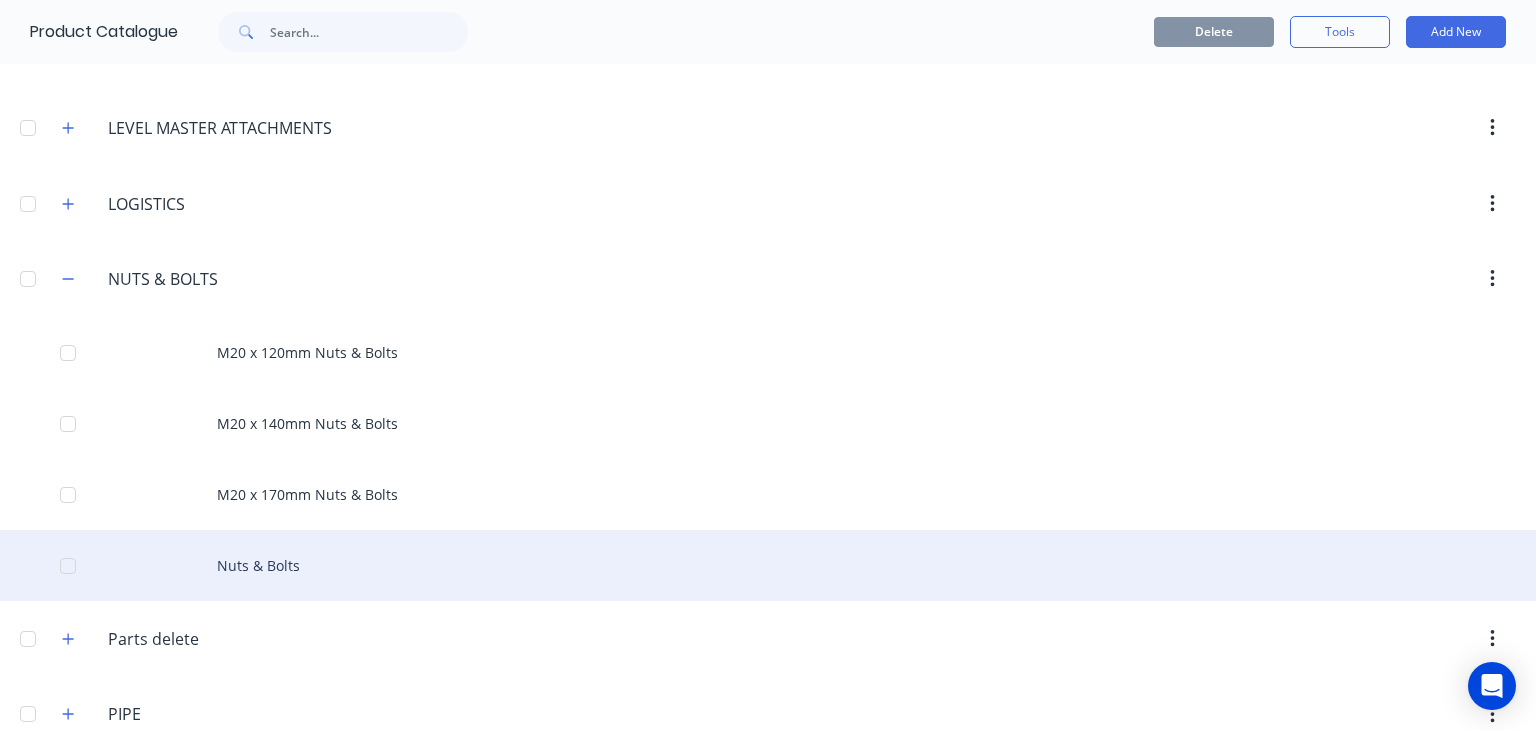 click on "Nuts & Bolts" at bounding box center (768, 565) 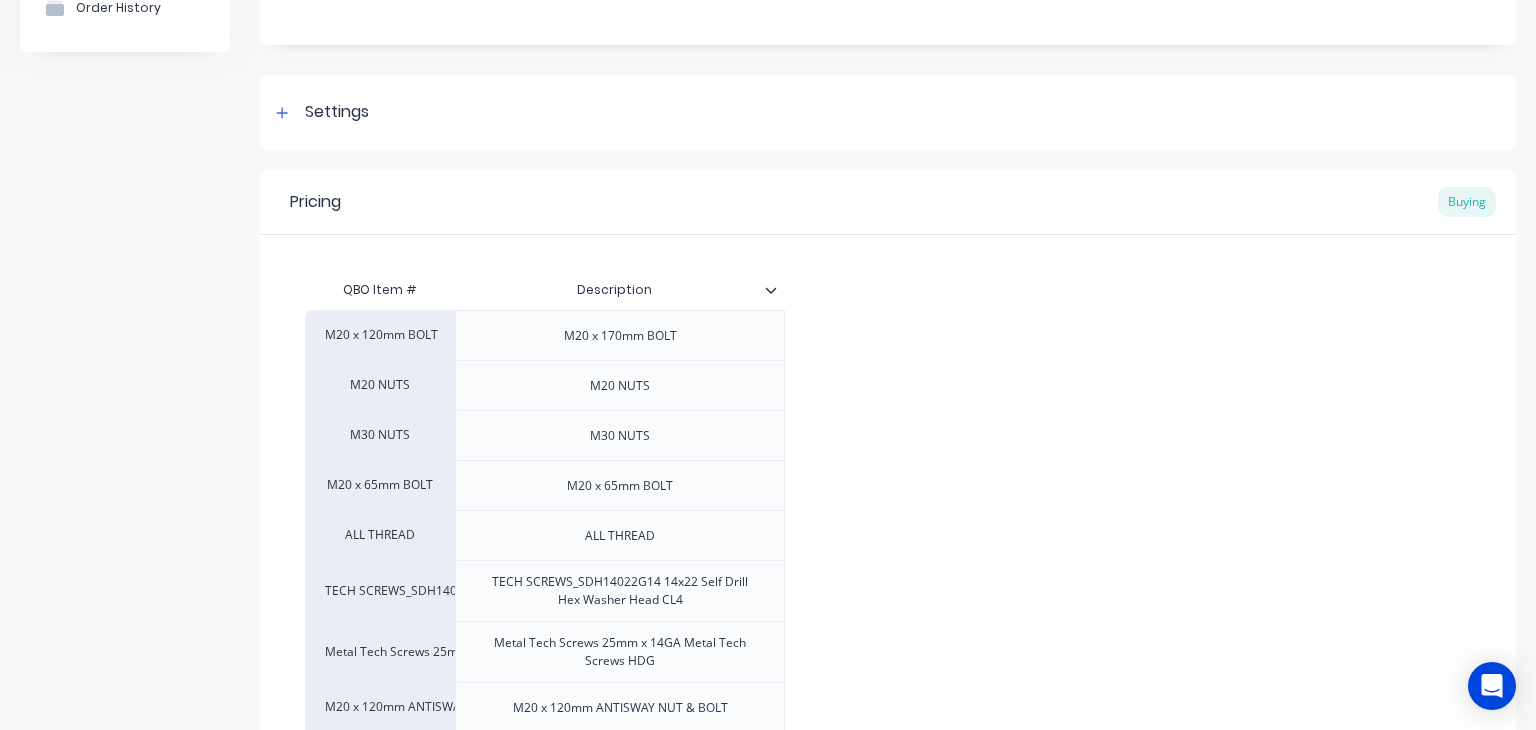 scroll, scrollTop: 216, scrollLeft: 0, axis: vertical 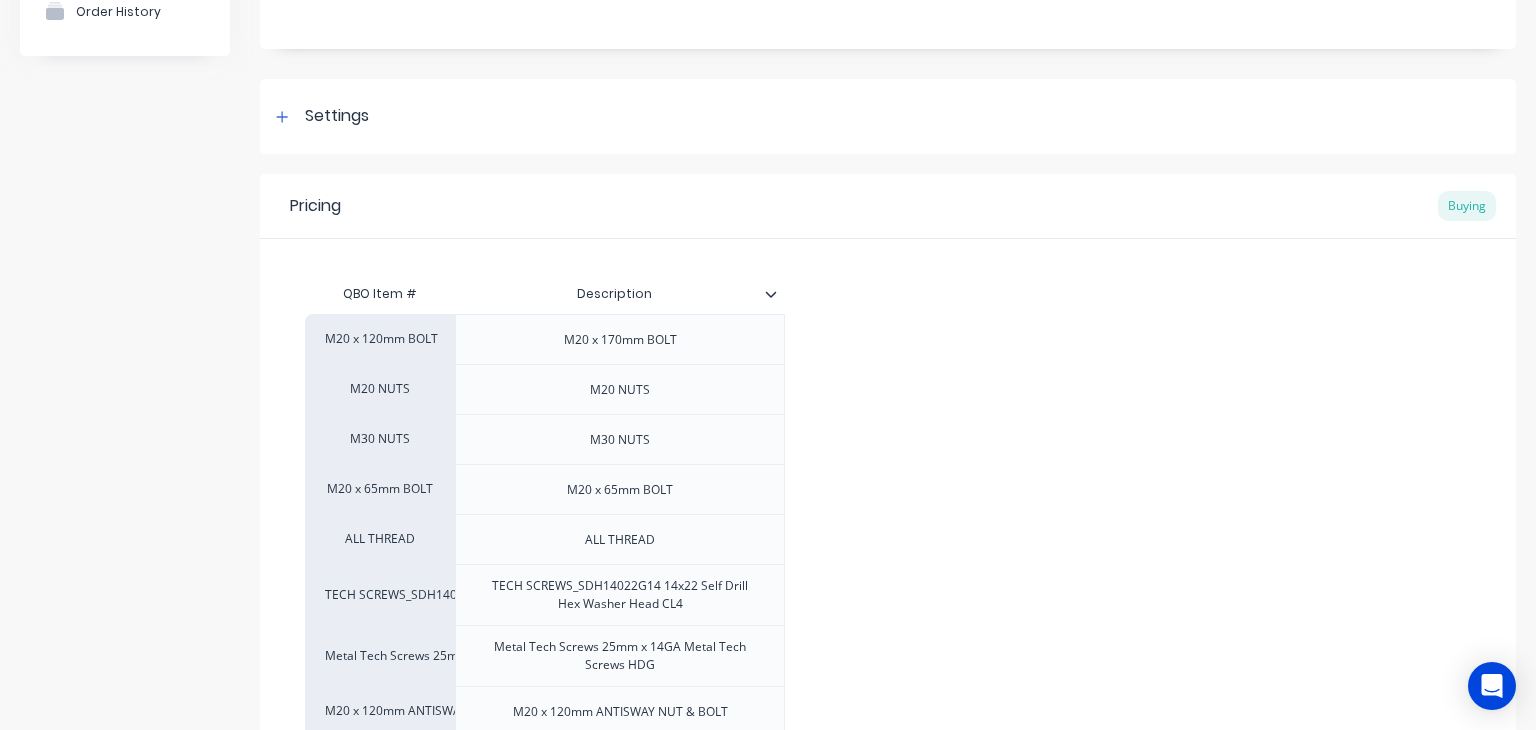 click at bounding box center (779, 294) 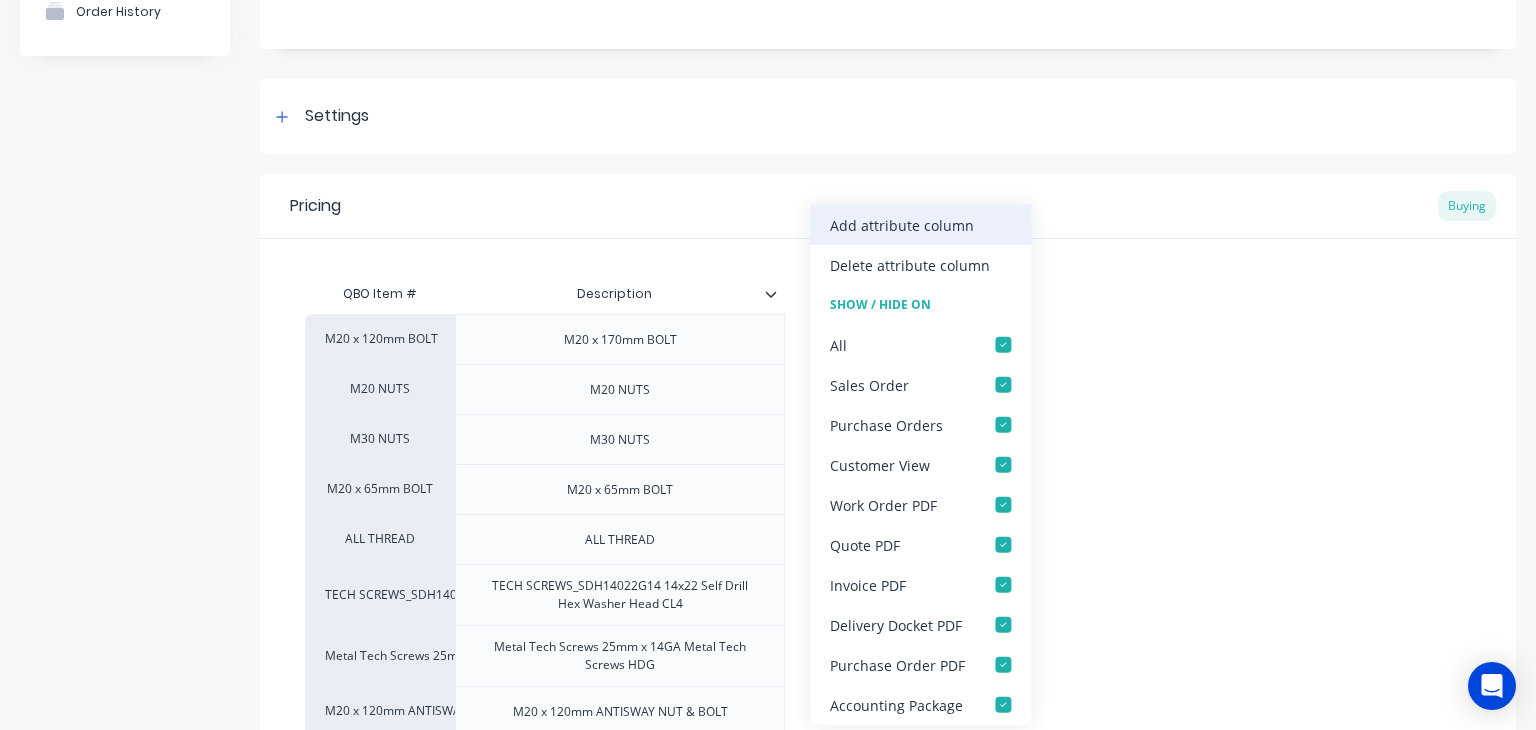 click on "Add attribute column" at bounding box center (902, 224) 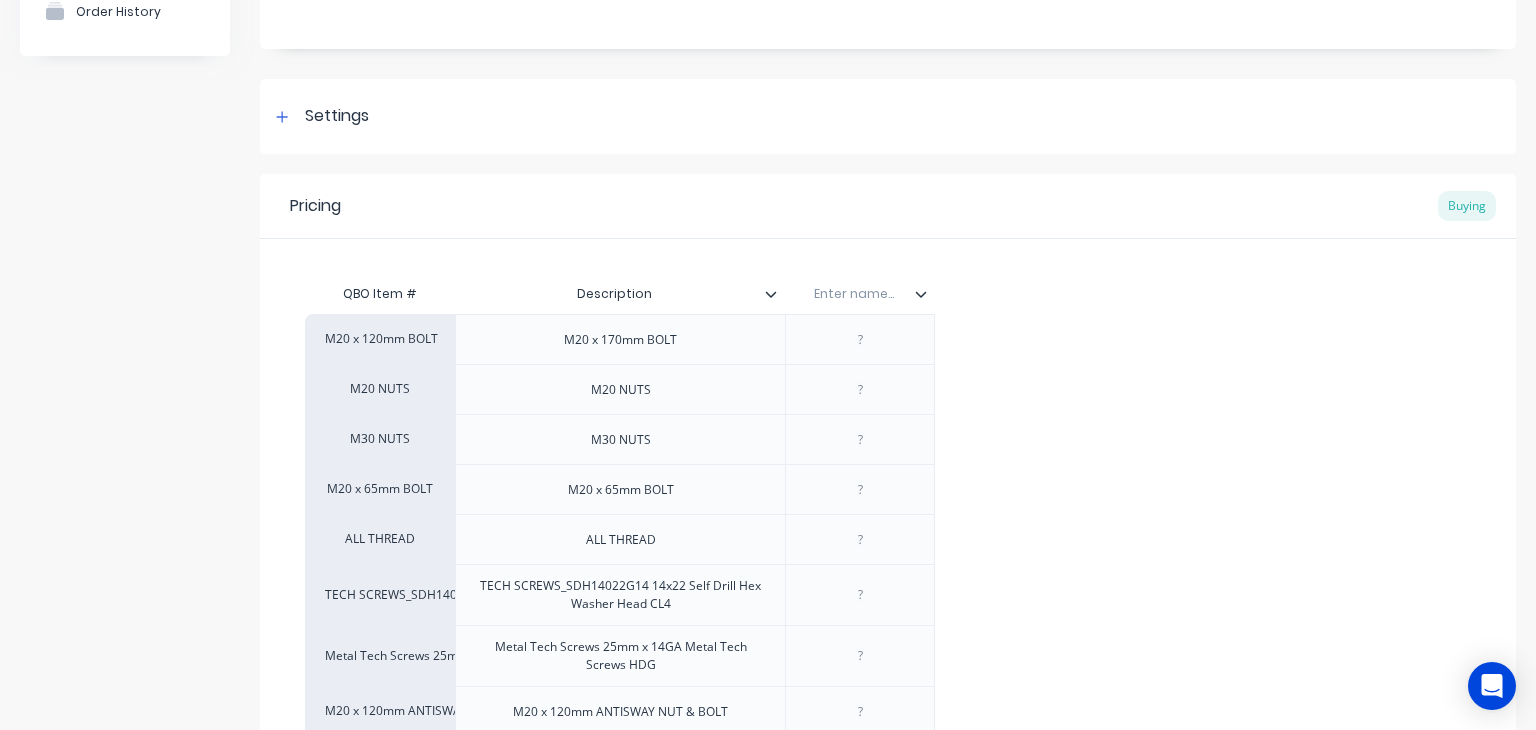 click at bounding box center (929, 294) 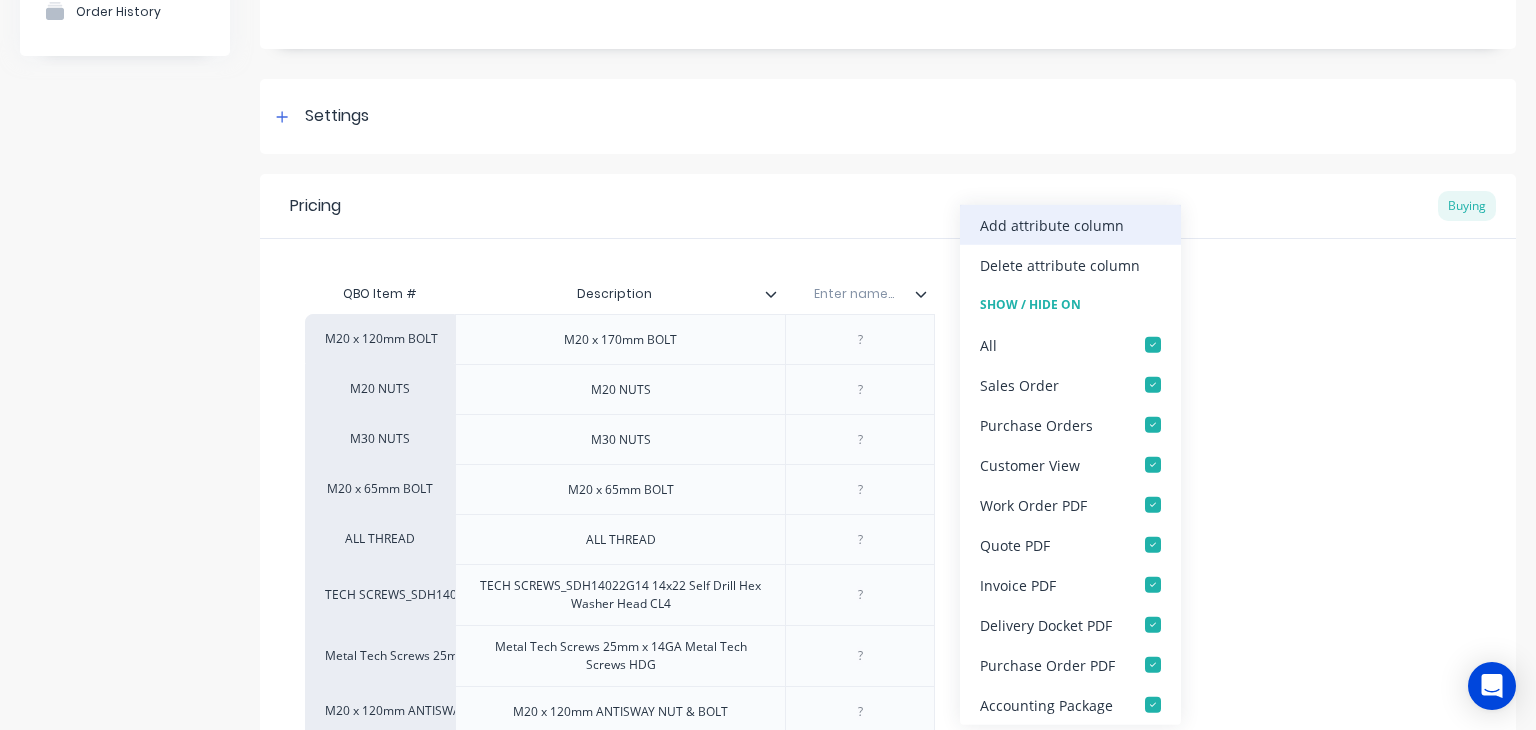 click on "Add attribute column" at bounding box center (1052, 224) 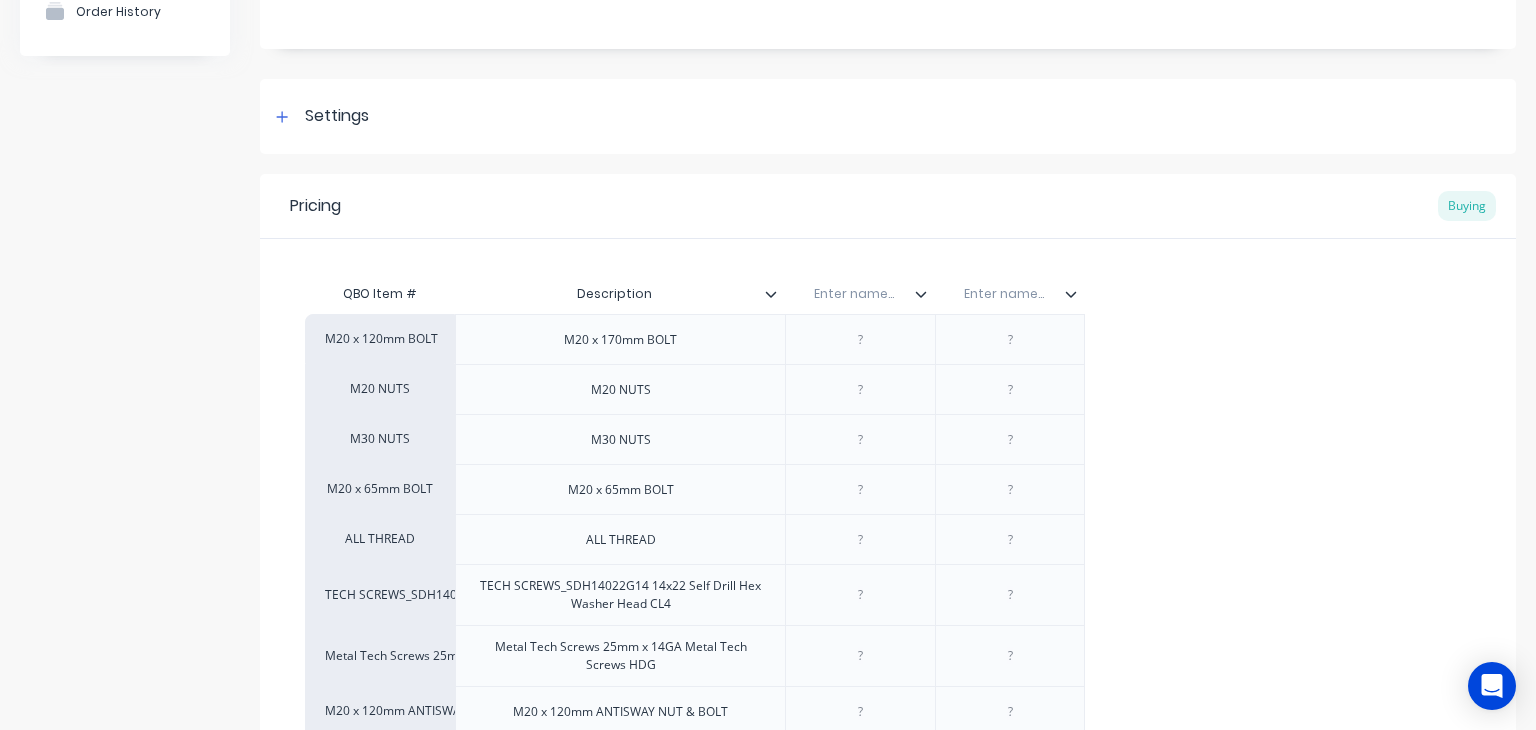 click at bounding box center (1079, 294) 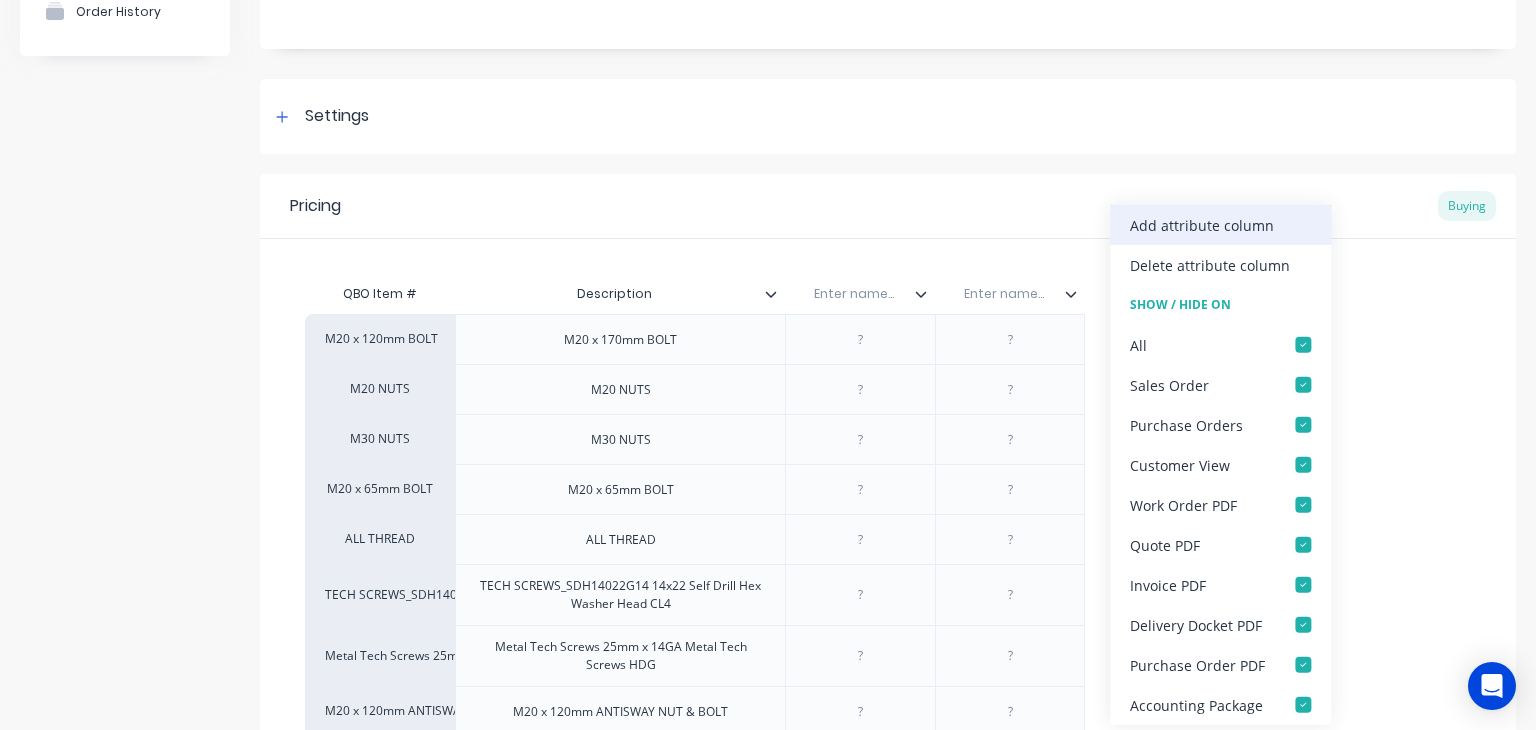 click on "Add attribute column" at bounding box center [1202, 224] 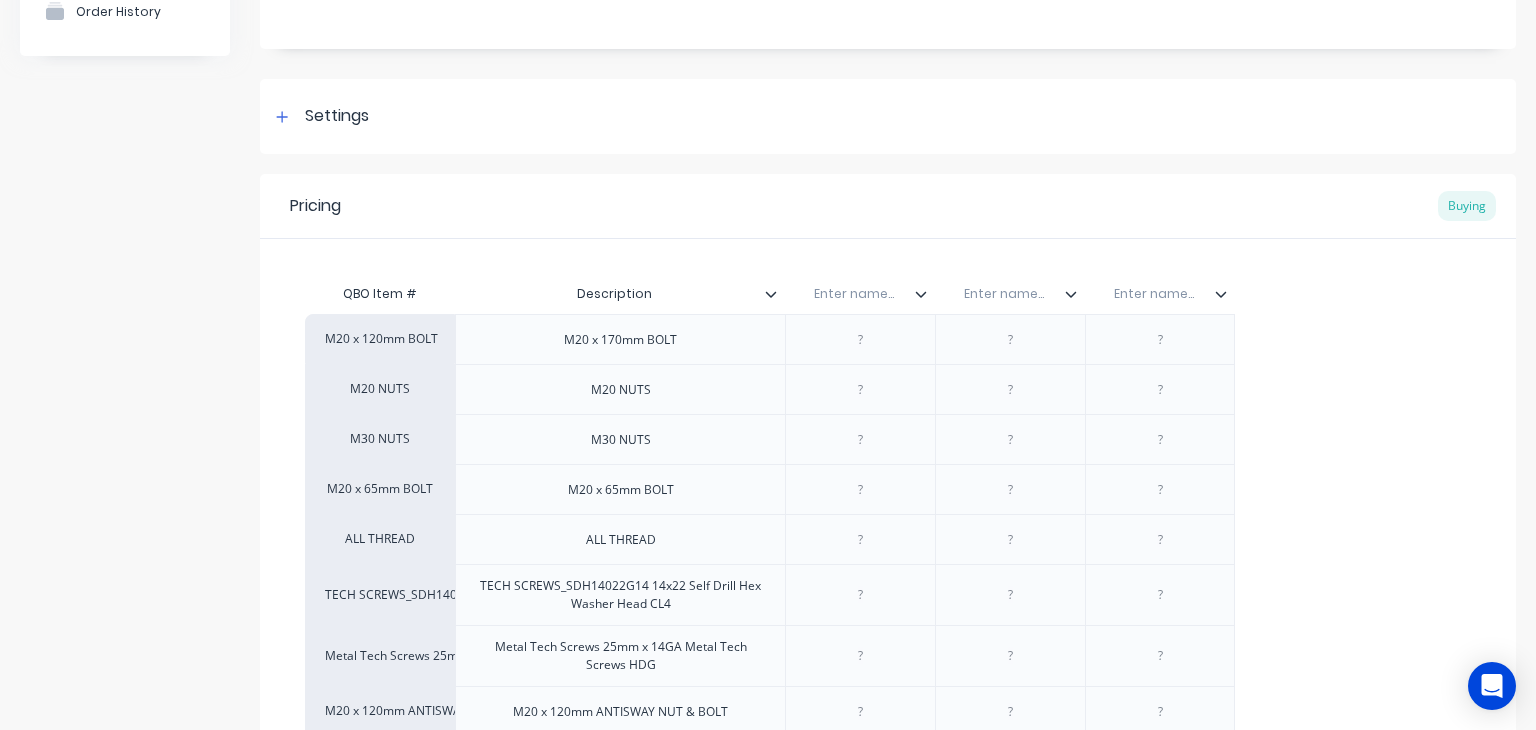 click at bounding box center (854, 294) 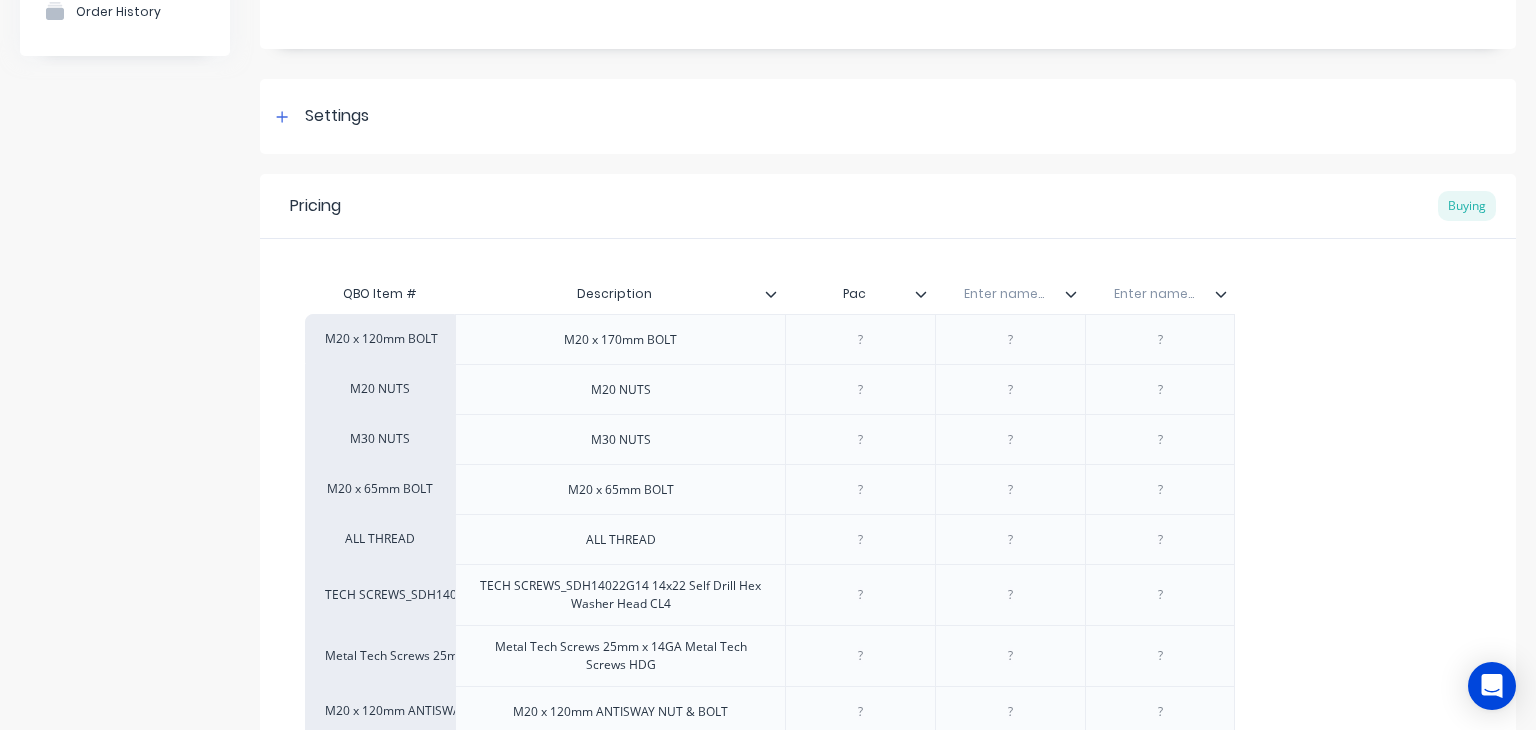 type on "Pack" 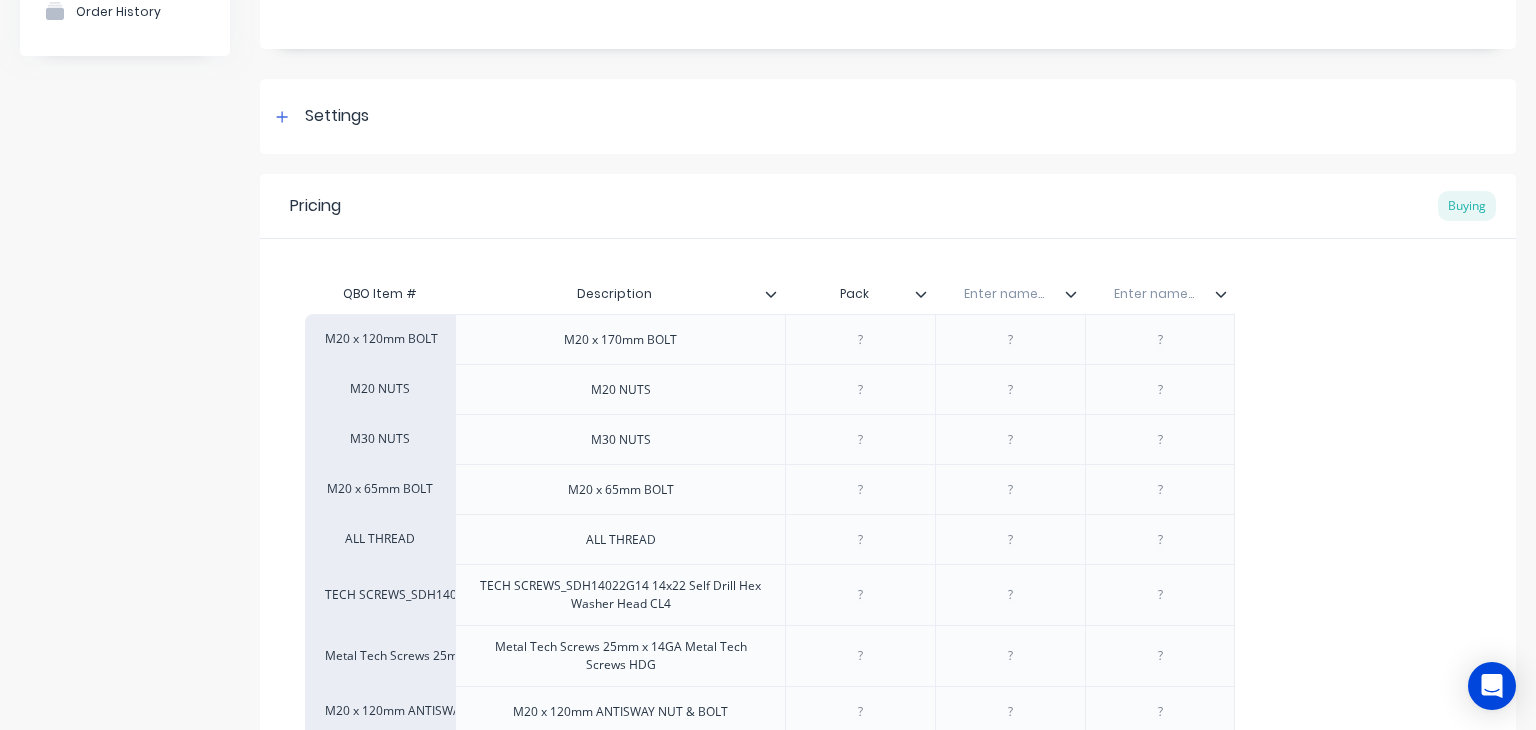 type on "x" 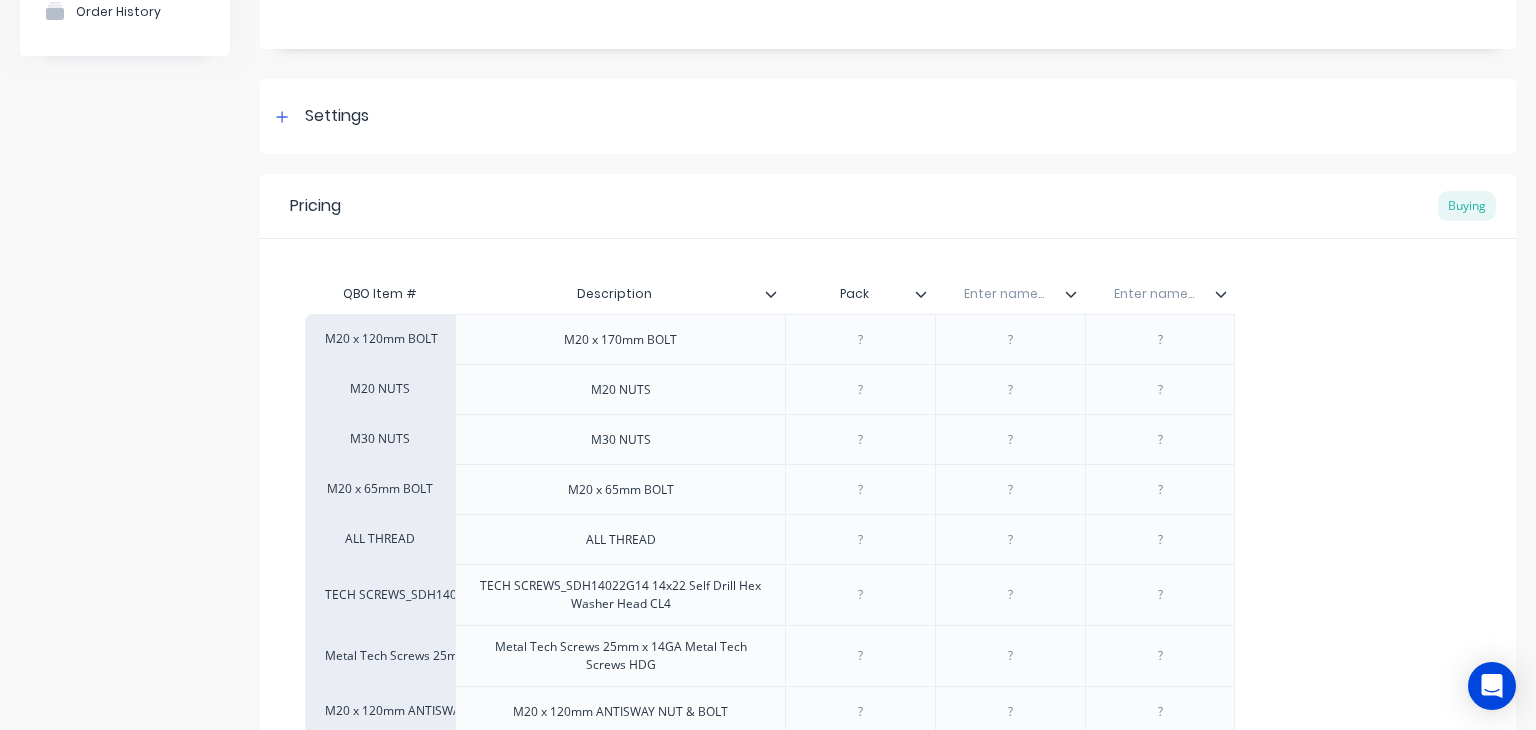 click at bounding box center [1004, 294] 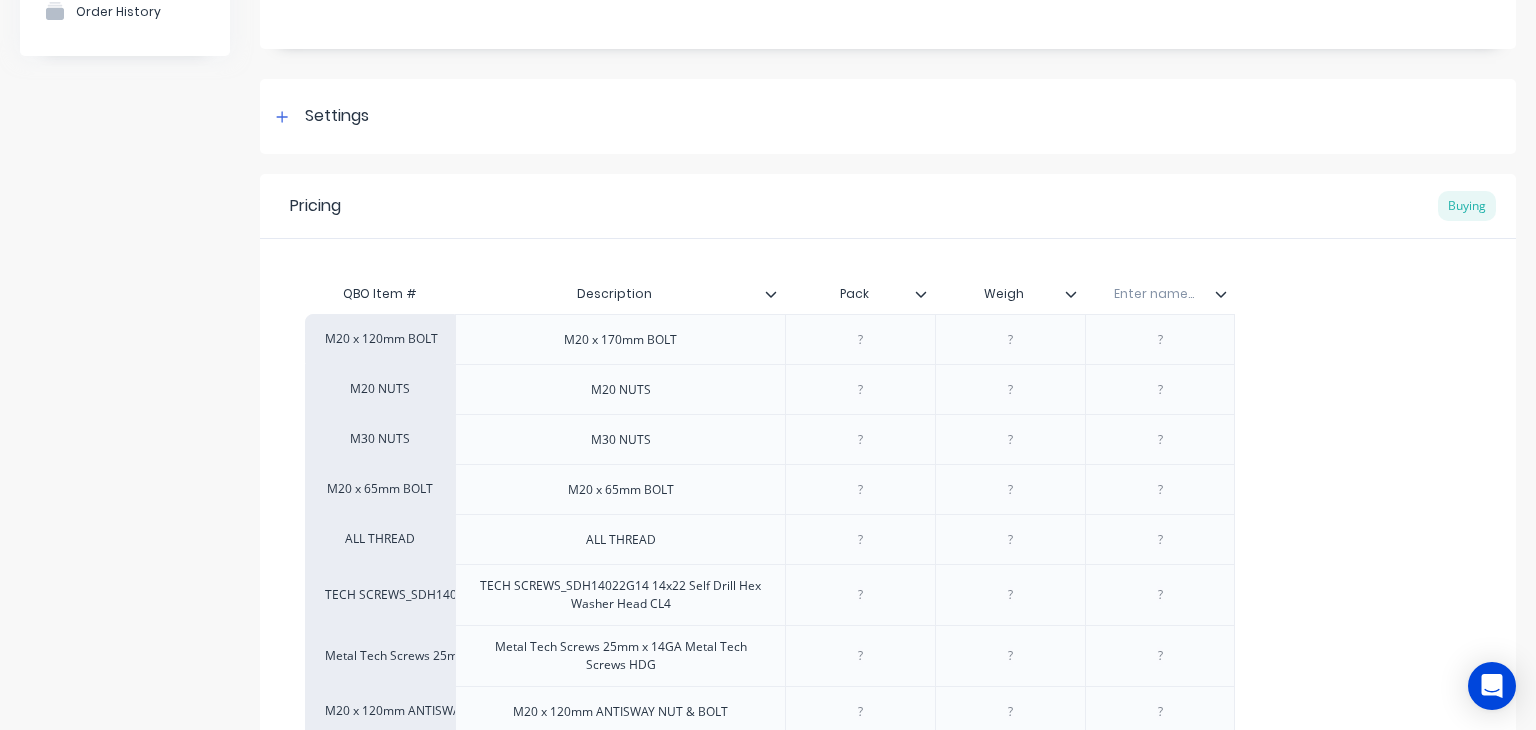 type on "Weight" 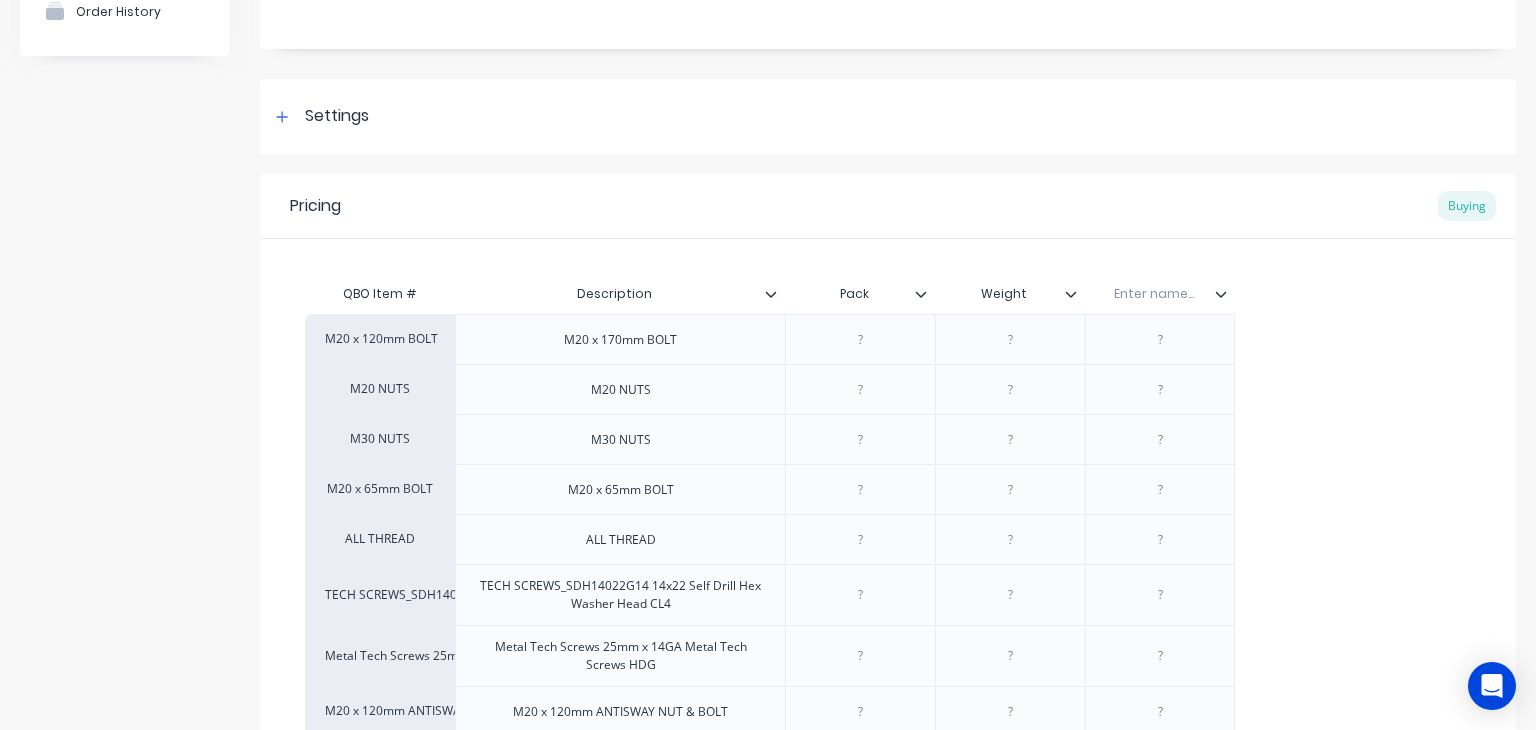 type on "x" 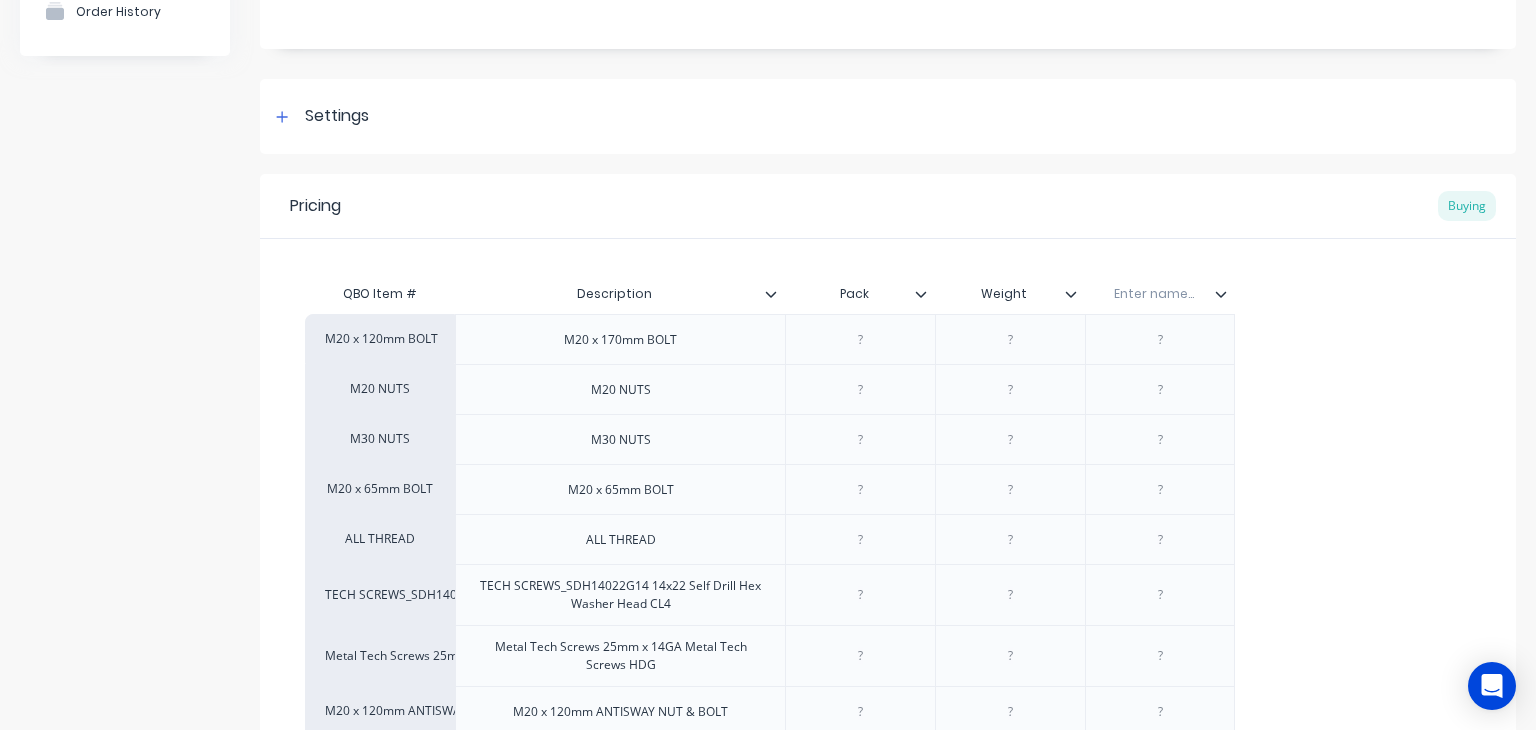 click at bounding box center [1154, 294] 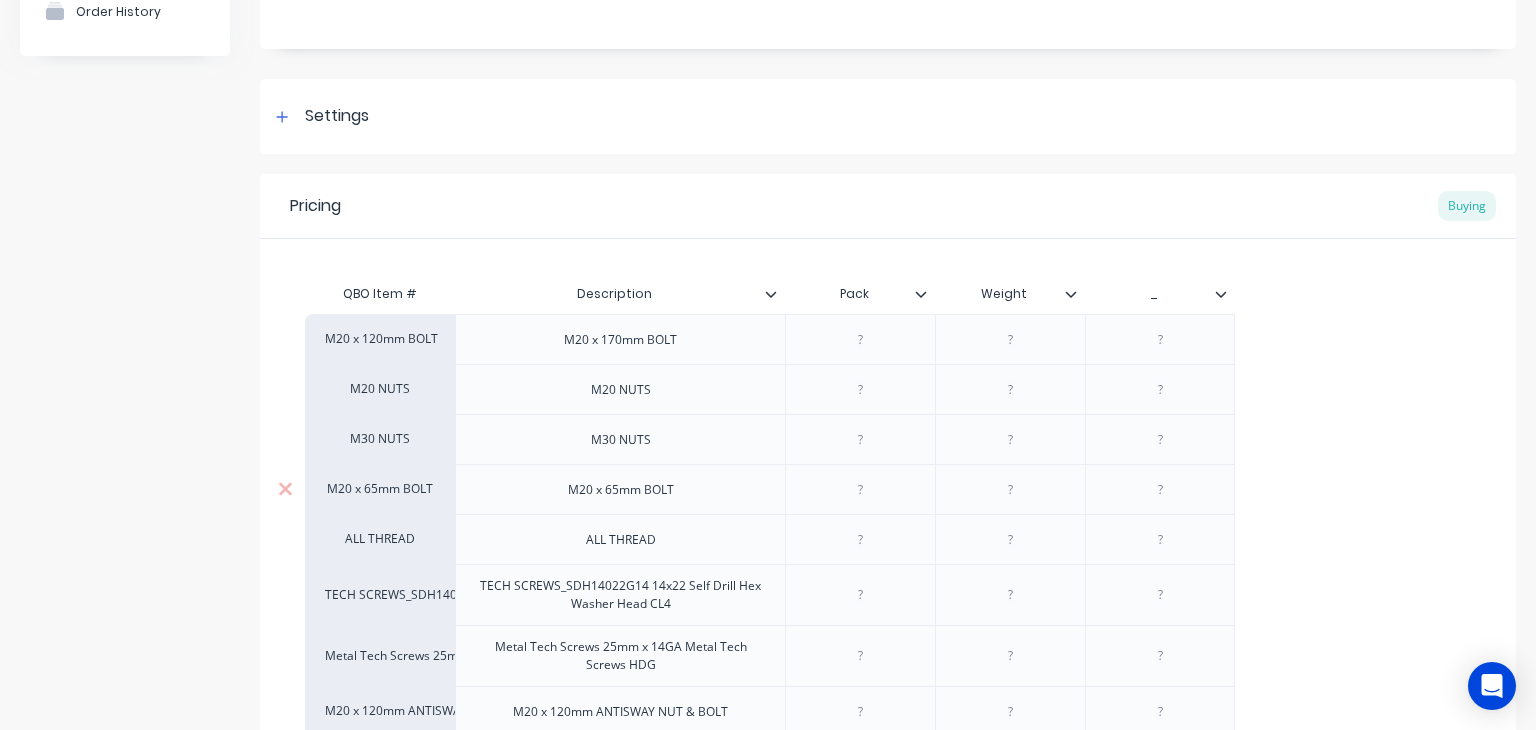 scroll, scrollTop: 764, scrollLeft: 0, axis: vertical 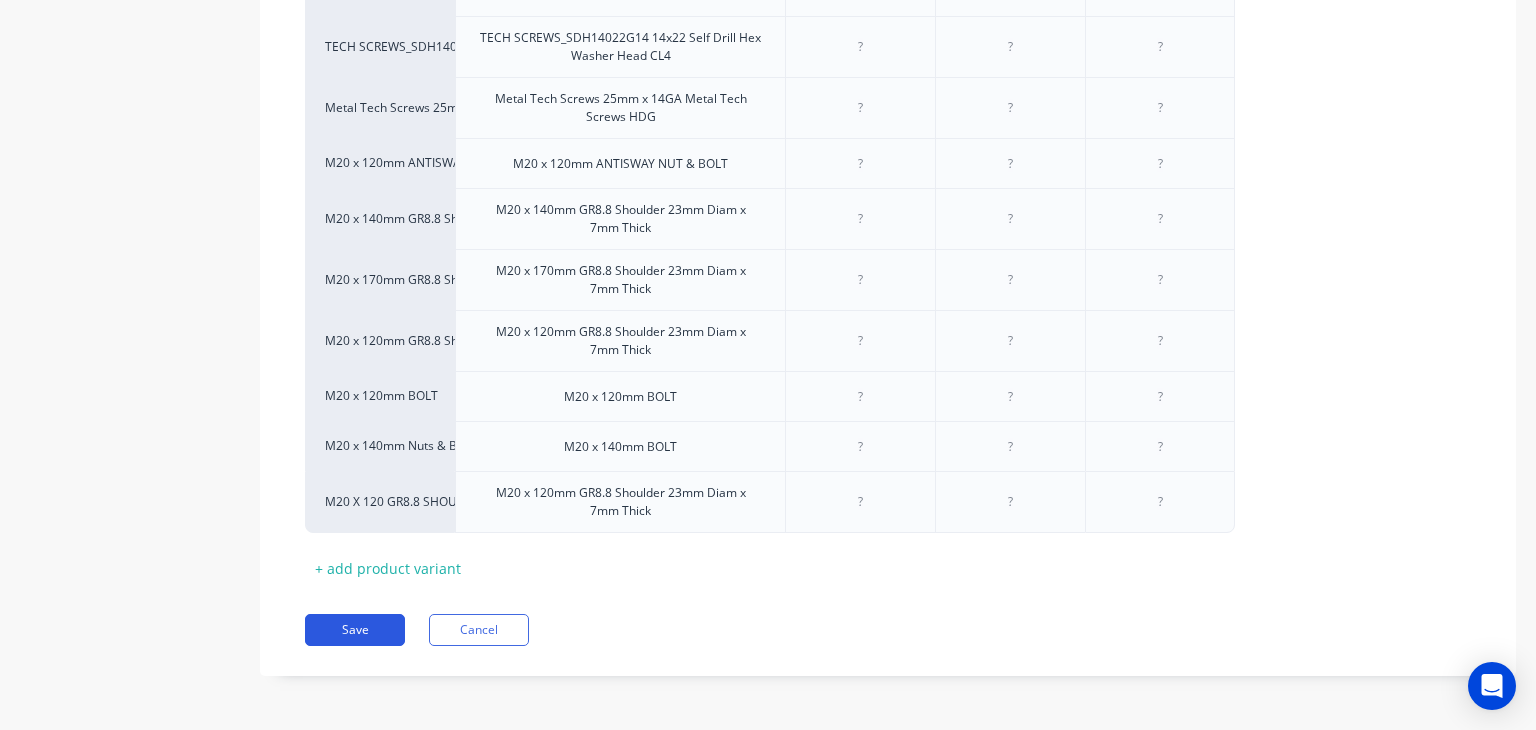click on "Save" at bounding box center [355, 630] 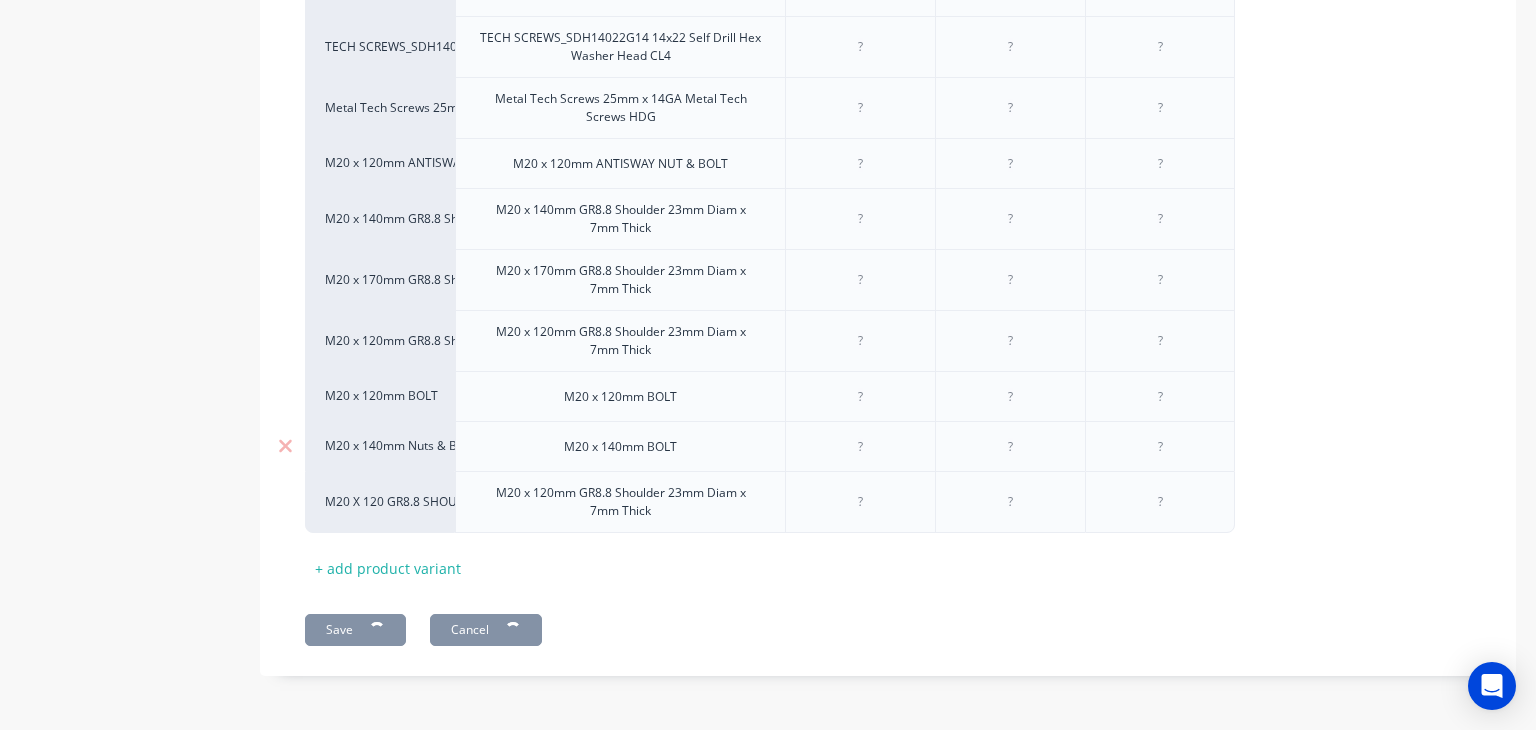 type on "x" 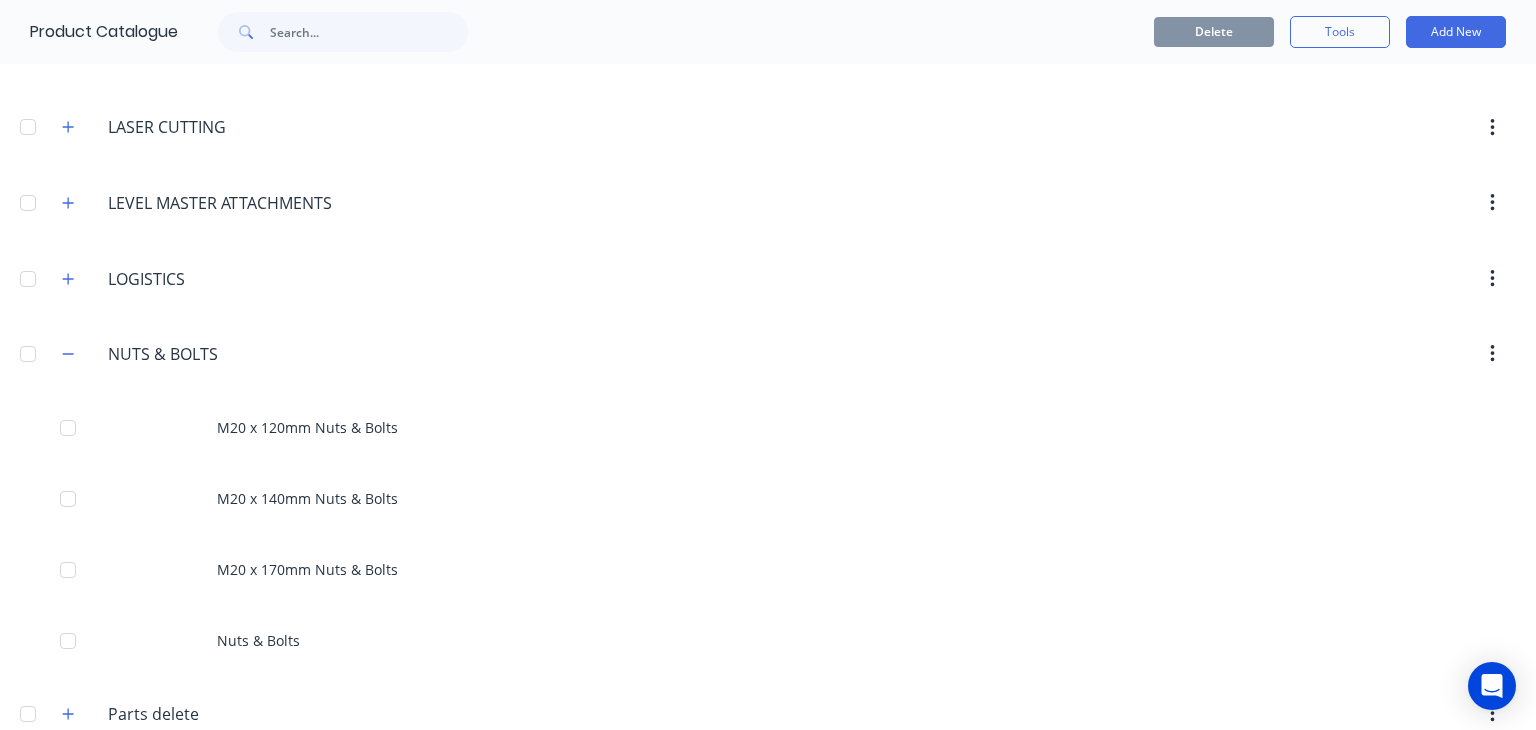 scroll, scrollTop: 1488, scrollLeft: 0, axis: vertical 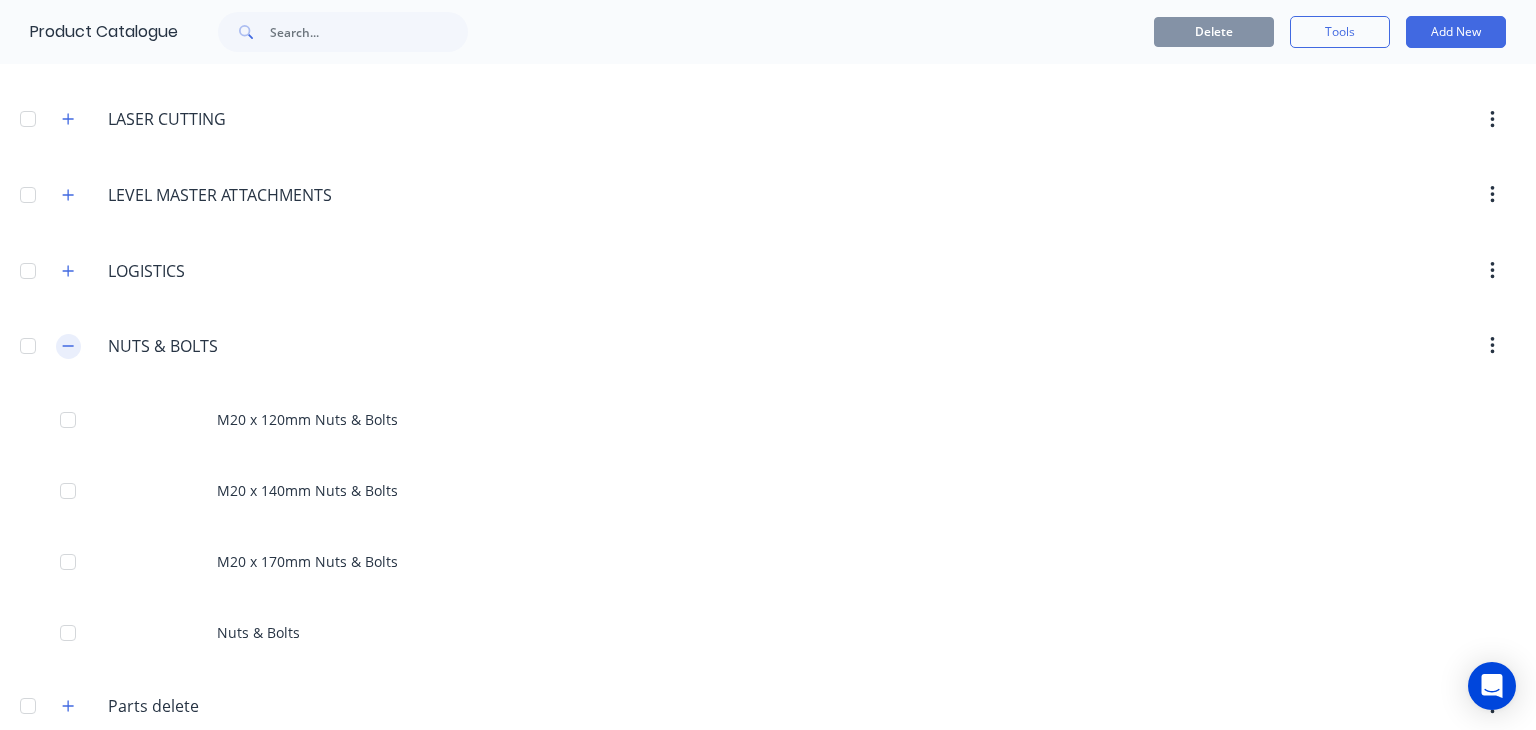 click 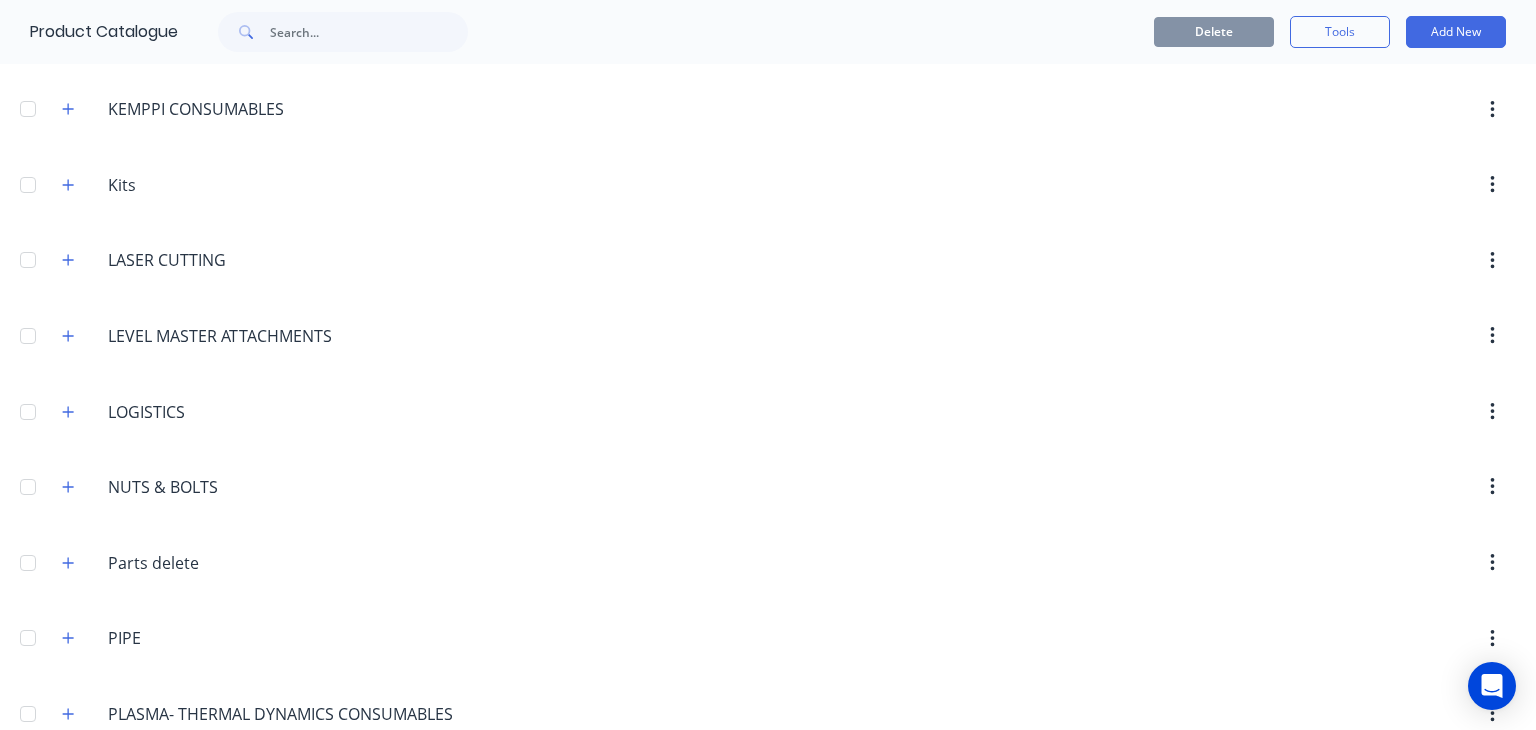 scroll, scrollTop: 1348, scrollLeft: 0, axis: vertical 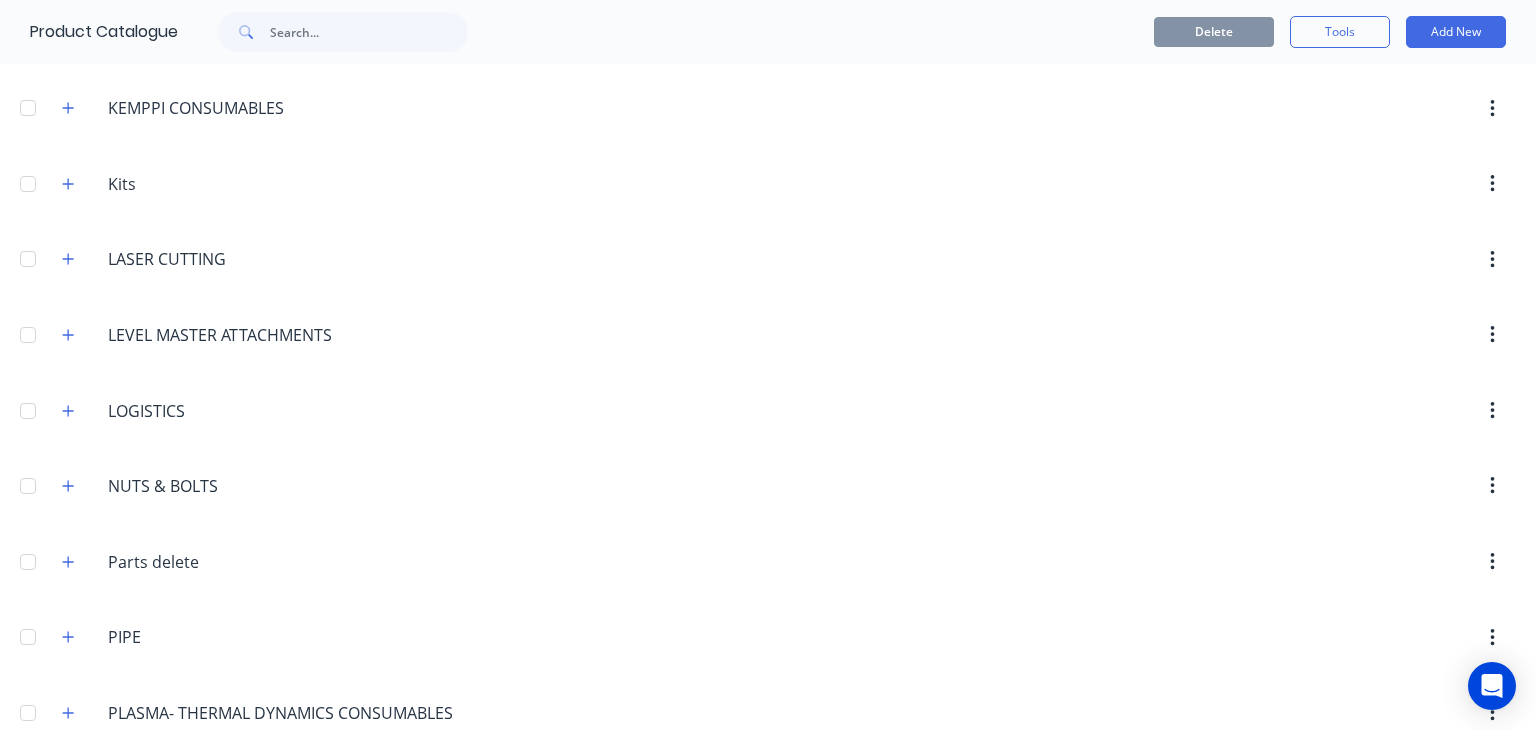 type 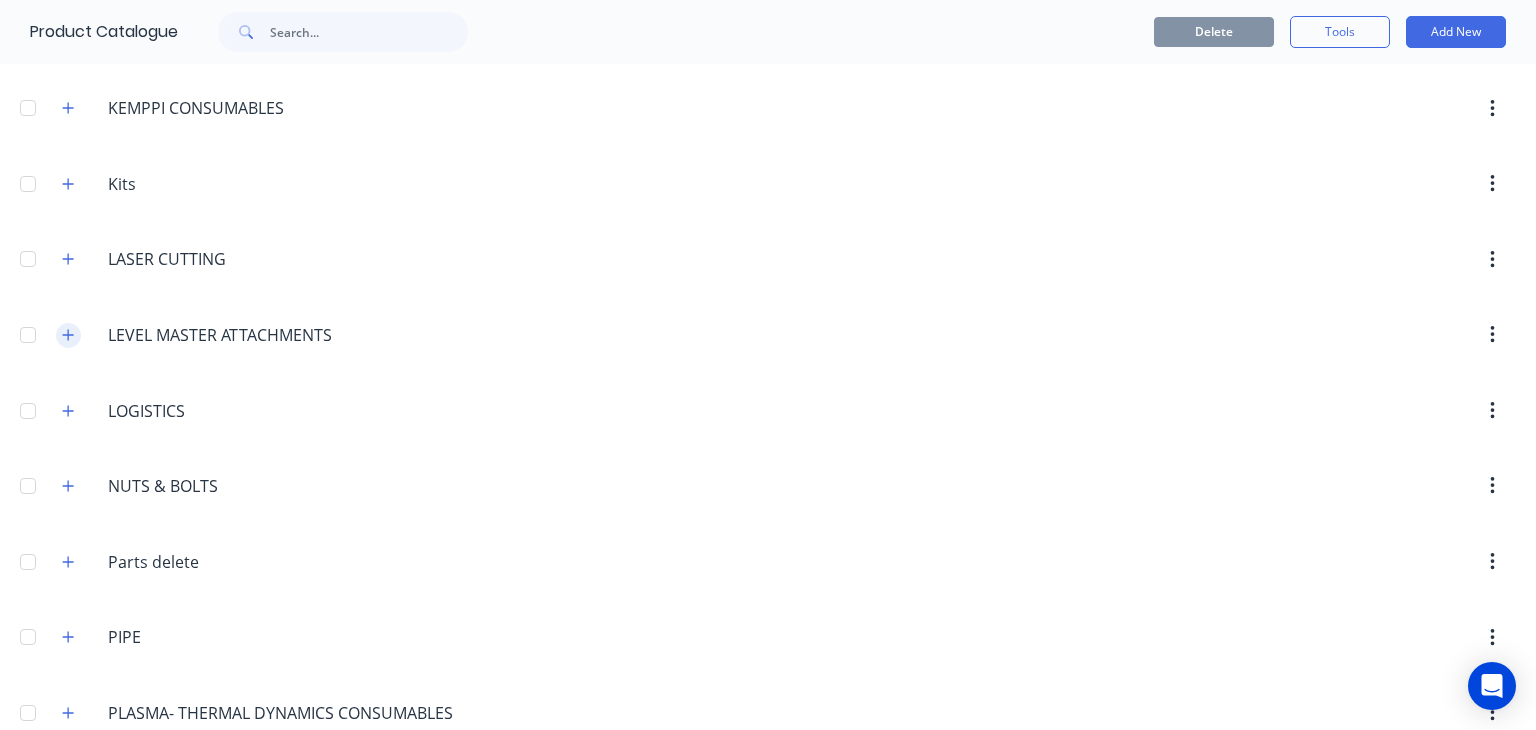 click at bounding box center (68, 335) 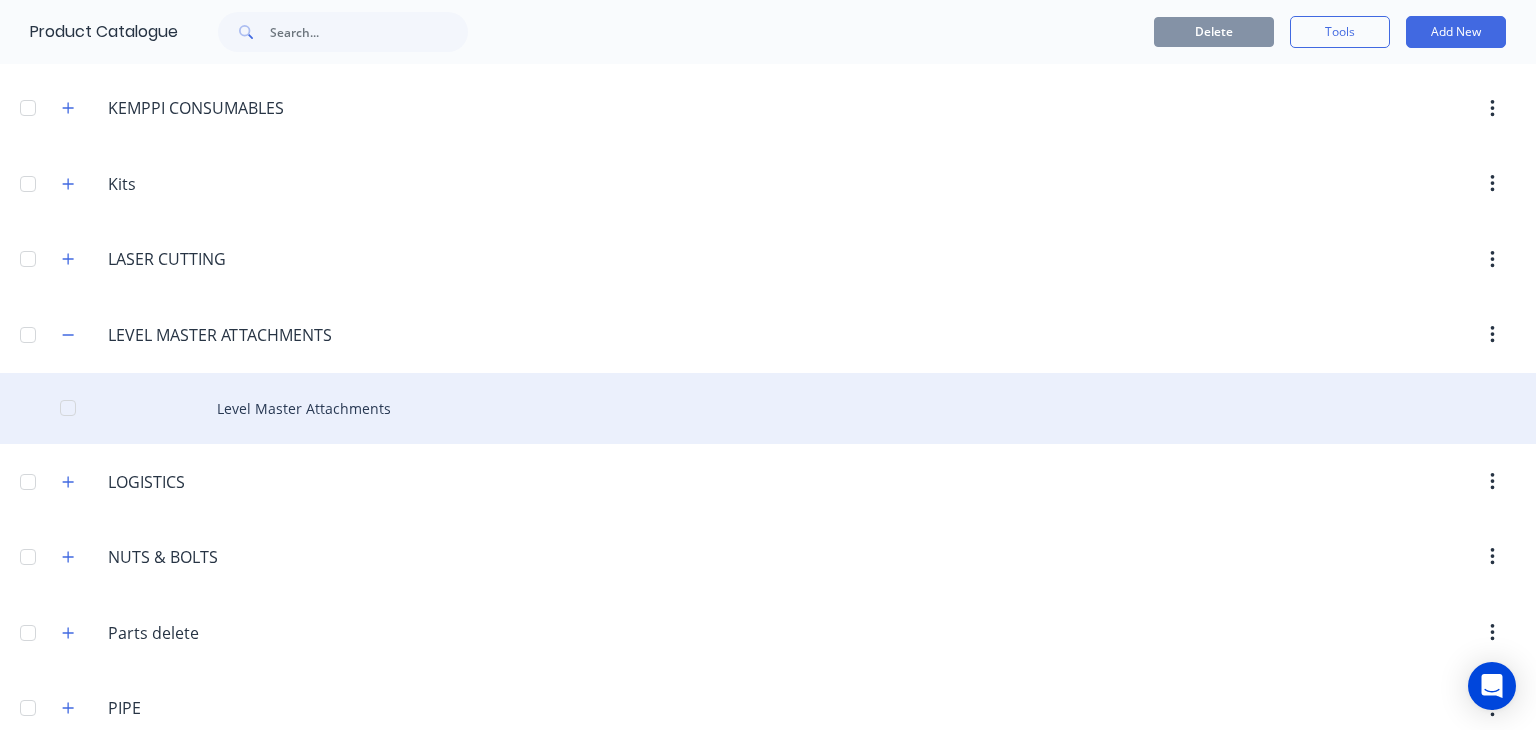 click on "Level Master Attachments" at bounding box center [768, 408] 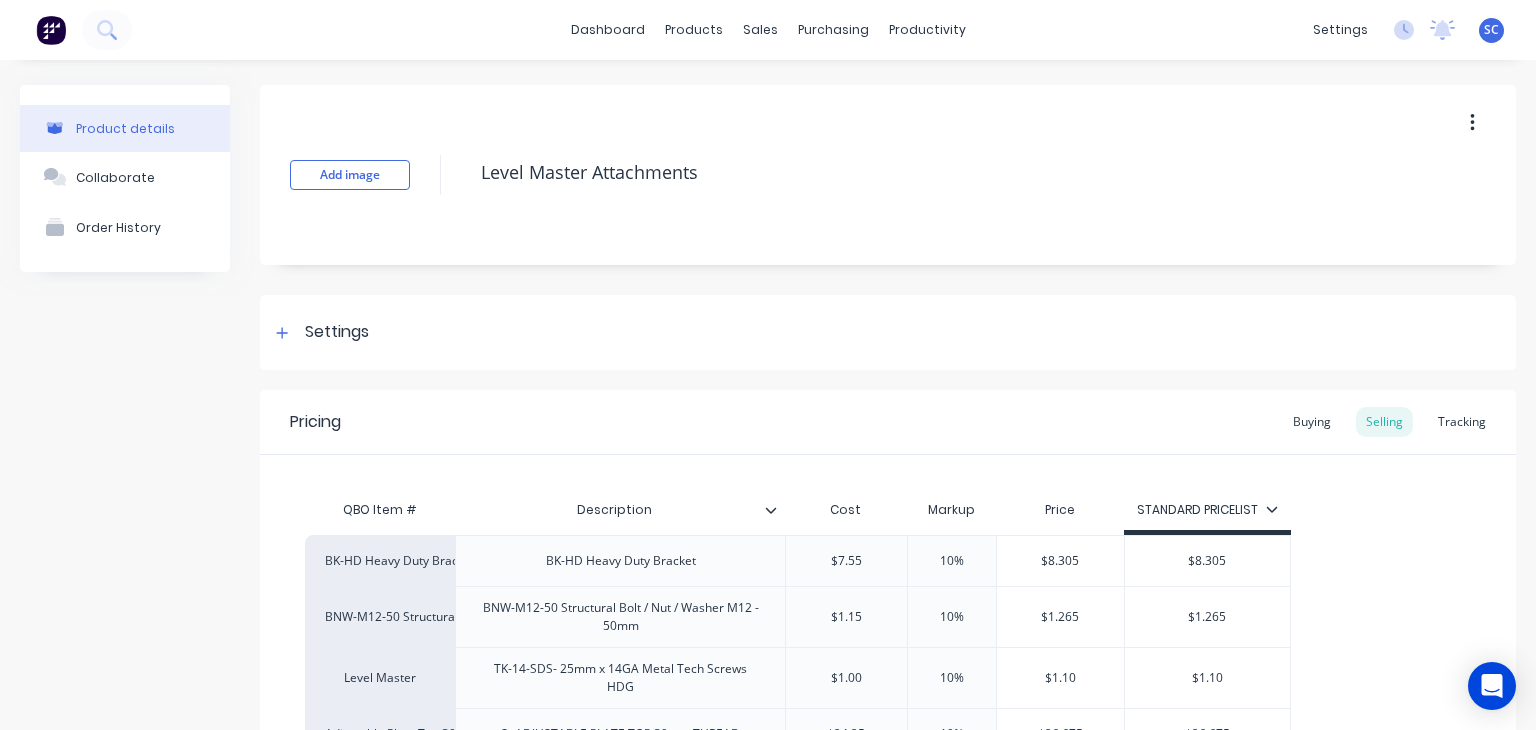 click at bounding box center [779, 510] 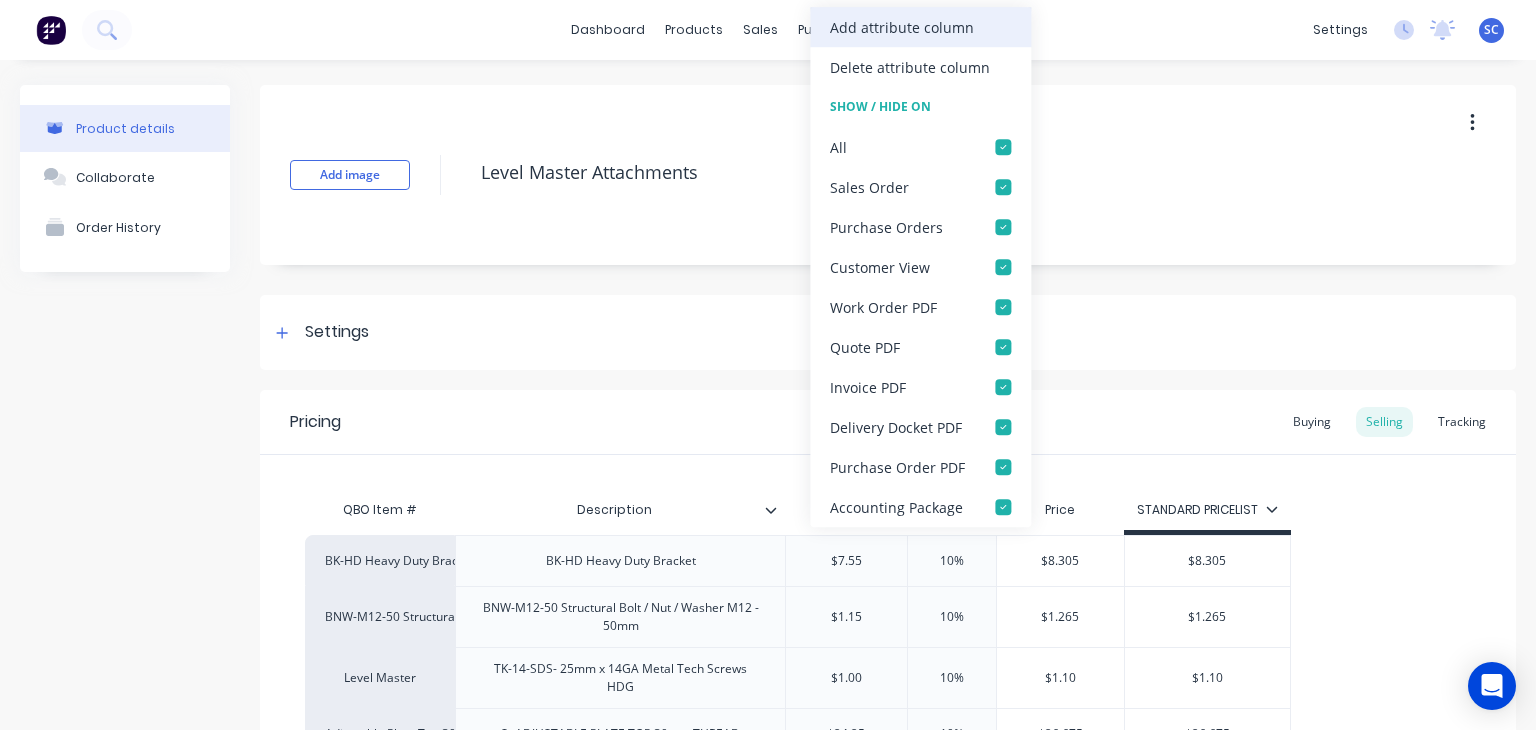 click on "Add attribute column" at bounding box center [902, 27] 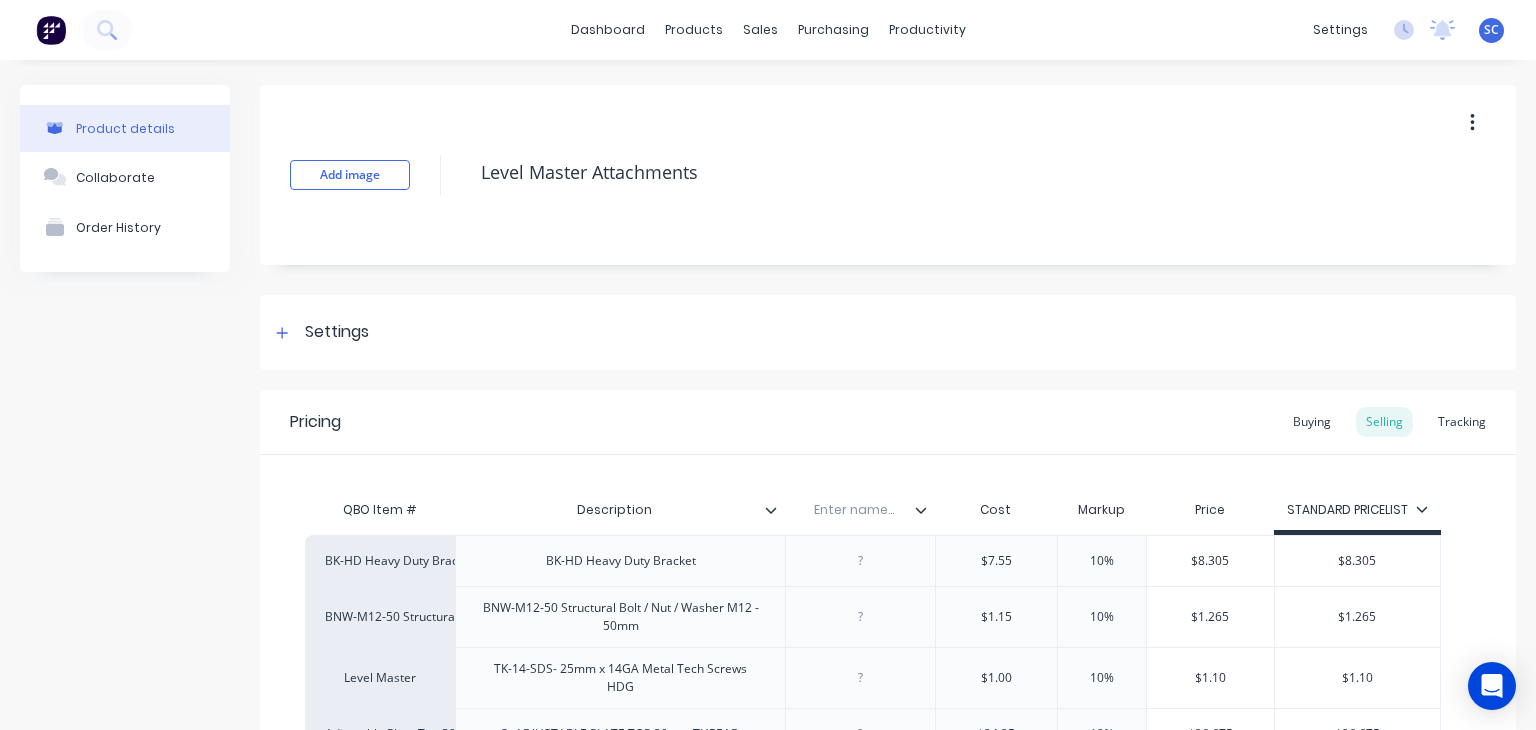 click at bounding box center (929, 510) 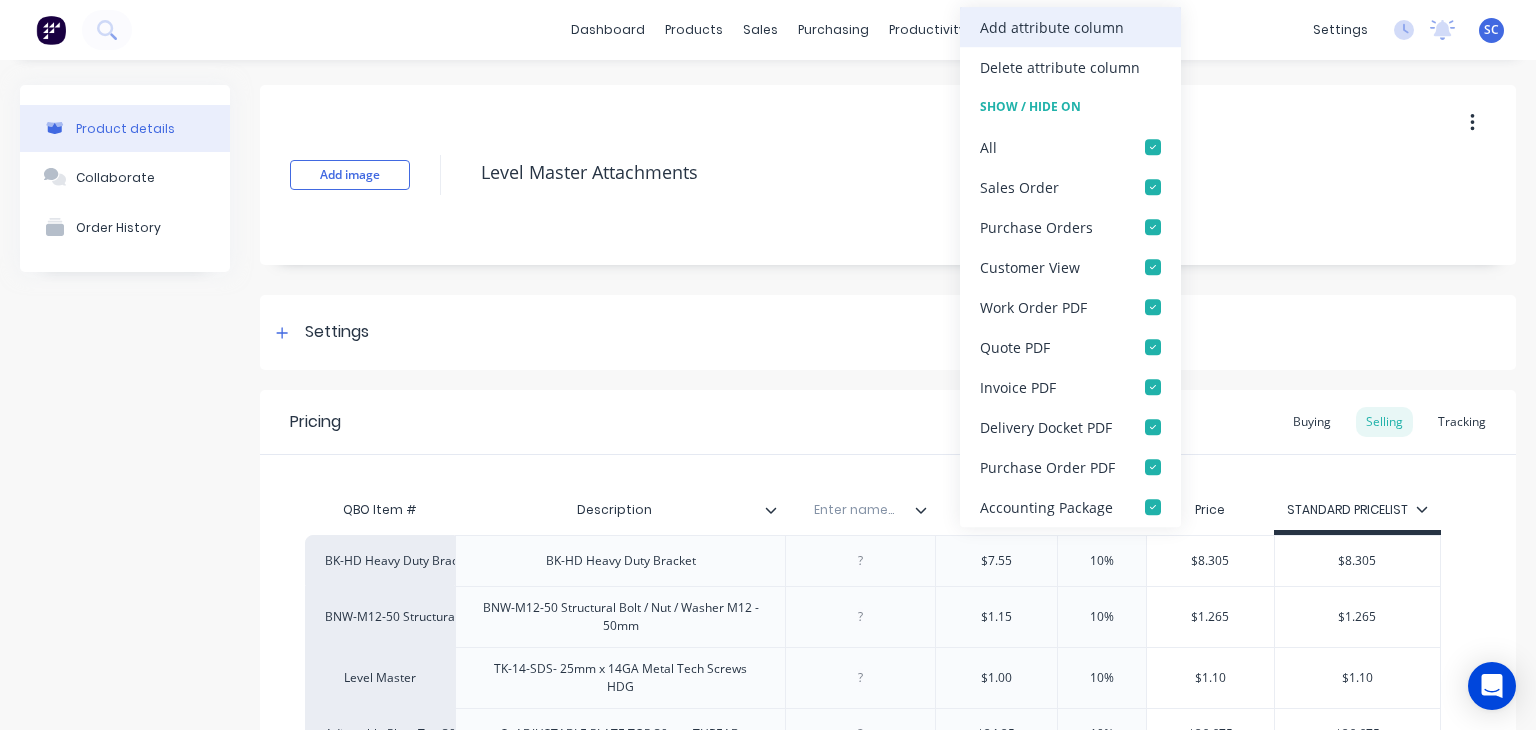 click on "Add attribute column" at bounding box center (1070, 27) 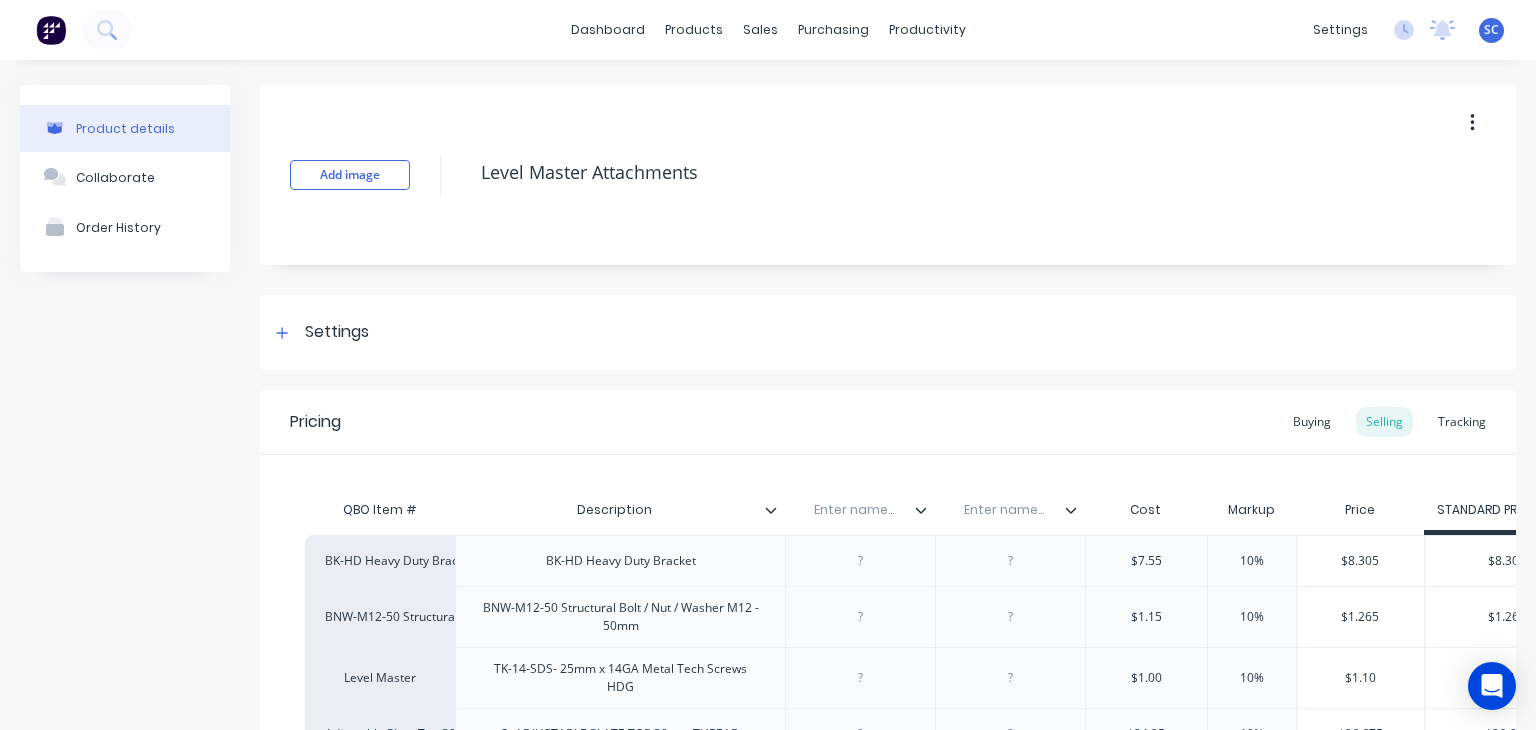 click at bounding box center [1079, 510] 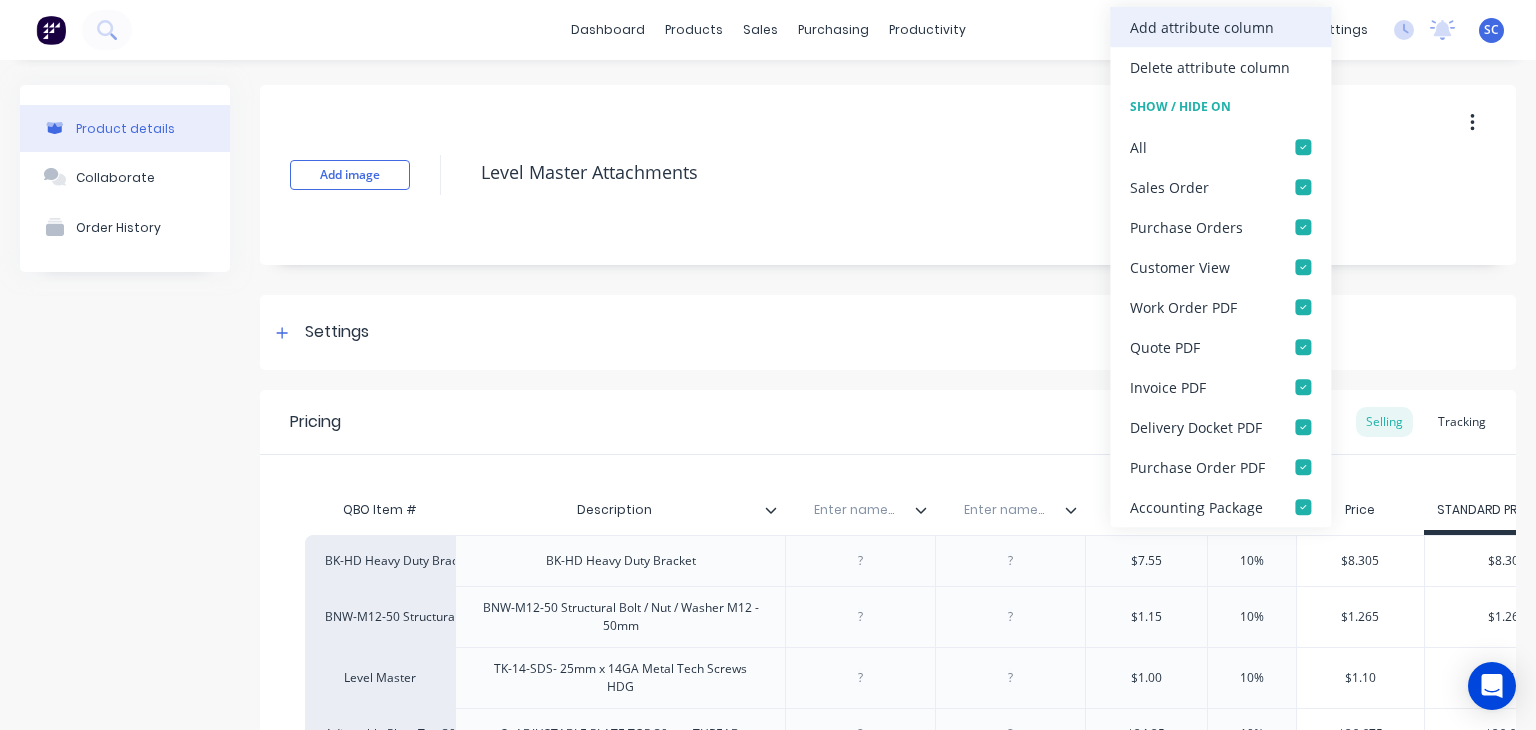 click on "Add attribute column" at bounding box center (1202, 27) 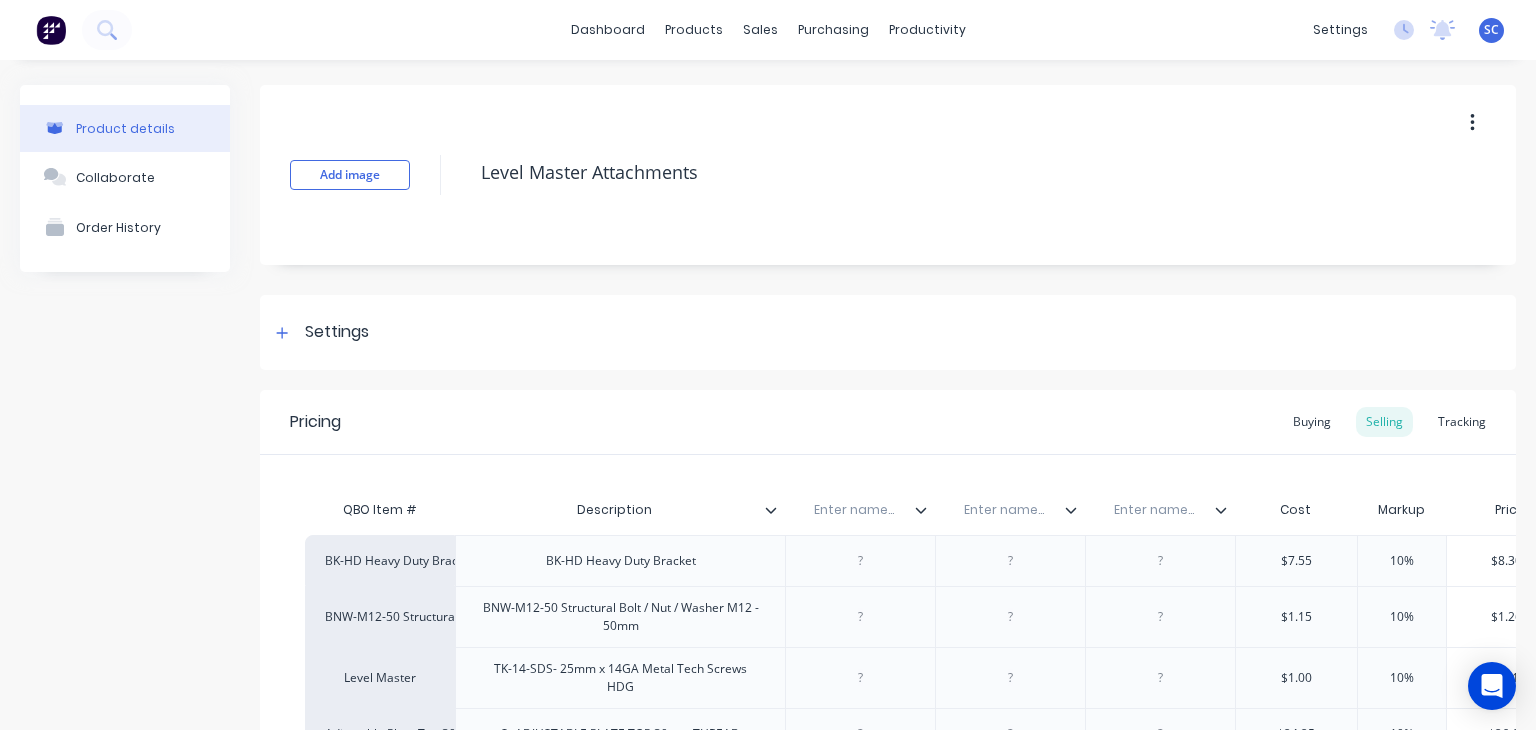click at bounding box center (854, 510) 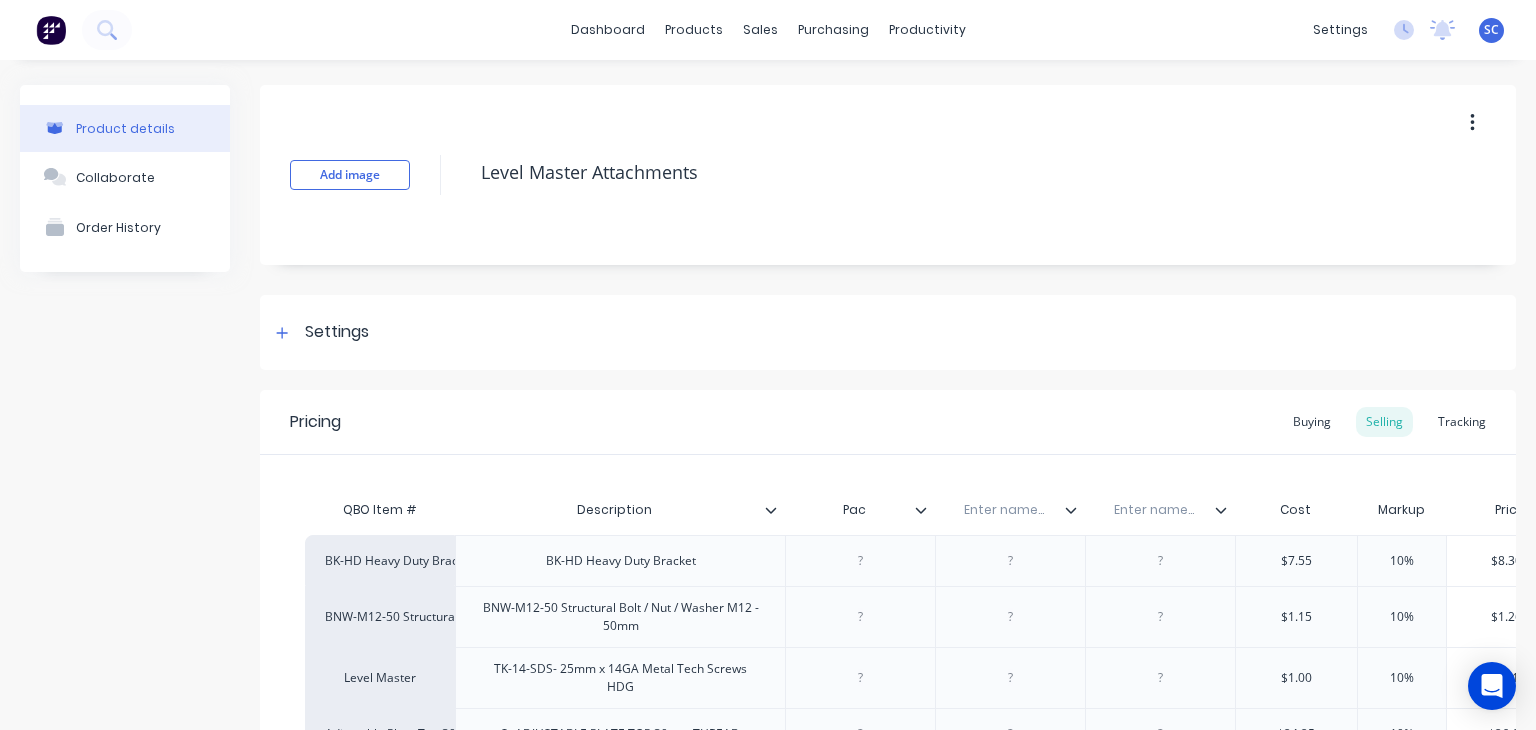 type on "Pack" 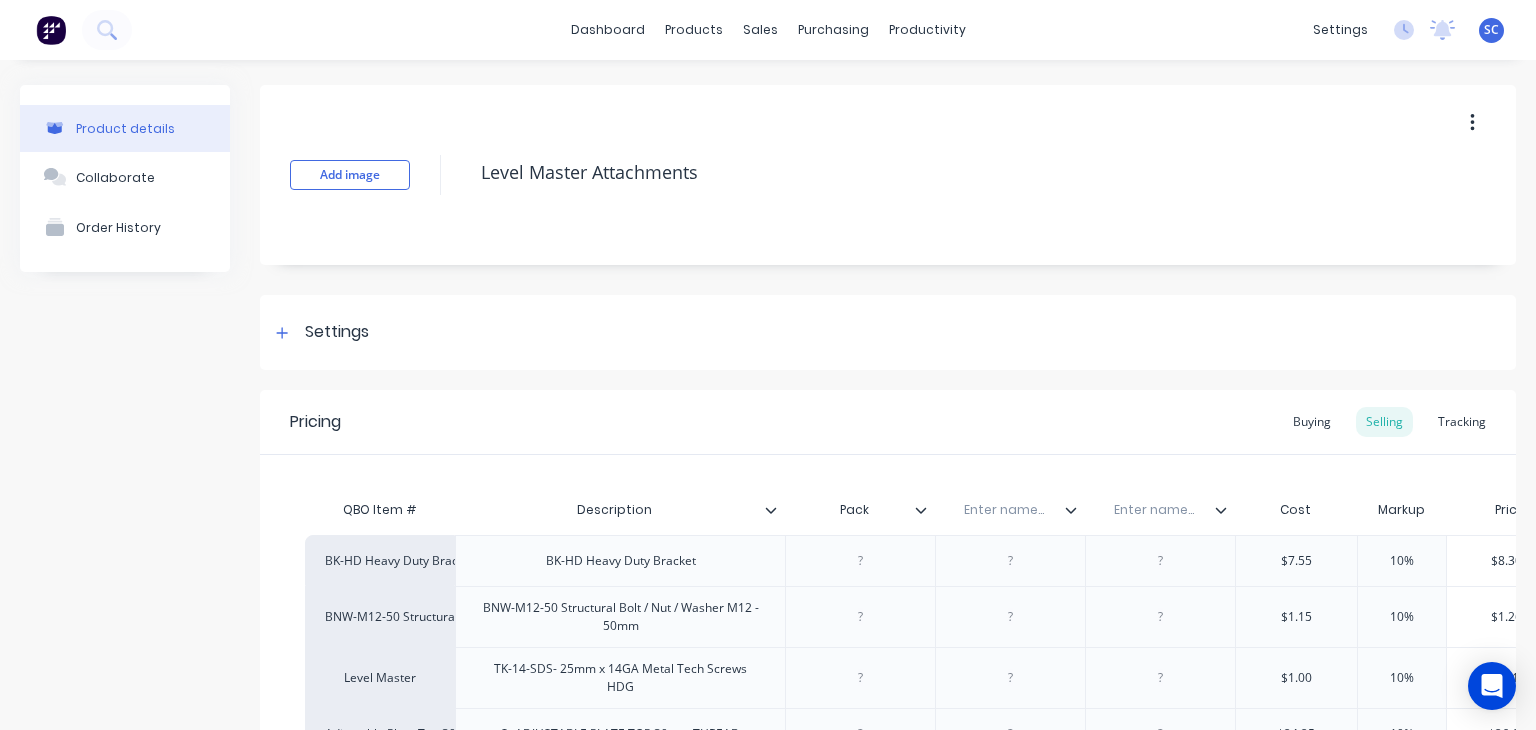 type on "x" 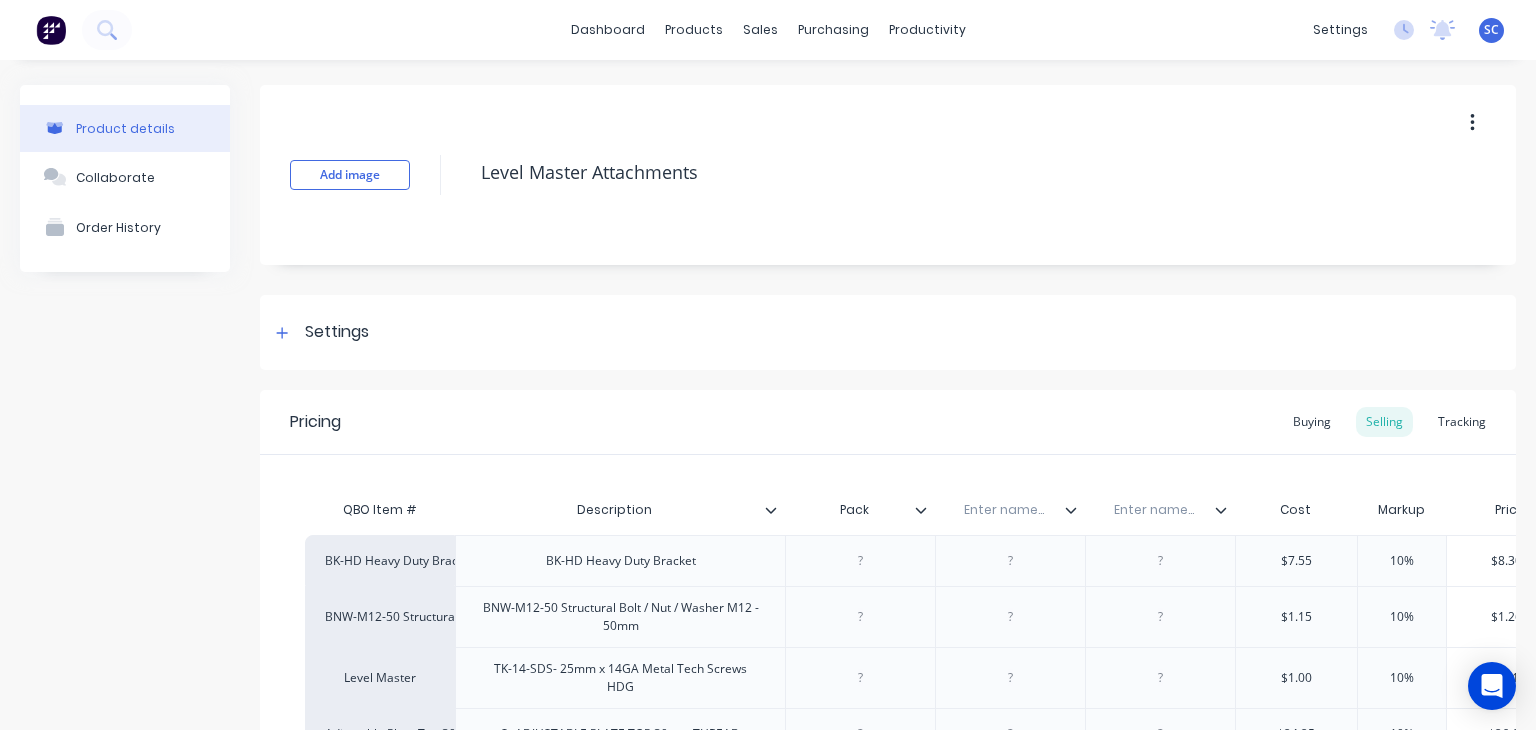 click at bounding box center (1004, 510) 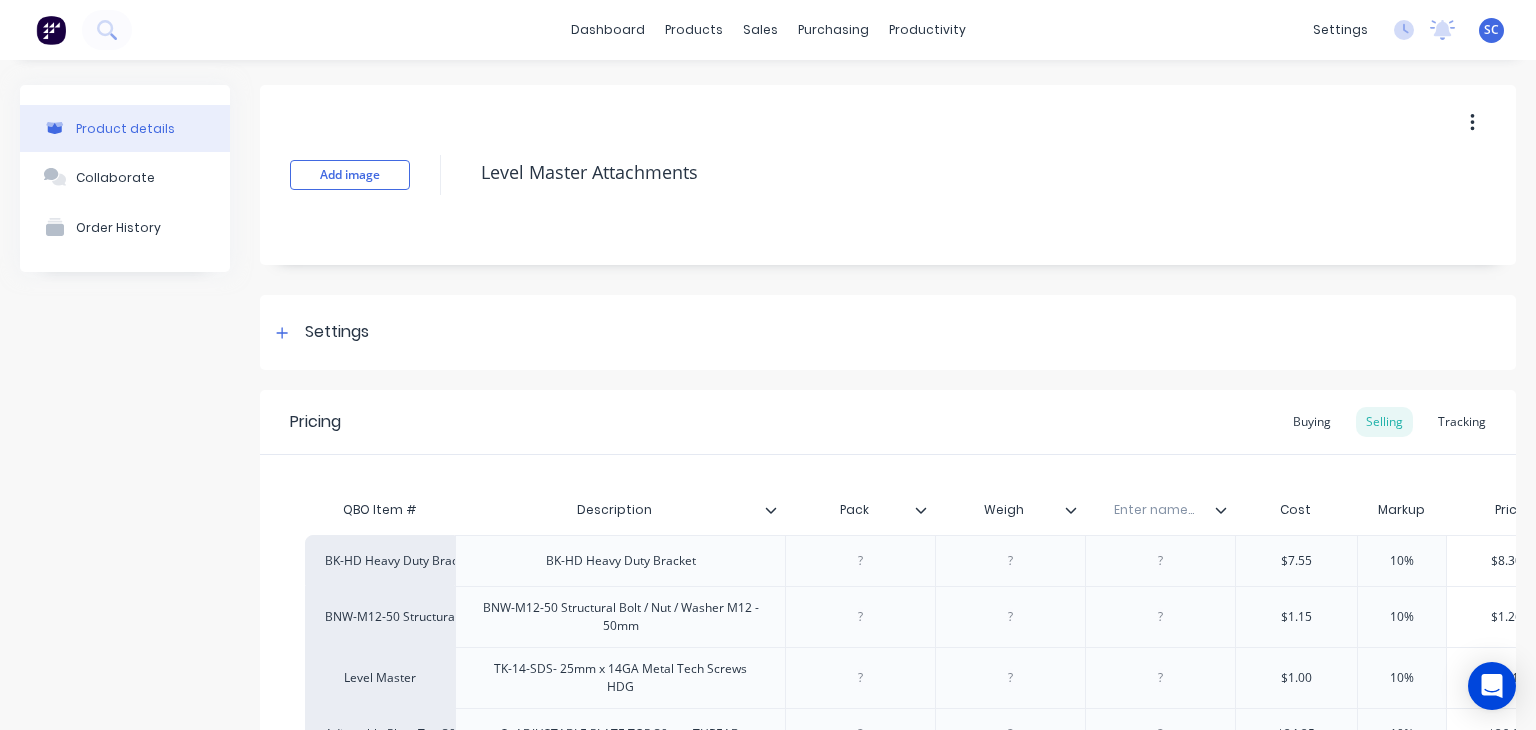 type on "Weight" 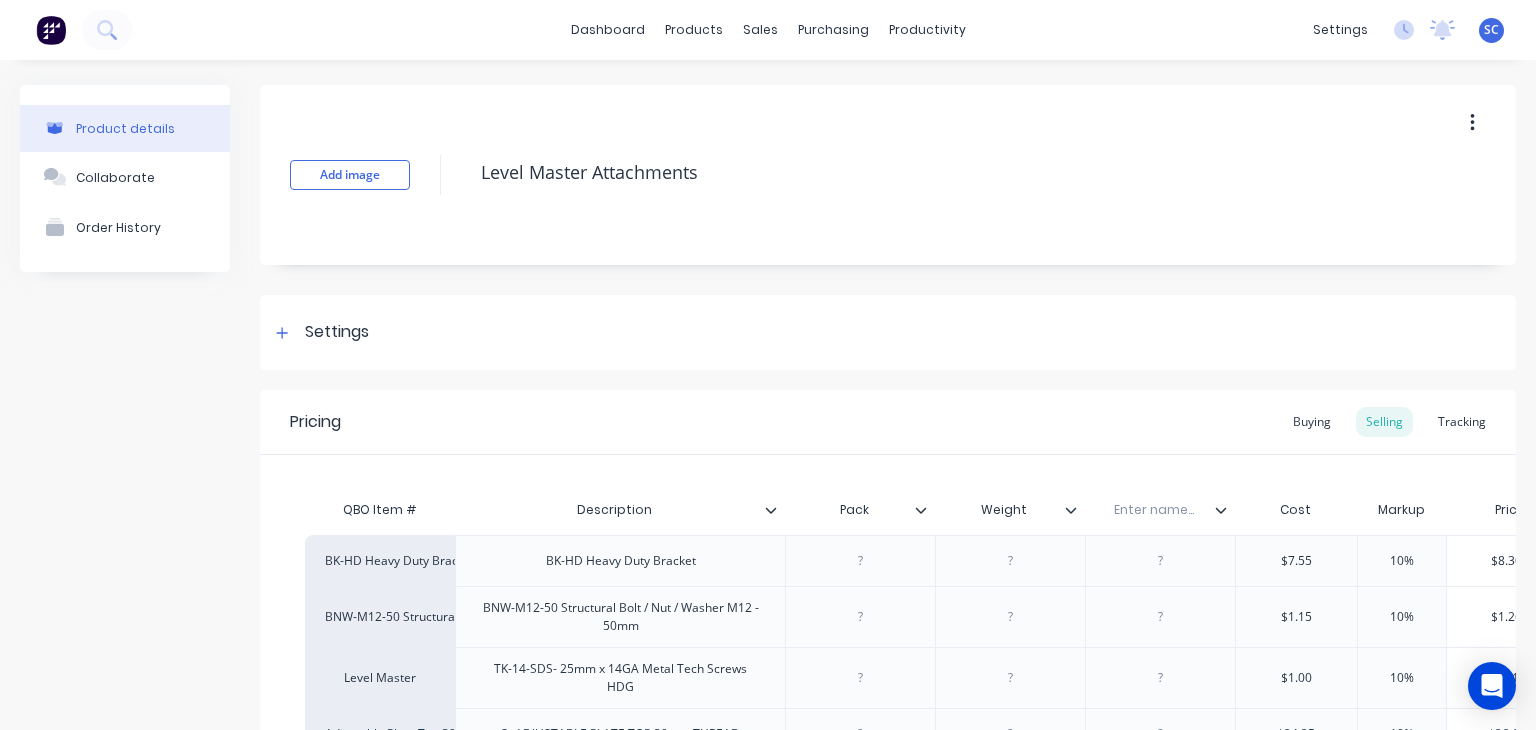 click on "Enter name..." at bounding box center [1154, 510] 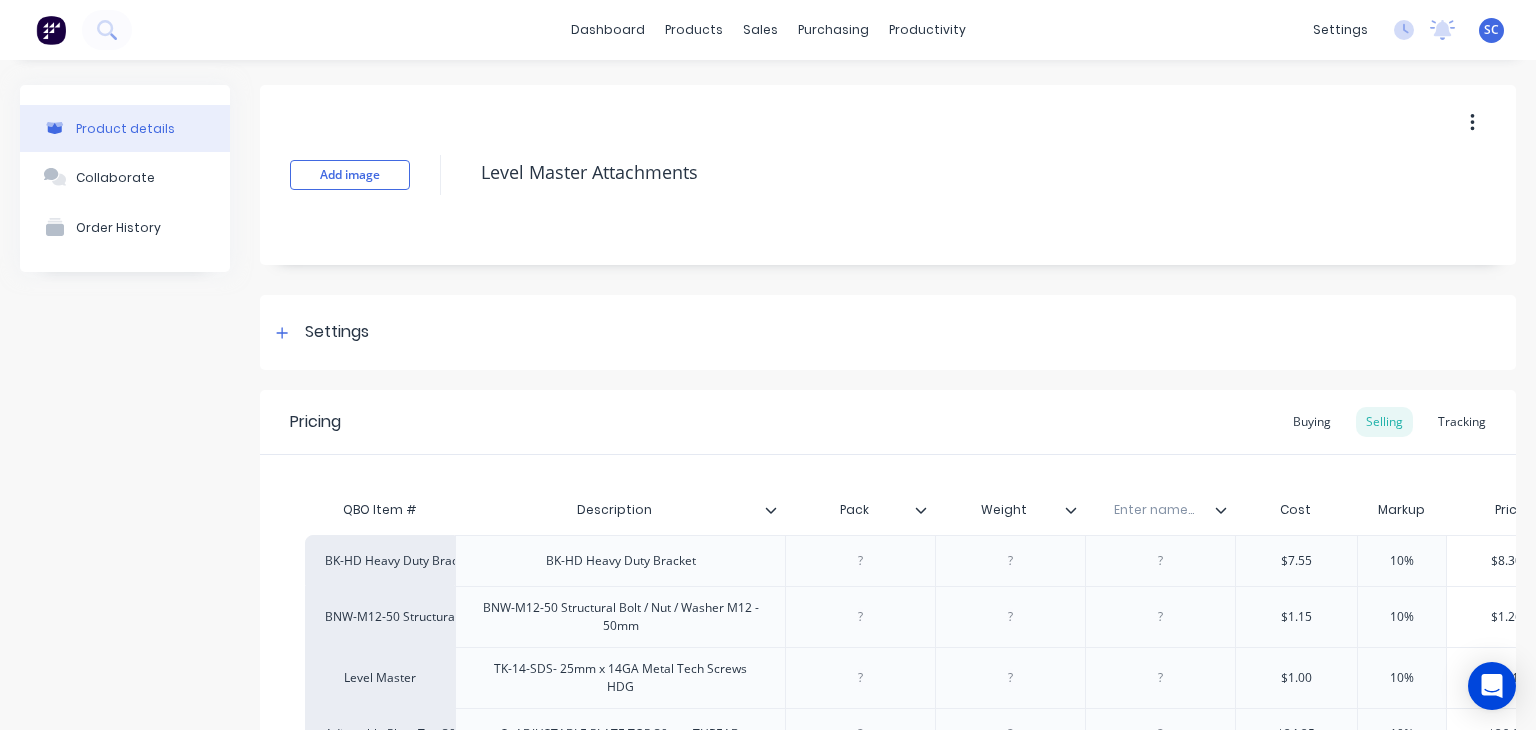 type on "x" 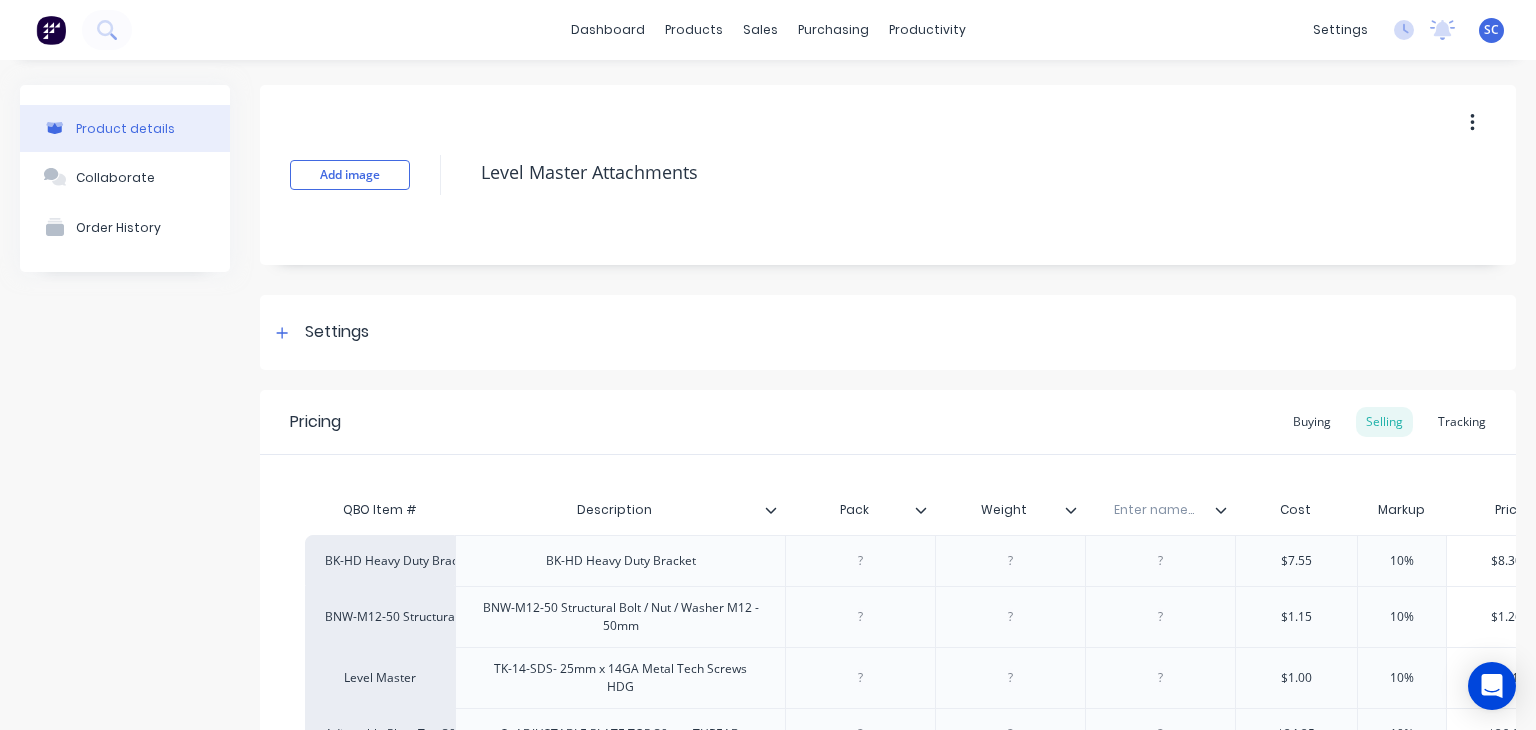click on "Enter name..." at bounding box center (1154, 510) 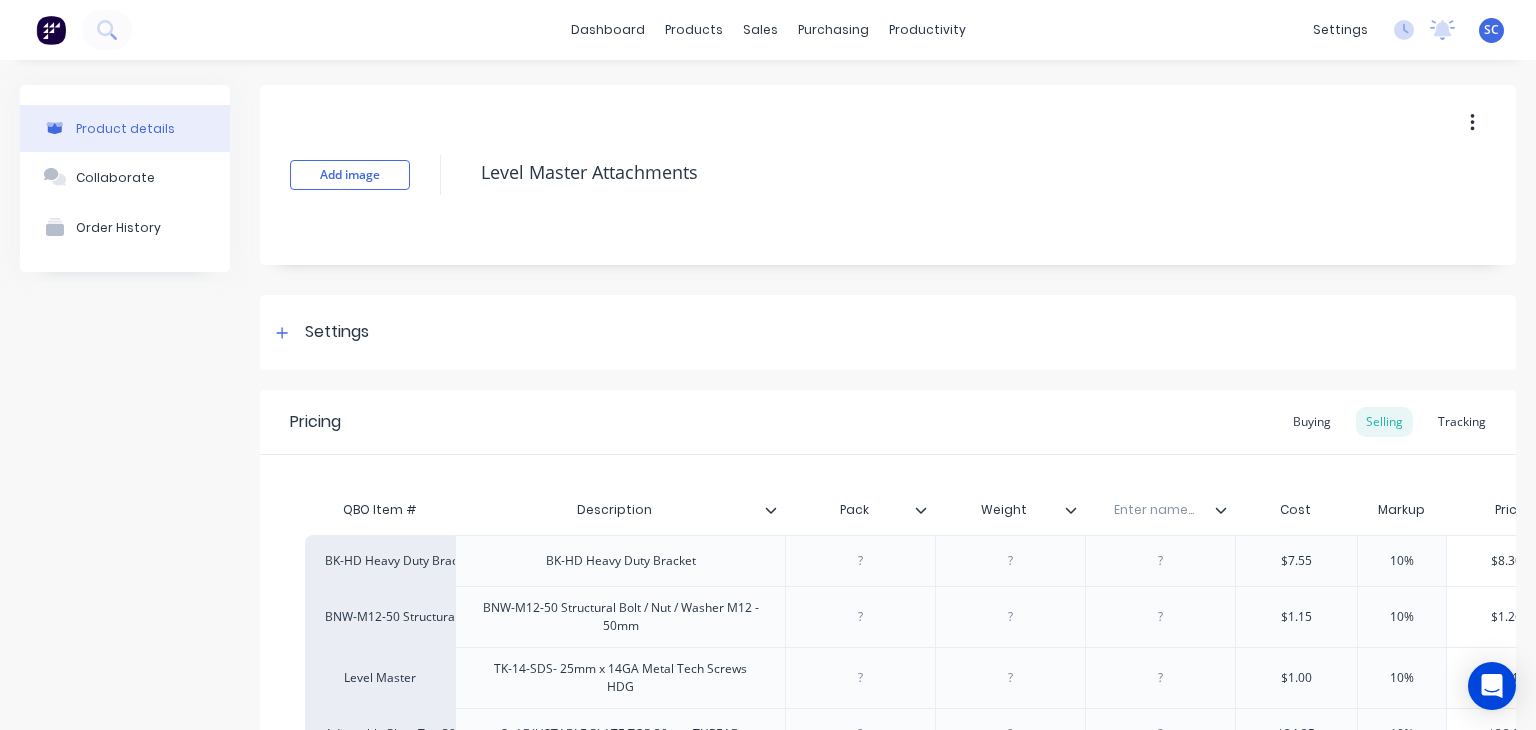 type on "_" 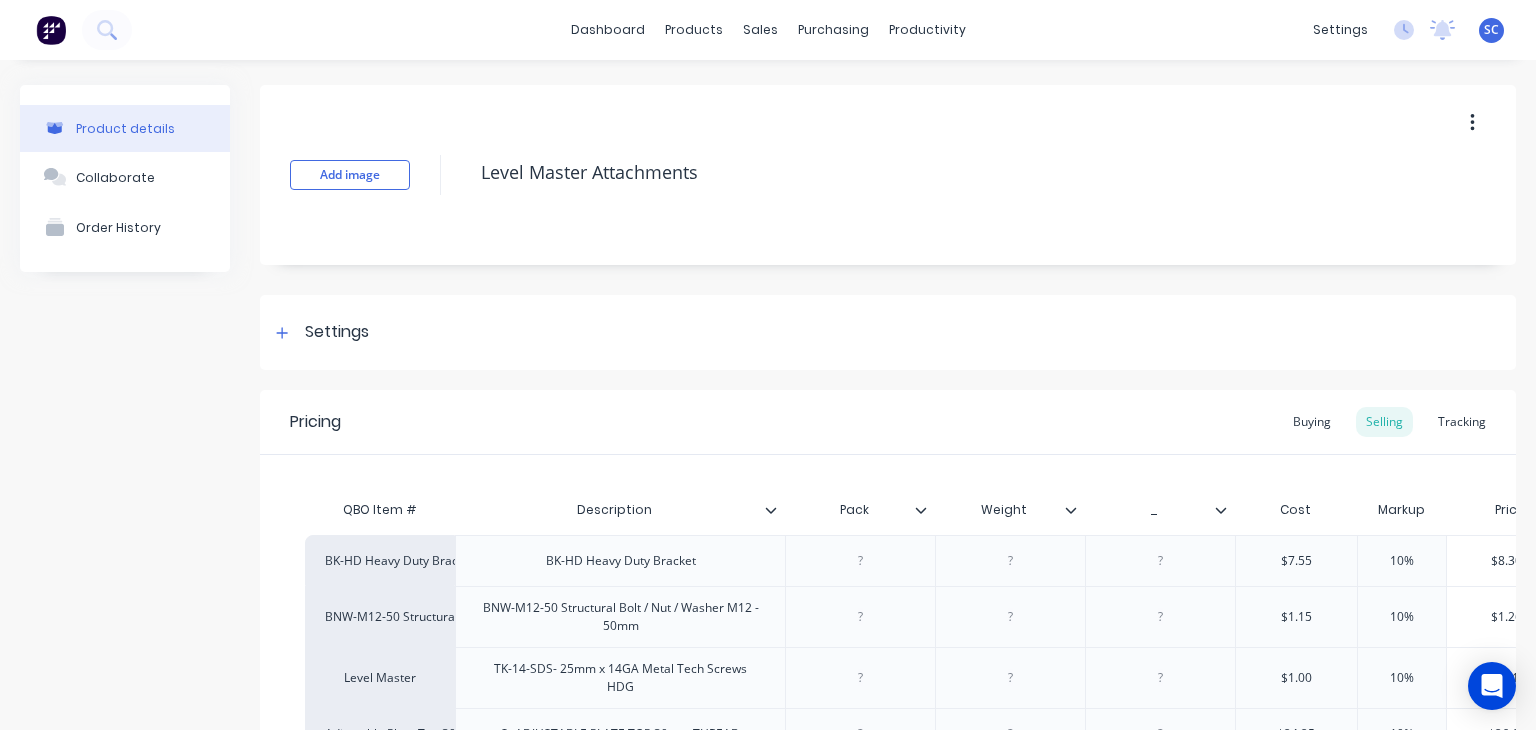 click on "Pricing Buying Selling Tracking" at bounding box center (888, 422) 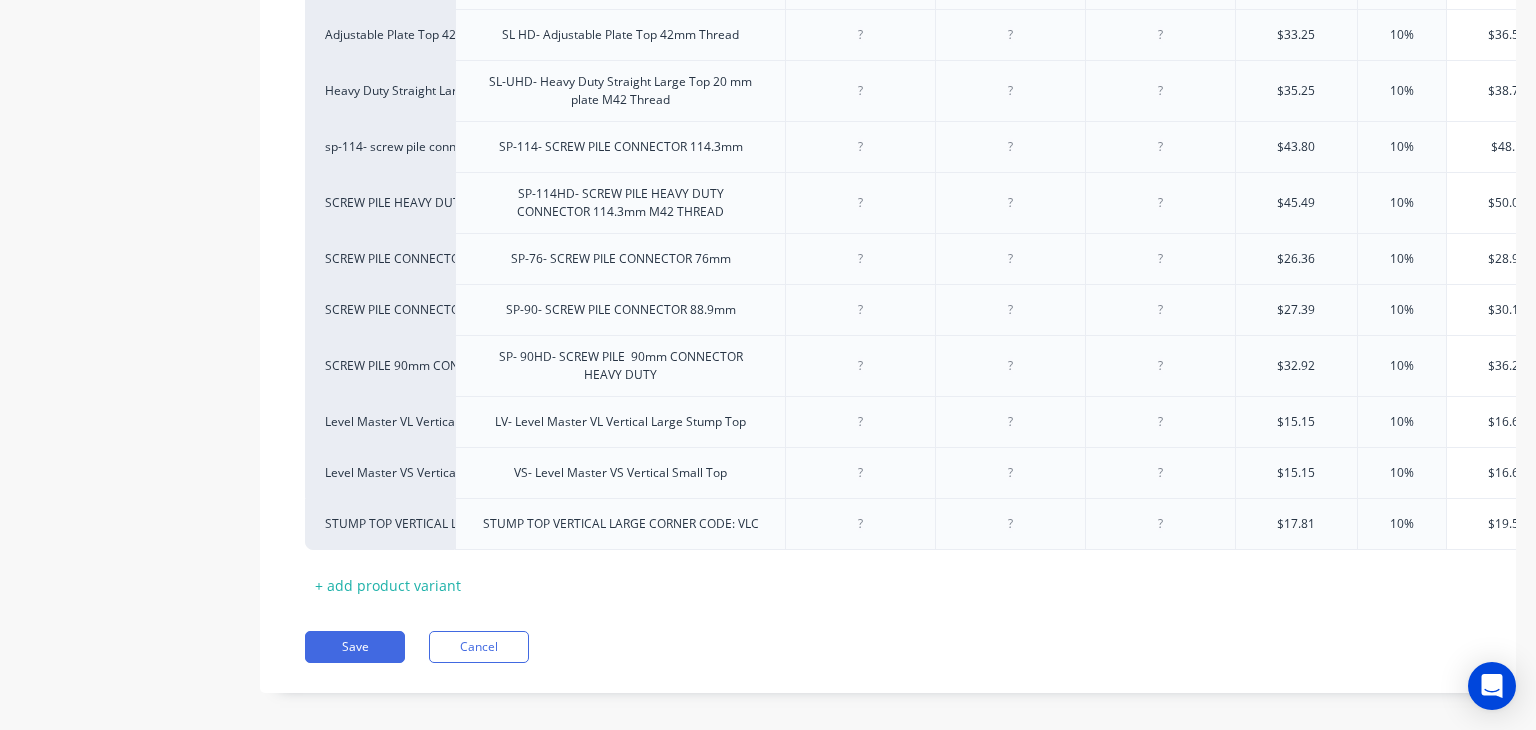 scroll, scrollTop: 872, scrollLeft: 0, axis: vertical 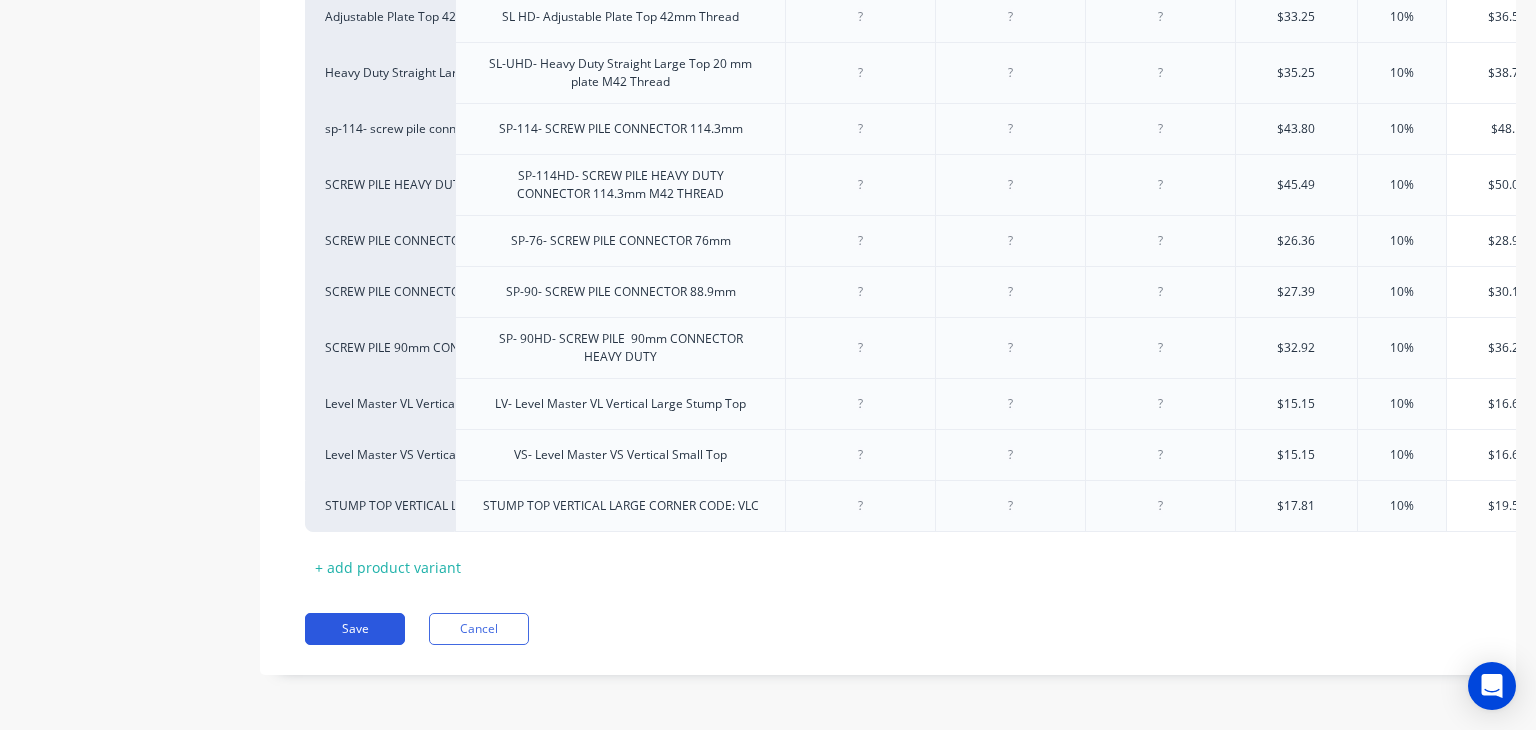 click on "Save" at bounding box center [355, 629] 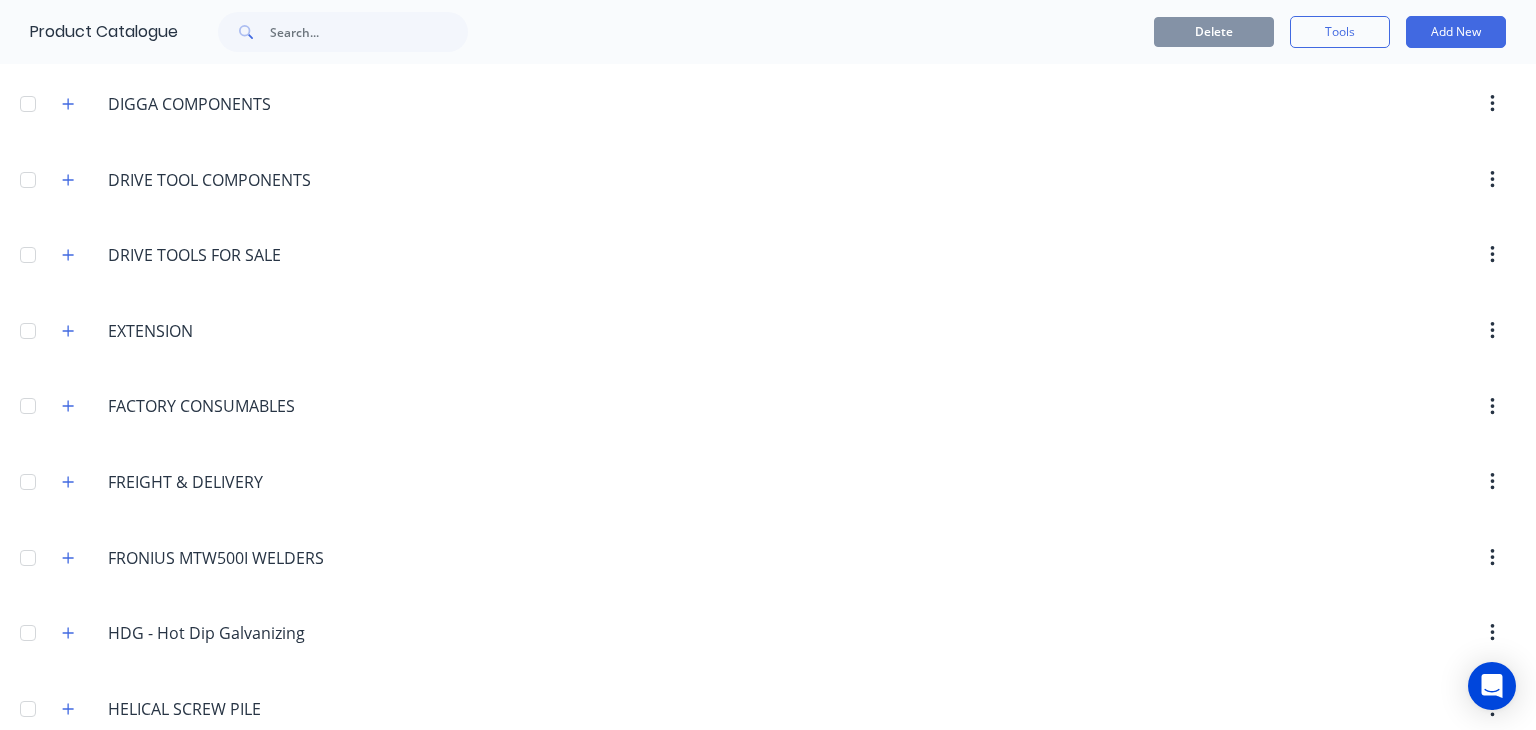scroll, scrollTop: 292, scrollLeft: 0, axis: vertical 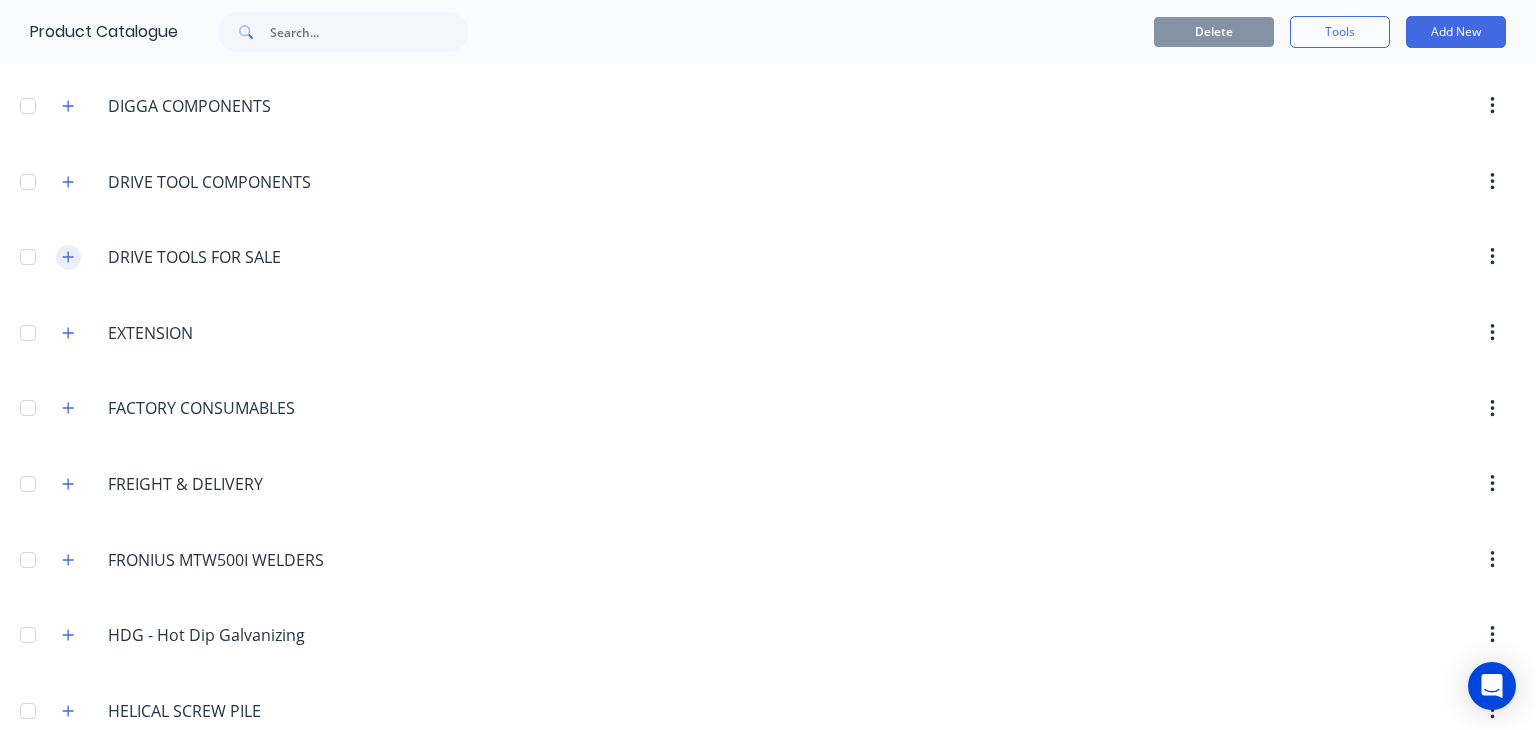 click at bounding box center (68, 257) 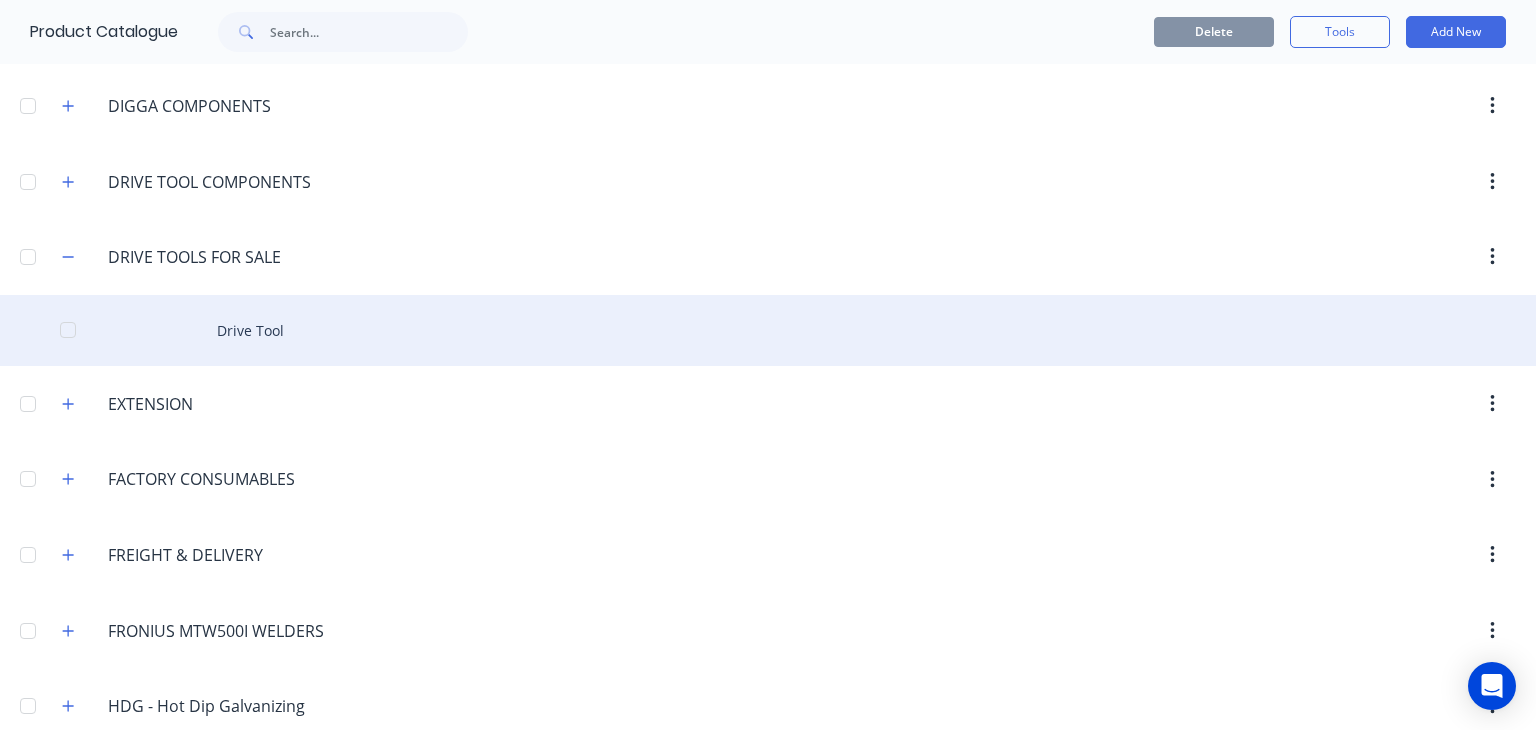 click on "Drive Tool" at bounding box center [768, 330] 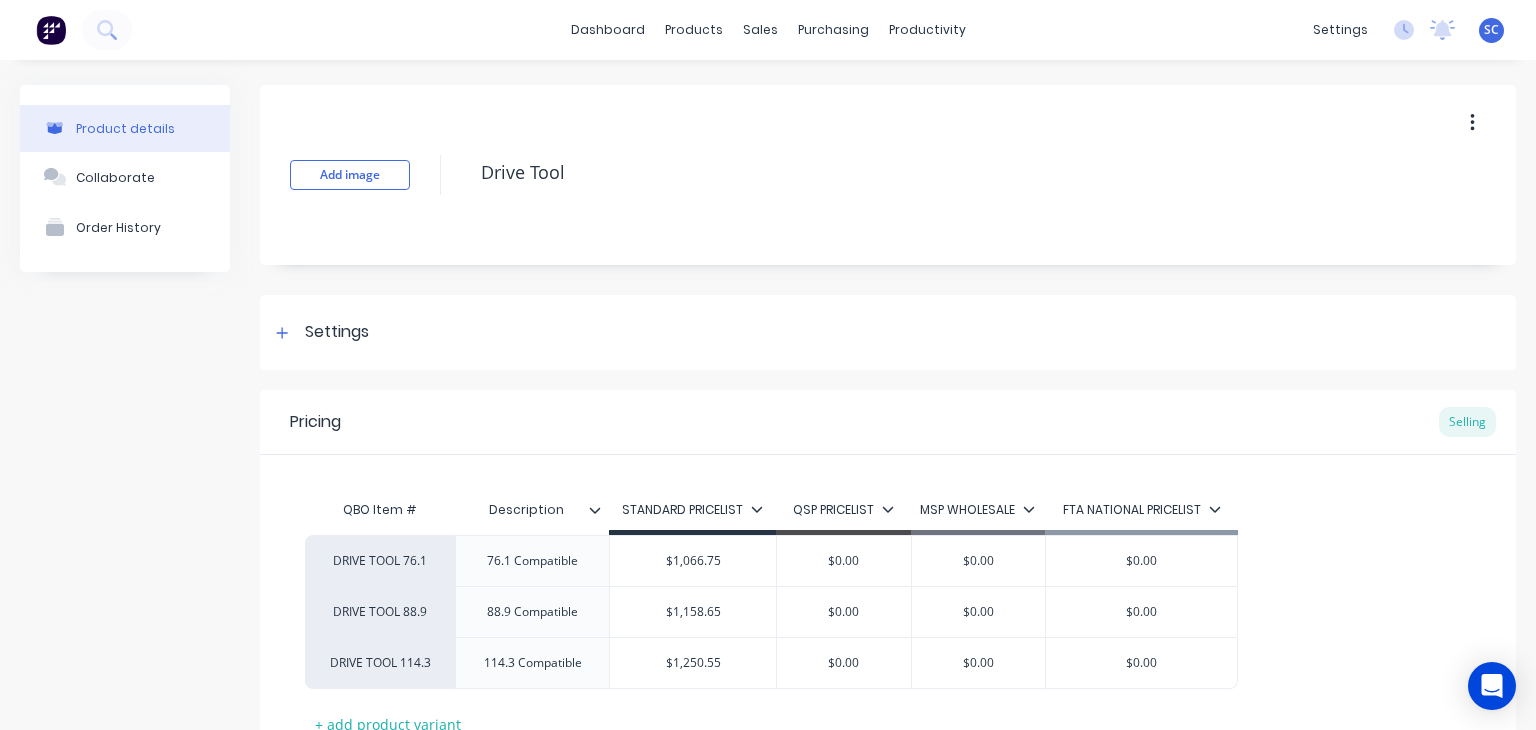 click at bounding box center (603, 510) 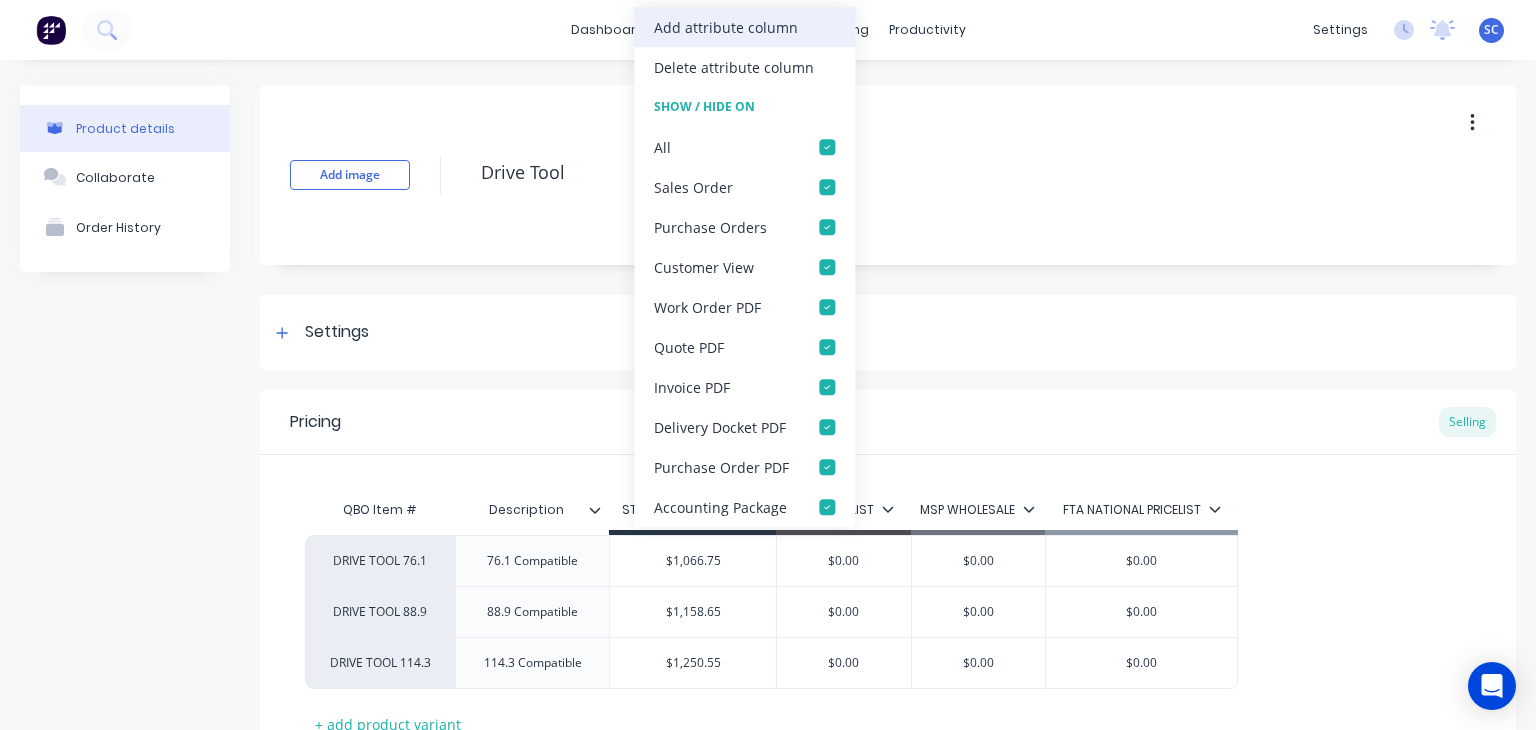 click on "Add attribute column" at bounding box center [726, 27] 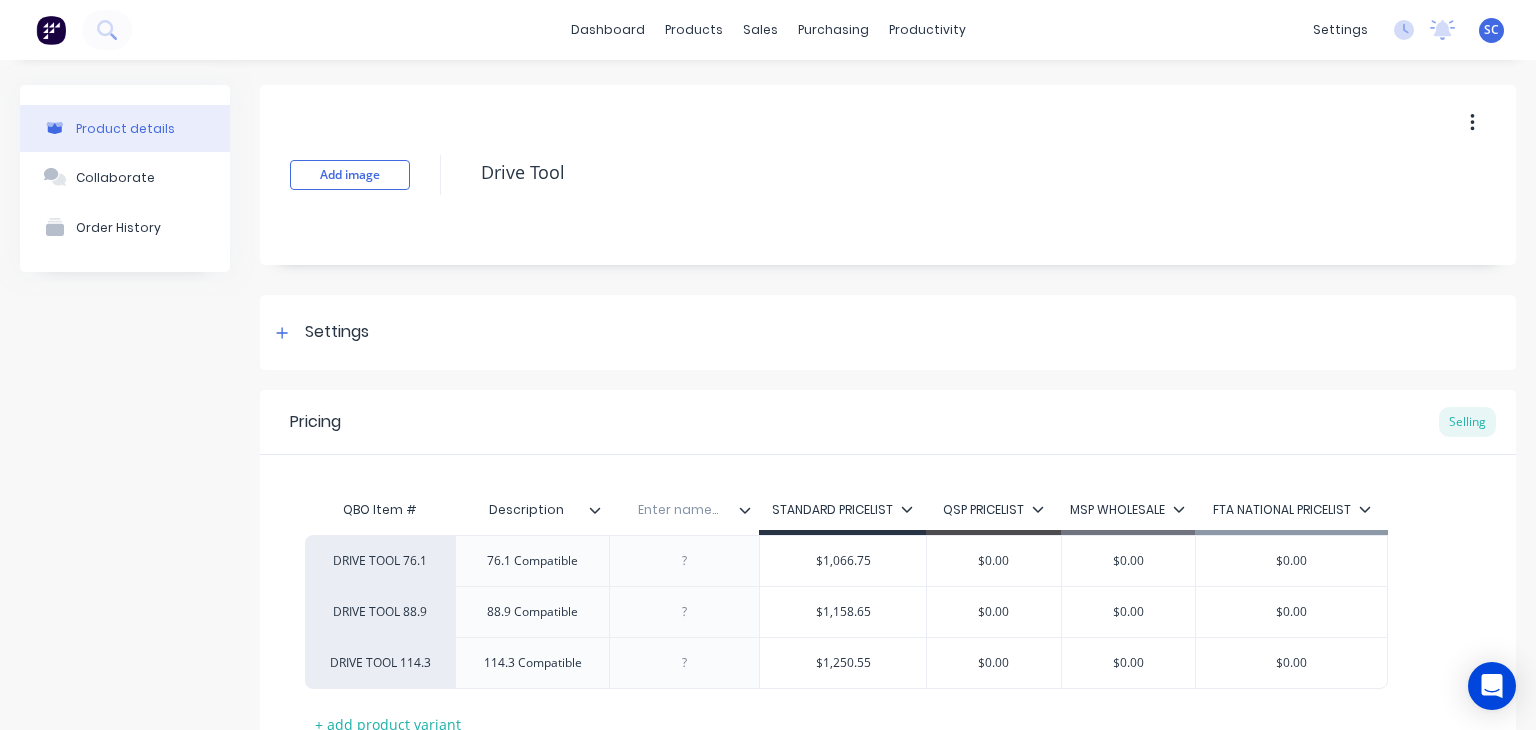 click at bounding box center [753, 510] 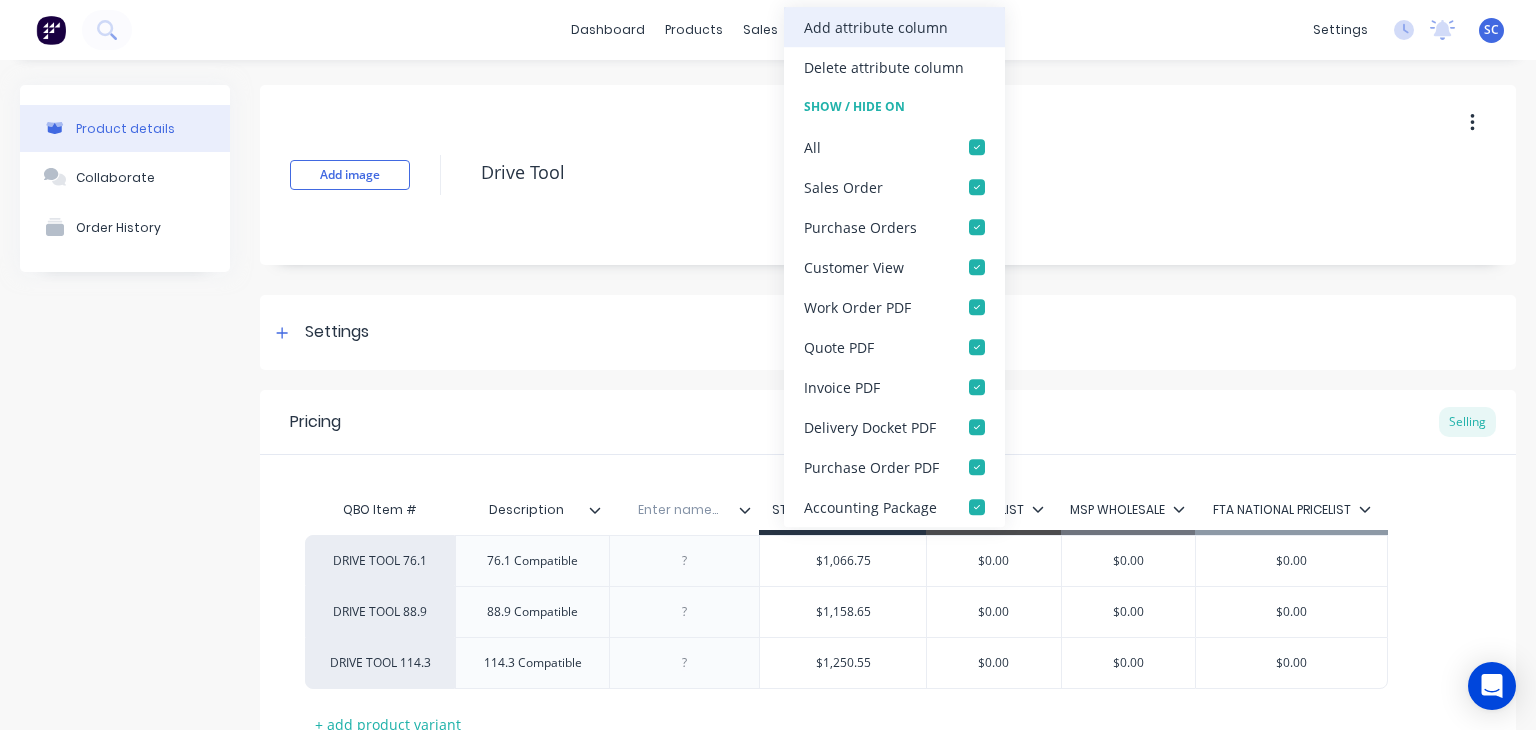click on "Add attribute column" at bounding box center [894, 27] 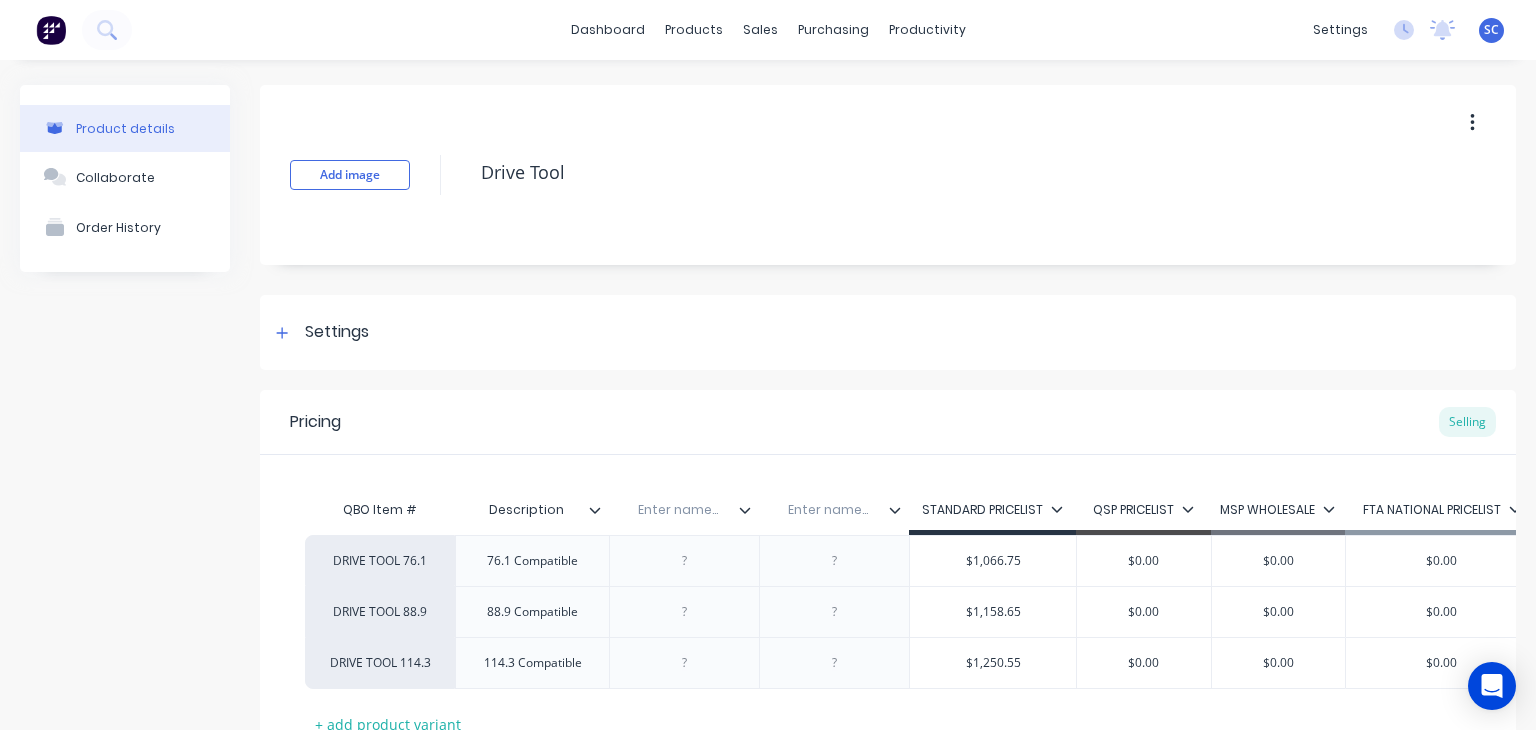 click 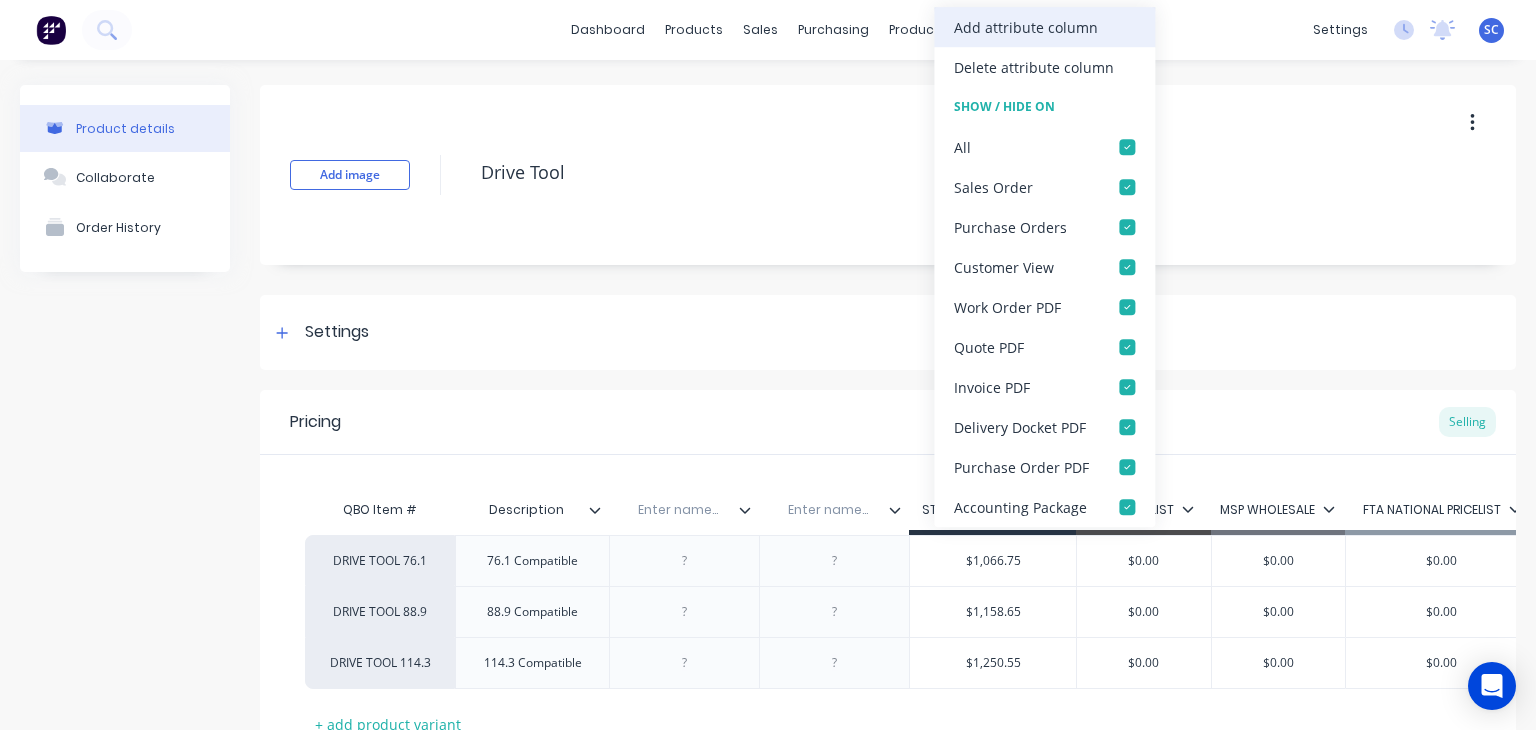 click on "Add attribute column" at bounding box center (1026, 27) 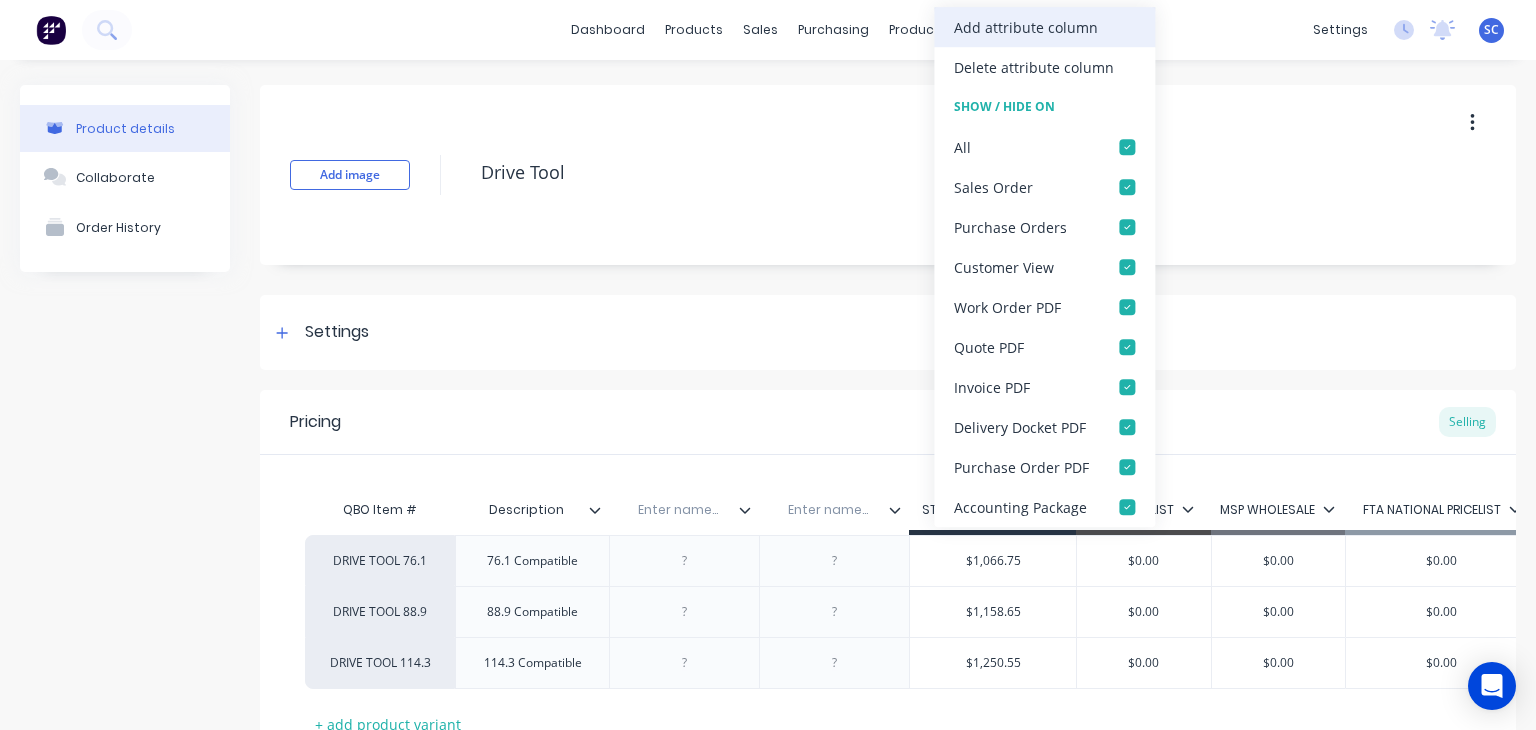type on "x" 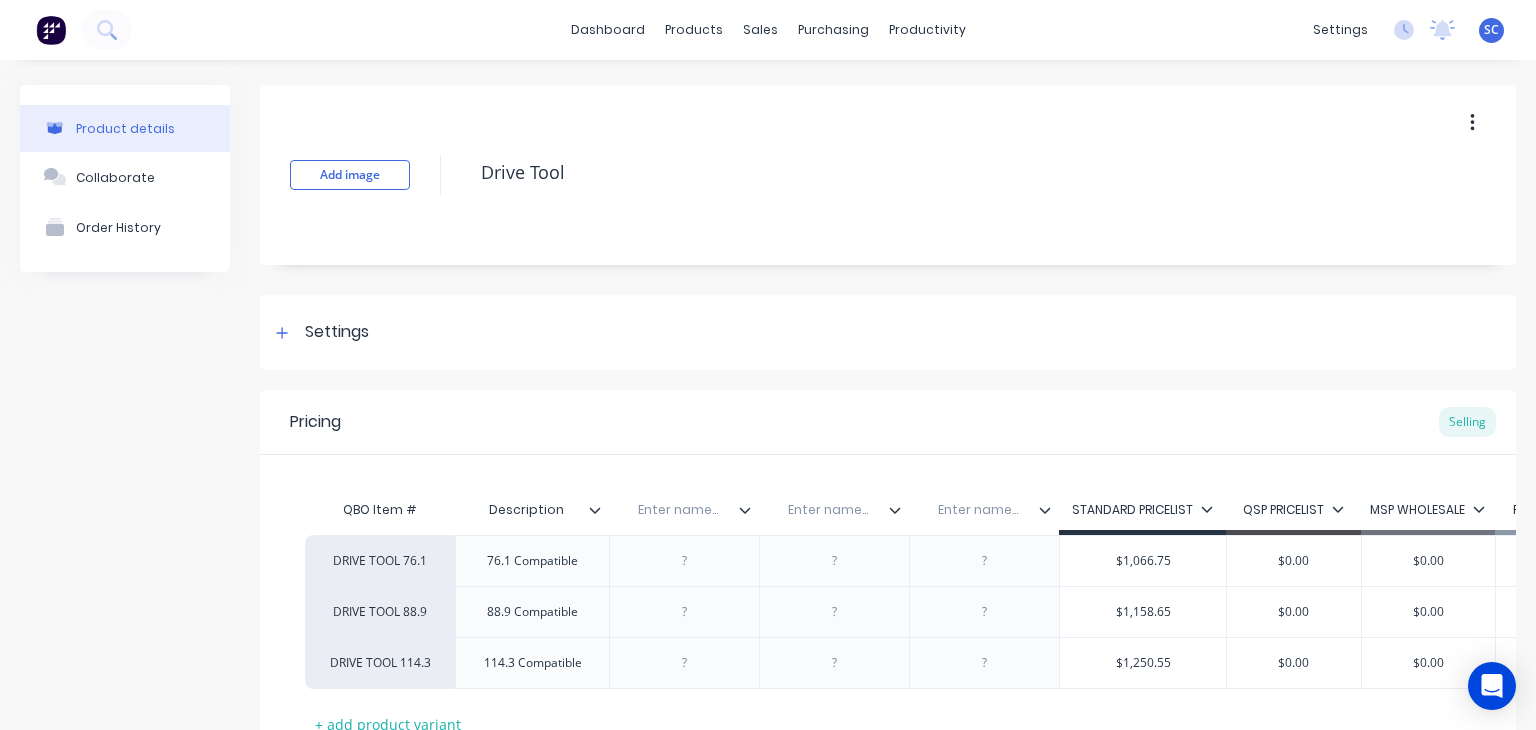 click at bounding box center [678, 510] 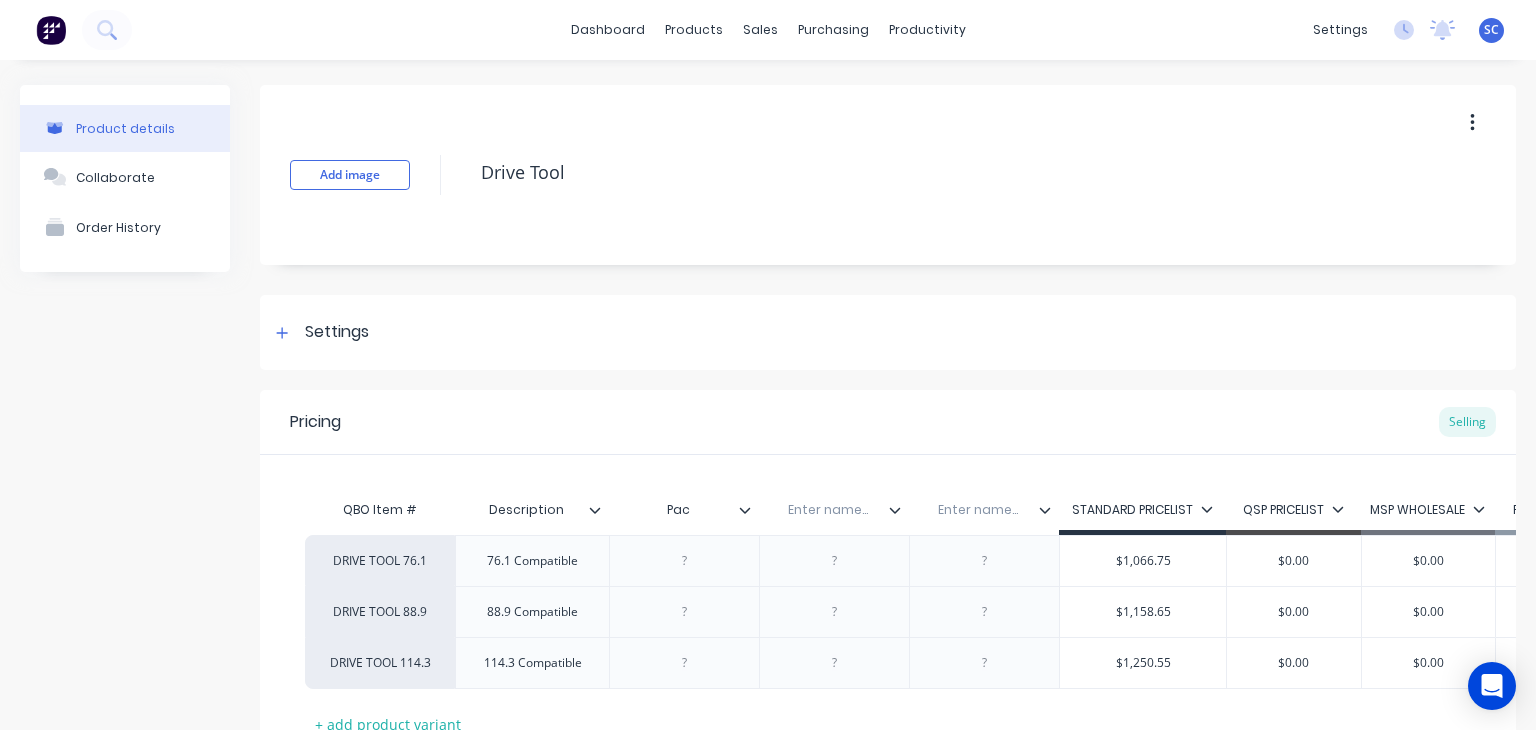 type on "Pack" 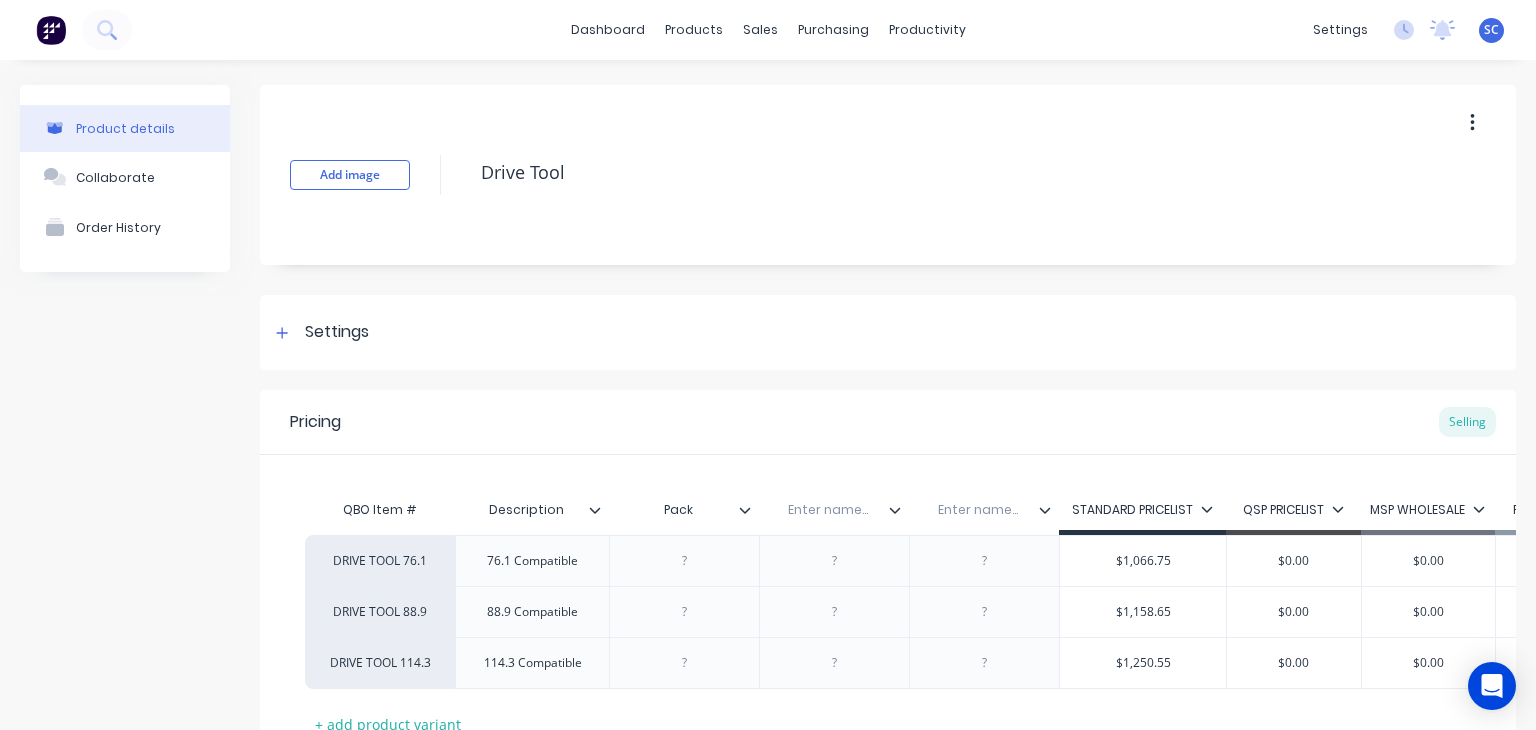 type on "x" 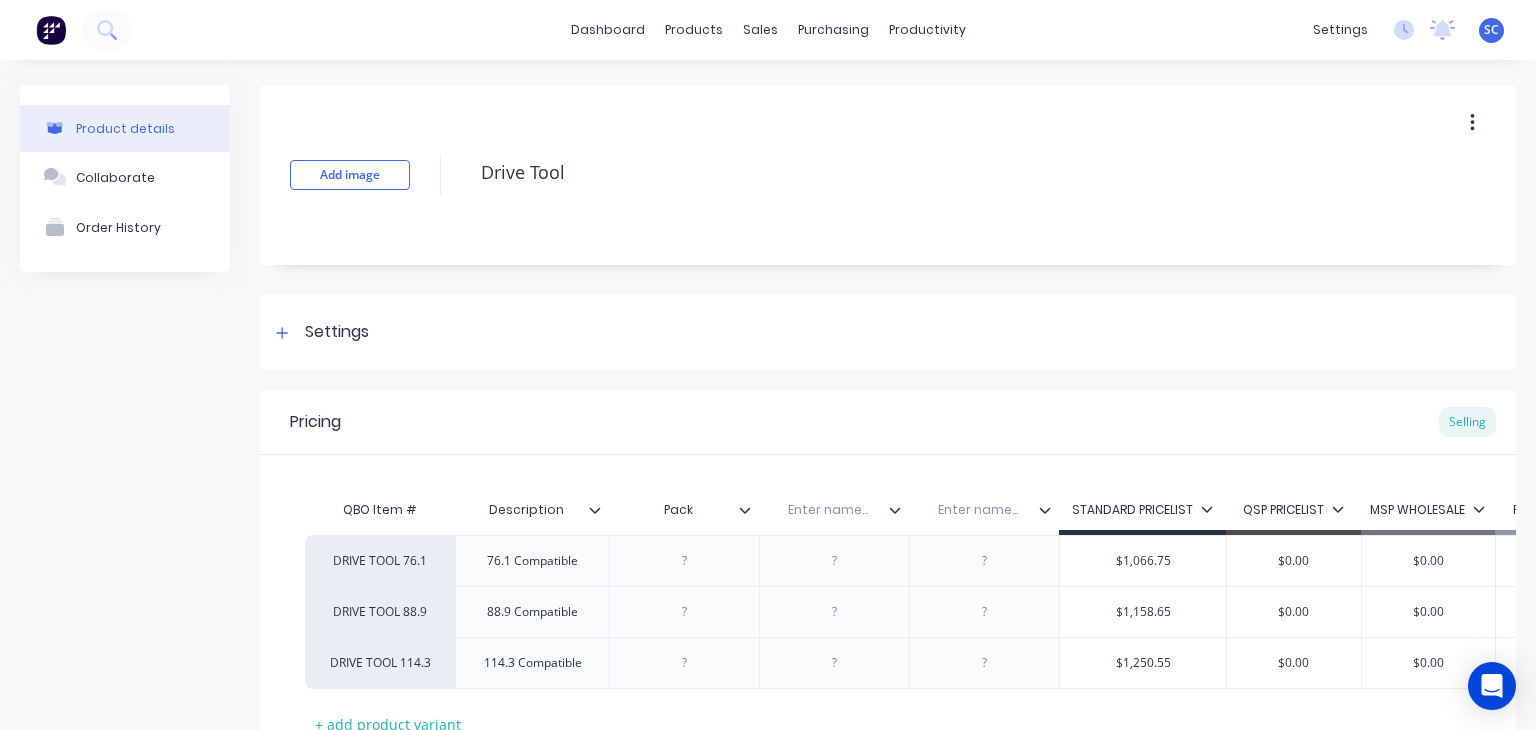 click at bounding box center (828, 510) 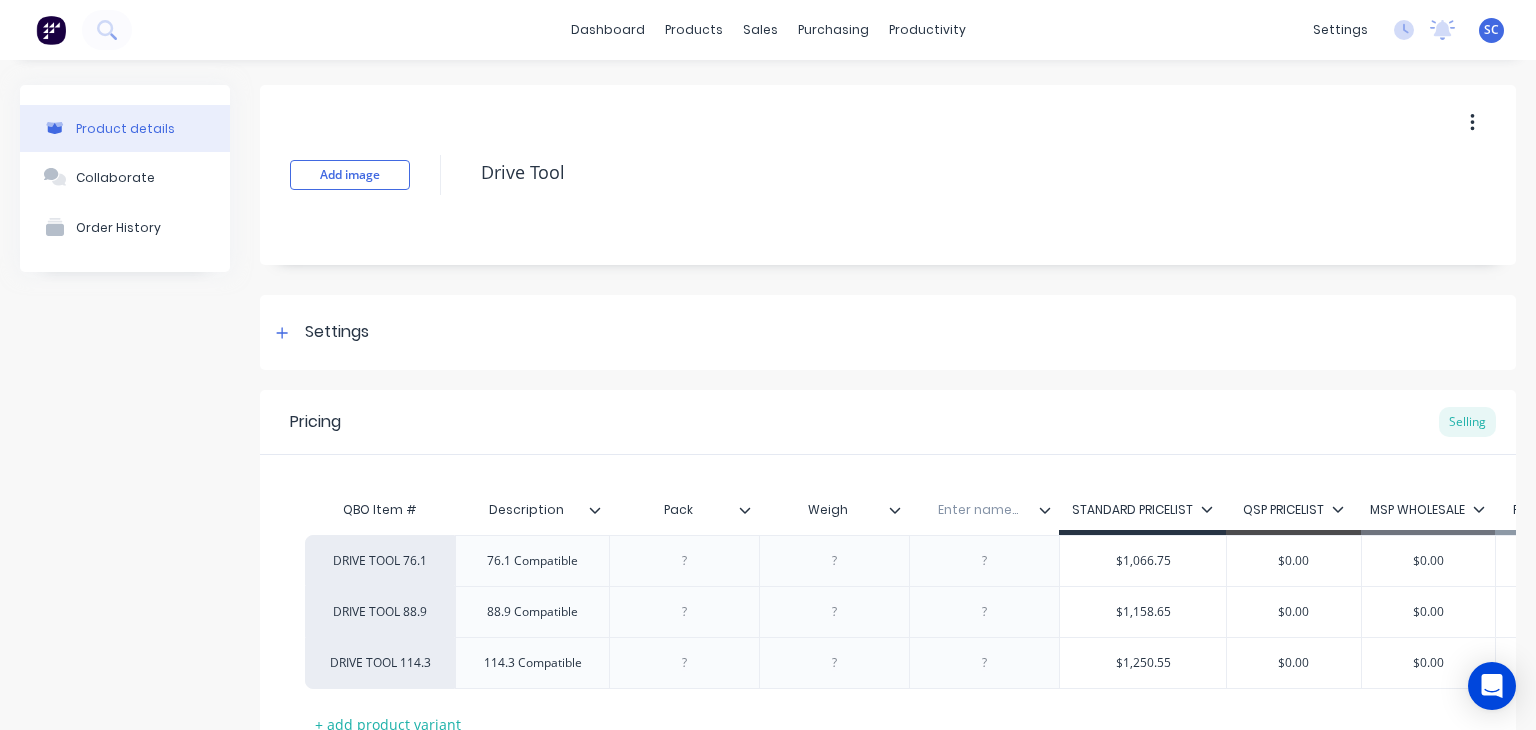 type on "Weight" 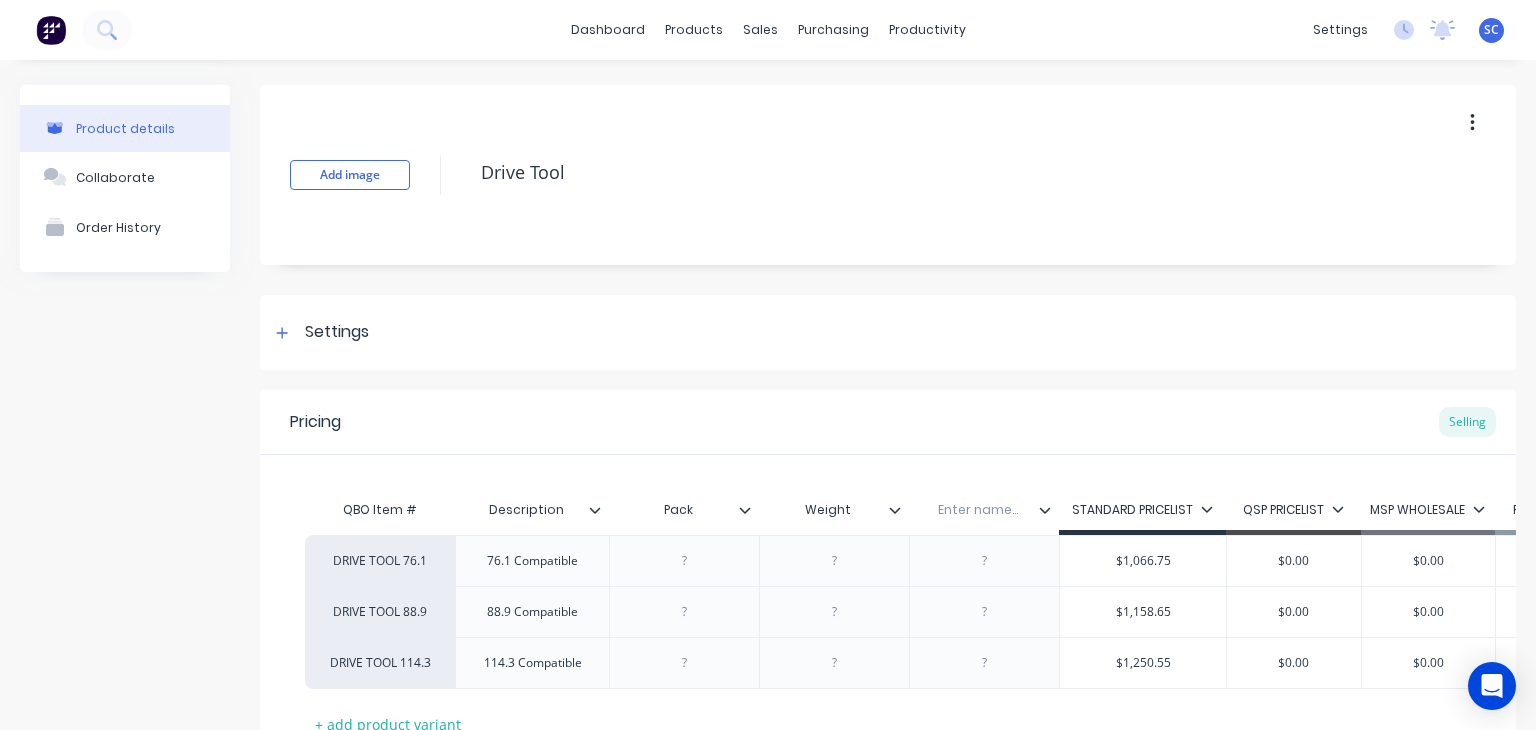 type on "x" 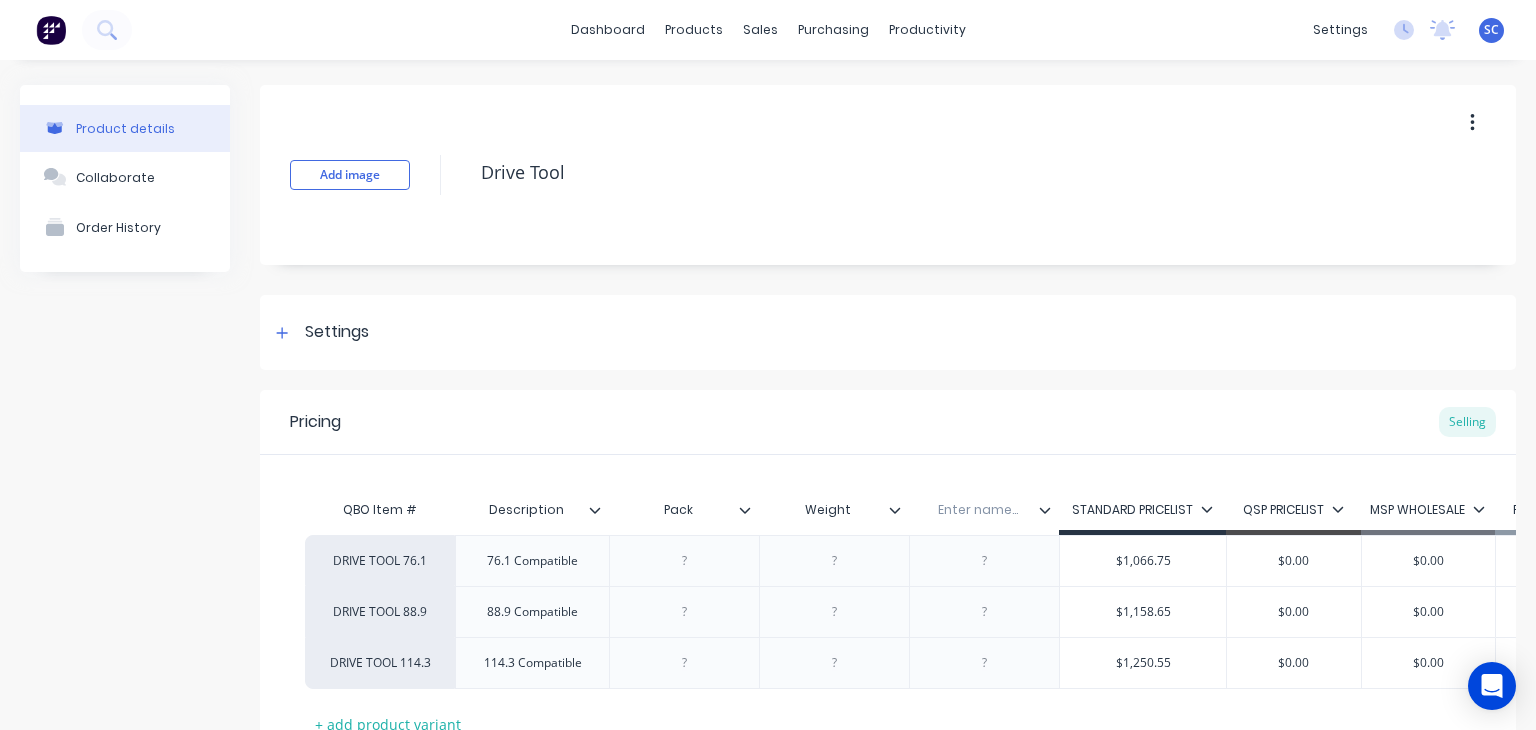 click at bounding box center (978, 510) 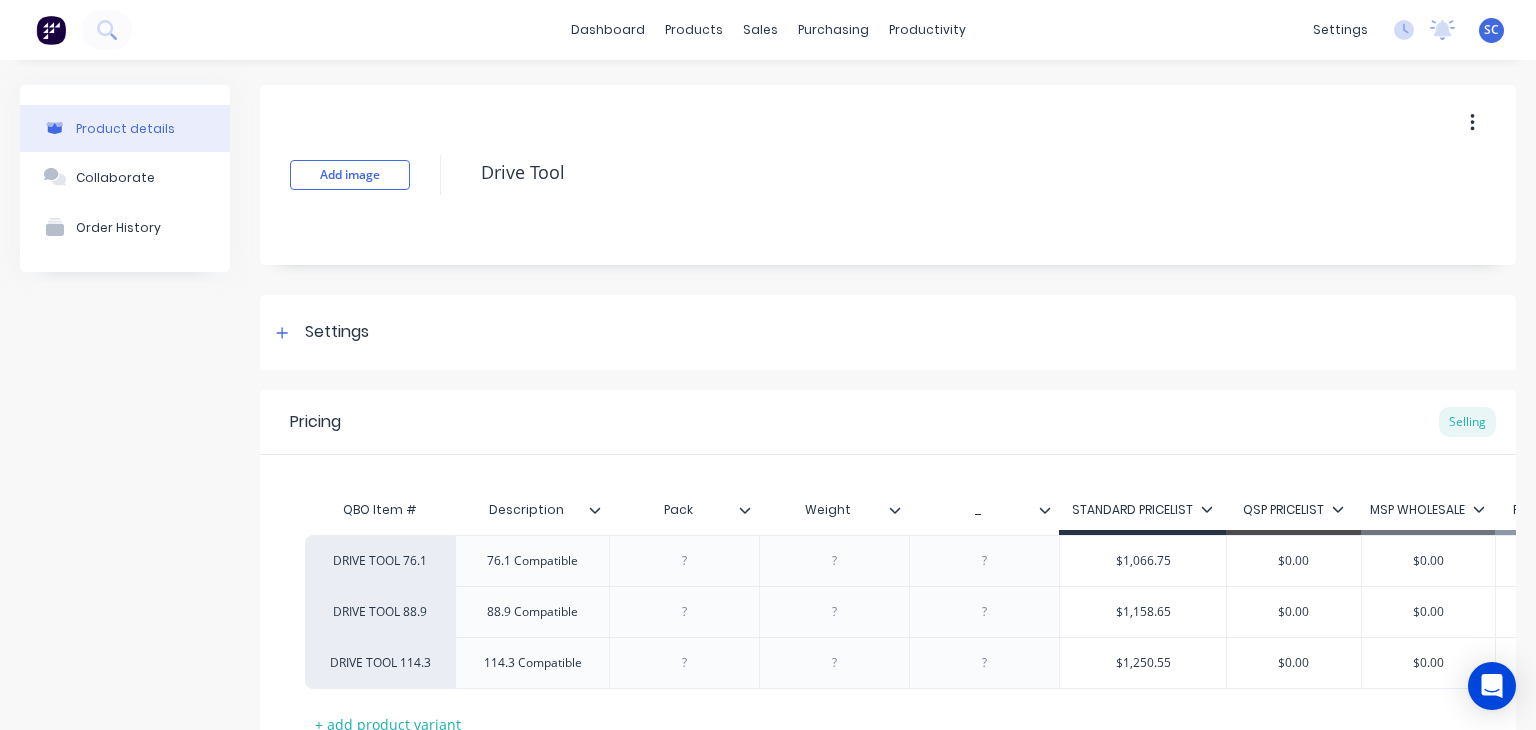 click on "QBO Item # Description Pack Weight _ STANDARD PRICELIST QSP PRICELIST MSP WHOLESALE FTA NATIONAL PRICELIST DRIVE TOOL 76.1 76.1 Compatible $[PRICE] $[PRICE] $[PRICE] $[PRICE] DRIVE TOOL 88.9 88.9 Compatible $[PRICE] $[PRICE] $[PRICE] $[PRICE] DRIVE TOOL 114.3 114.3 Compatible $[PRICE] $[PRICE] $[PRICE] $[PRICE] + add product variant" at bounding box center (888, 597) 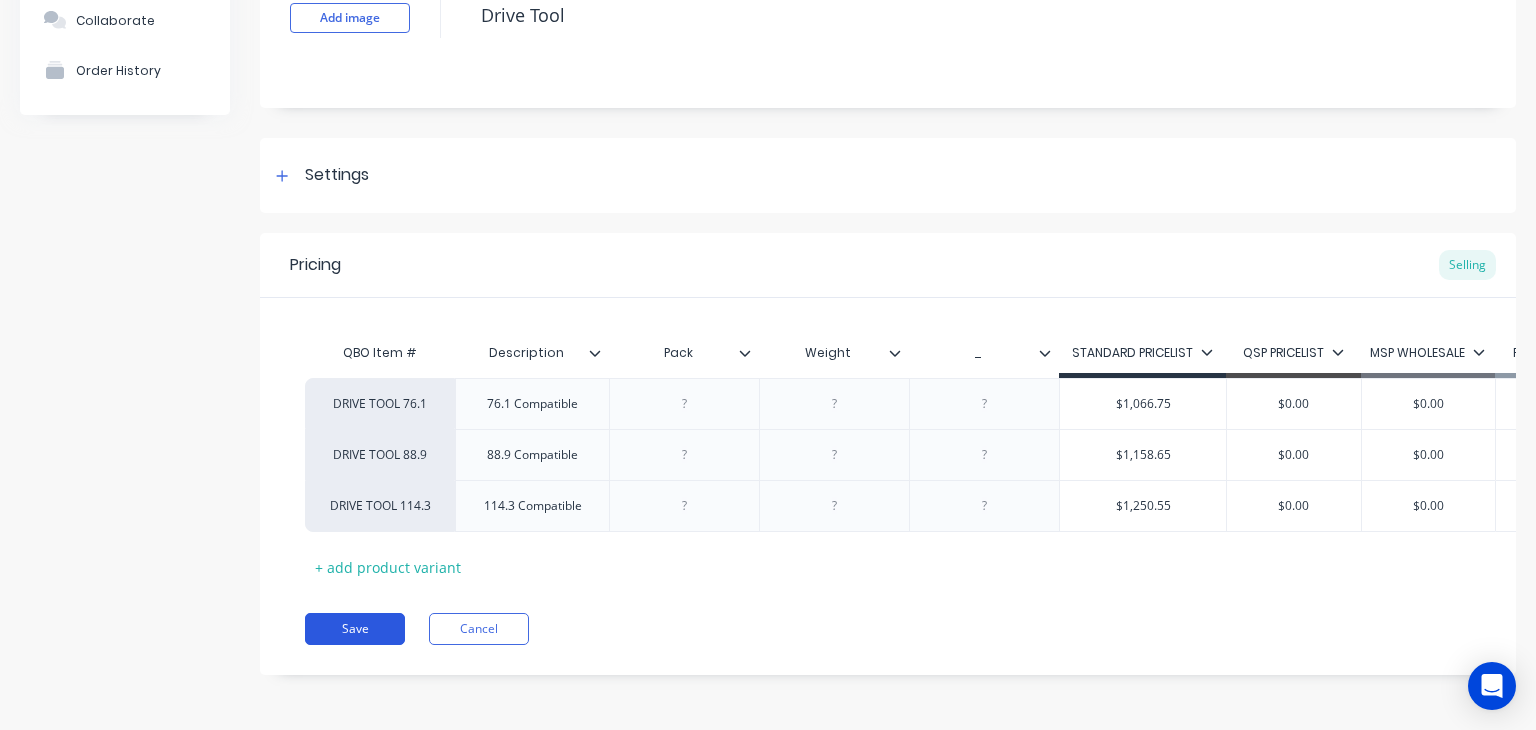 click on "Save" at bounding box center (355, 629) 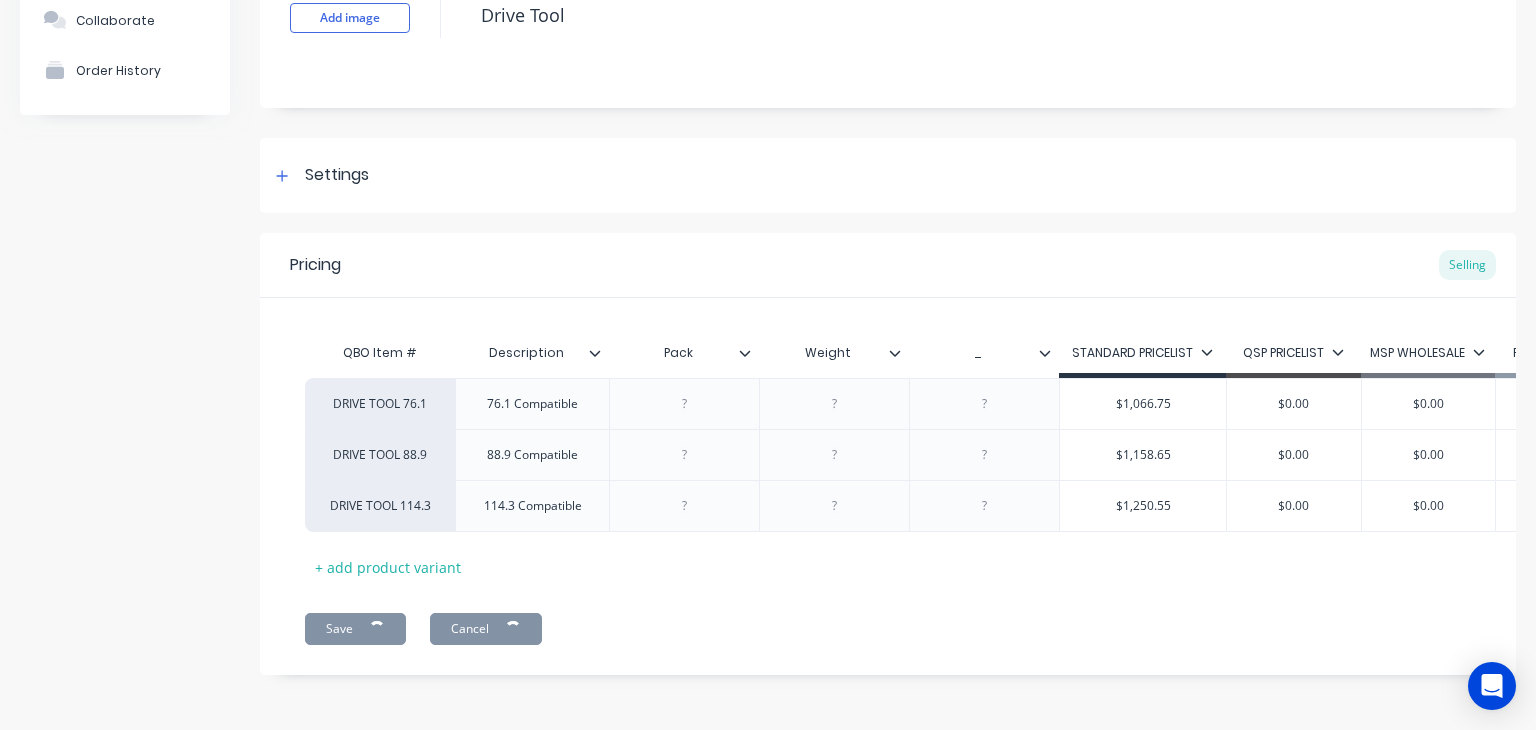 type on "x" 